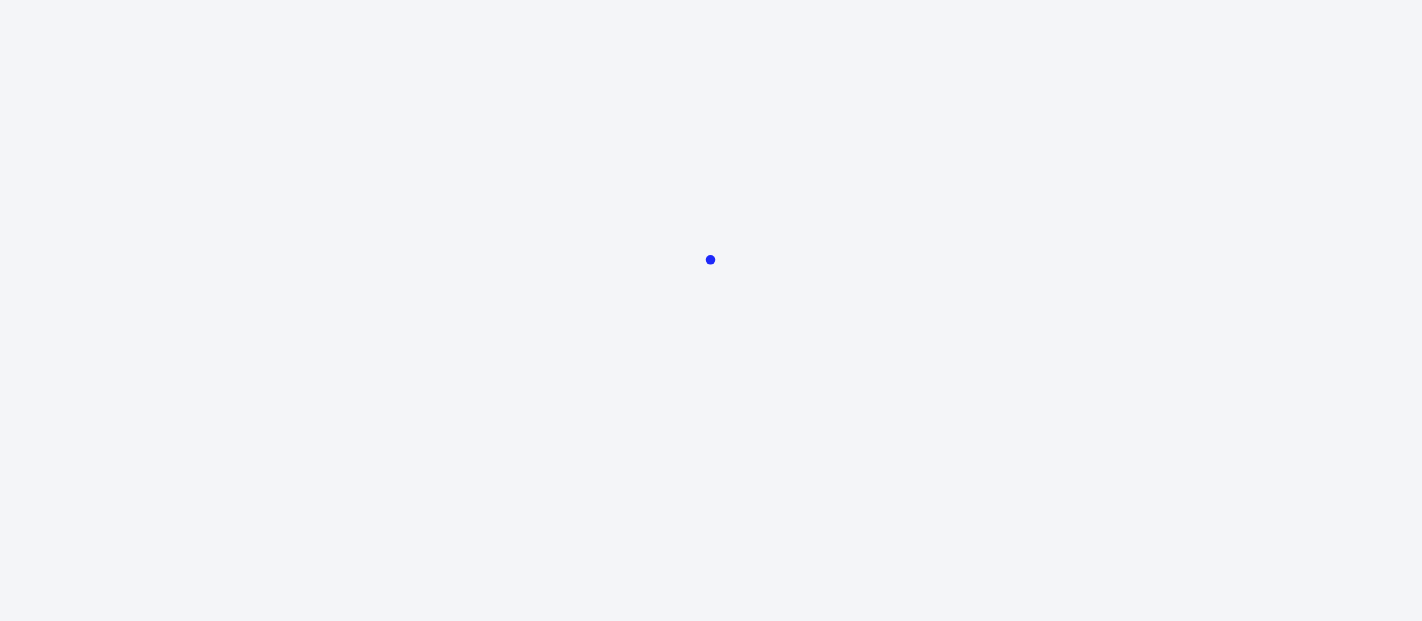 scroll, scrollTop: 0, scrollLeft: 0, axis: both 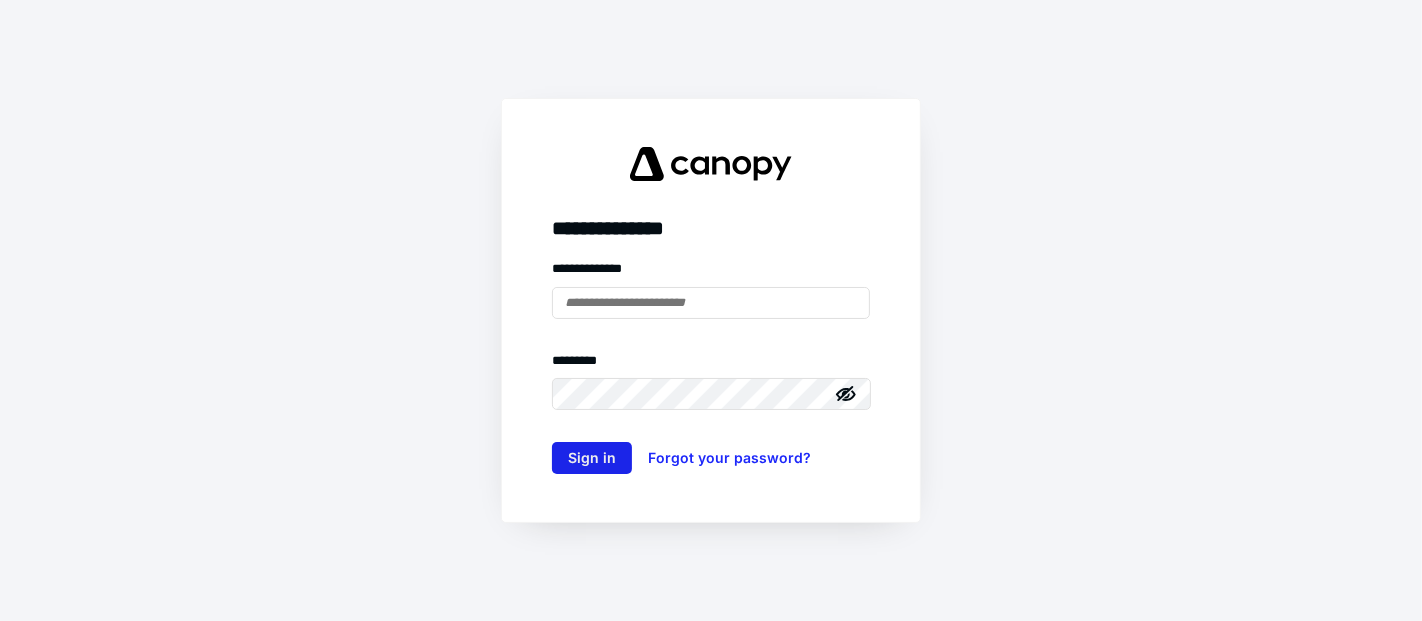 type on "**********" 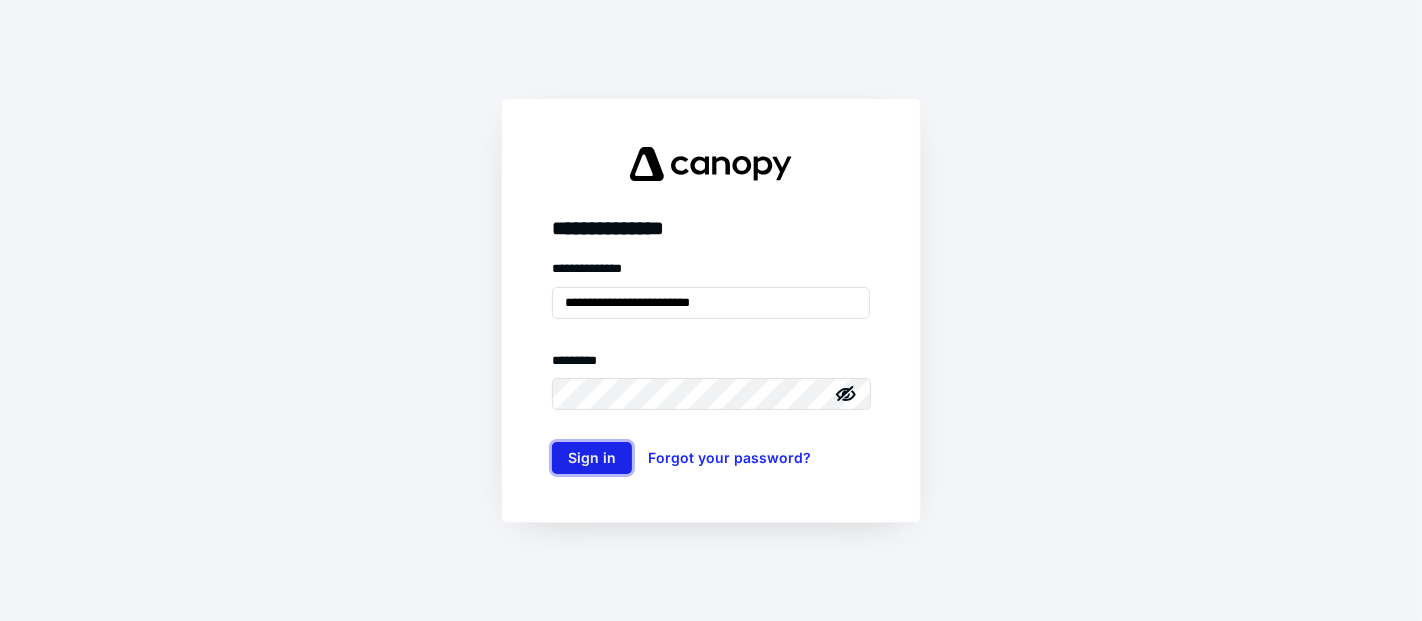 click on "Sign in" at bounding box center [592, 458] 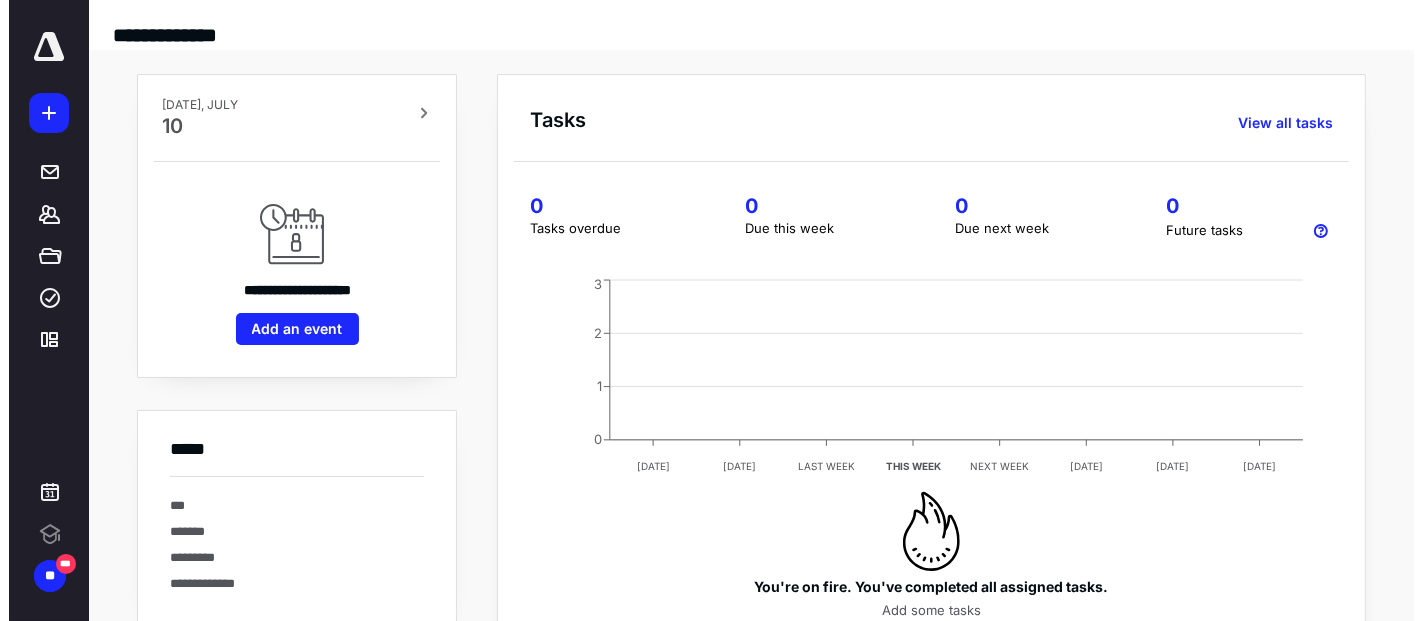 scroll, scrollTop: 0, scrollLeft: 0, axis: both 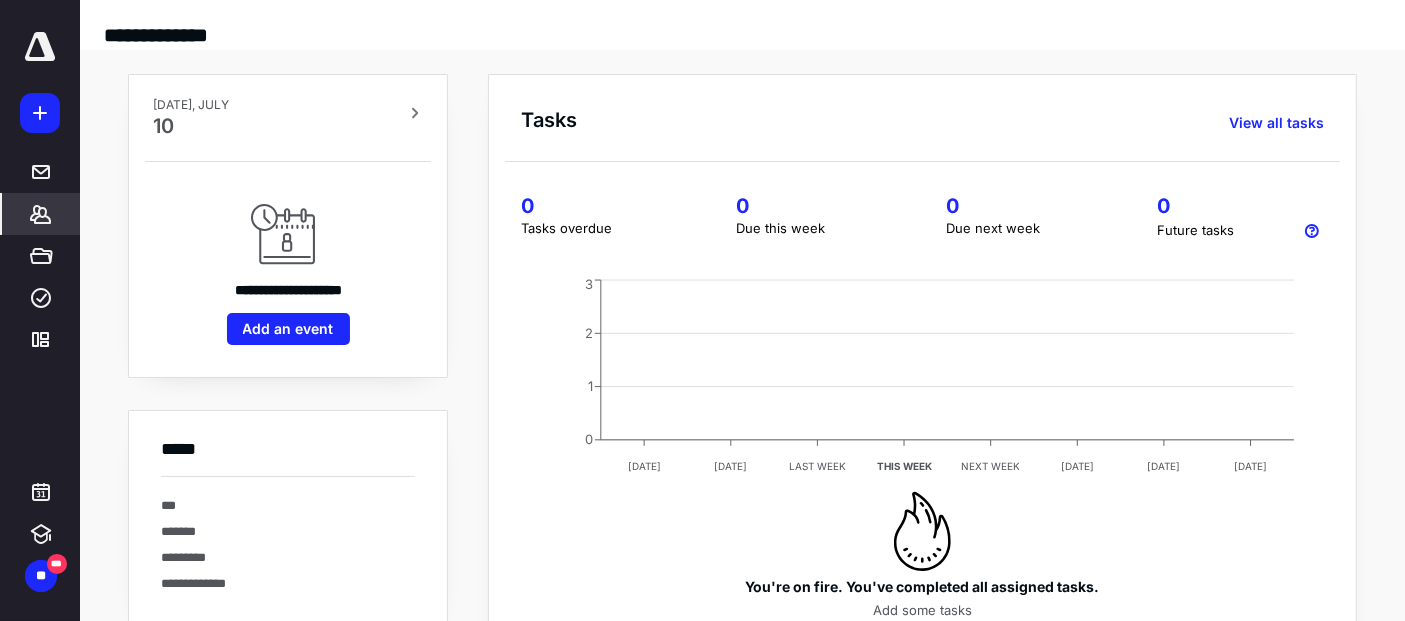 click 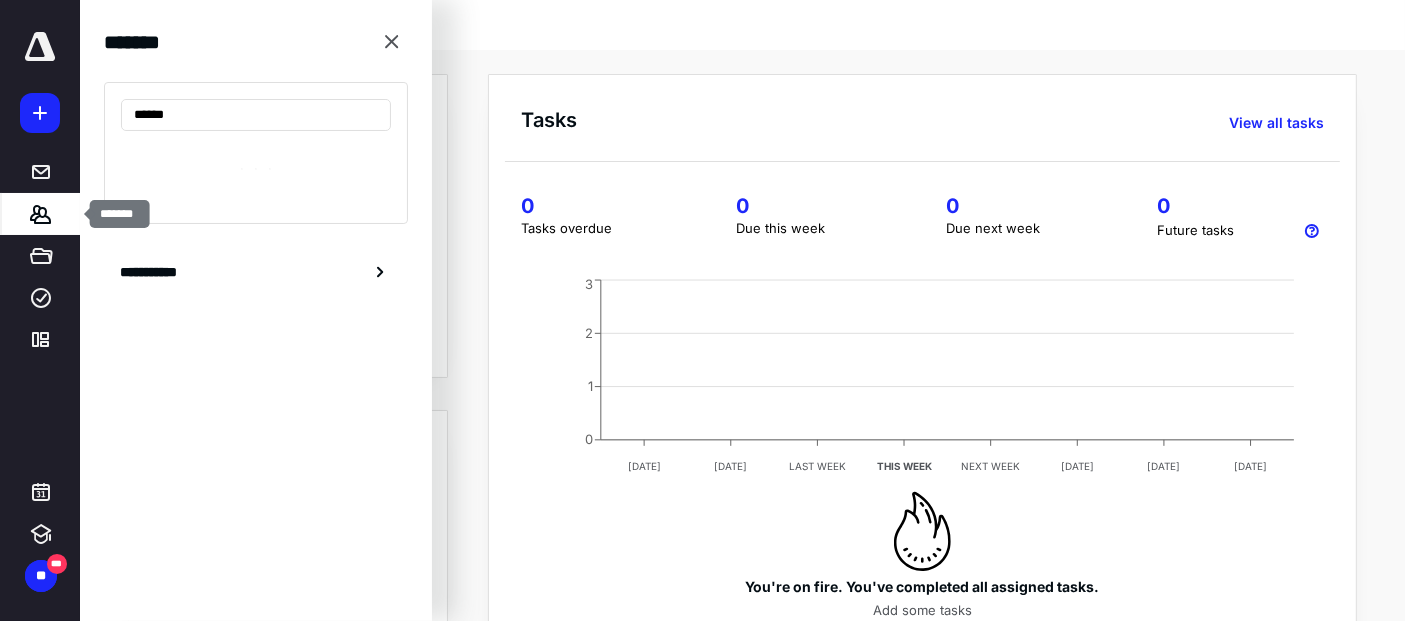 type on "******" 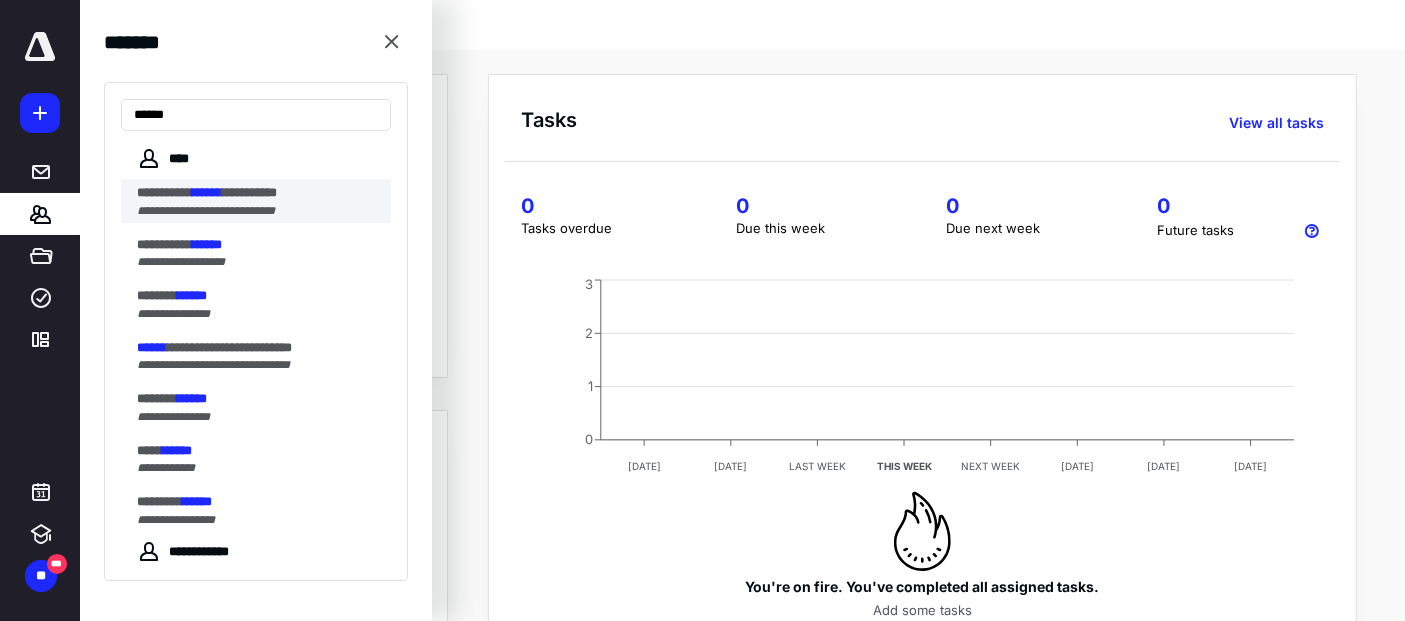click on "******" at bounding box center [207, 192] 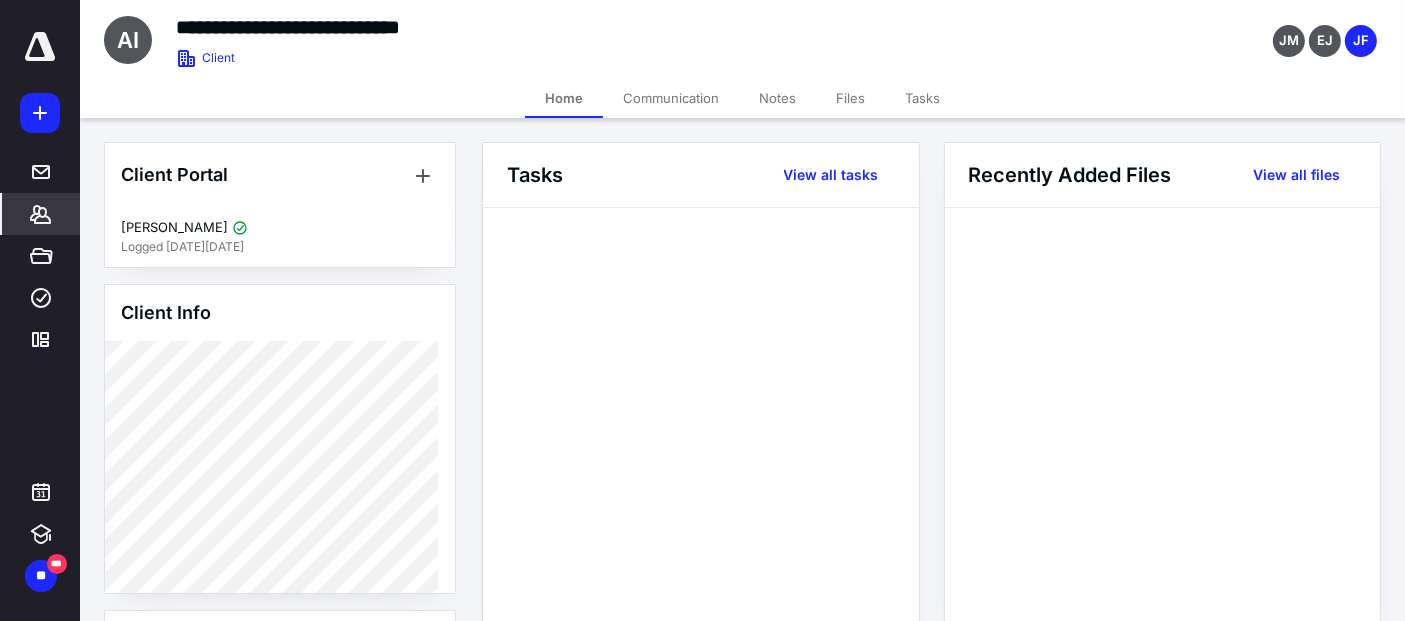 drag, startPoint x: 839, startPoint y: 98, endPoint x: 816, endPoint y: 98, distance: 23 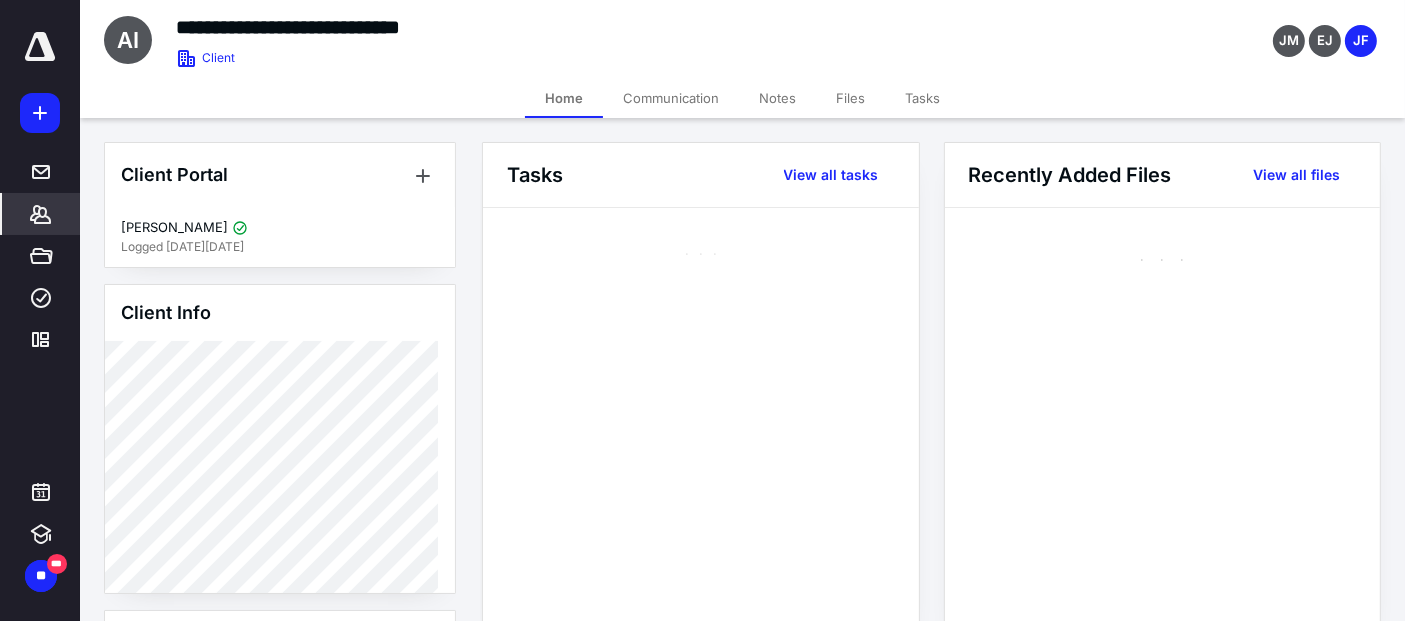 click on "Files" at bounding box center (850, 98) 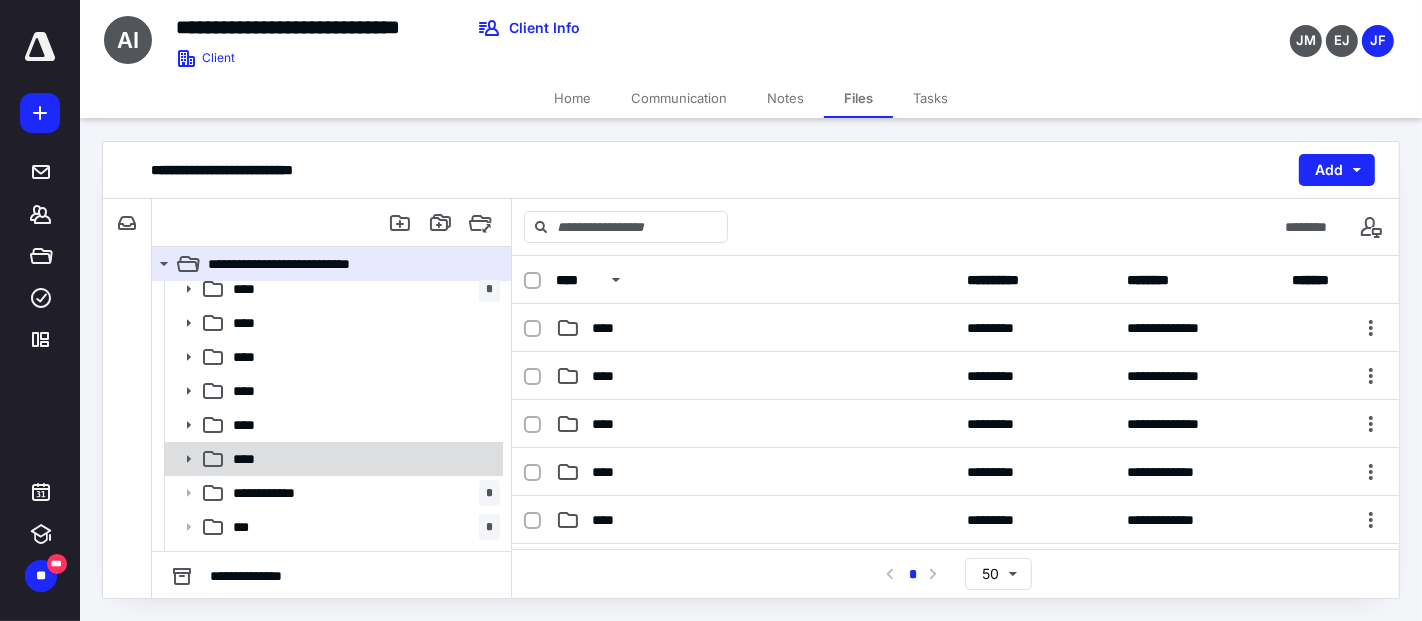 click 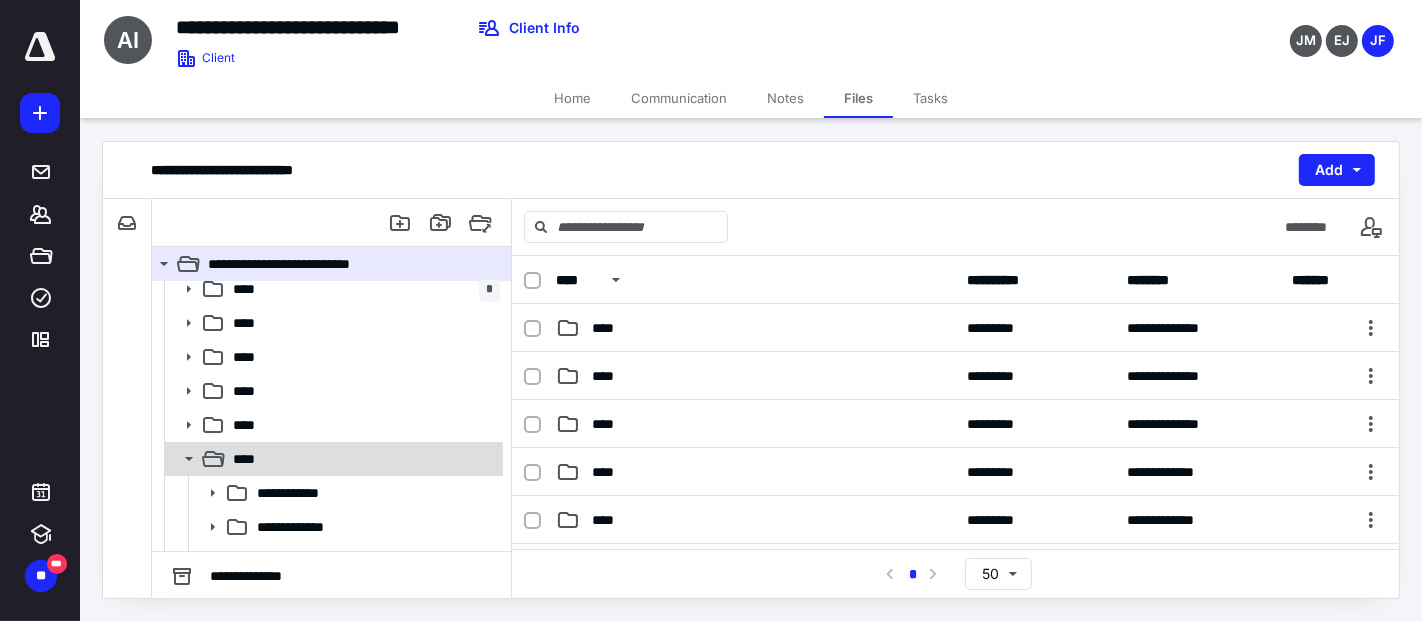 scroll, scrollTop: 333, scrollLeft: 0, axis: vertical 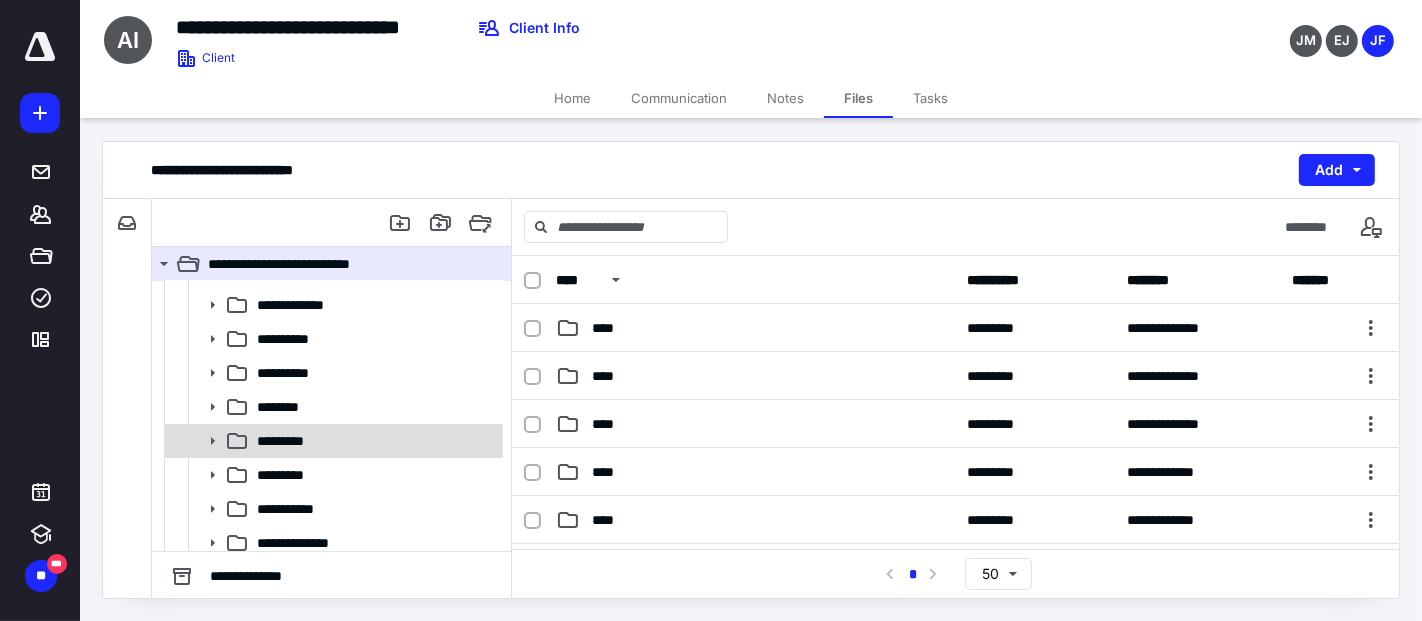 click 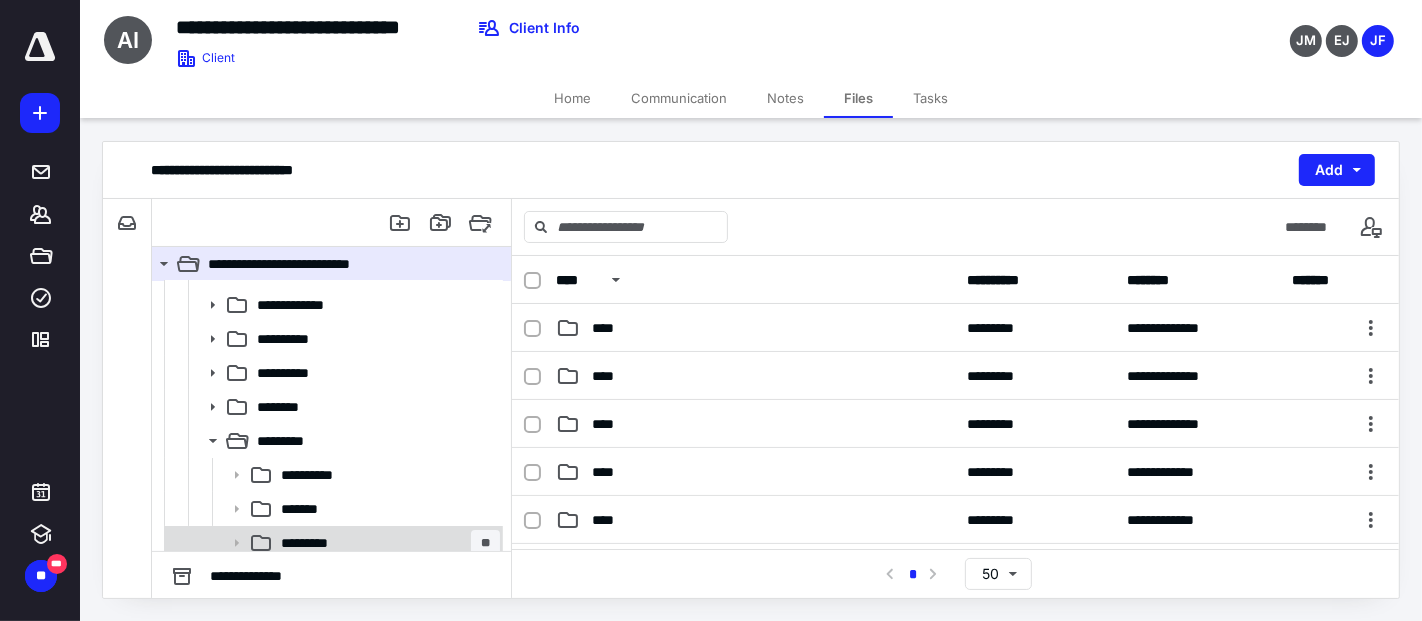 click on "*********" at bounding box center (317, 543) 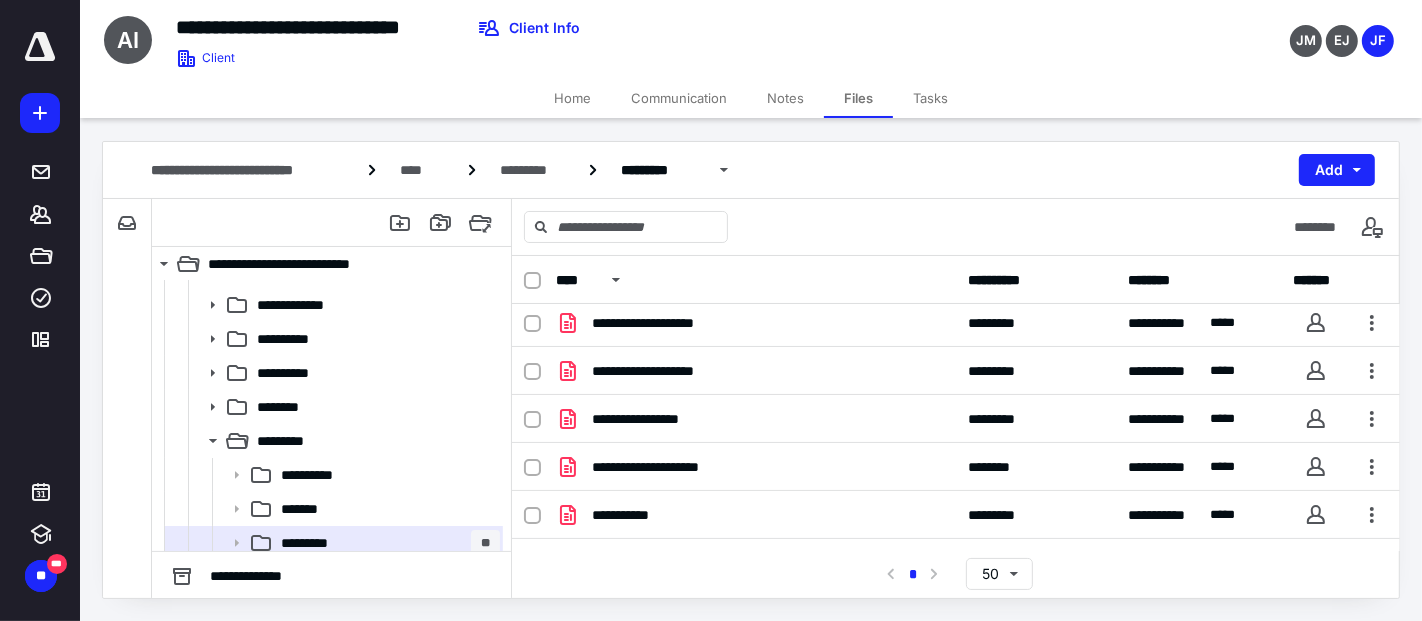 scroll, scrollTop: 325, scrollLeft: 0, axis: vertical 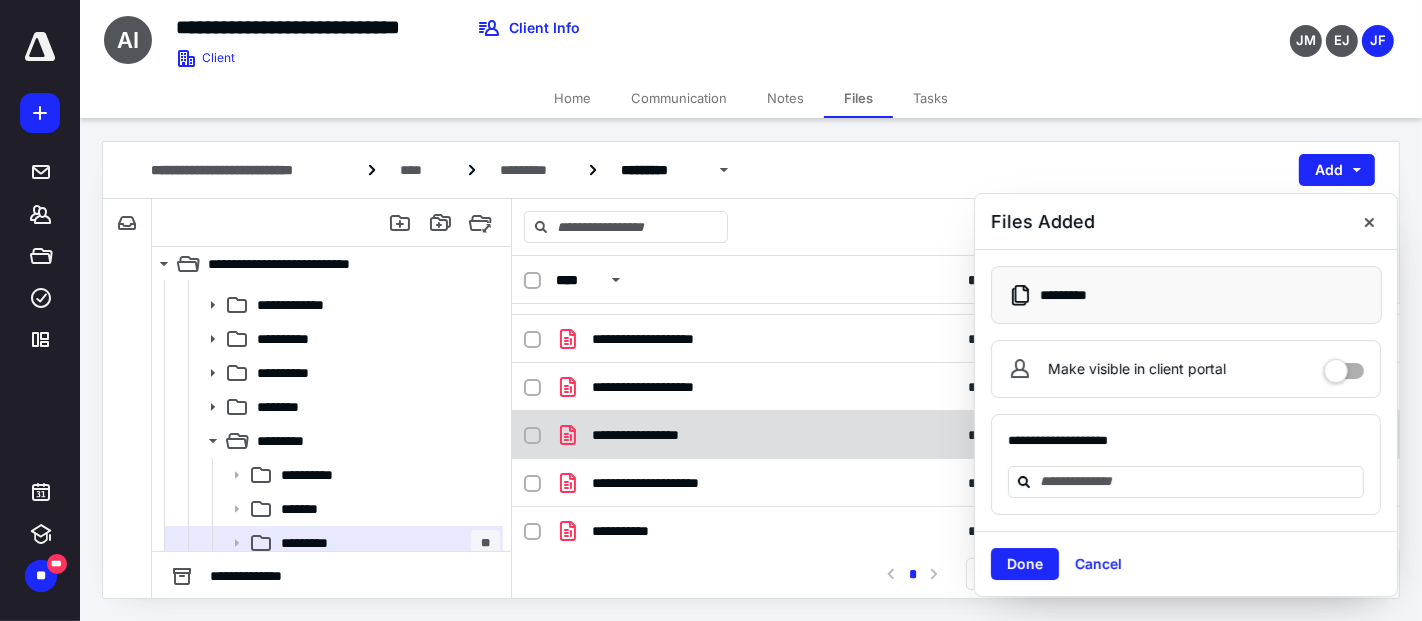 checkbox on "true" 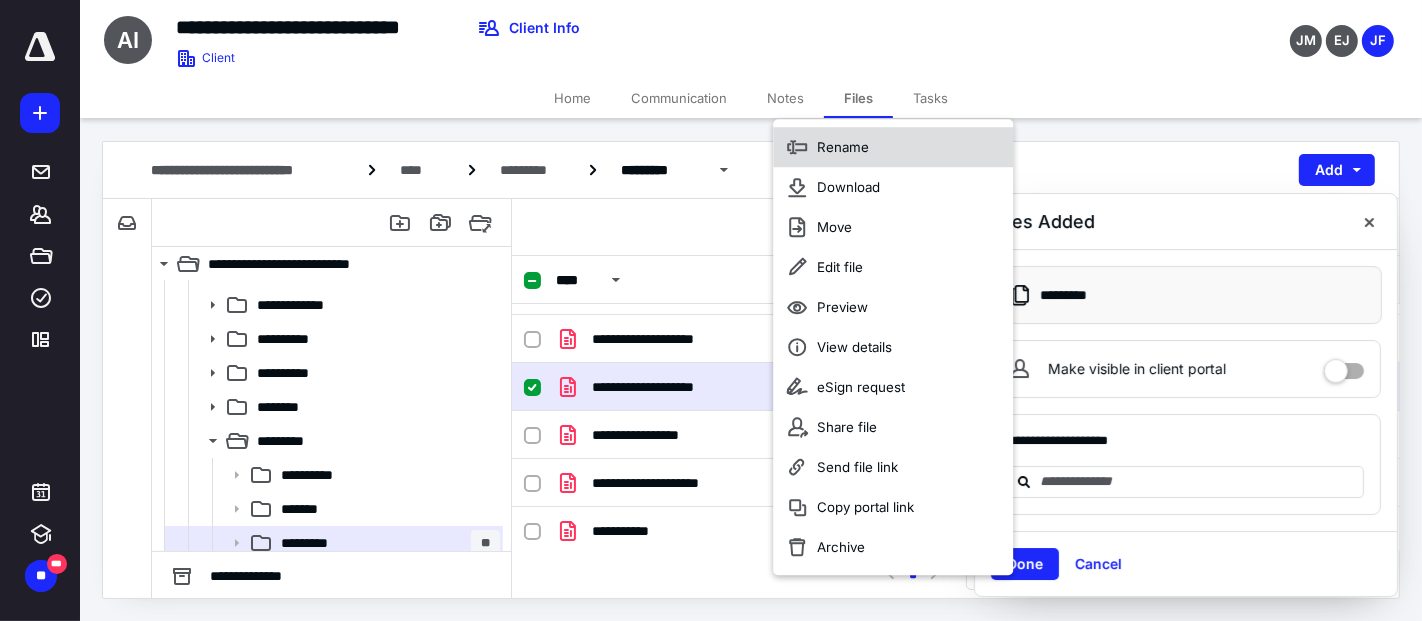 click on "Rename" at bounding box center (843, 147) 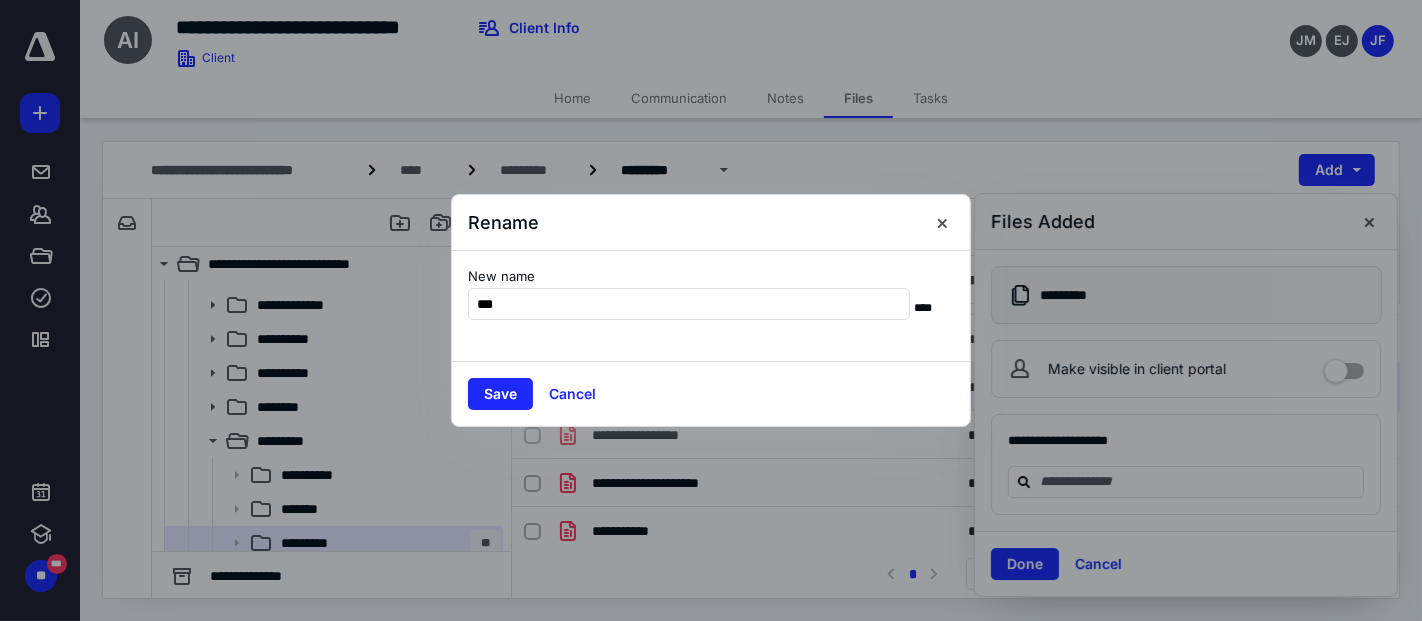 type on "***" 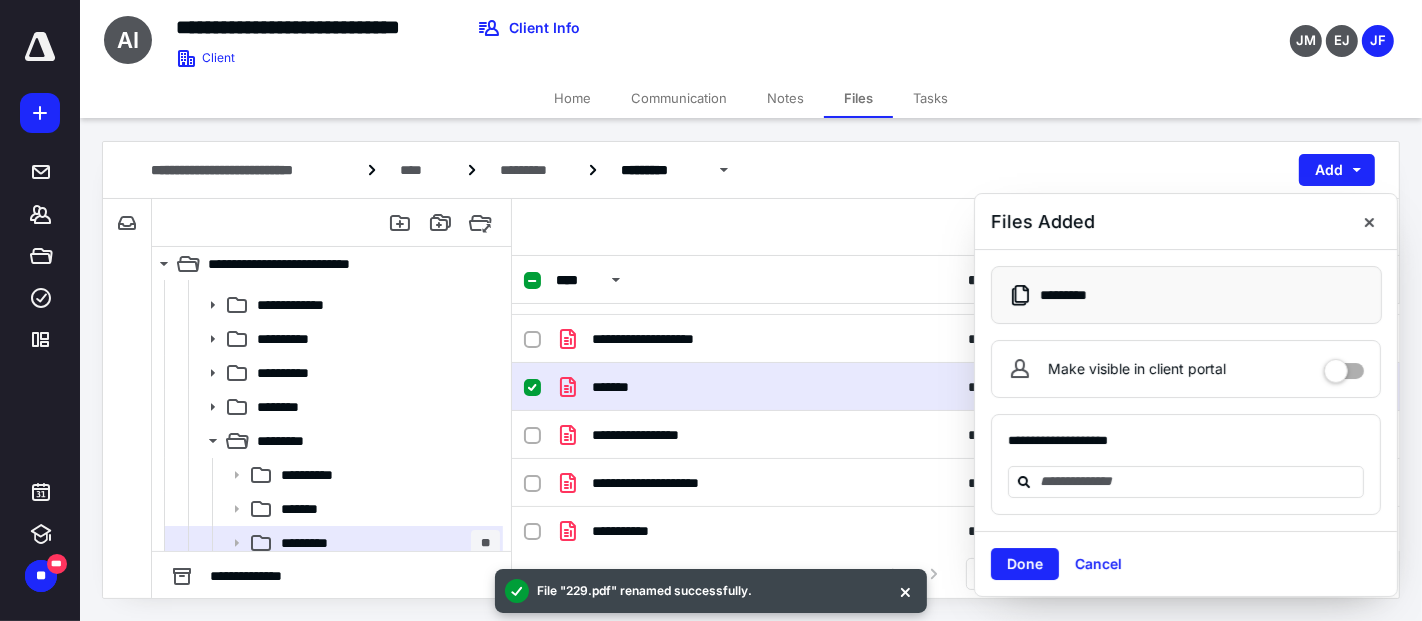 scroll, scrollTop: 87, scrollLeft: 0, axis: vertical 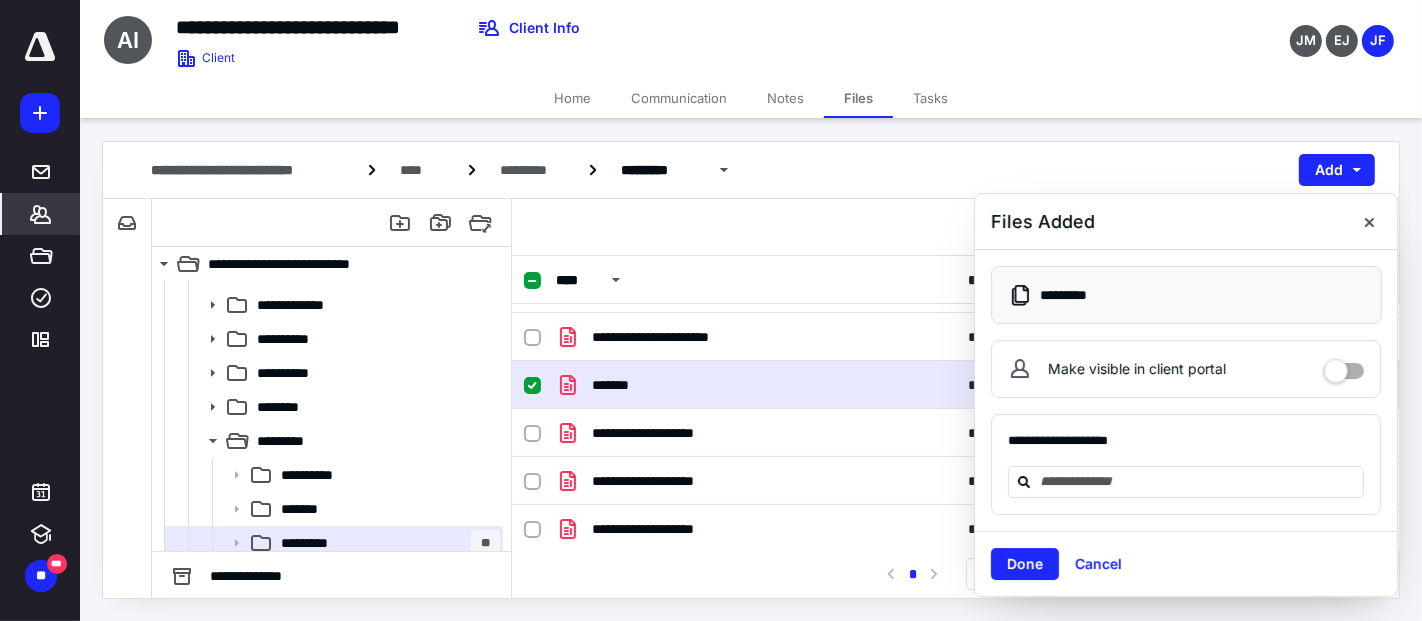 click 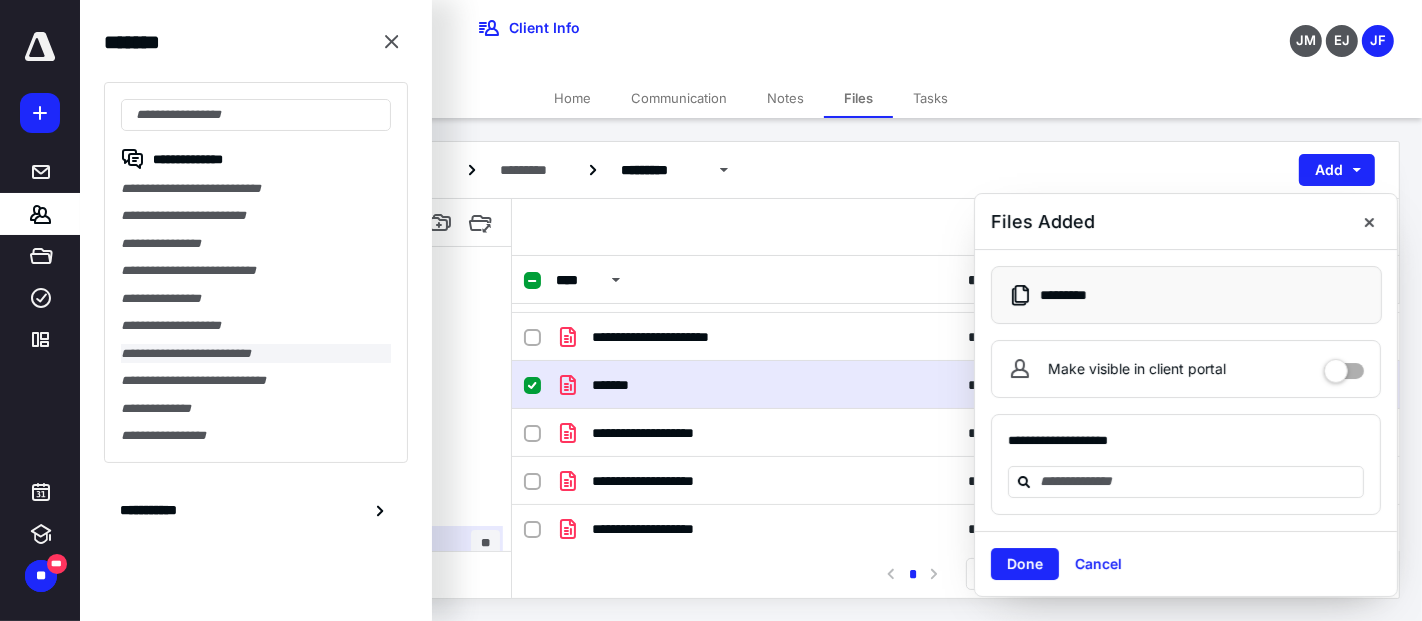 click on "**********" at bounding box center (256, 353) 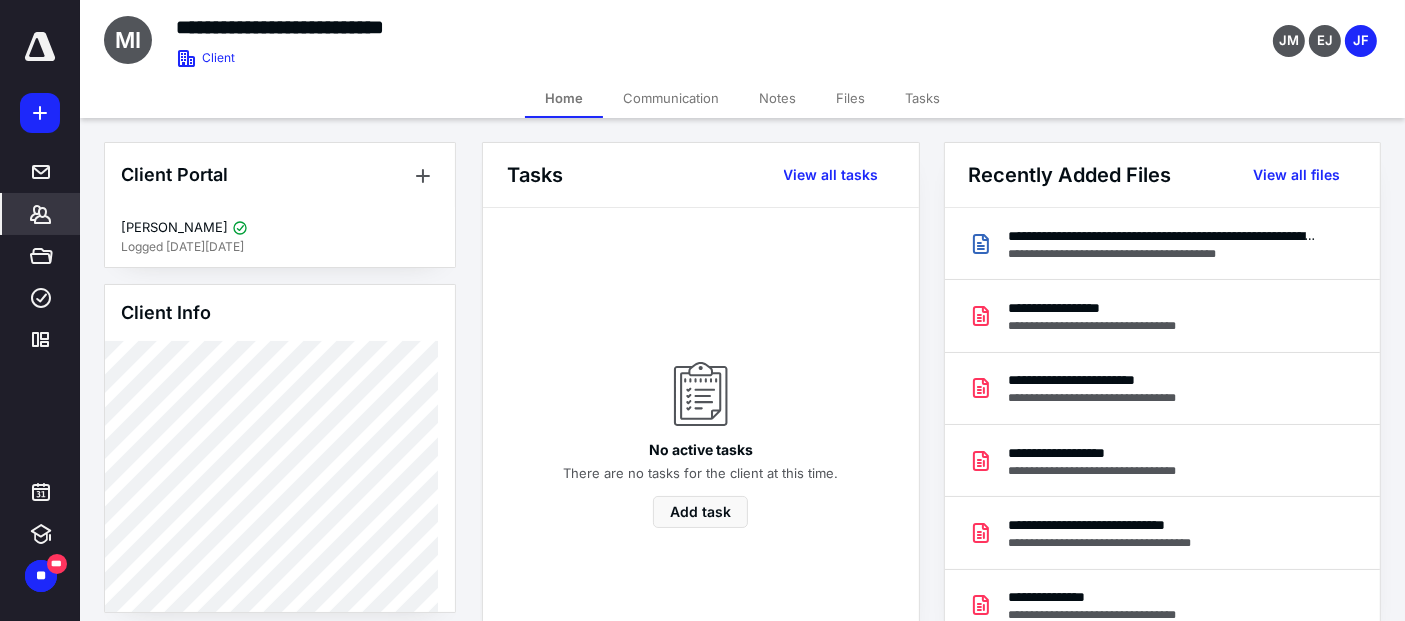 click on "Files" at bounding box center (850, 98) 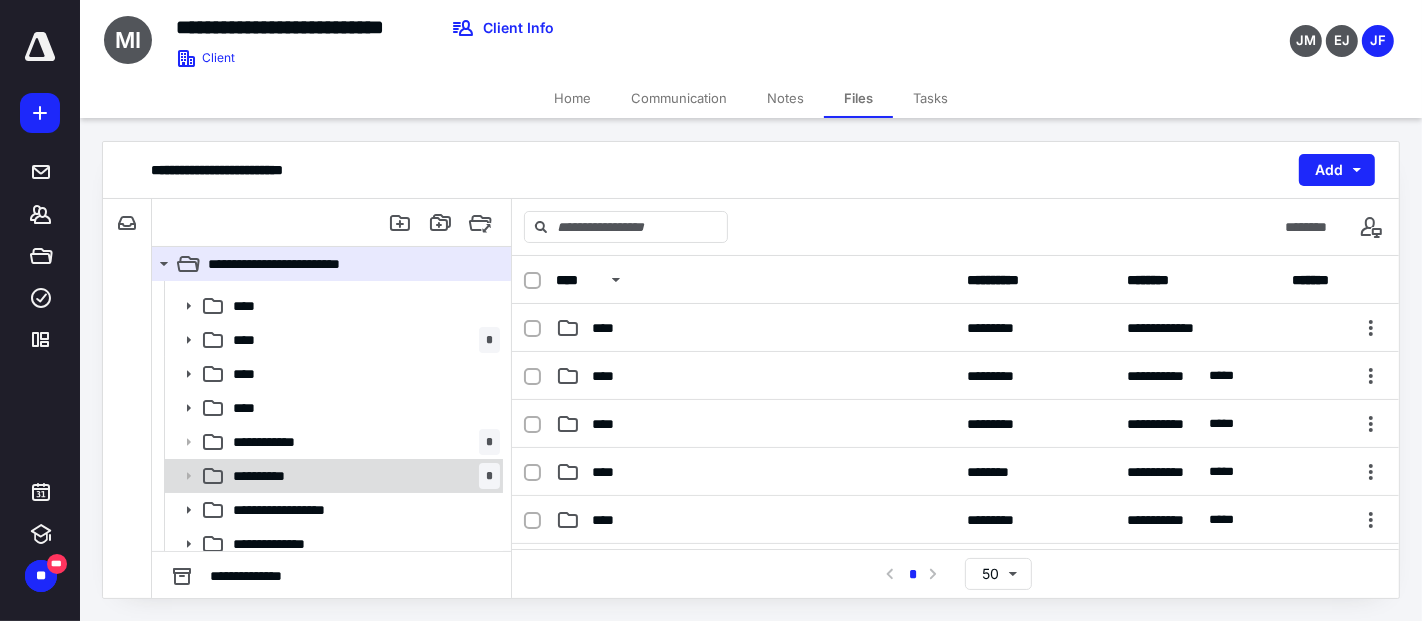 scroll, scrollTop: 111, scrollLeft: 0, axis: vertical 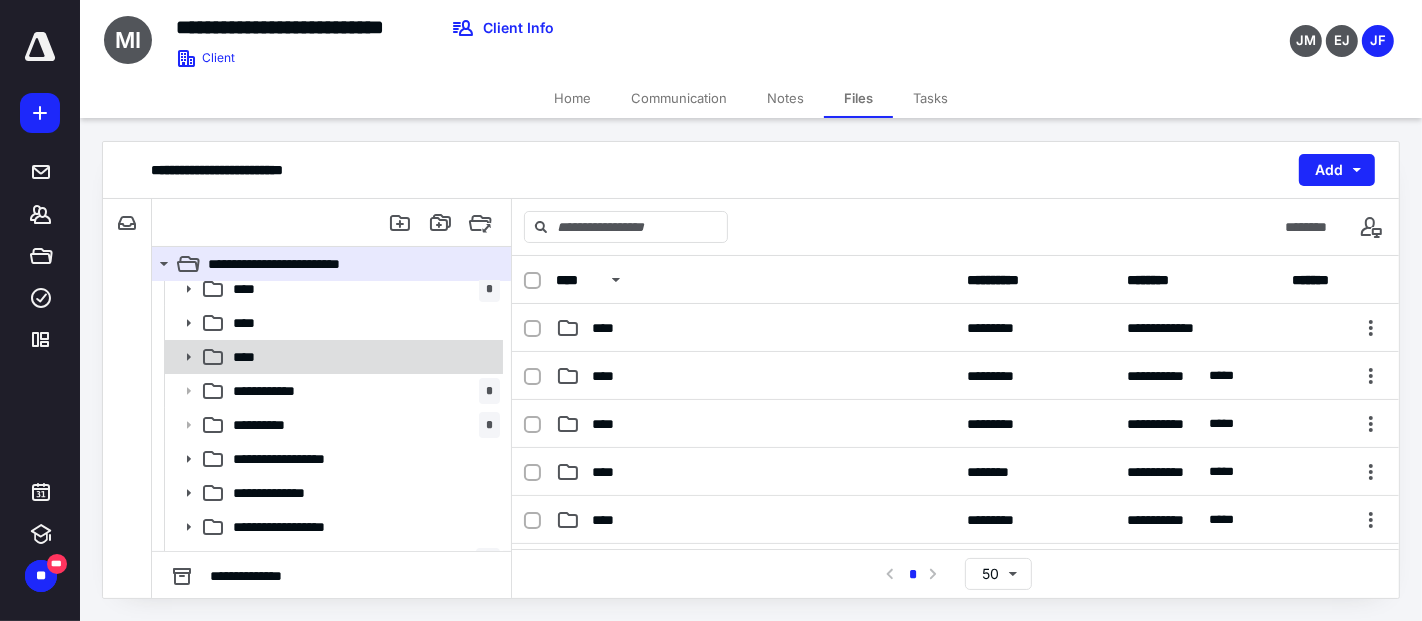 click 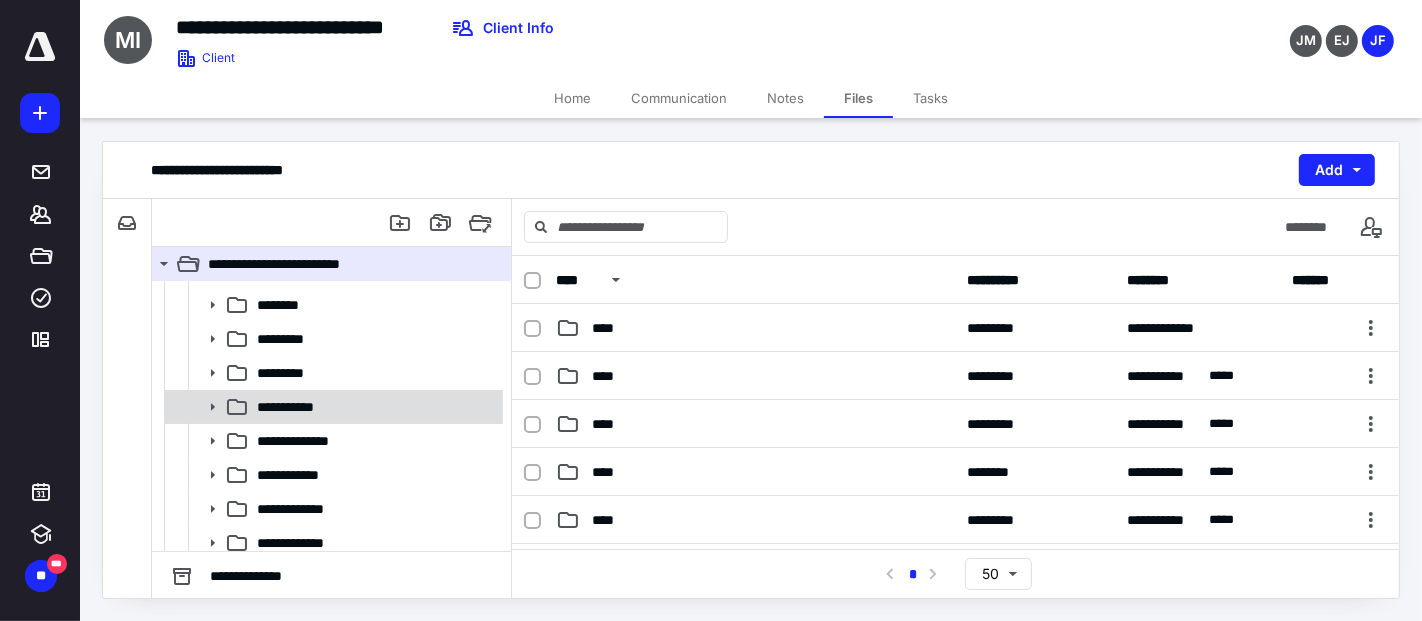 scroll, scrollTop: 222, scrollLeft: 0, axis: vertical 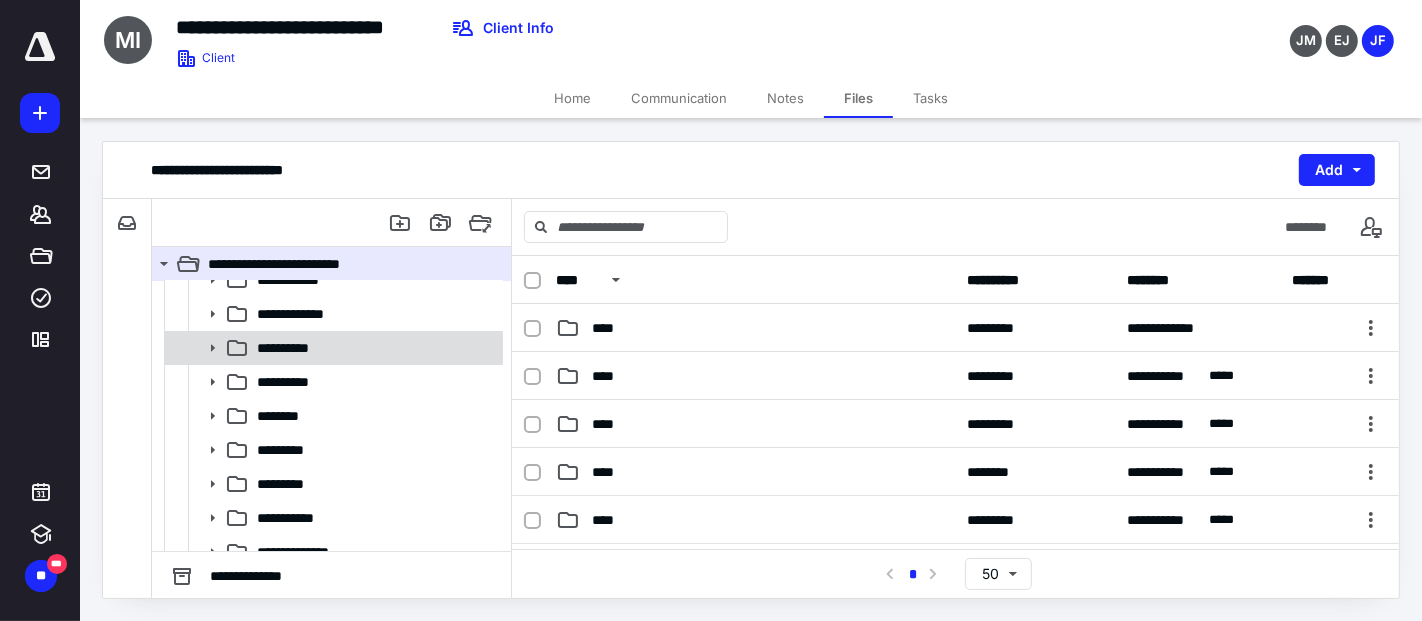 click 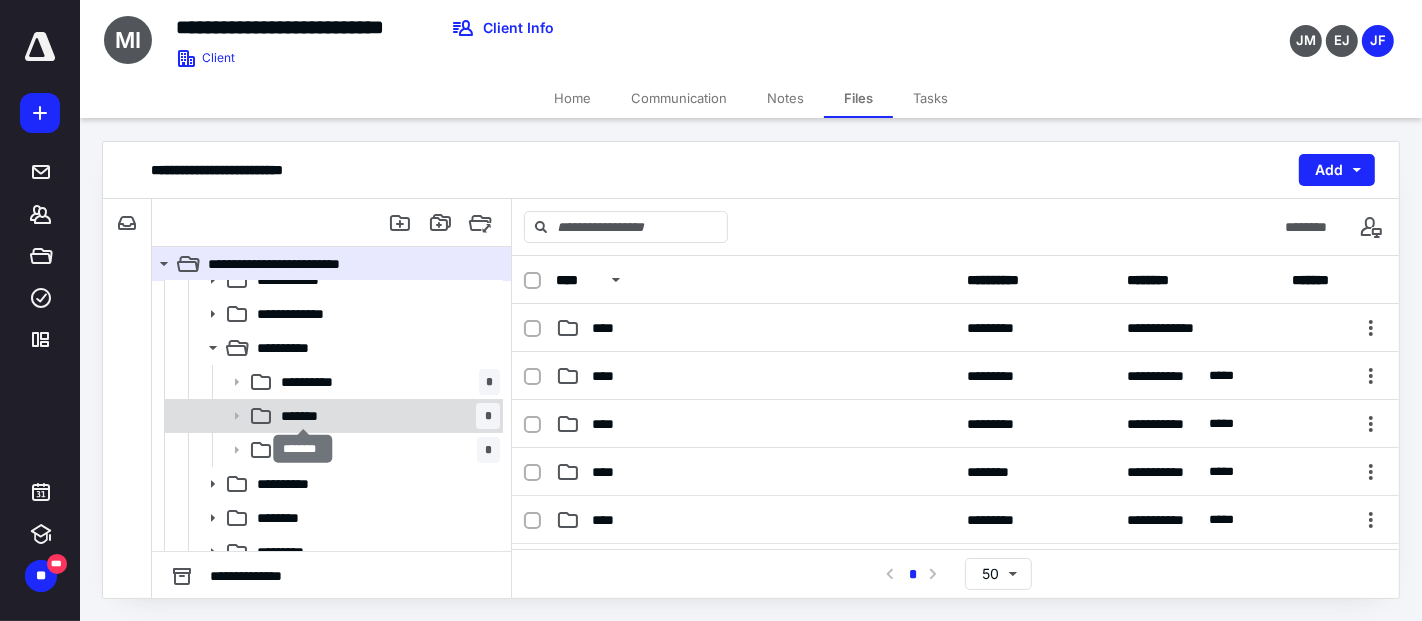 click on "******* *" at bounding box center [386, 416] 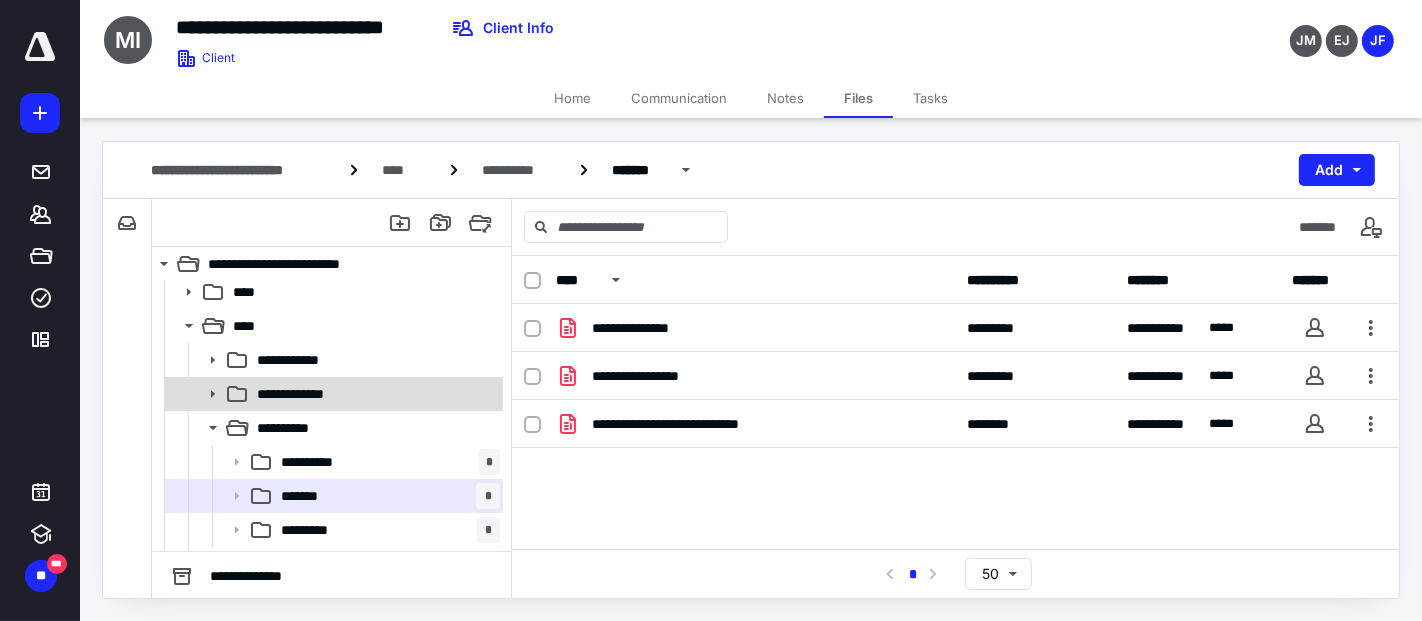 scroll, scrollTop: 111, scrollLeft: 0, axis: vertical 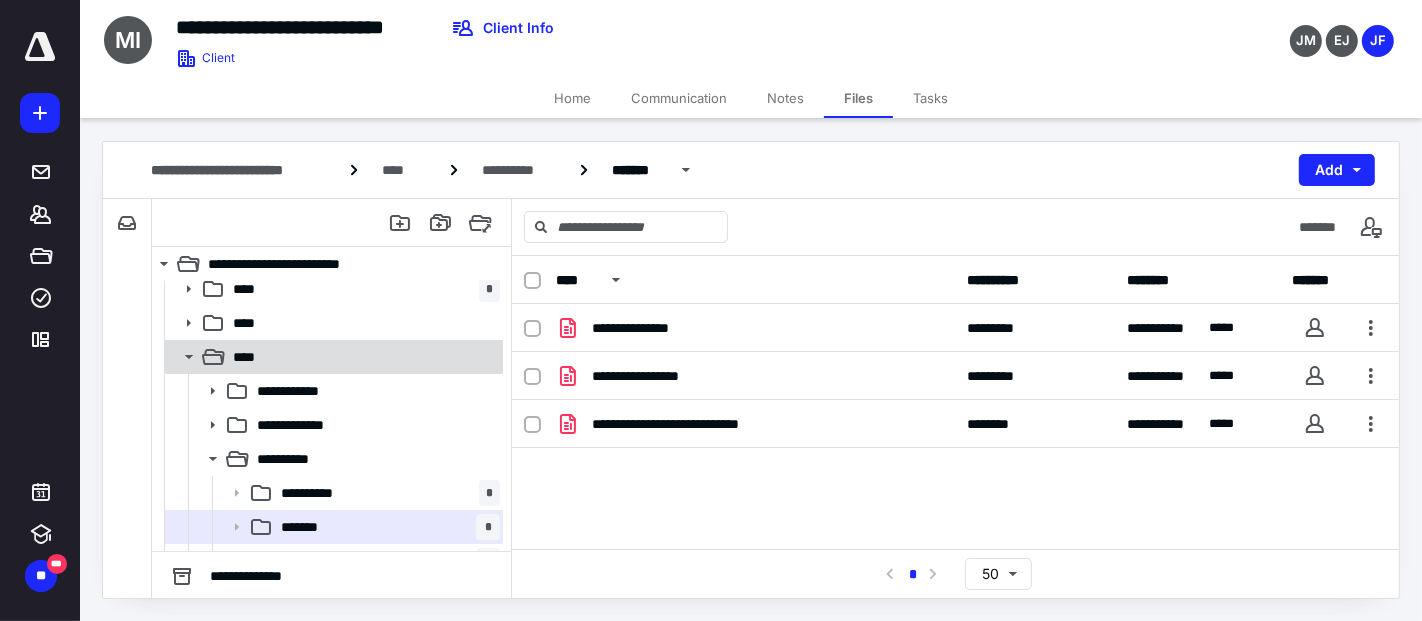 click 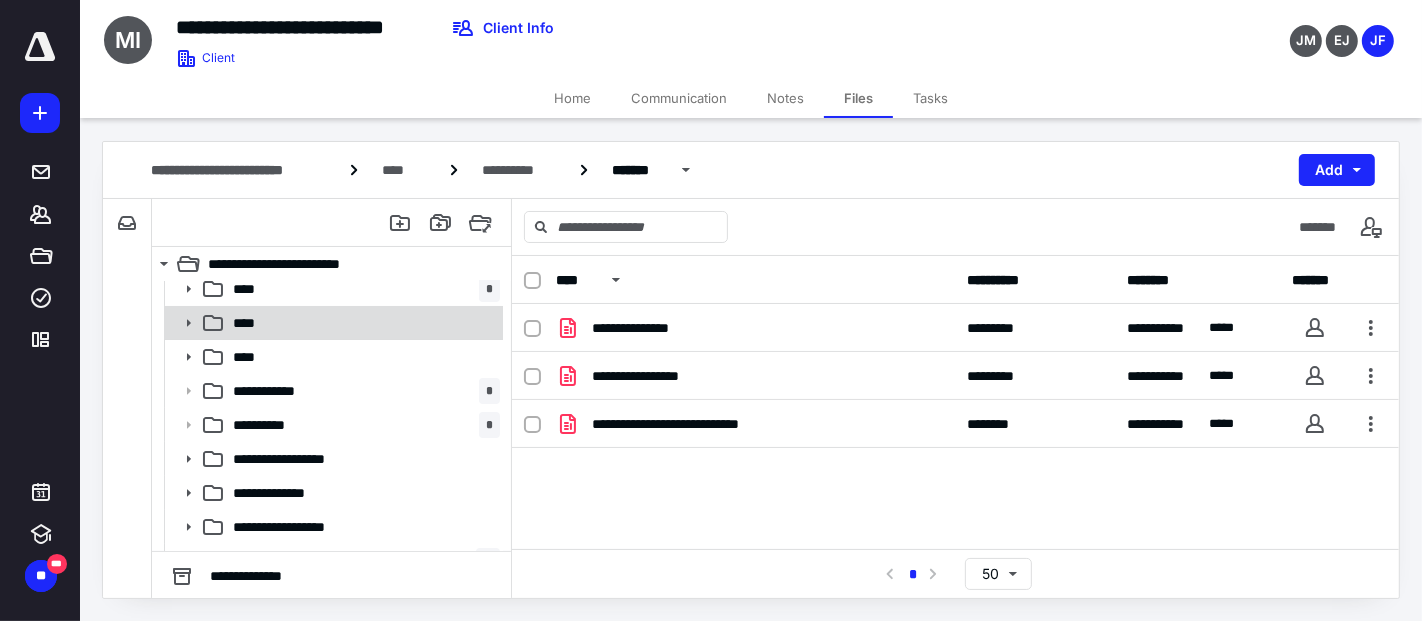 click 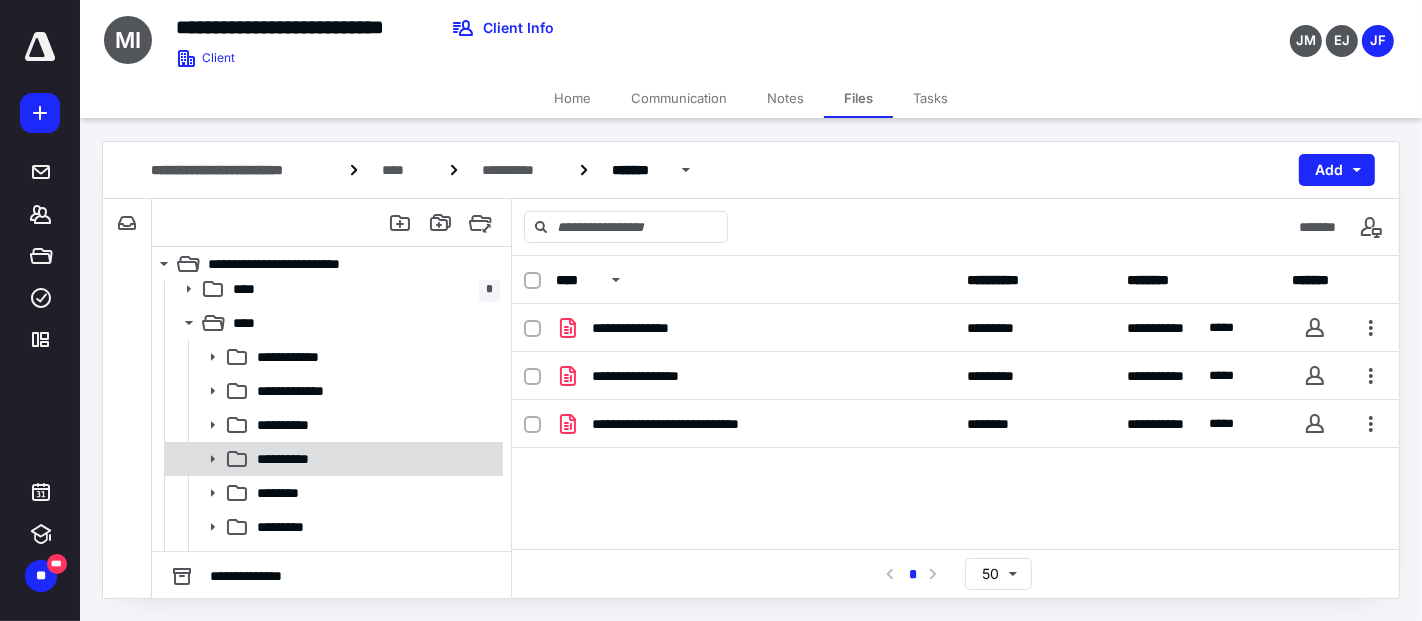 scroll, scrollTop: 222, scrollLeft: 0, axis: vertical 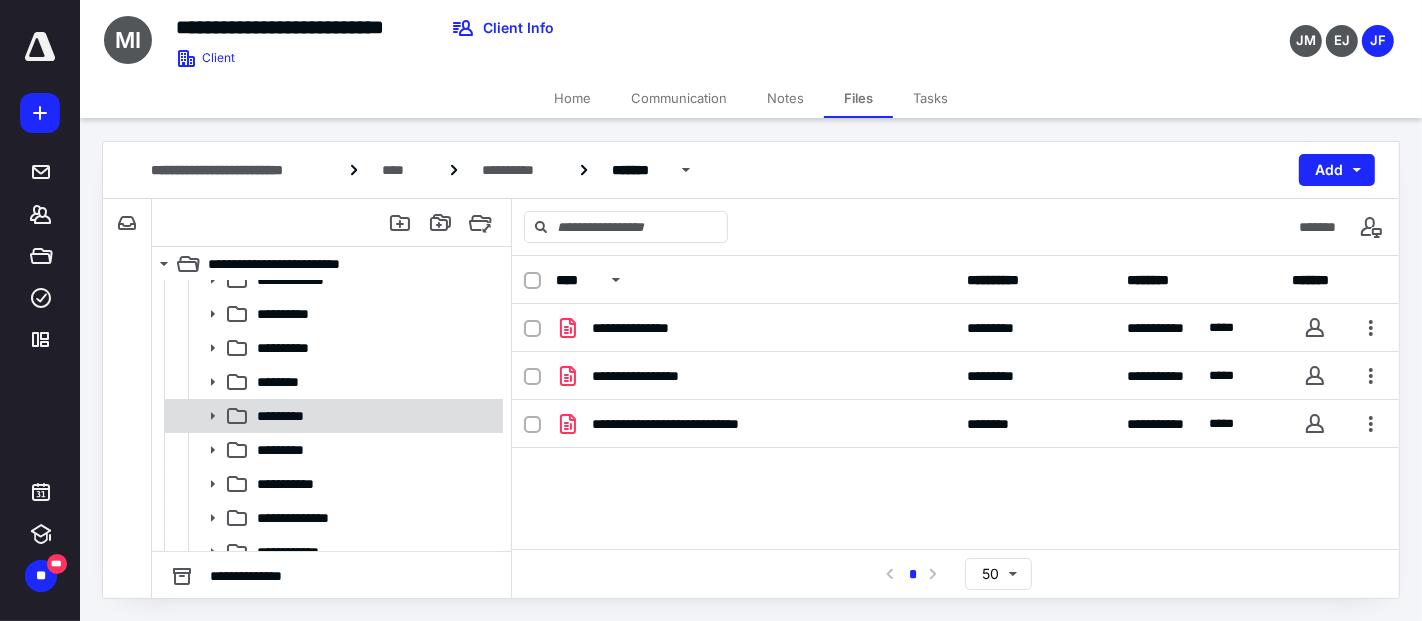 click 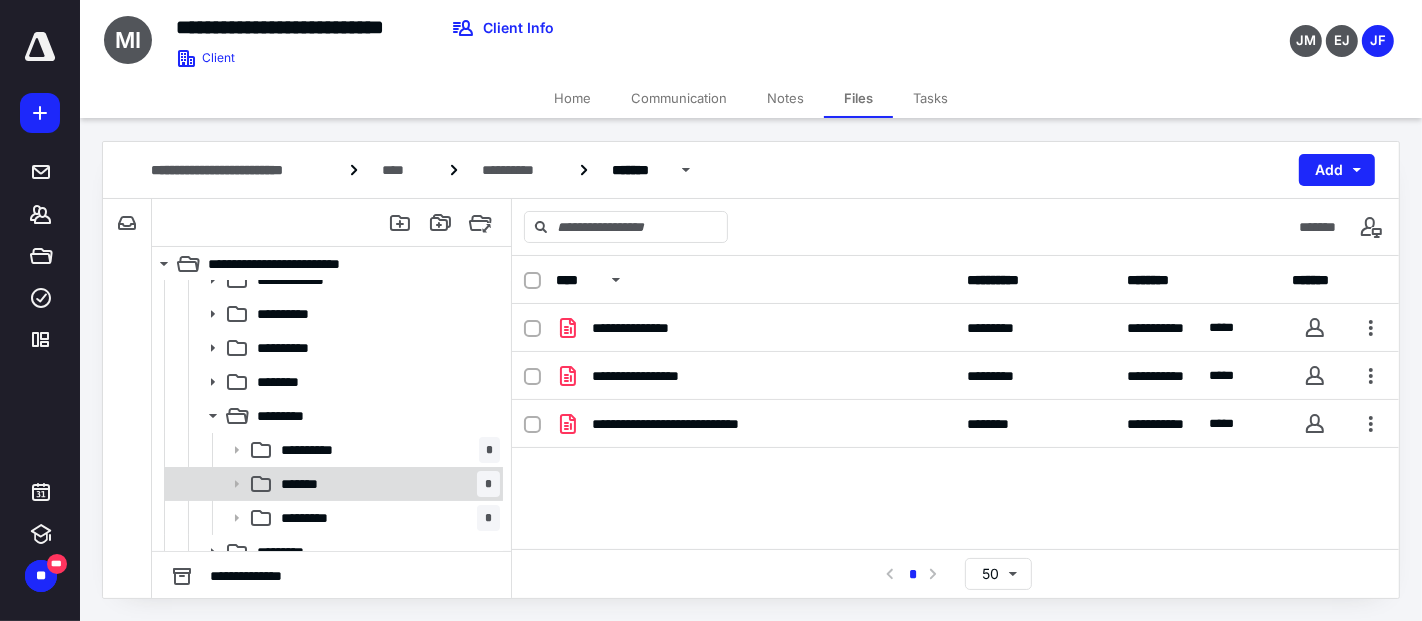 click on "*******" at bounding box center (303, 484) 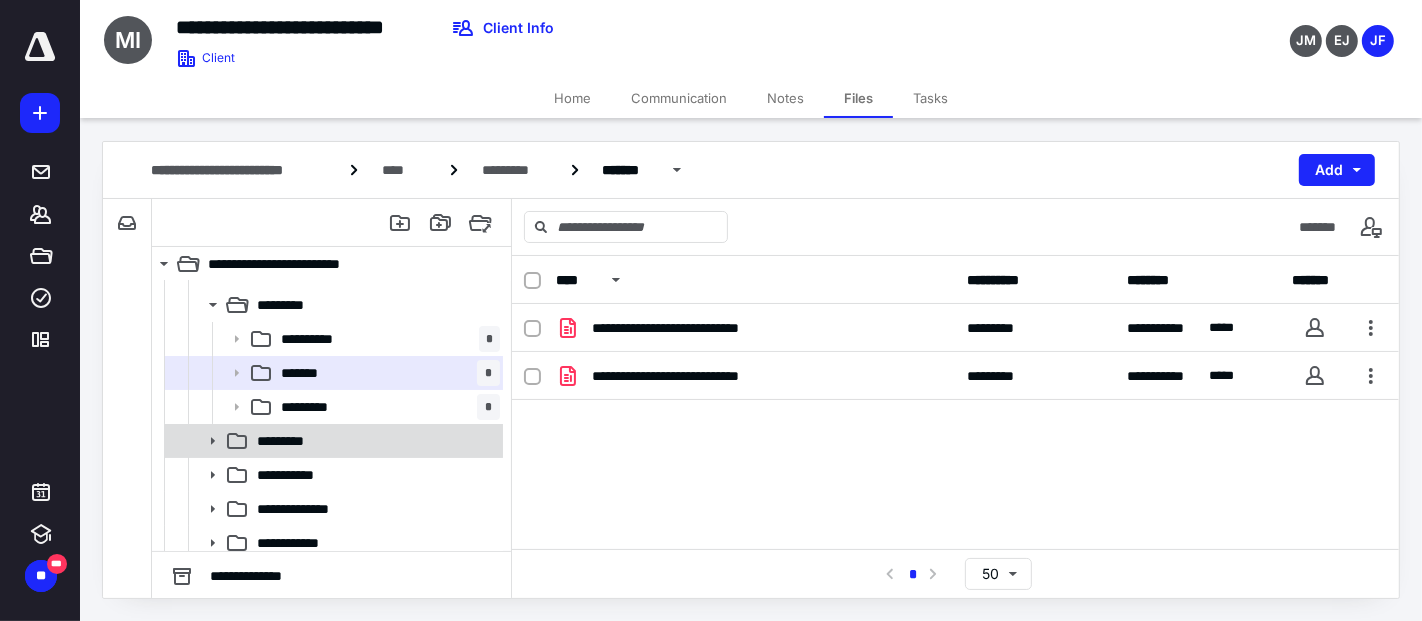 scroll, scrollTop: 444, scrollLeft: 0, axis: vertical 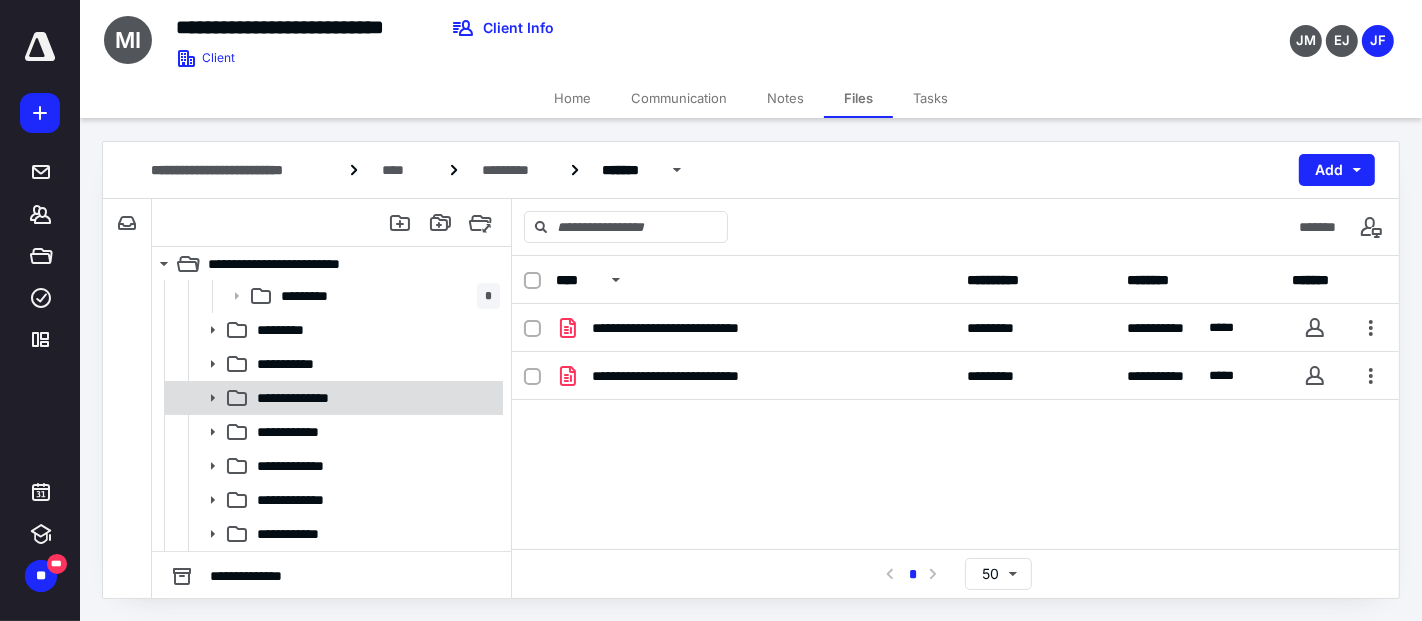 drag, startPoint x: 214, startPoint y: 397, endPoint x: 222, endPoint y: 408, distance: 13.601471 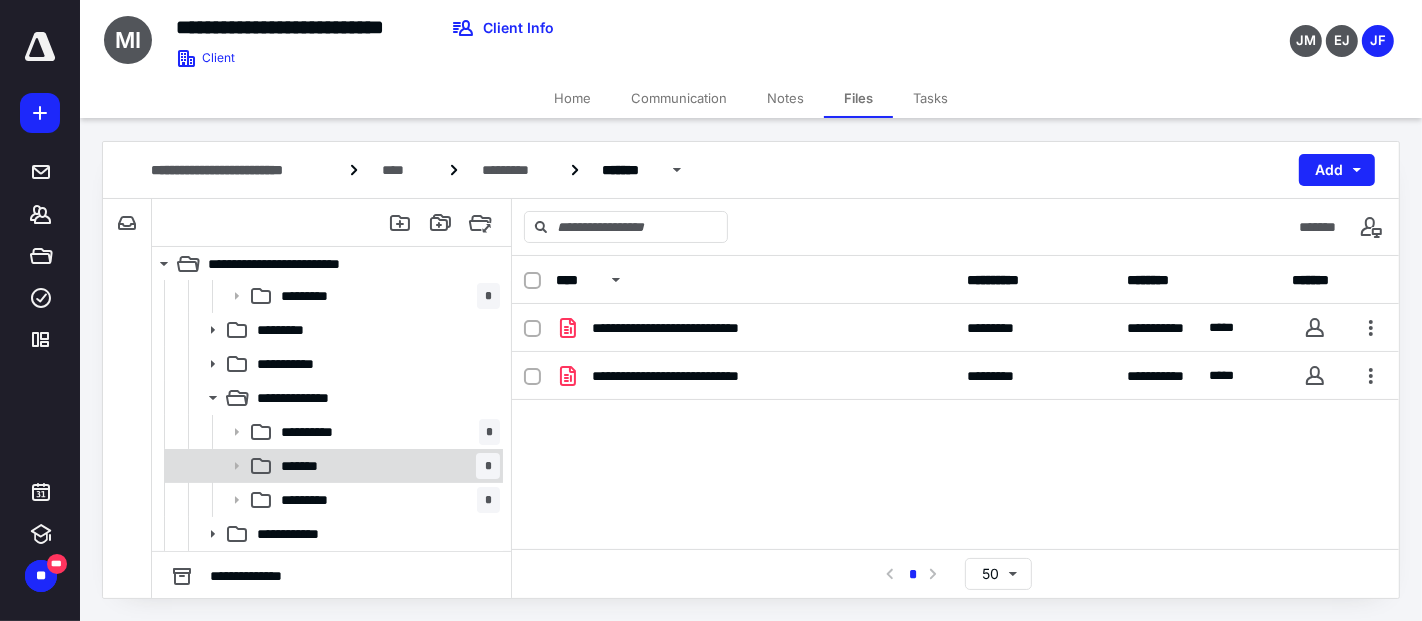 click on "******* *" at bounding box center [386, 466] 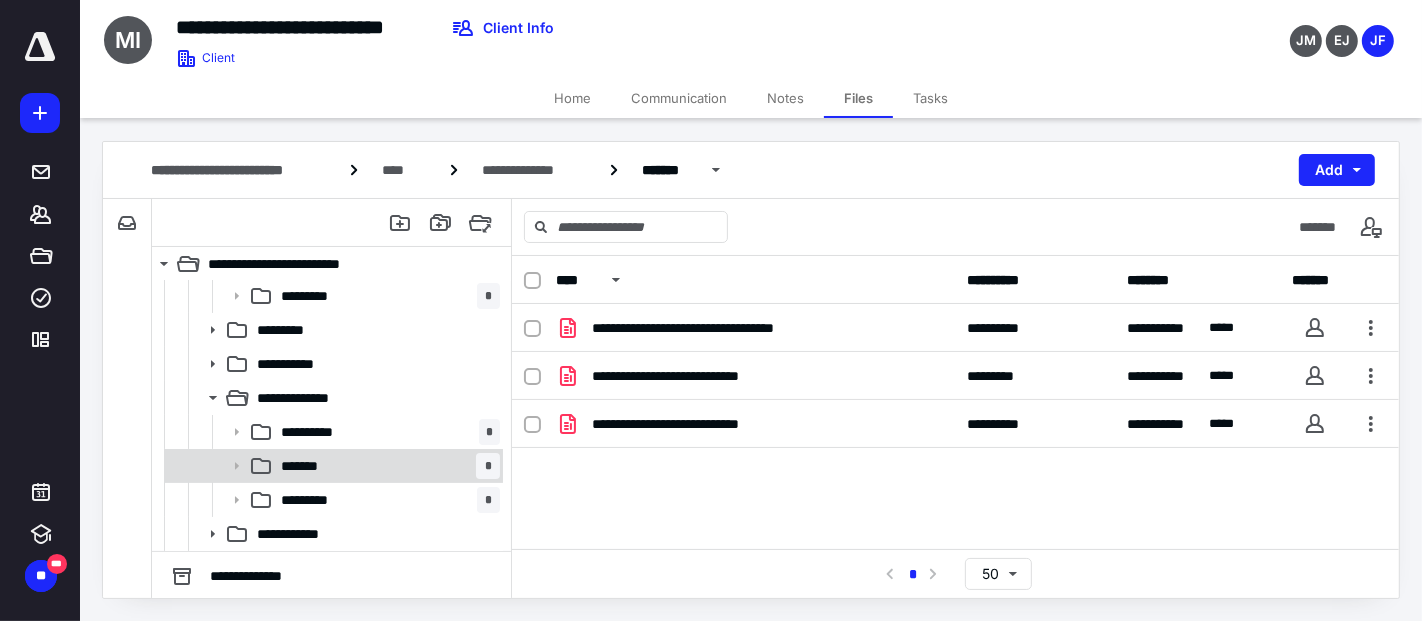 scroll, scrollTop: 666, scrollLeft: 0, axis: vertical 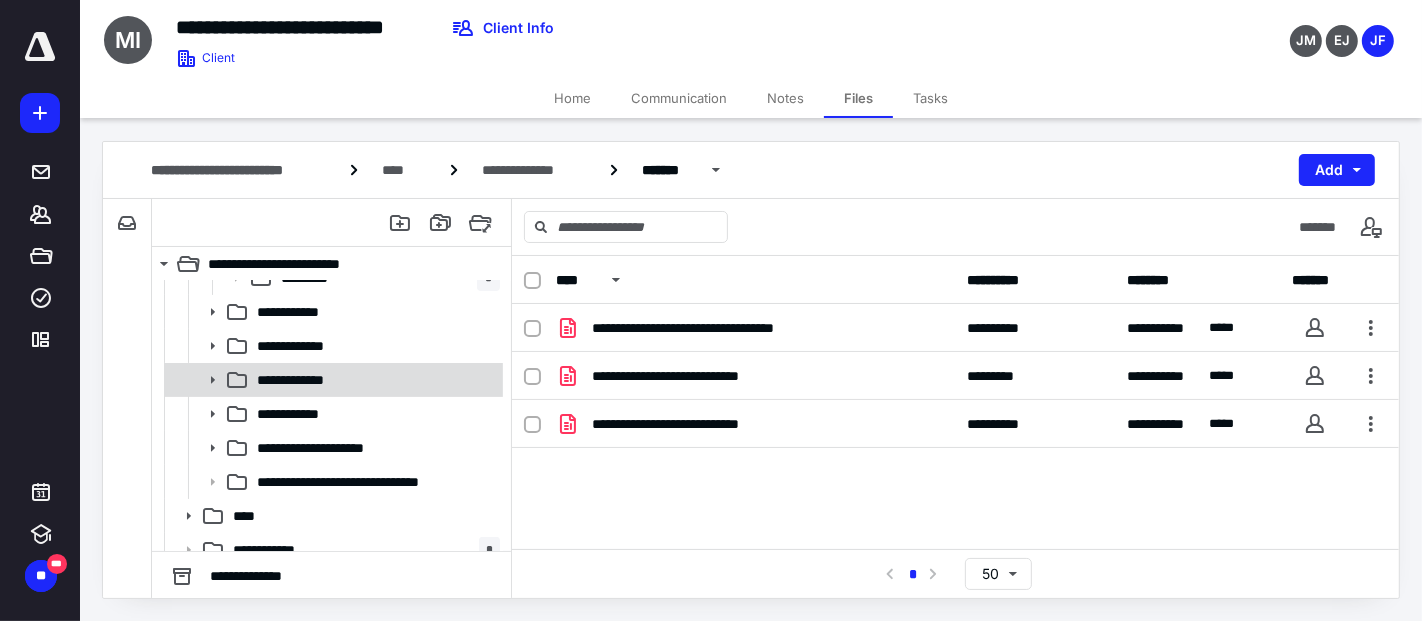click 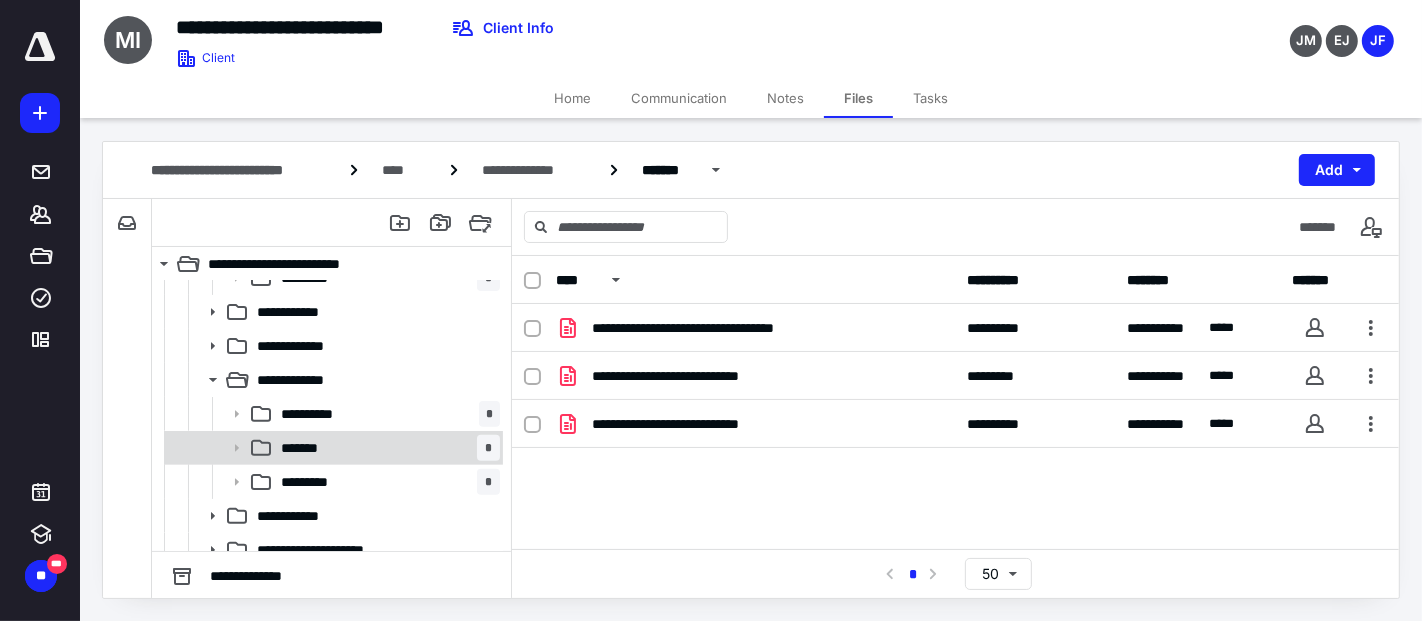 click on "******* *" at bounding box center (386, 448) 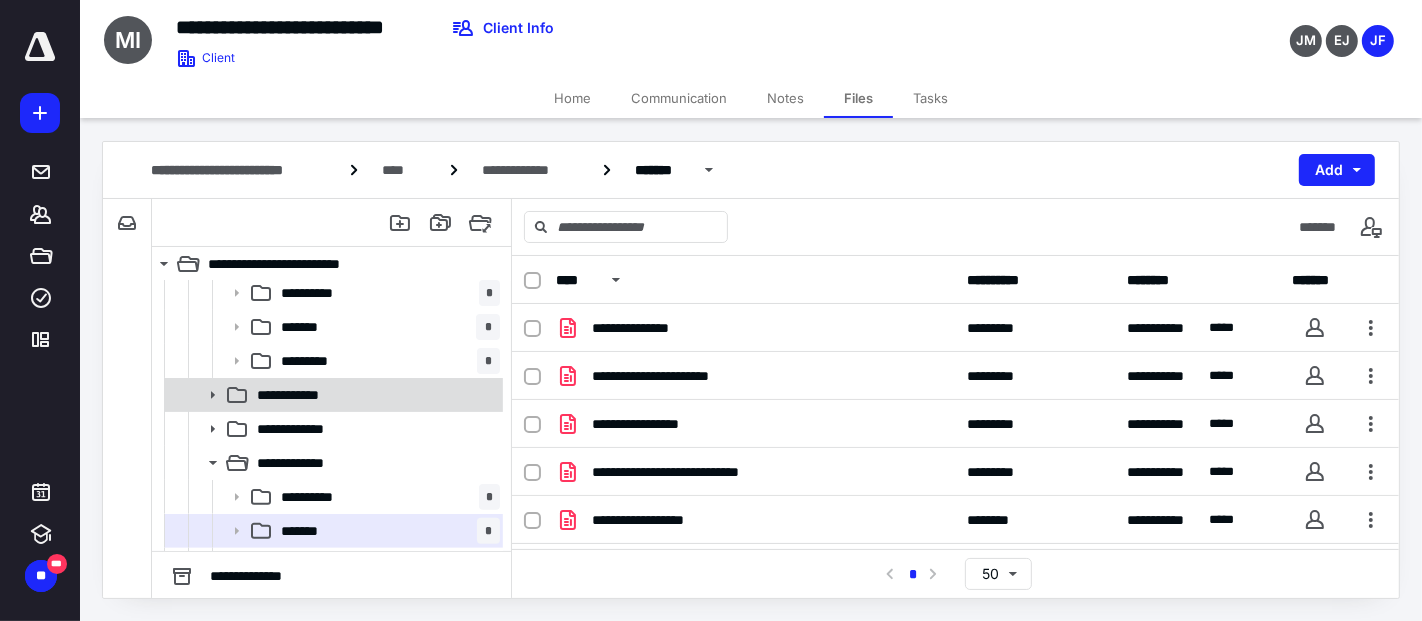 scroll, scrollTop: 555, scrollLeft: 0, axis: vertical 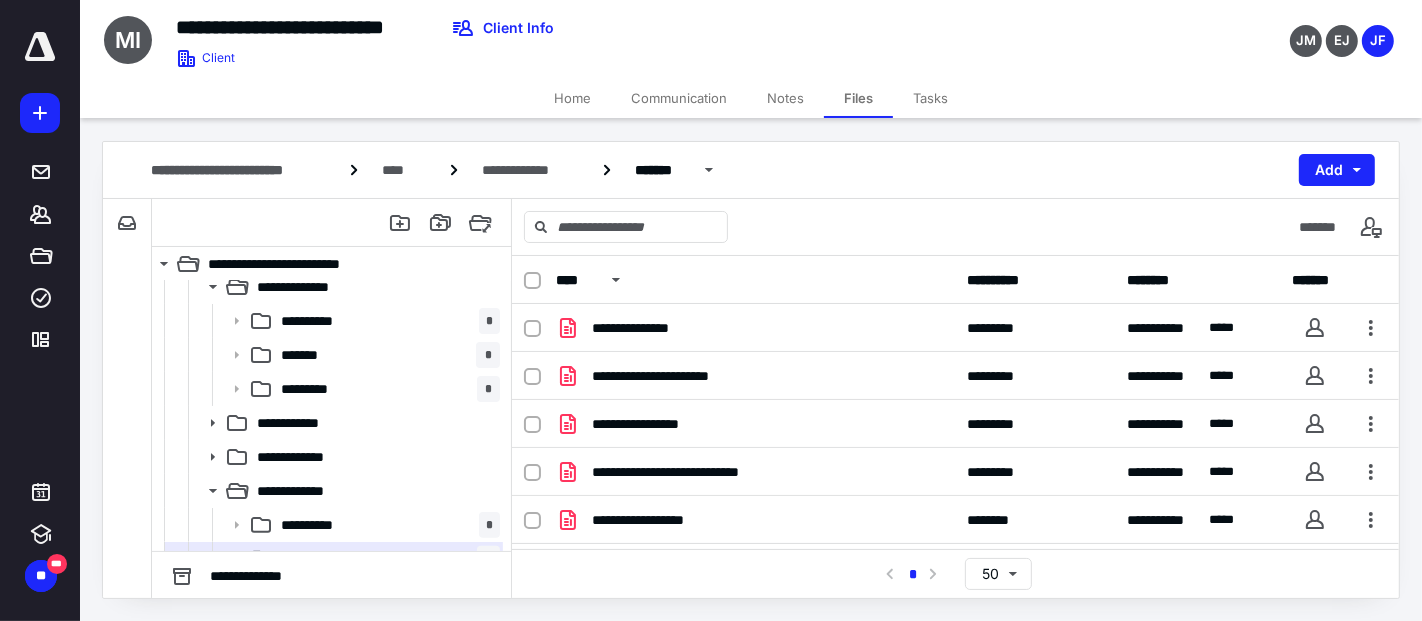 drag, startPoint x: 325, startPoint y: 355, endPoint x: 8, endPoint y: 140, distance: 383.03262 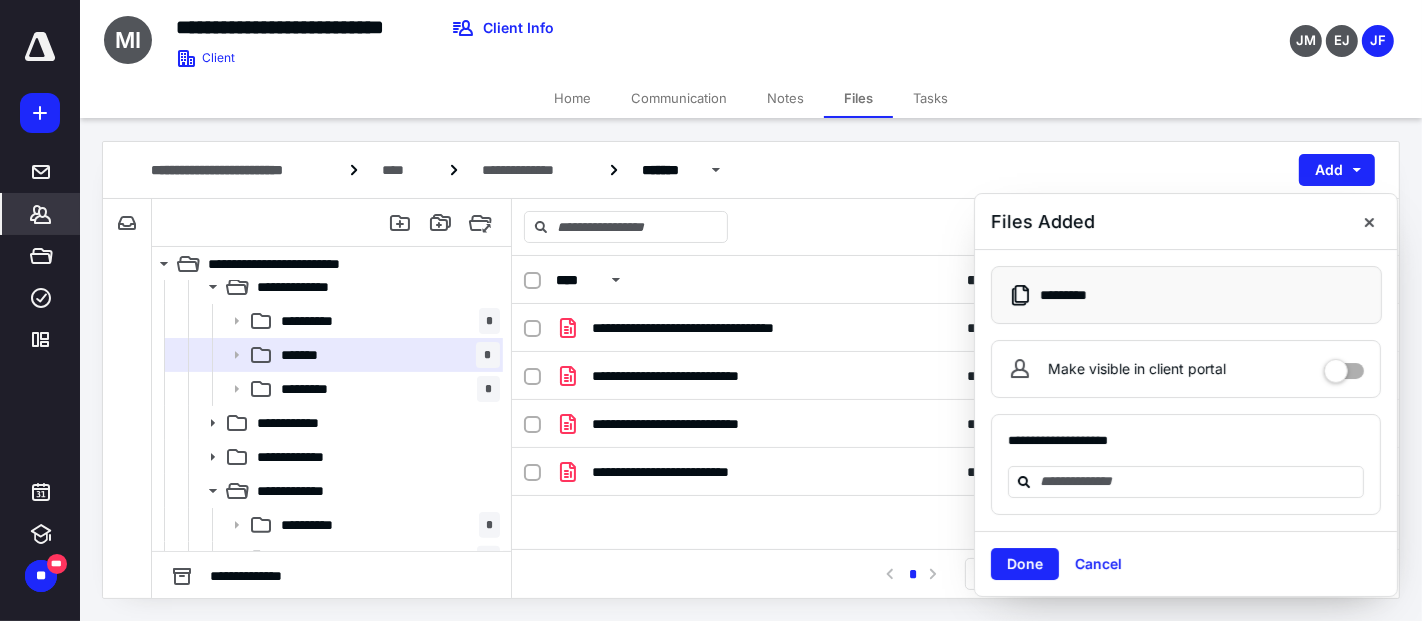 click 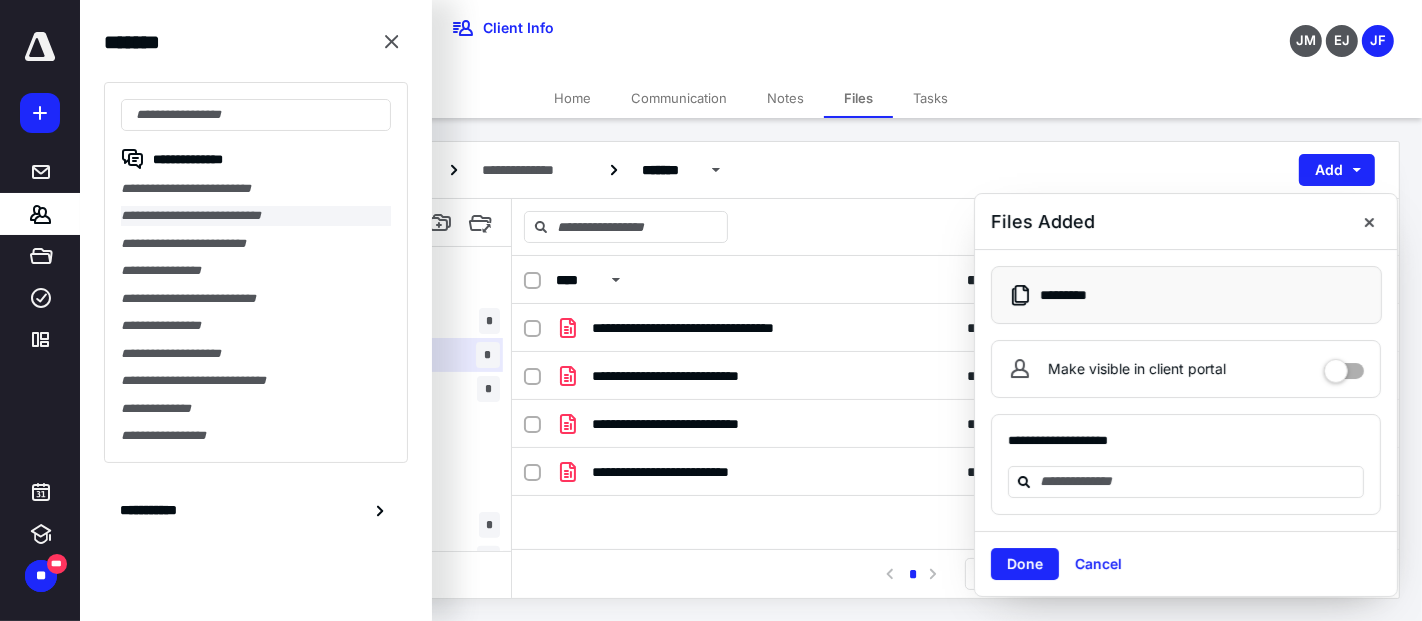 click on "**********" at bounding box center (256, 215) 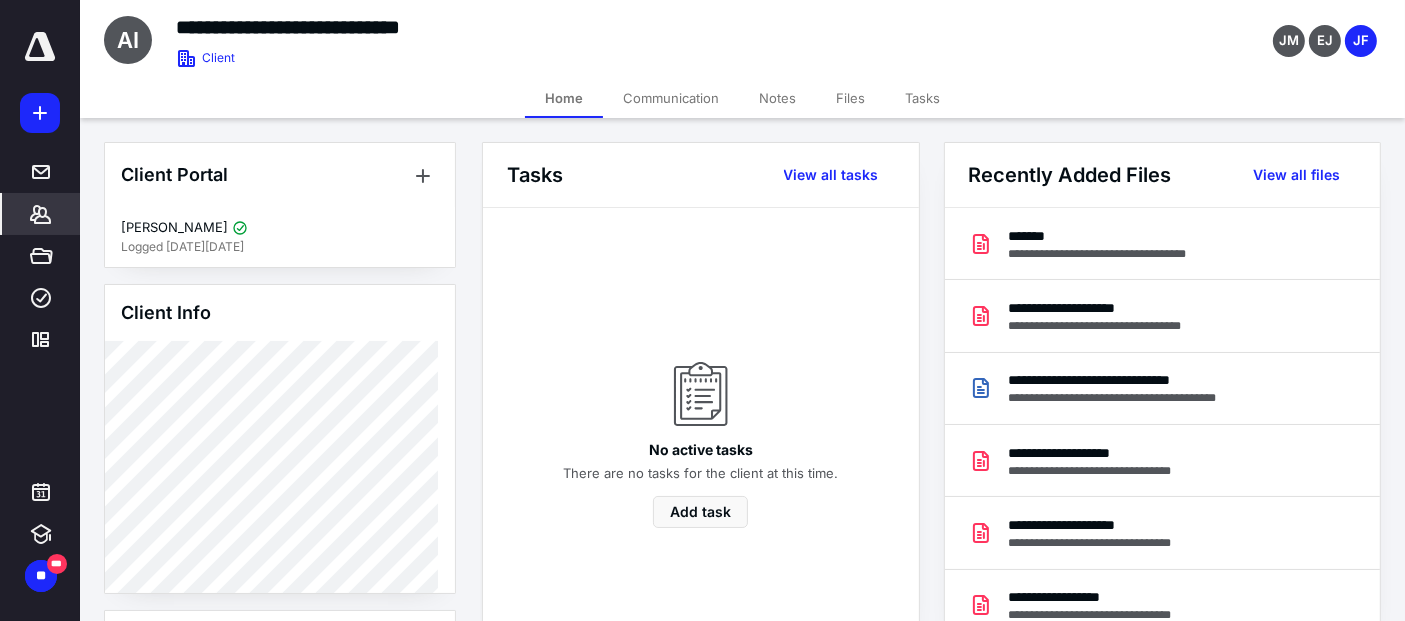 click on "Files" at bounding box center [850, 98] 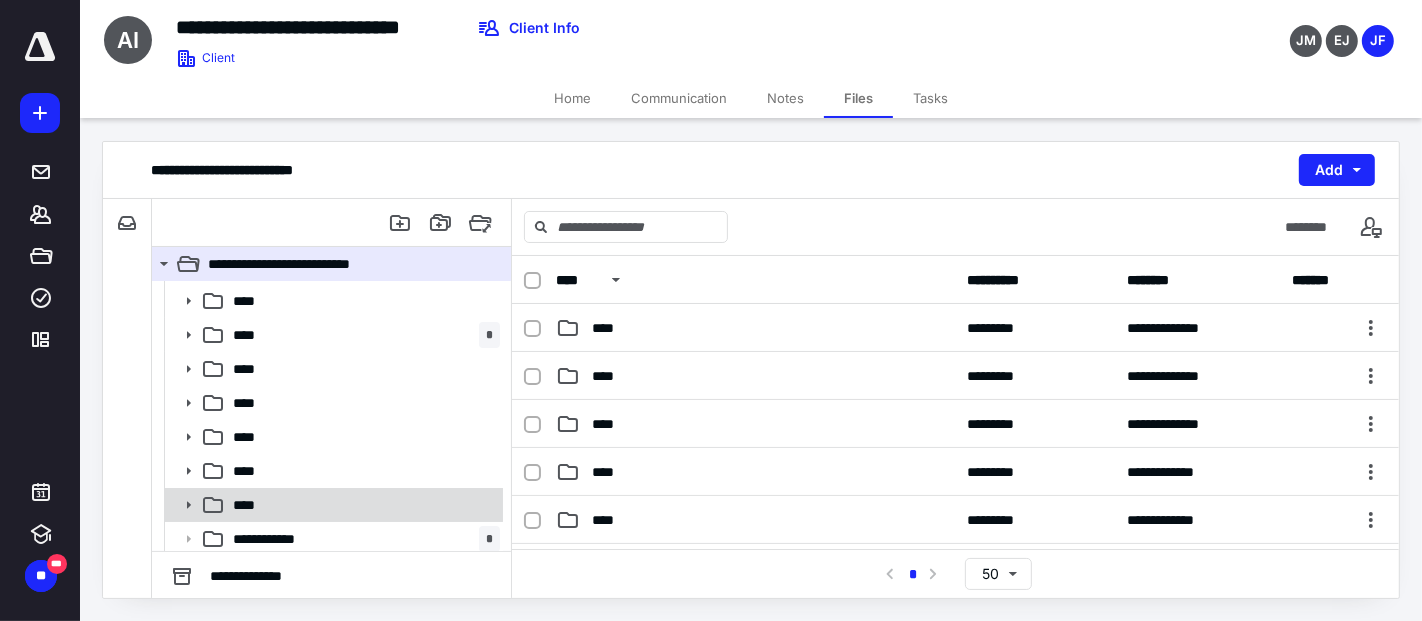 scroll, scrollTop: 111, scrollLeft: 0, axis: vertical 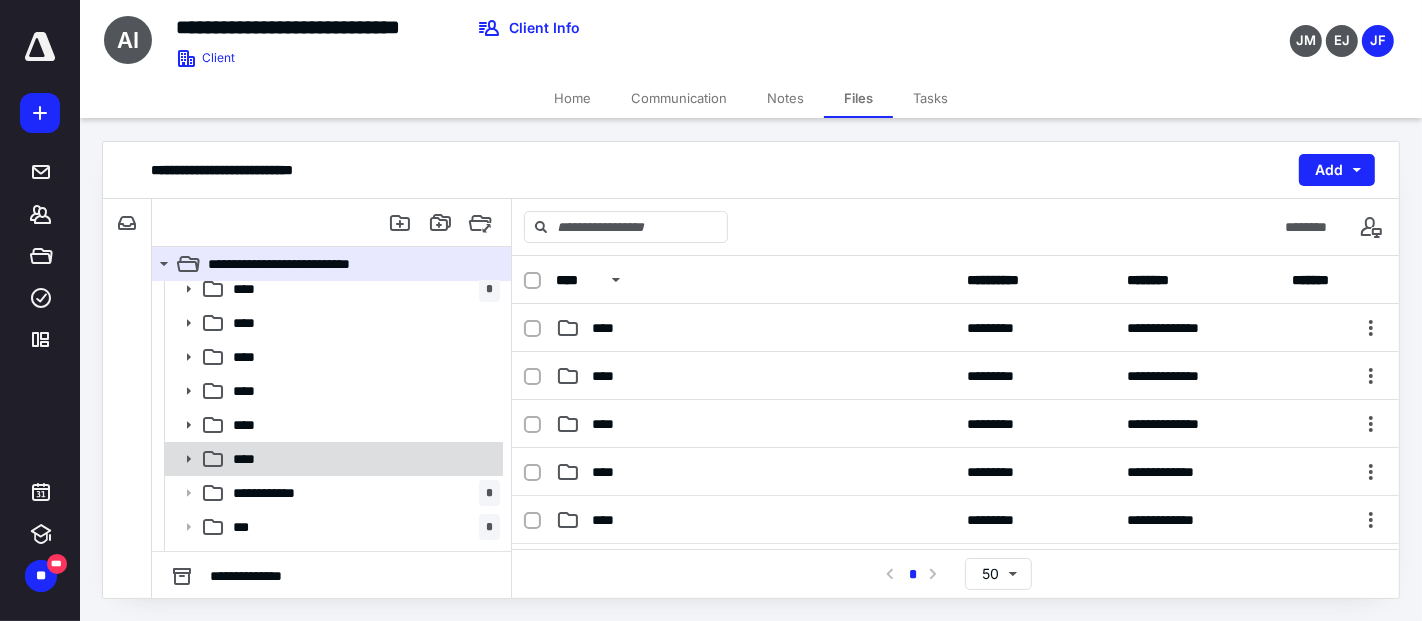 click 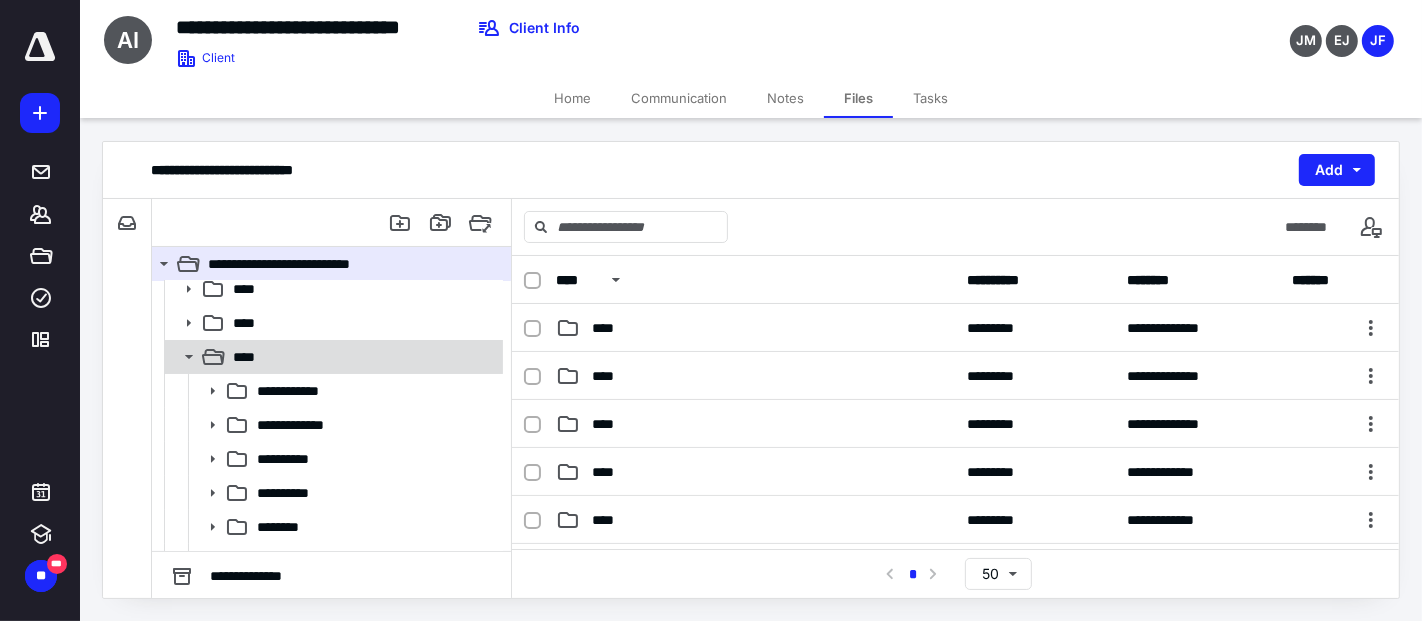 scroll, scrollTop: 333, scrollLeft: 0, axis: vertical 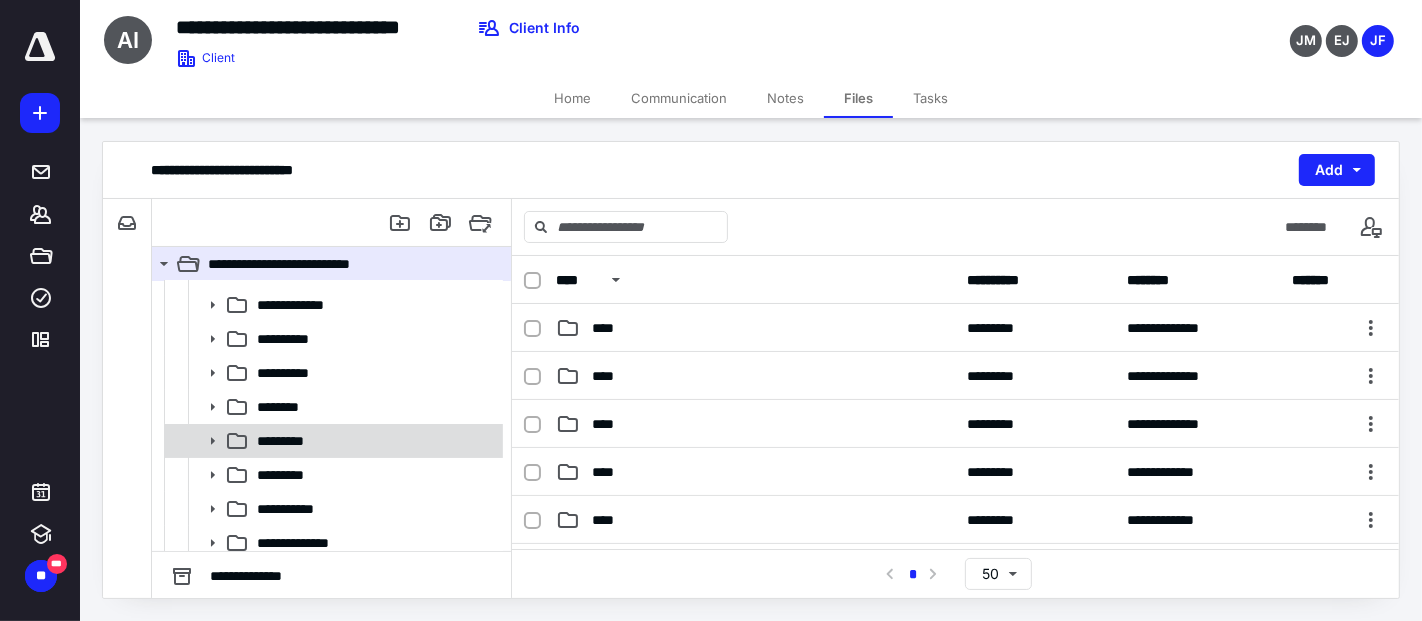 click 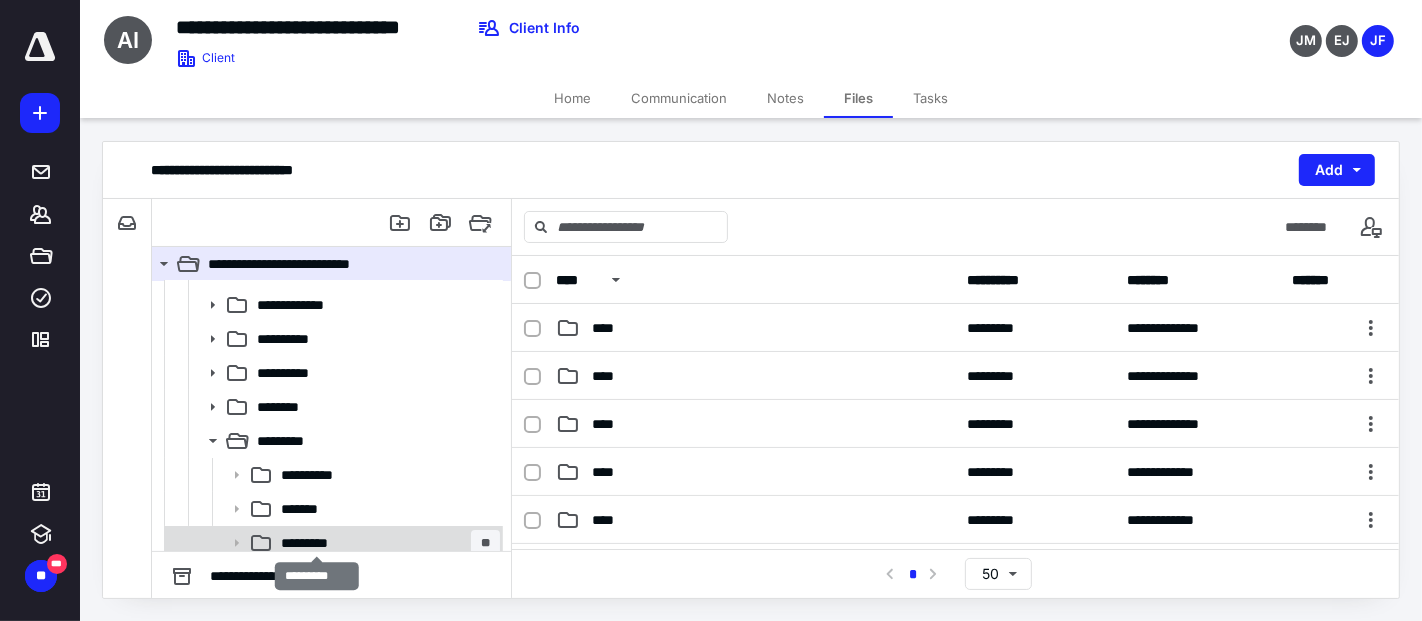 click on "*********" at bounding box center [317, 543] 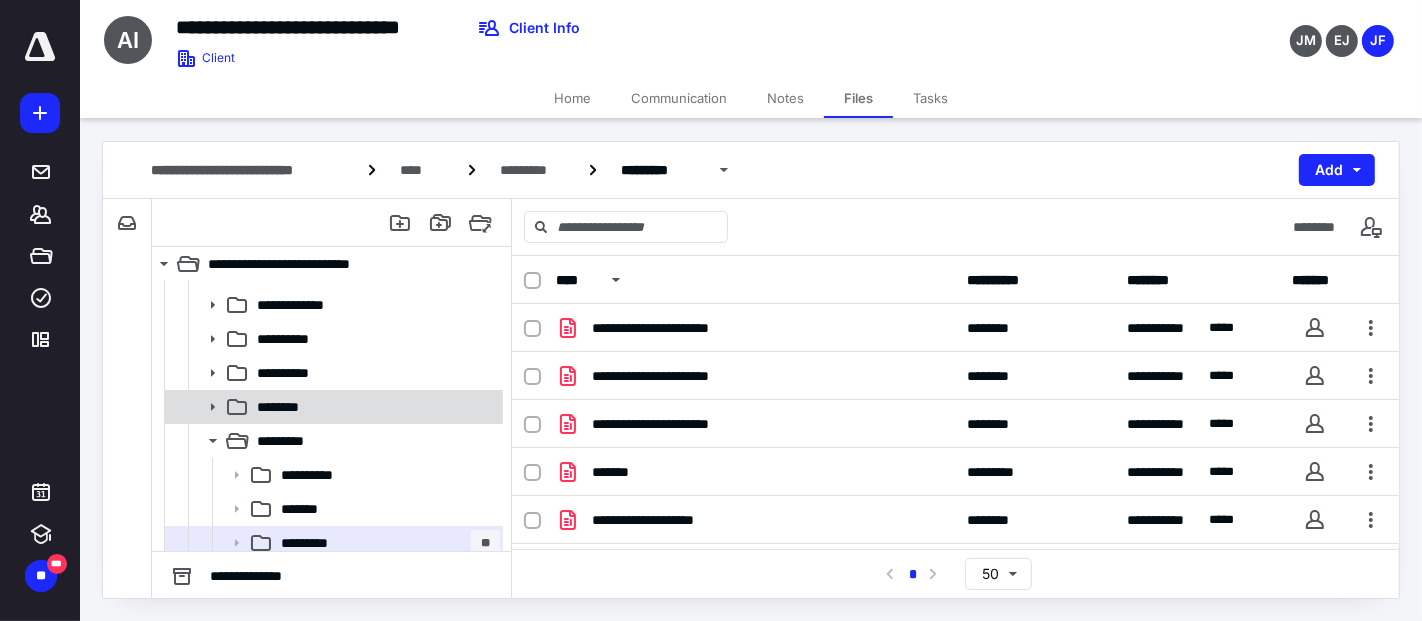 click 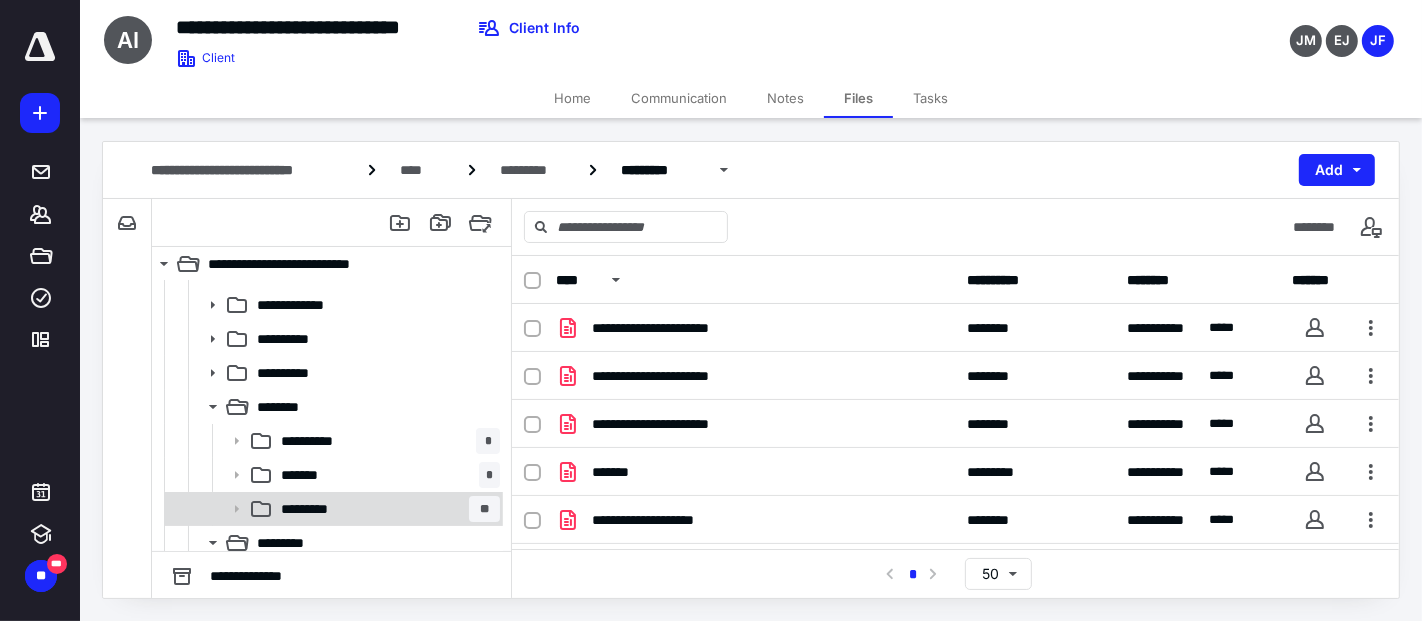 click on "*********" at bounding box center [317, 509] 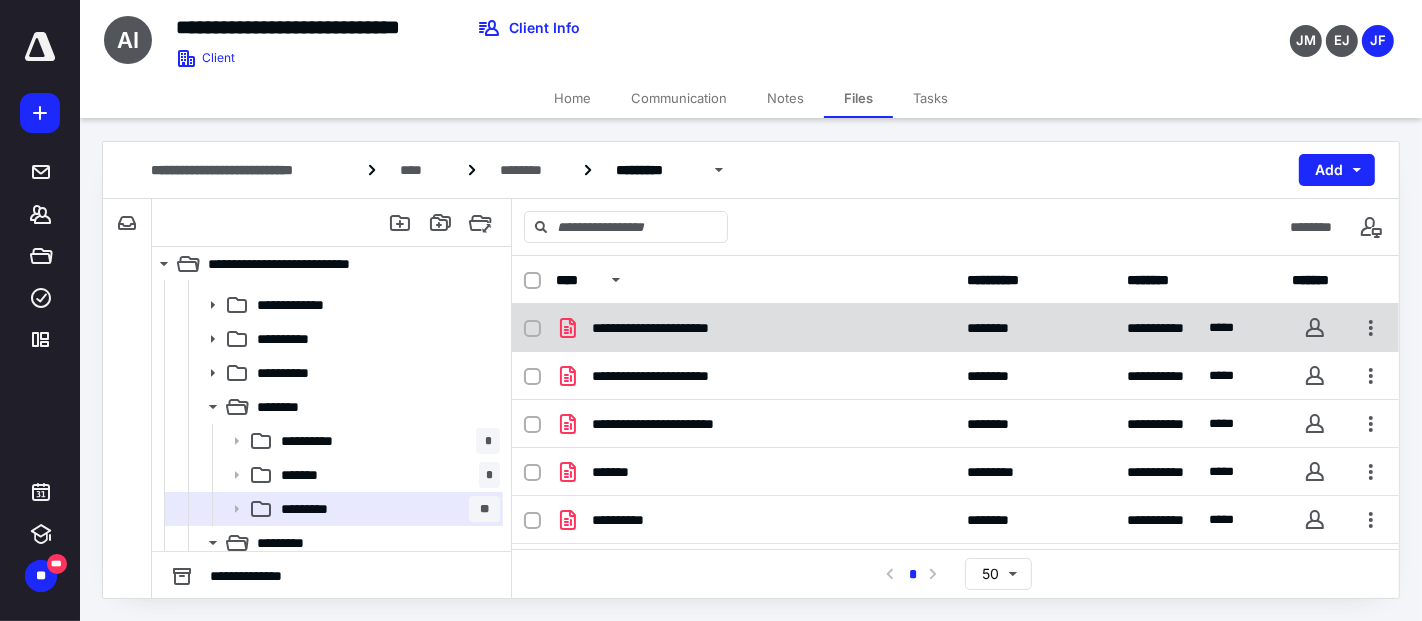 click on "**********" at bounding box center [671, 328] 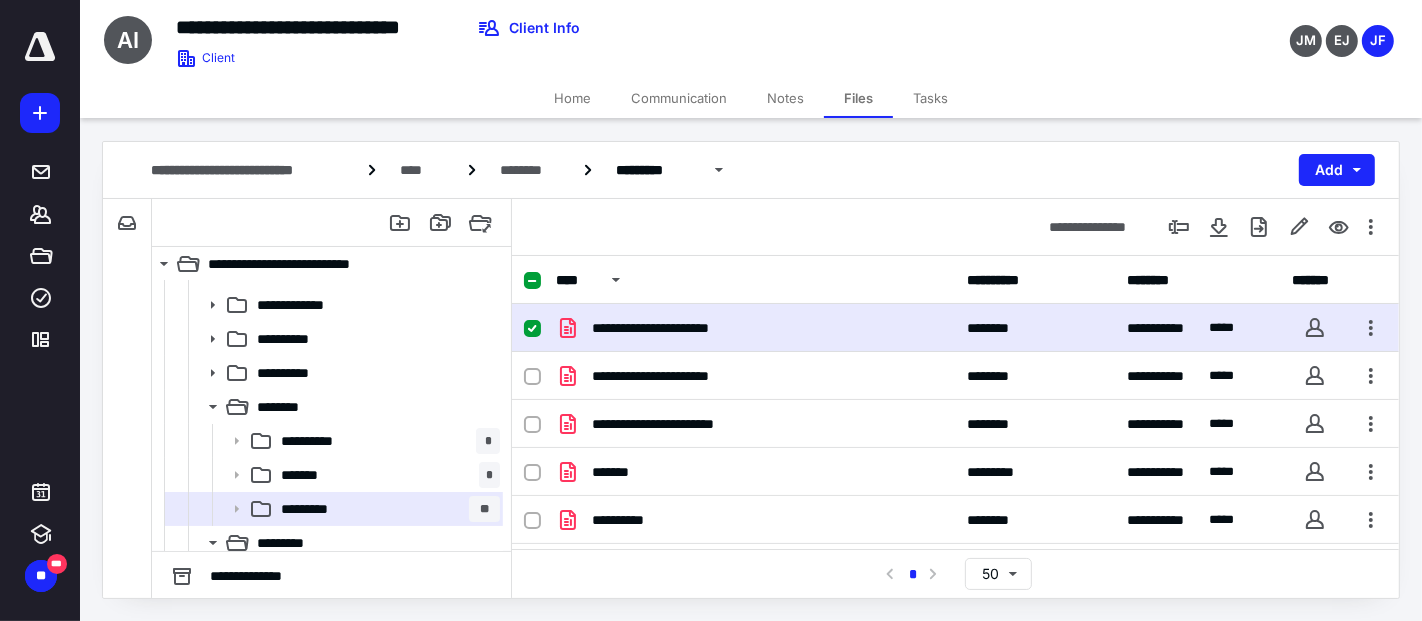 click on "**********" at bounding box center (671, 328) 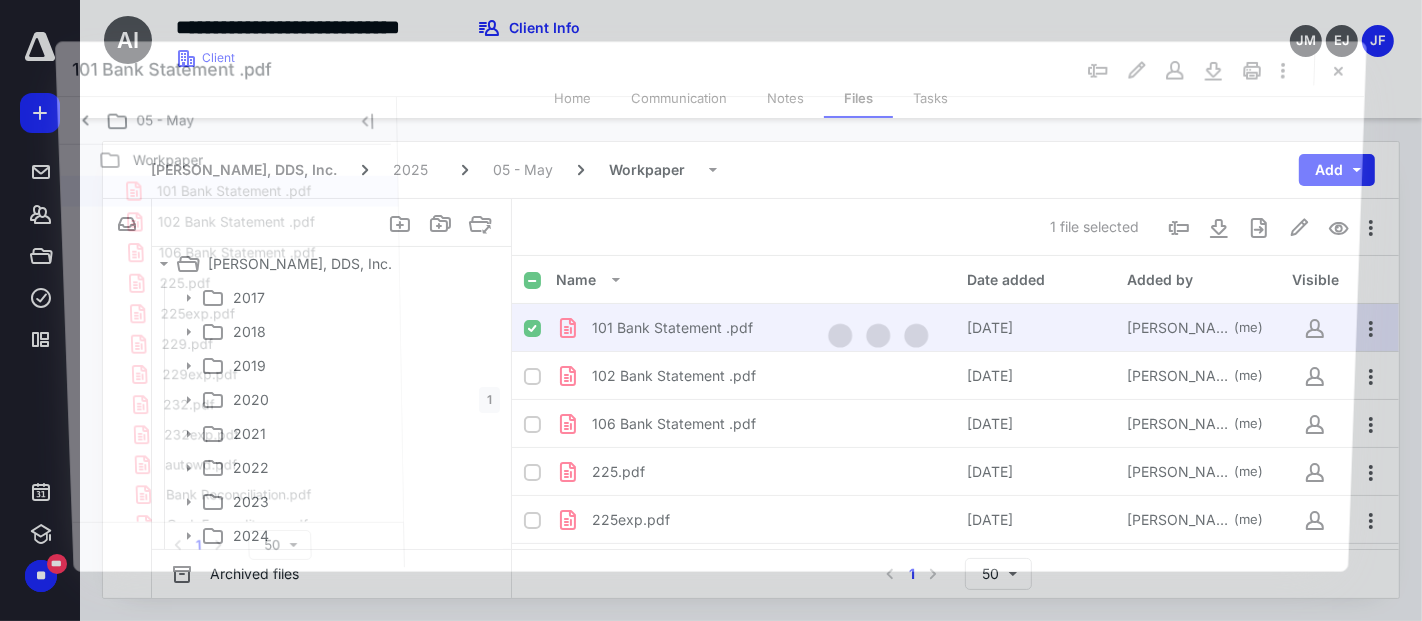 scroll, scrollTop: 333, scrollLeft: 0, axis: vertical 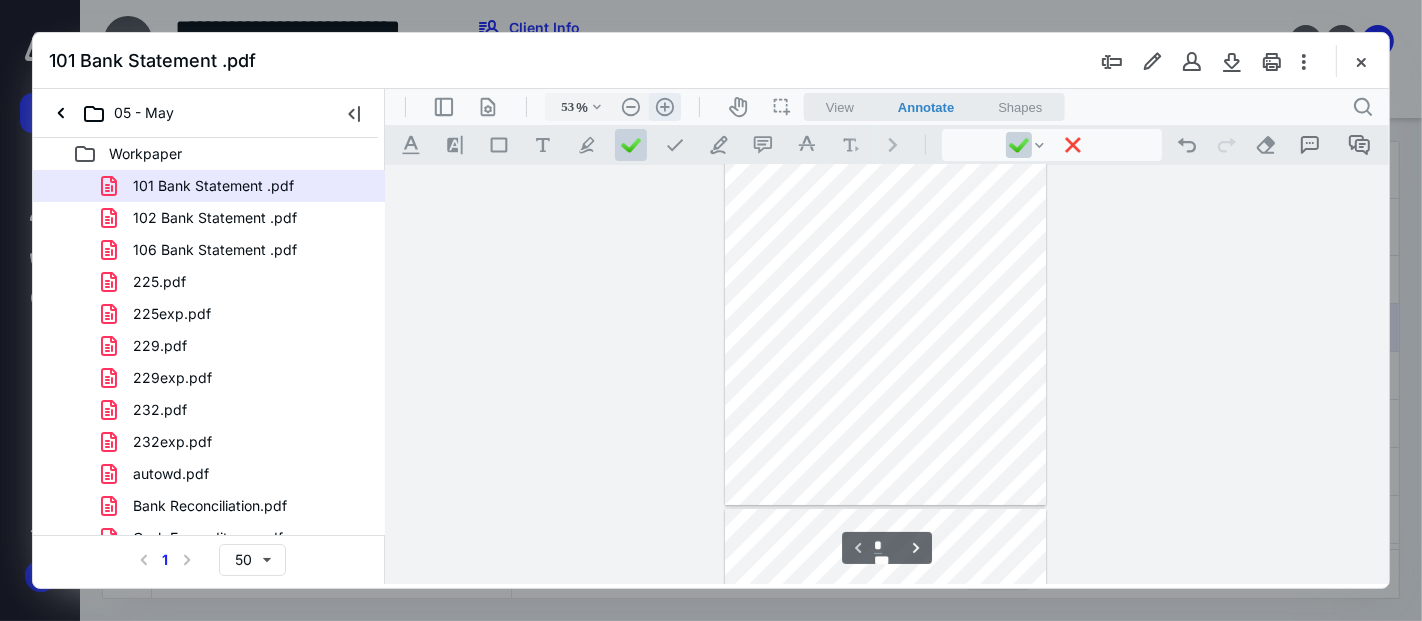 click on ".cls-1{fill:#abb0c4;} icon - header - zoom - in - line" at bounding box center (664, 106) 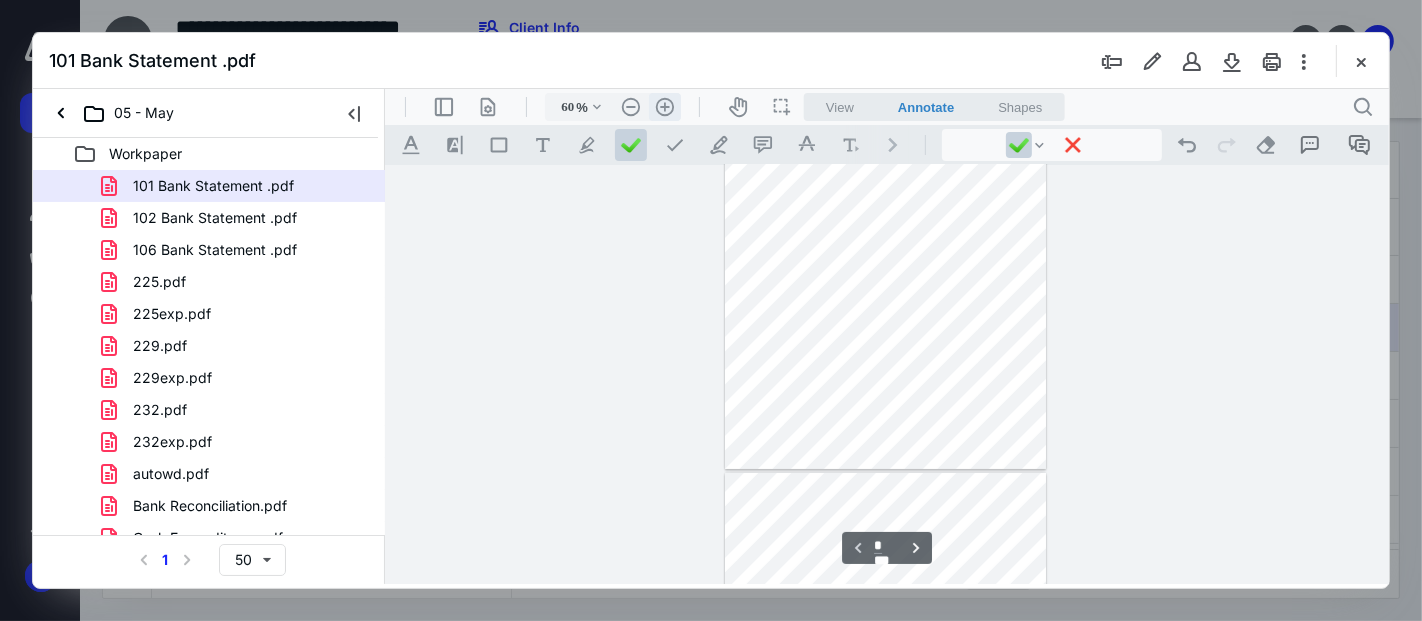 click on ".cls-1{fill:#abb0c4;} icon - header - zoom - in - line" at bounding box center [664, 106] 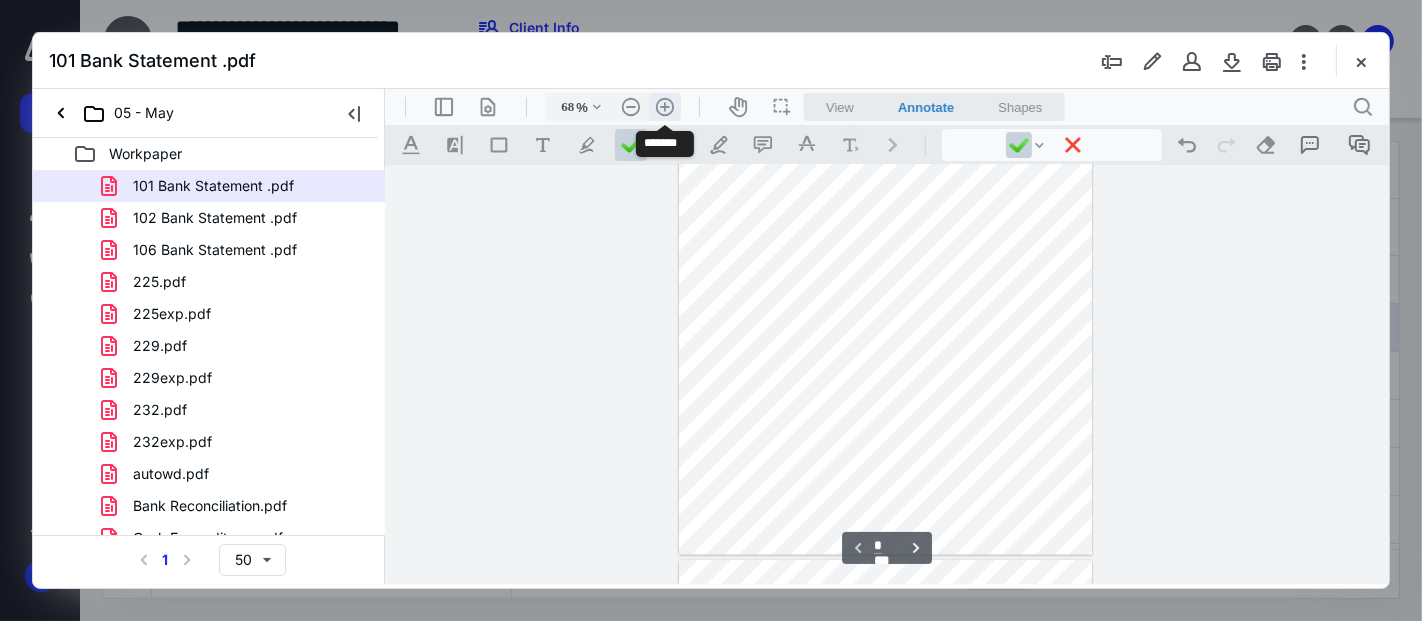 click on ".cls-1{fill:#abb0c4;} icon - header - zoom - in - line" at bounding box center [664, 106] 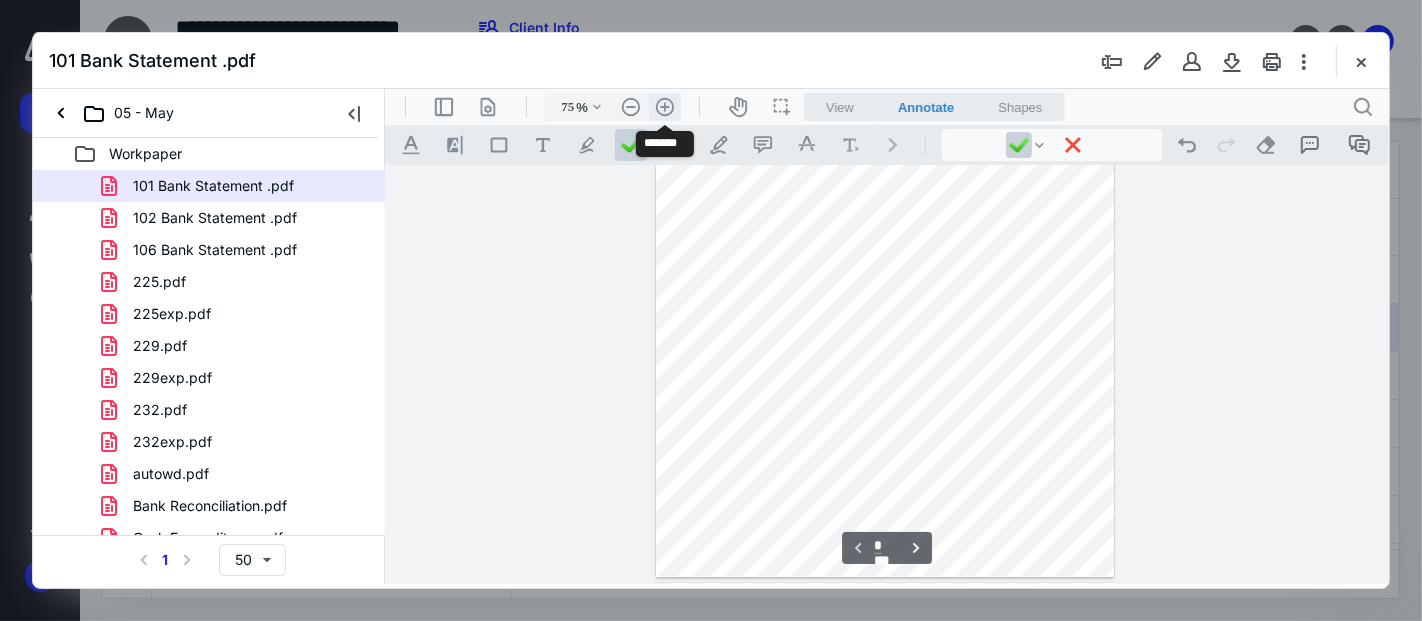 click on ".cls-1{fill:#abb0c4;} icon - header - zoom - in - line" at bounding box center (664, 106) 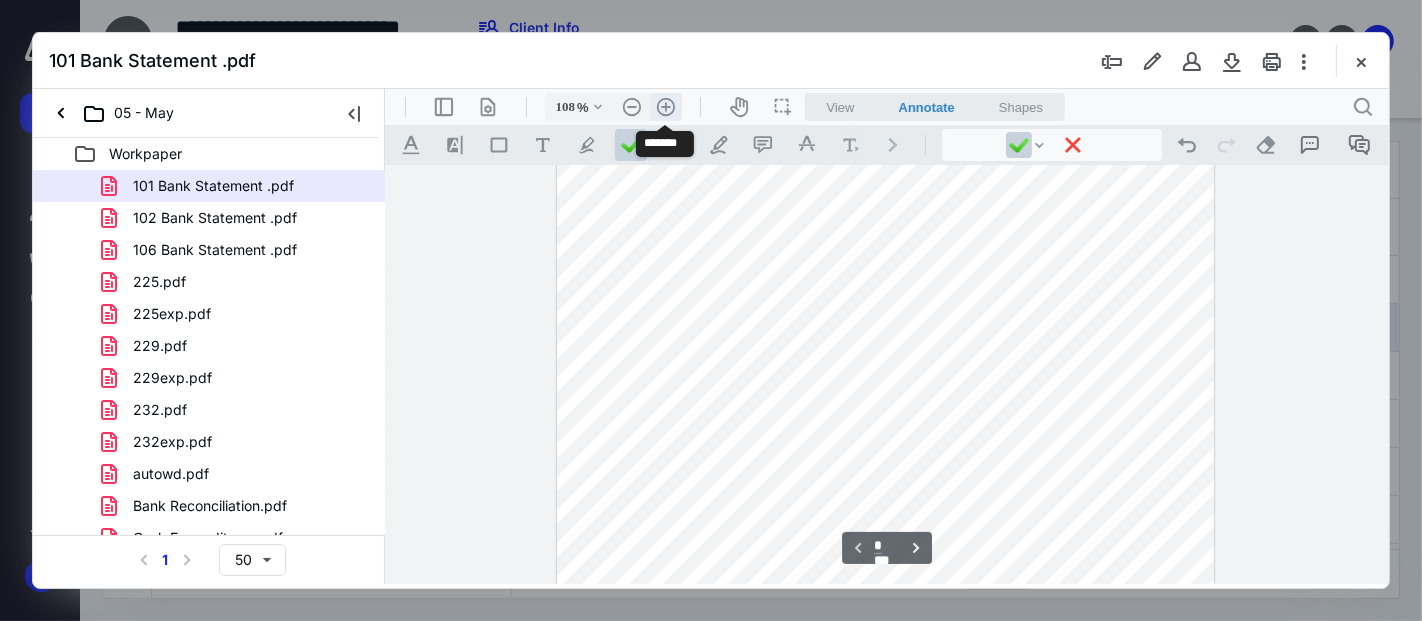 click on ".cls-1{fill:#abb0c4;} icon - header - zoom - in - line" at bounding box center (665, 106) 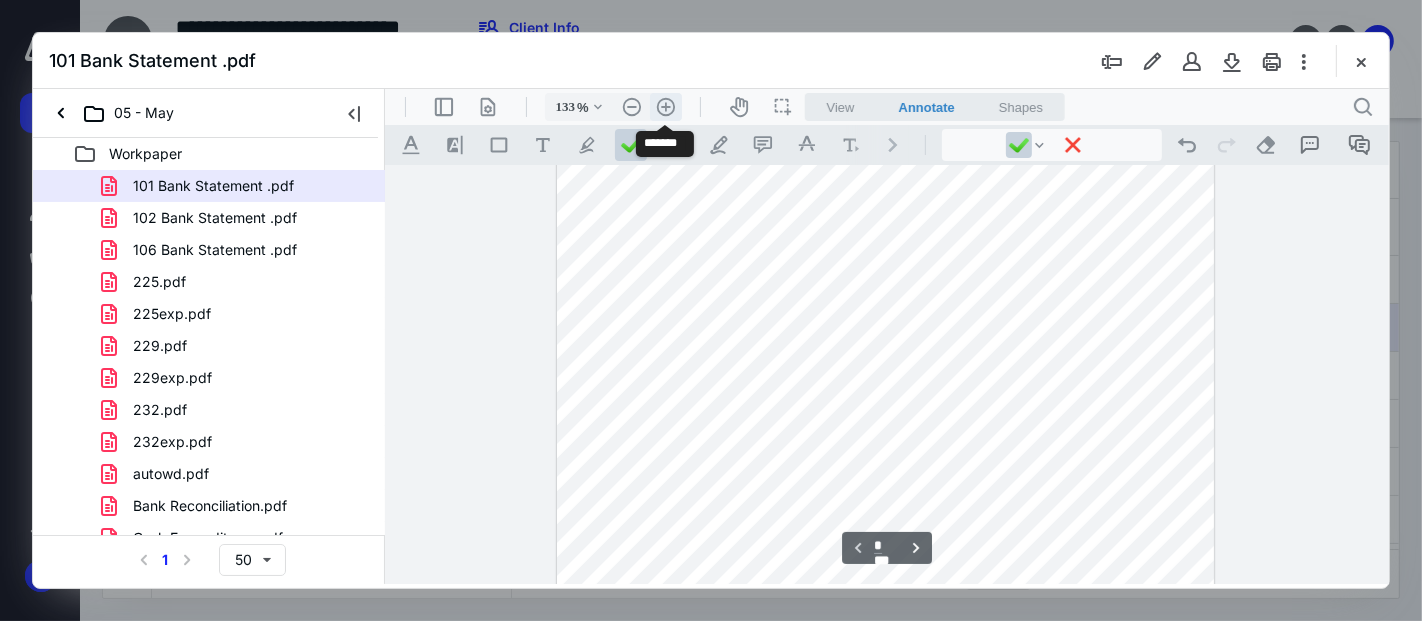 scroll, scrollTop: 457, scrollLeft: 0, axis: vertical 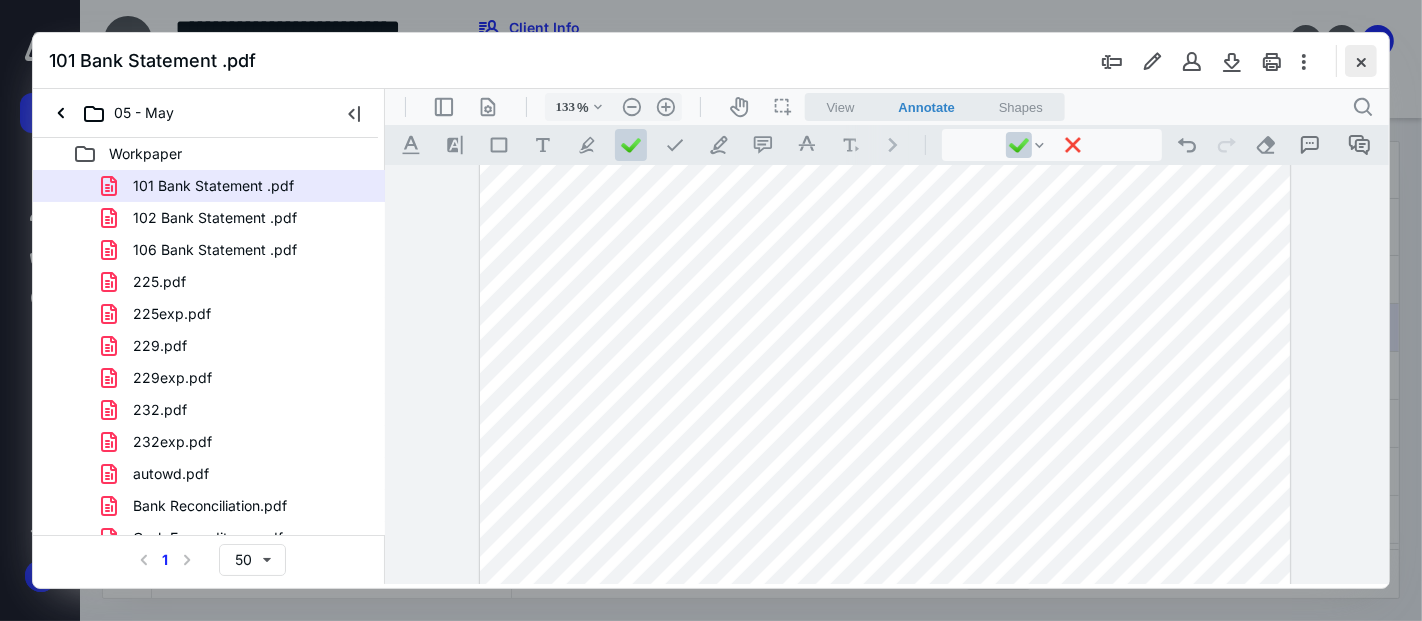 click at bounding box center (1361, 61) 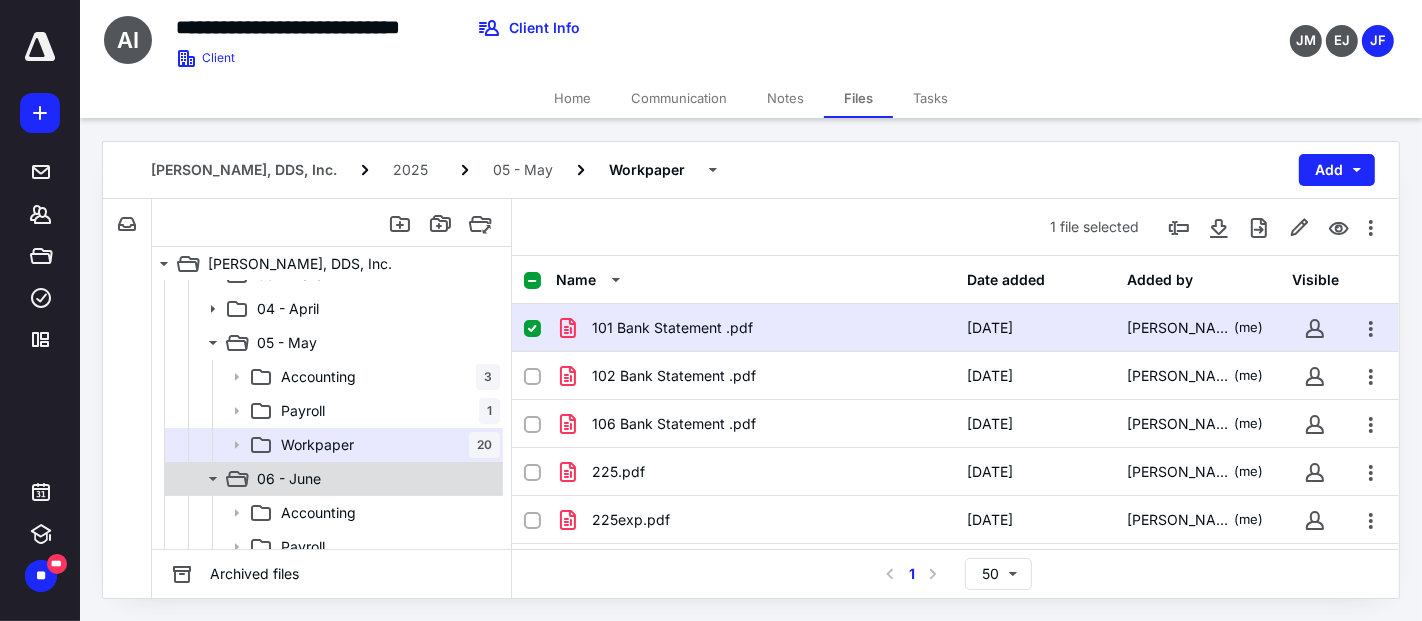 scroll, scrollTop: 444, scrollLeft: 0, axis: vertical 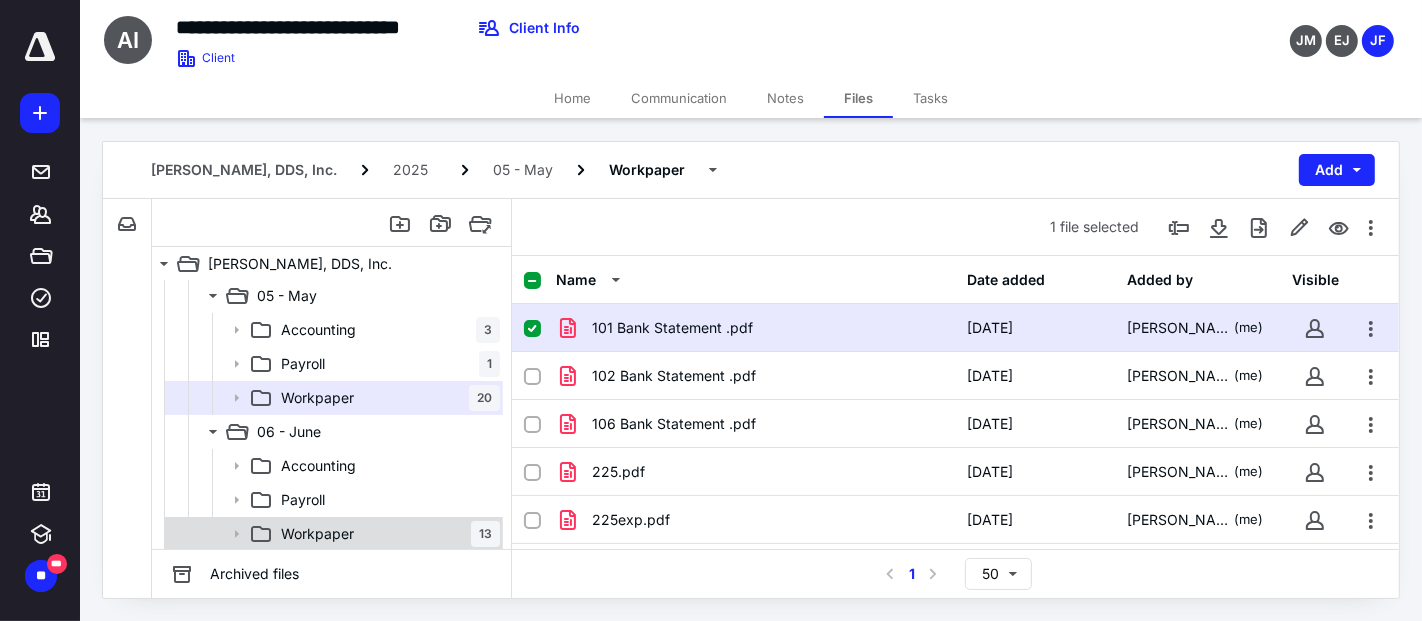click on "Workpaper 13" at bounding box center [332, 534] 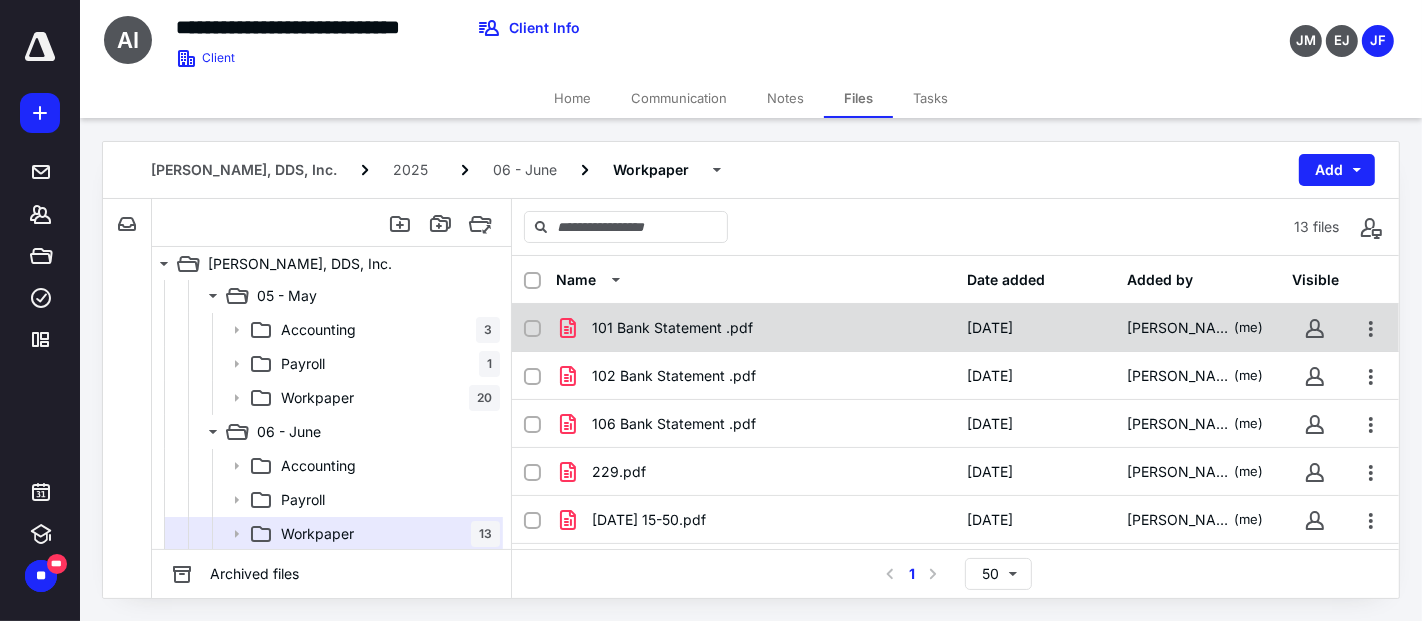 click on "101 Bank Statement .pdf" at bounding box center [672, 328] 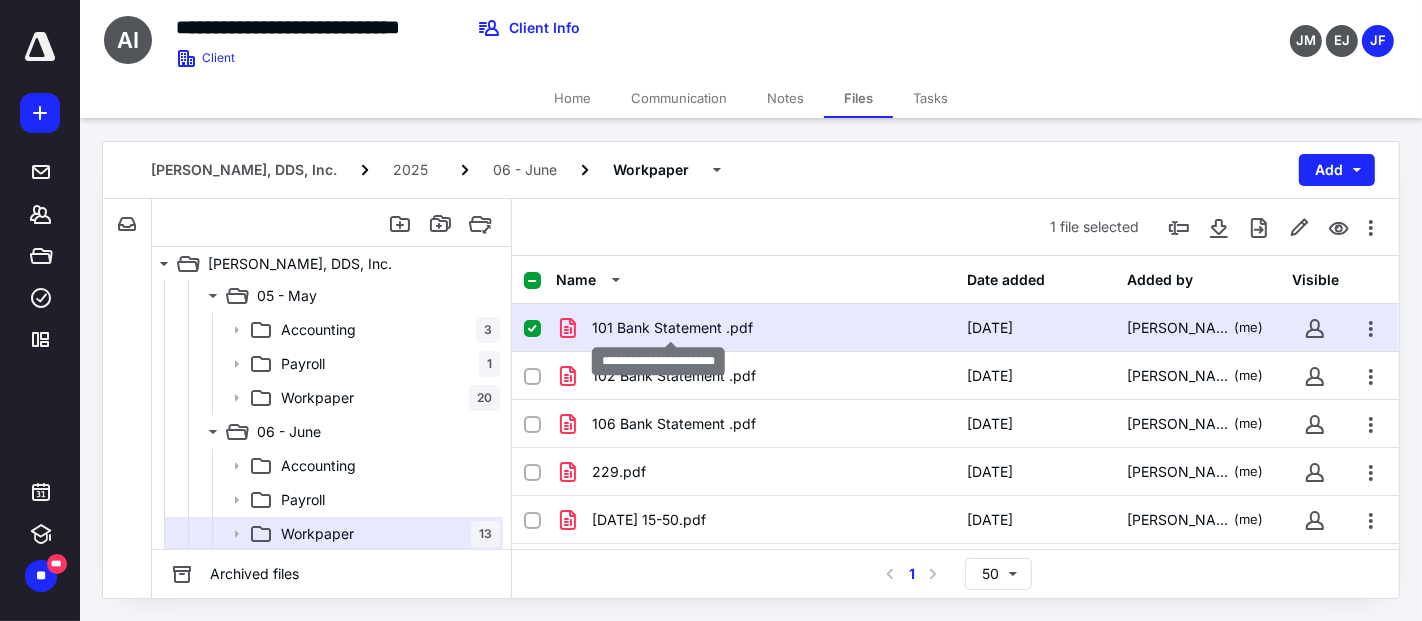 click on "101 Bank Statement .pdf" at bounding box center (672, 328) 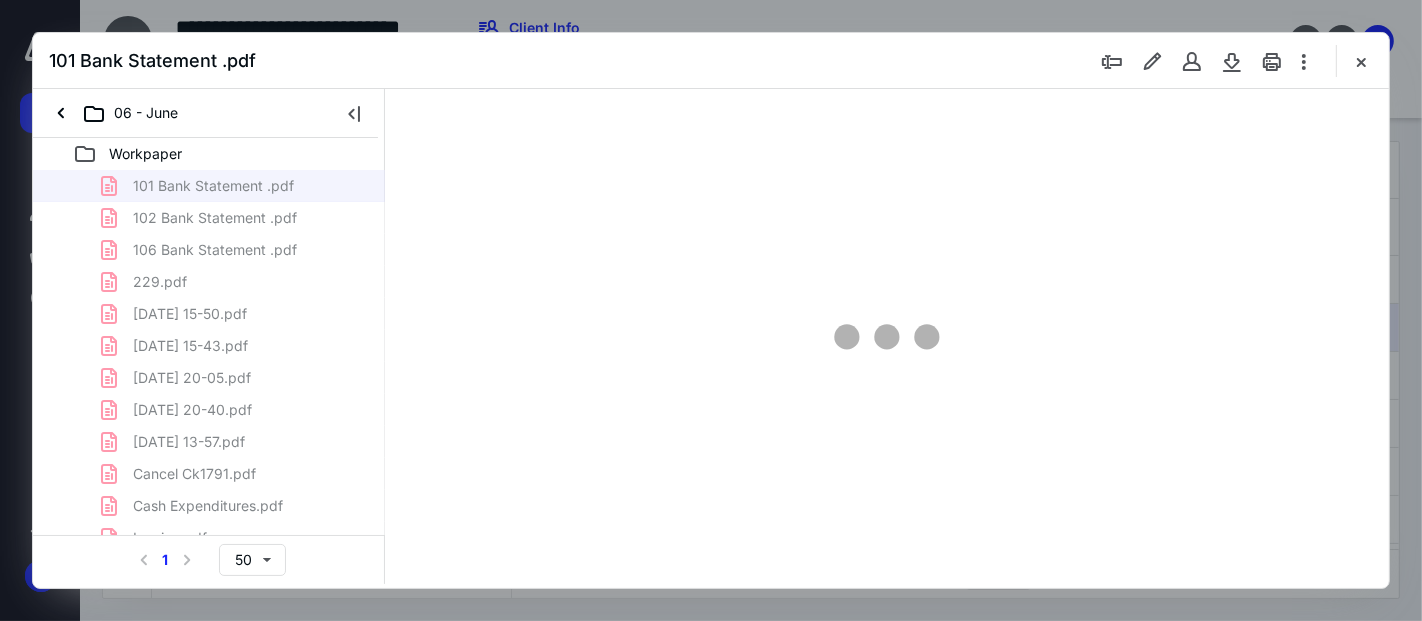 scroll, scrollTop: 0, scrollLeft: 0, axis: both 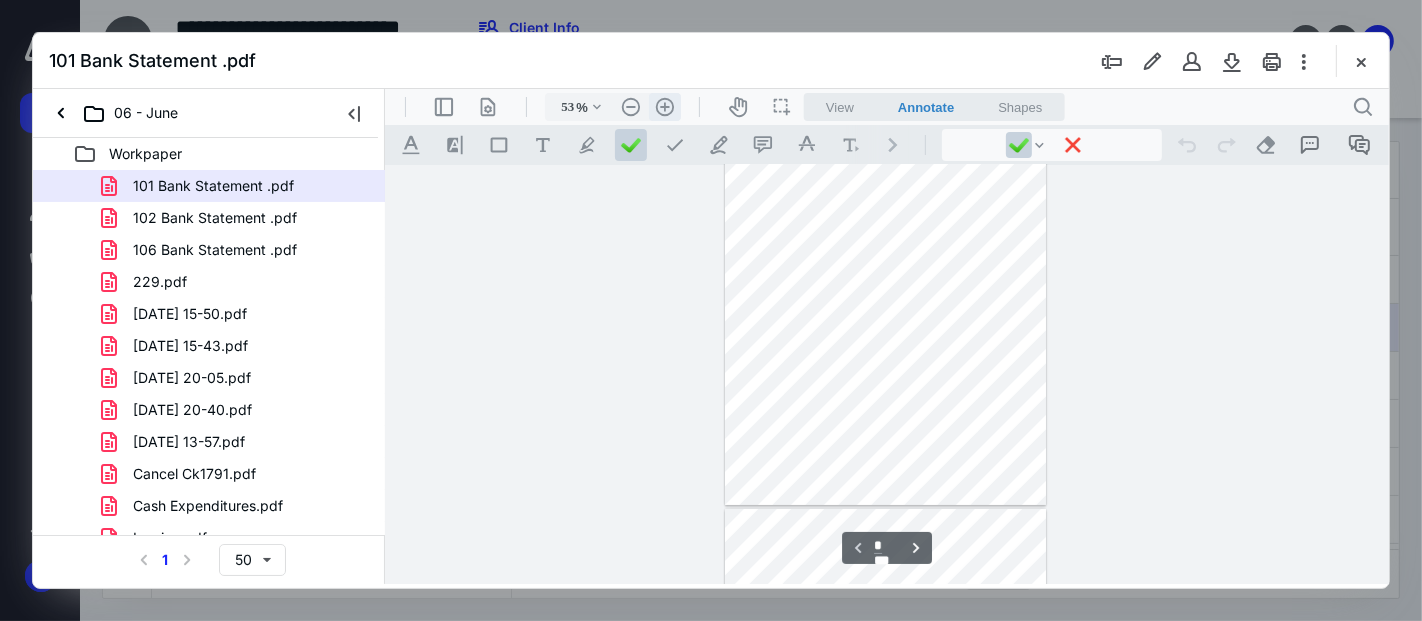 click on ".cls-1{fill:#abb0c4;} icon - header - zoom - in - line" at bounding box center [664, 106] 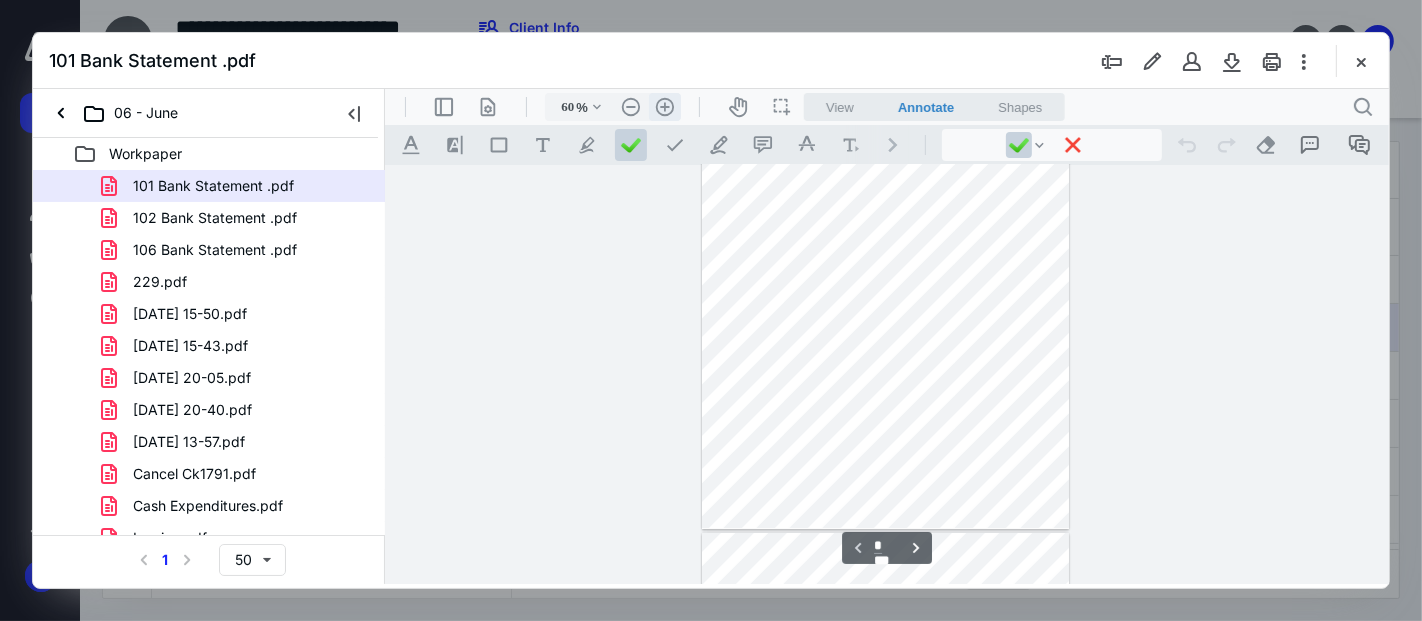 click on ".cls-1{fill:#abb0c4;} icon - header - zoom - in - line" at bounding box center [664, 106] 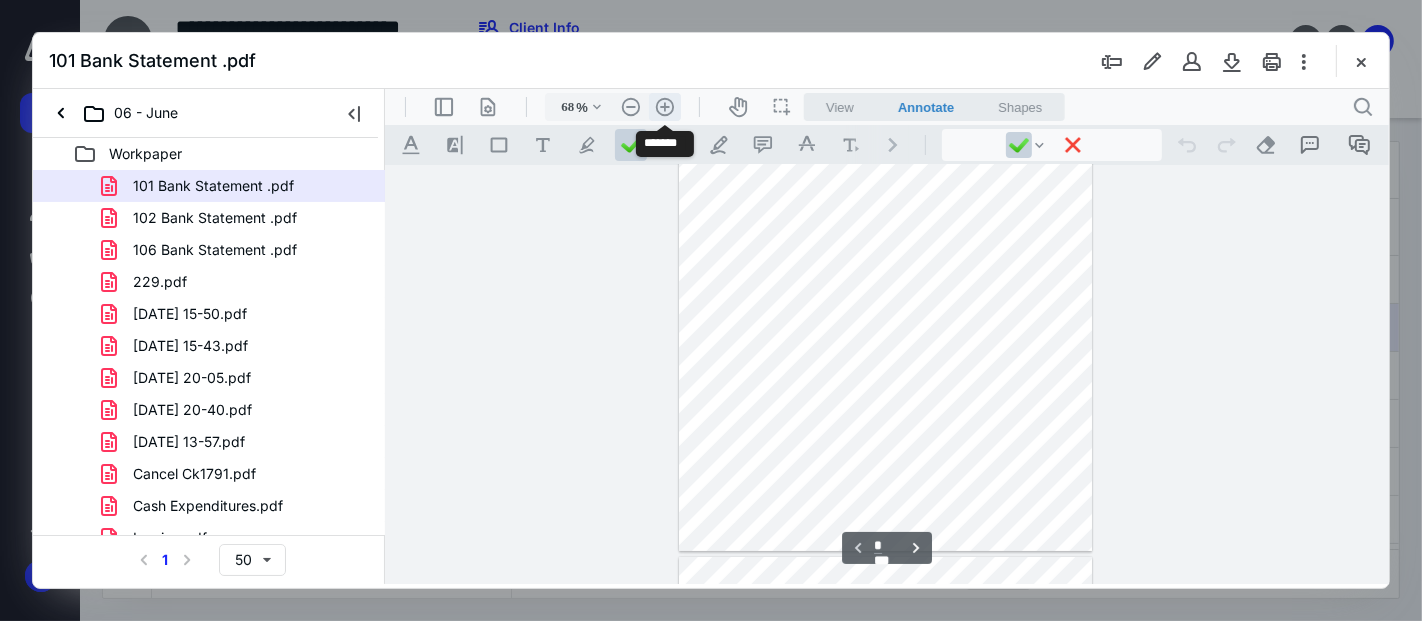 click on ".cls-1{fill:#abb0c4;} icon - header - zoom - in - line" at bounding box center (664, 106) 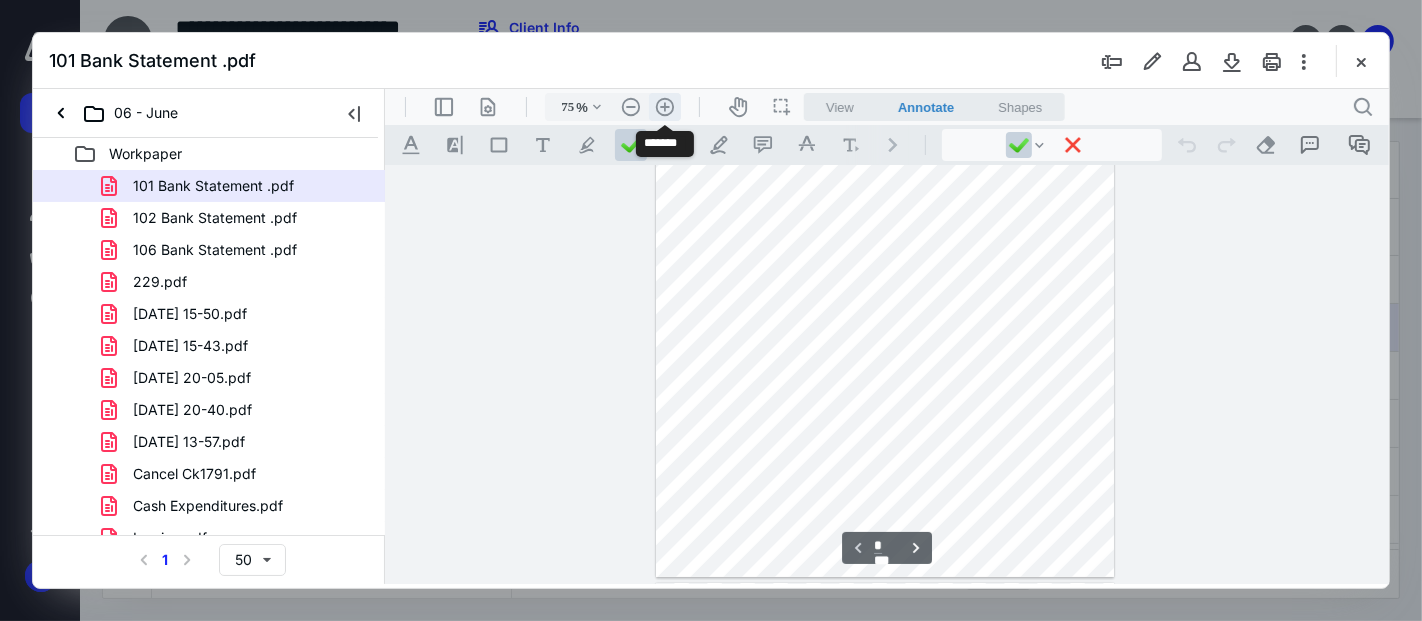 click on ".cls-1{fill:#abb0c4;} icon - header - zoom - in - line" at bounding box center (664, 106) 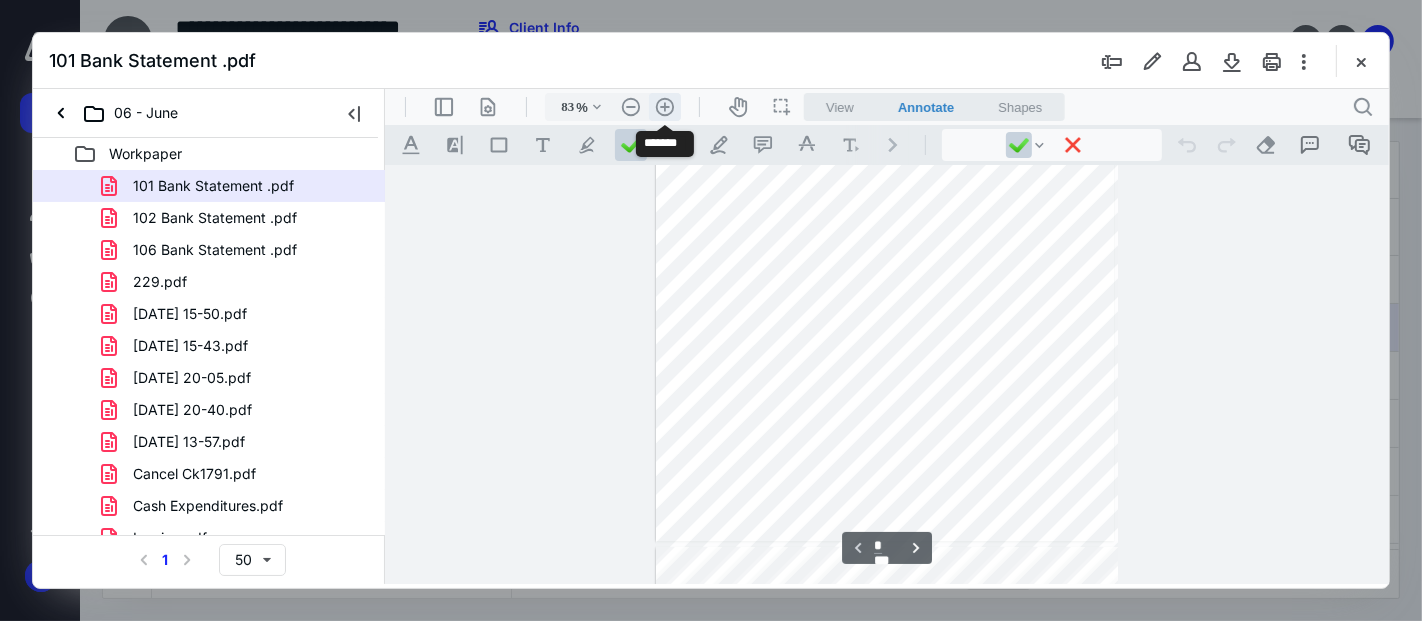 click on ".cls-1{fill:#abb0c4;} icon - header - zoom - in - line" at bounding box center (664, 106) 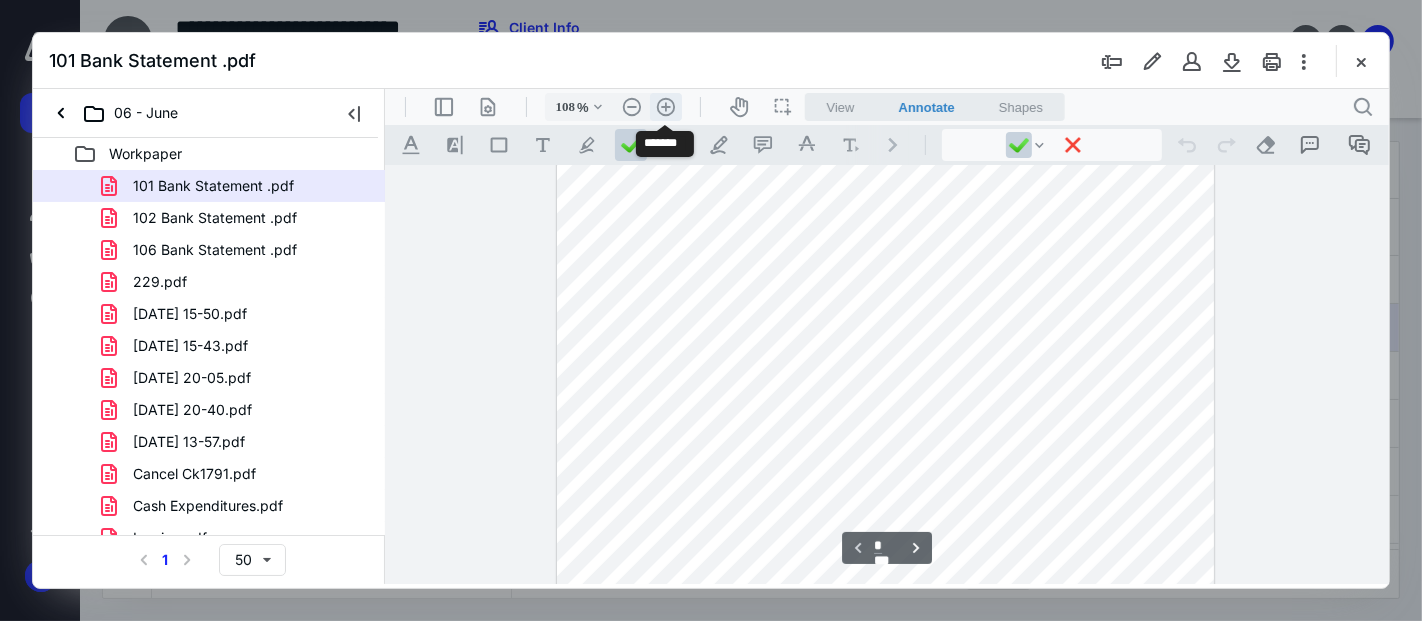 scroll, scrollTop: 338, scrollLeft: 0, axis: vertical 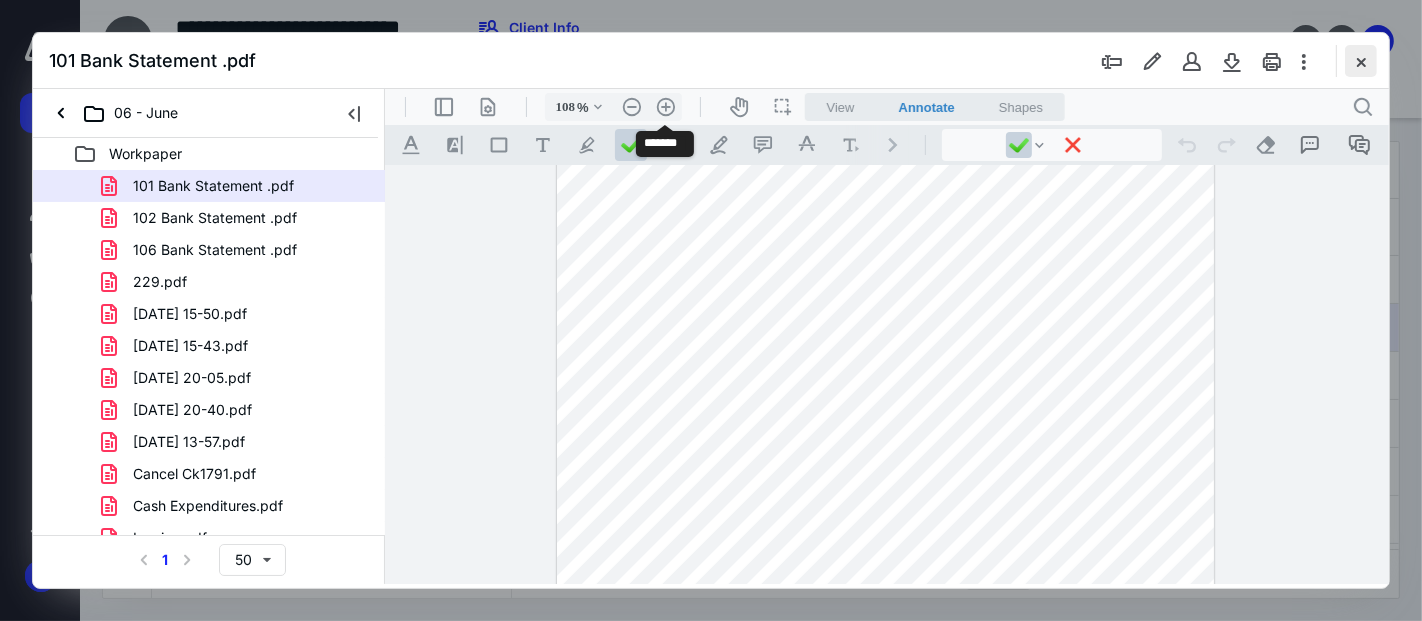 click at bounding box center [1361, 61] 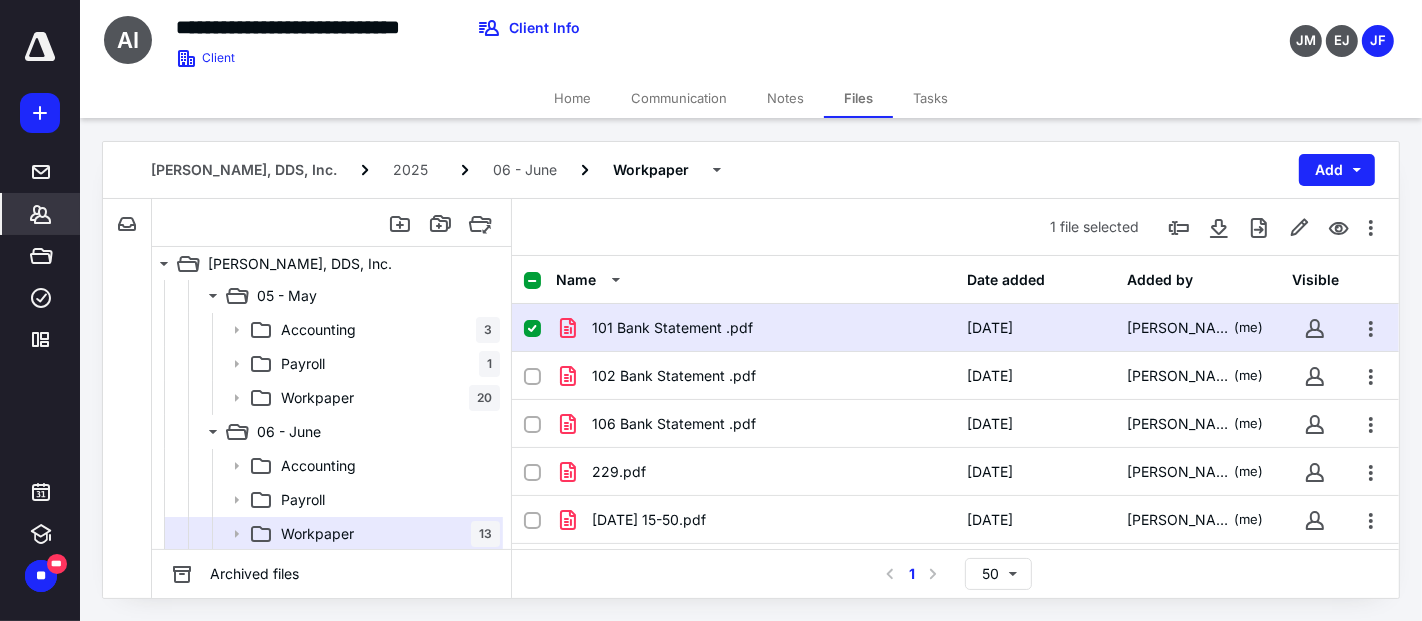 click on "*******" at bounding box center [41, 214] 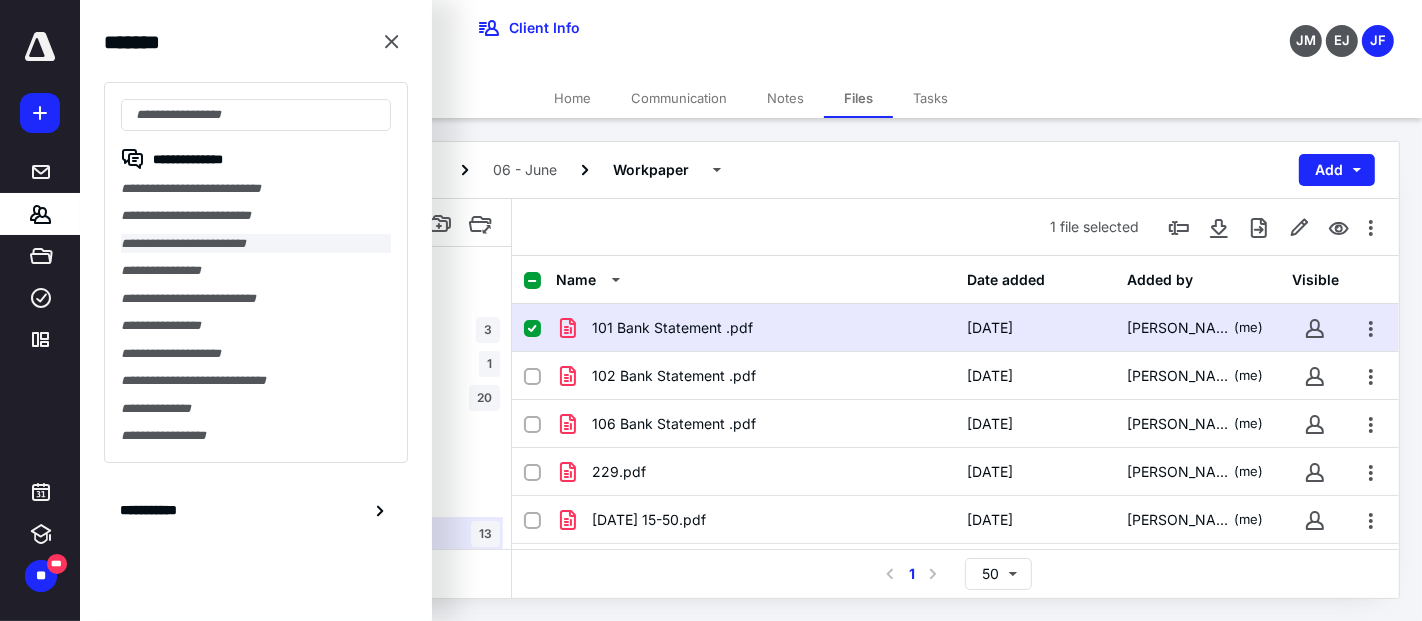 click on "**********" at bounding box center [256, 243] 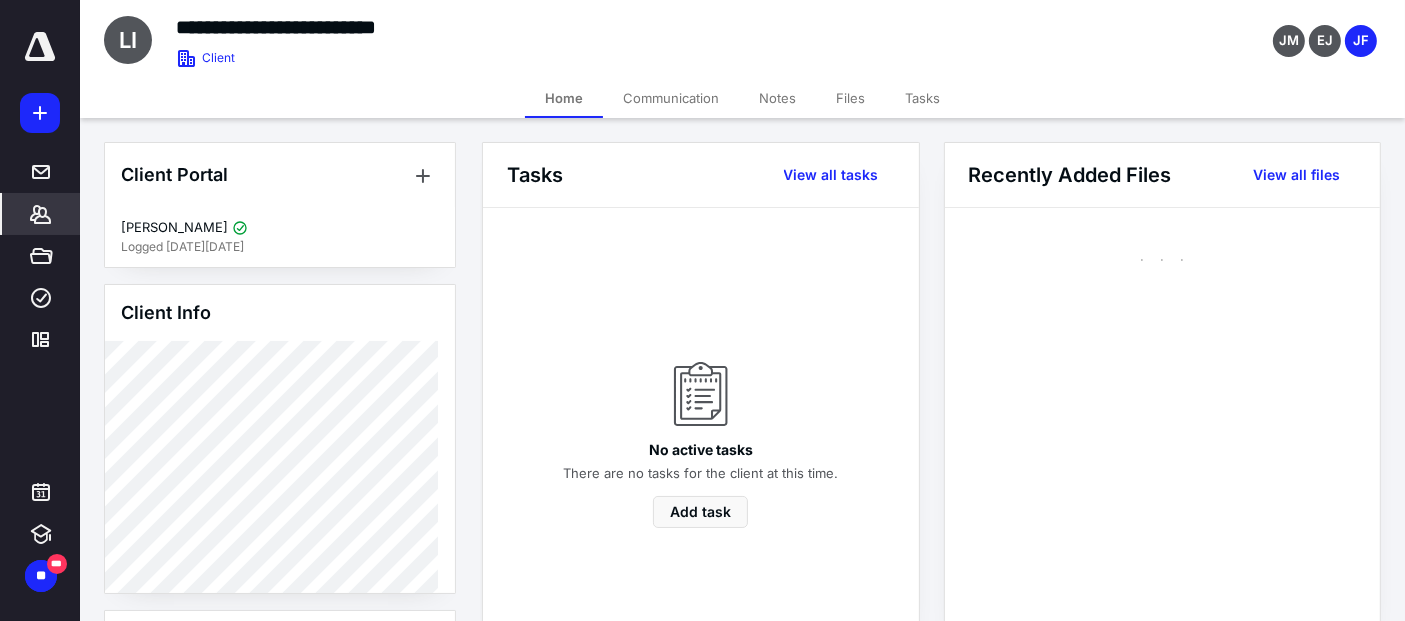 click on "Files" at bounding box center [850, 98] 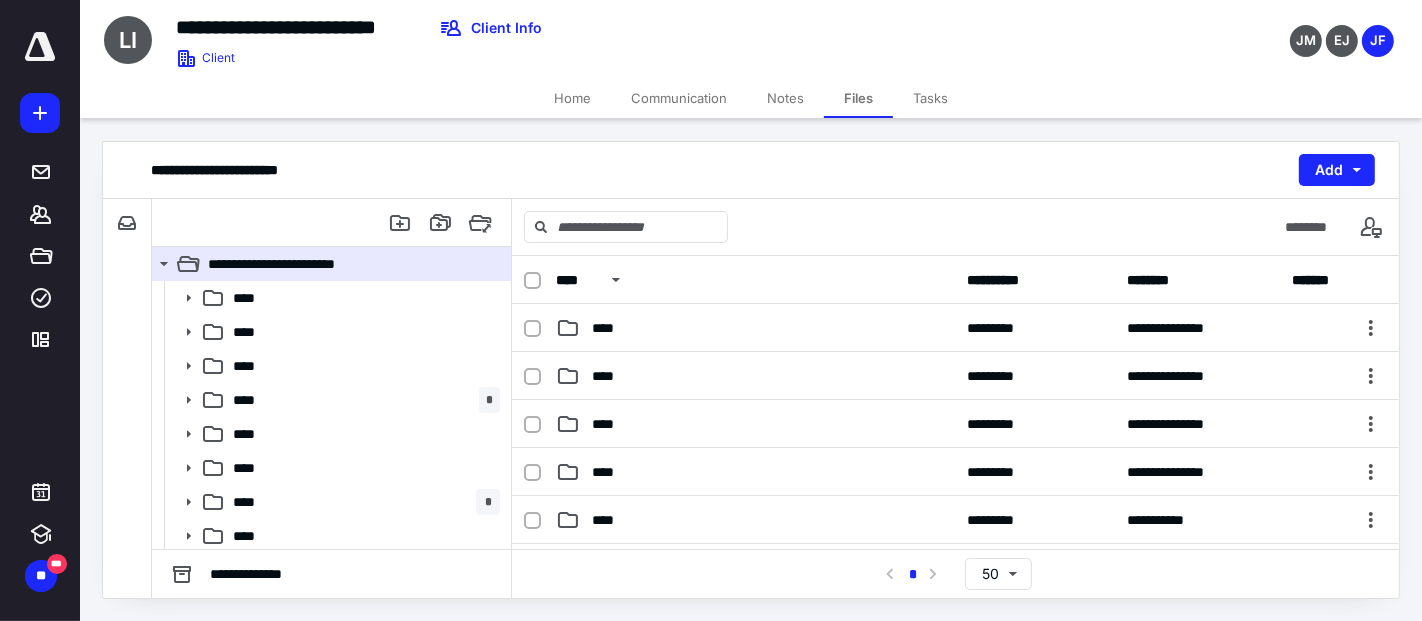 scroll, scrollTop: 222, scrollLeft: 0, axis: vertical 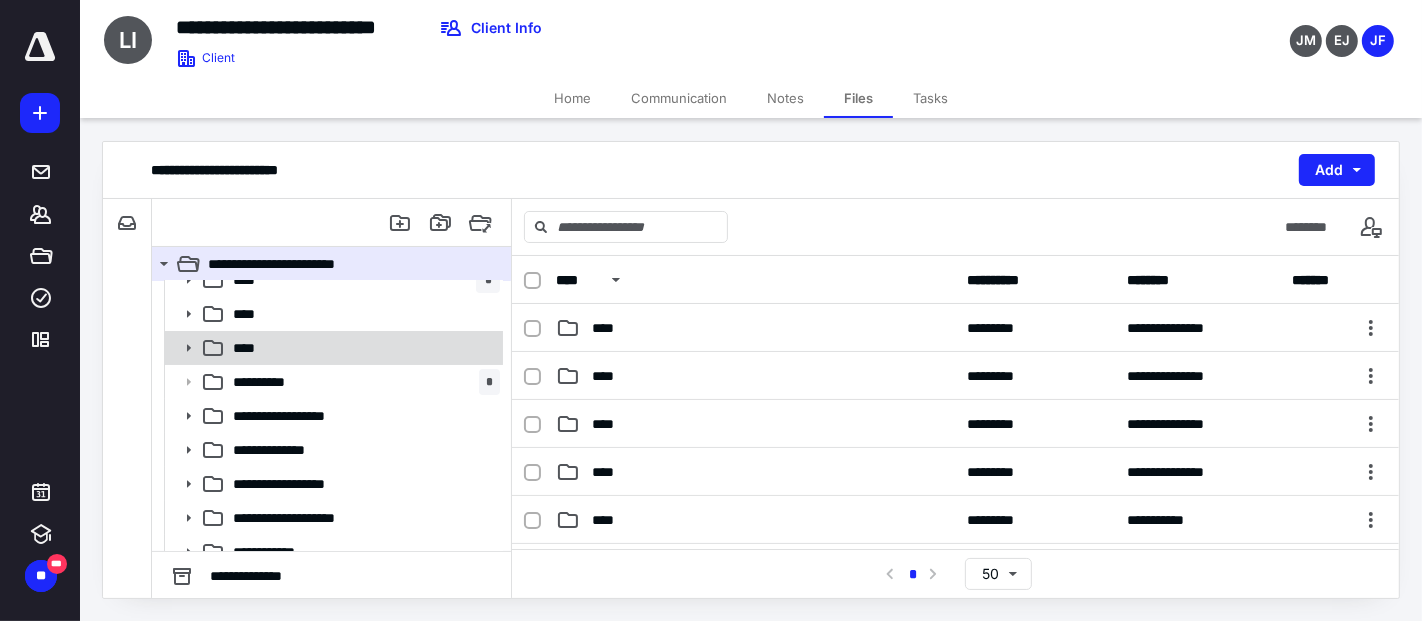 click 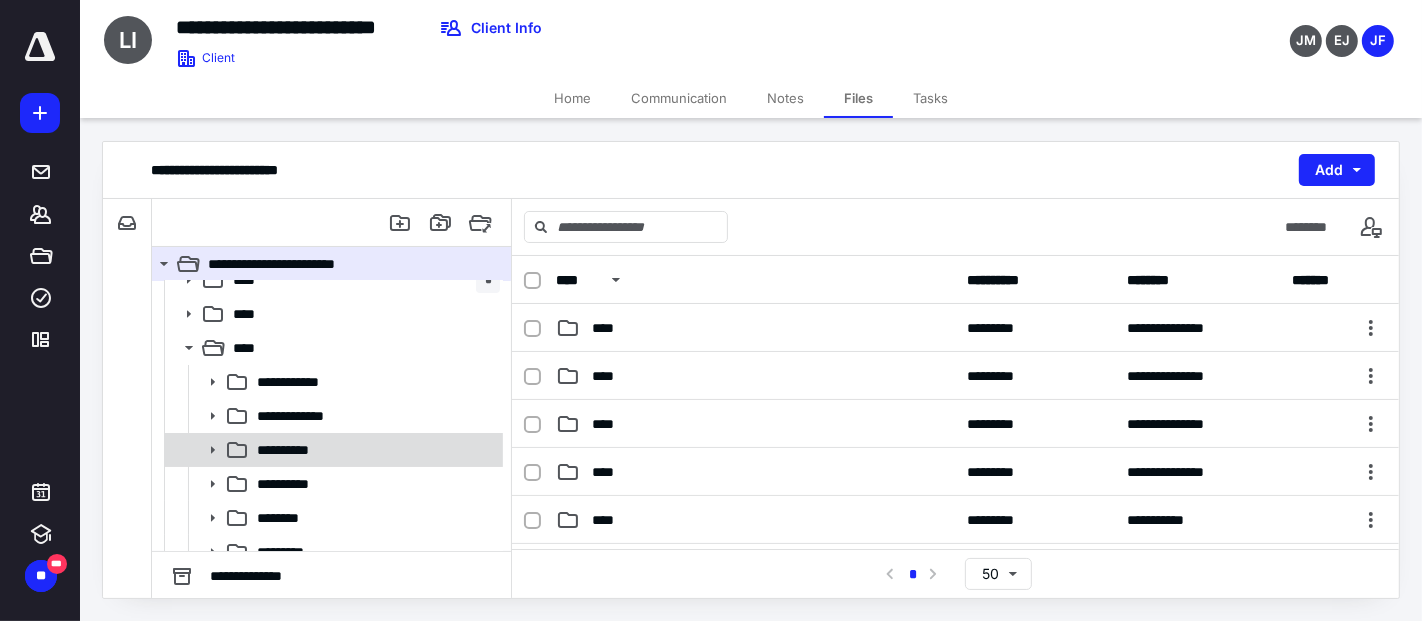 click 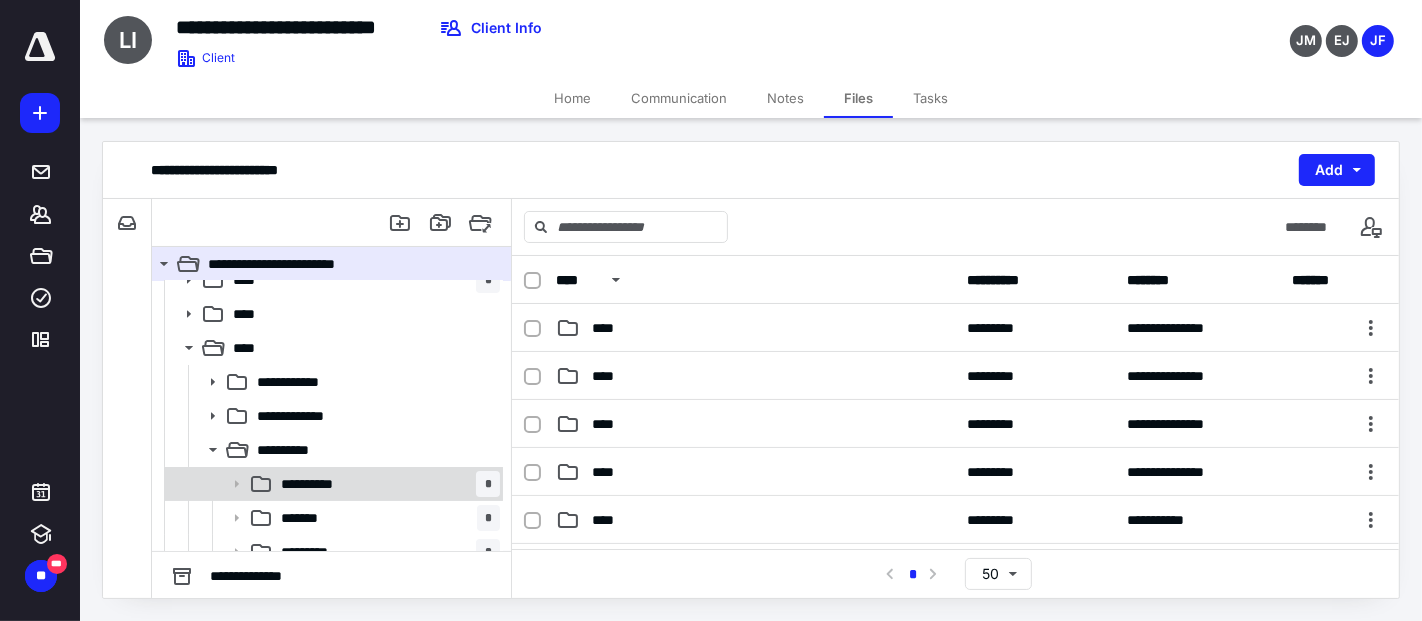 click on "**********" at bounding box center [318, 484] 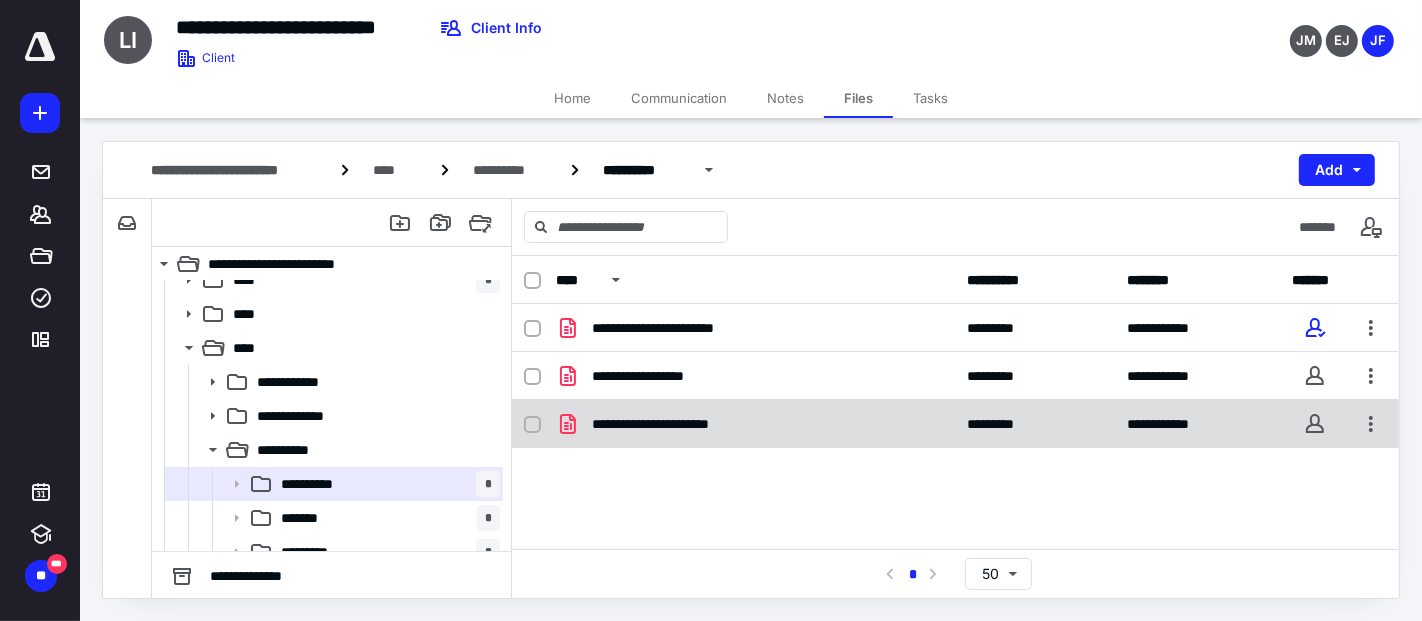 click on "**********" at bounding box center (667, 424) 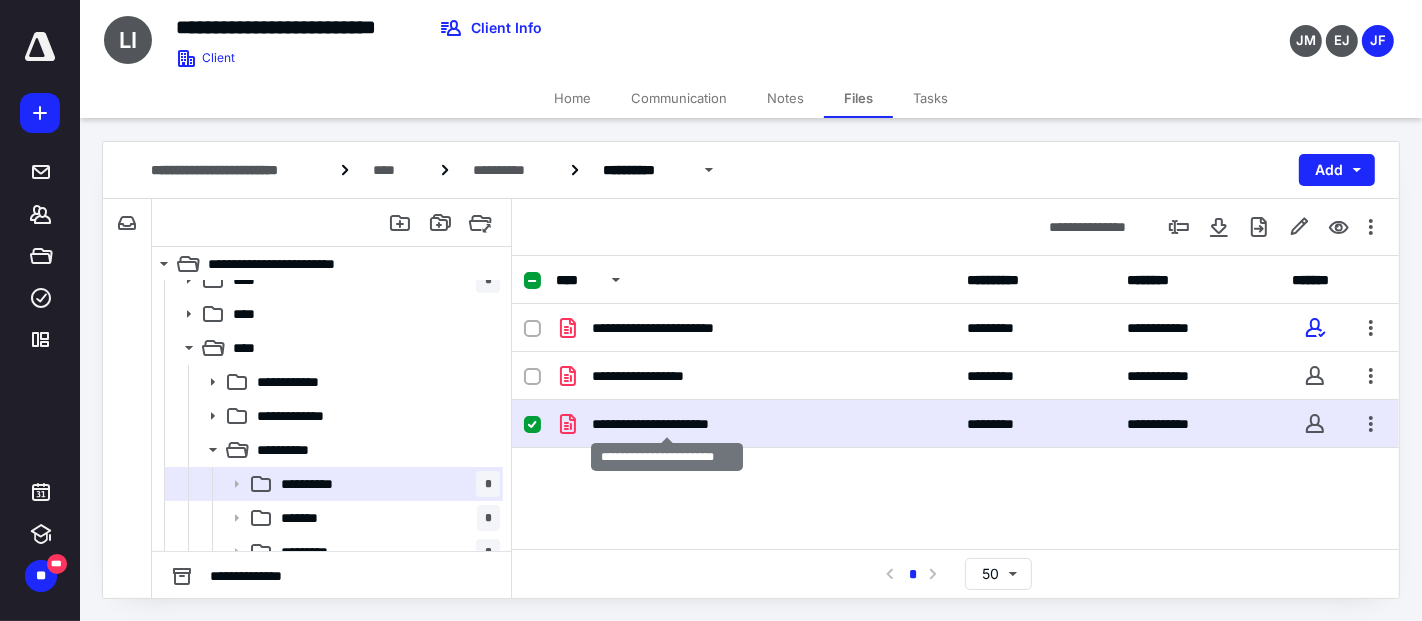 click on "**********" at bounding box center [667, 424] 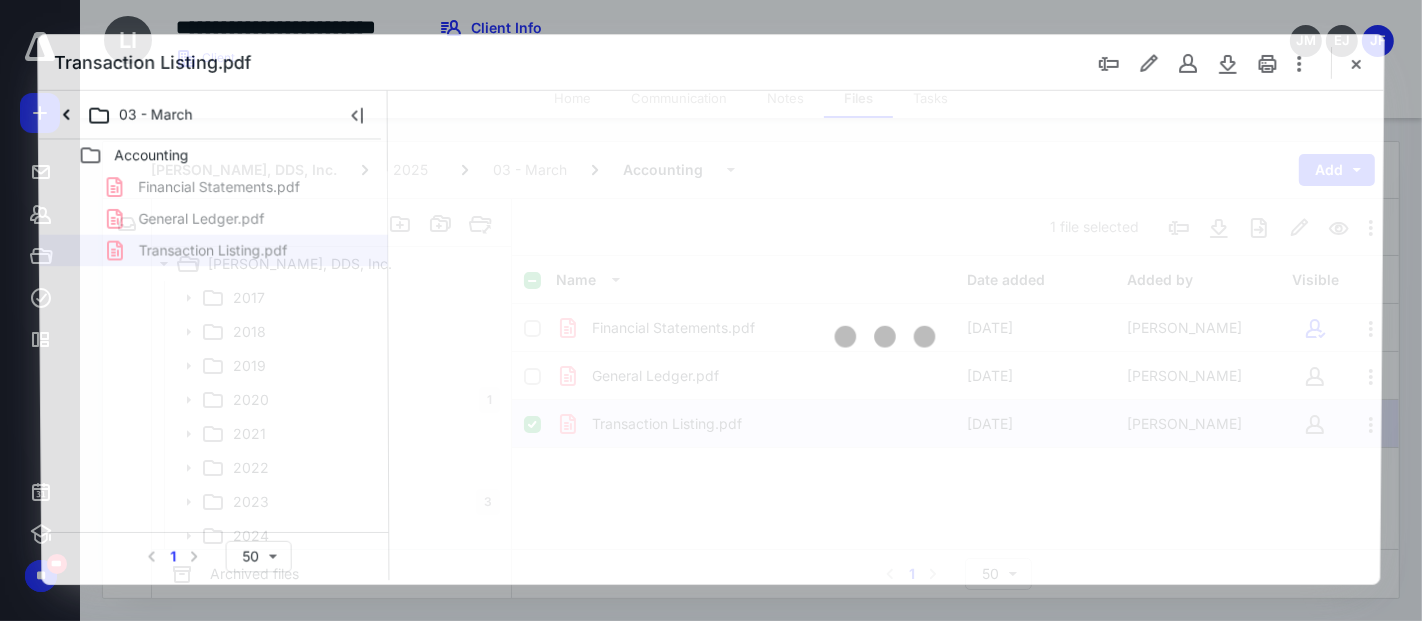 scroll, scrollTop: 222, scrollLeft: 0, axis: vertical 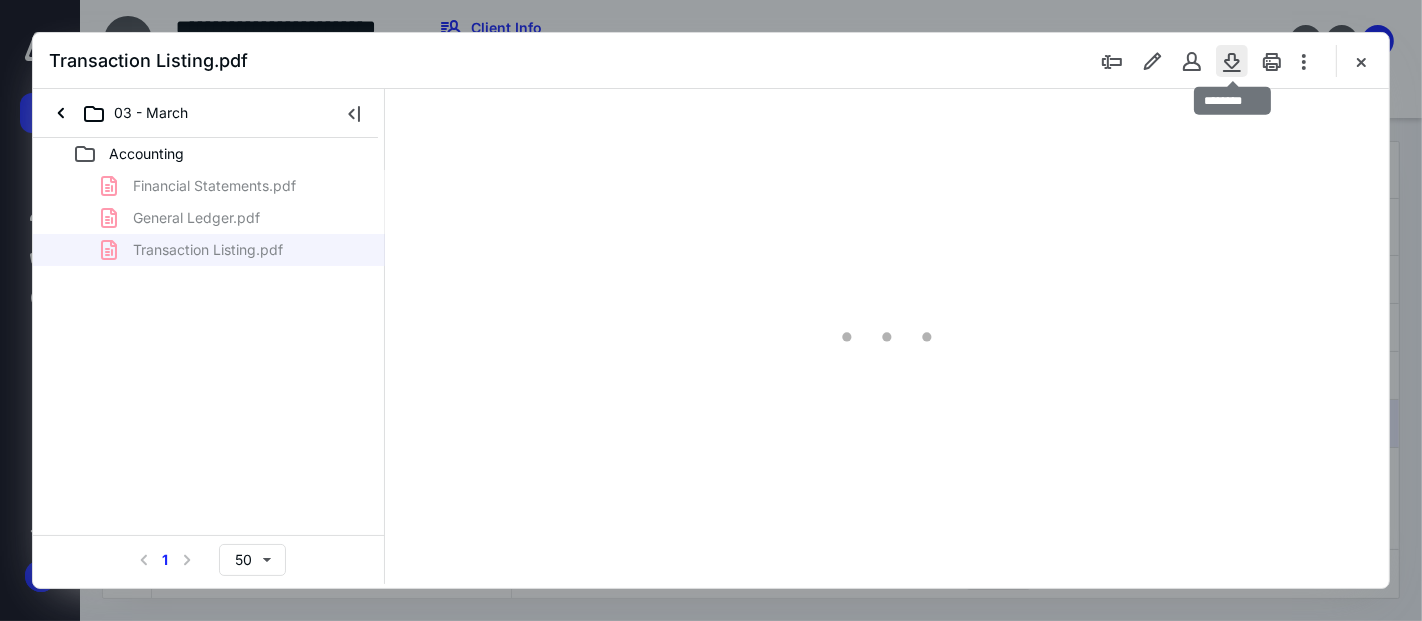 type on "53" 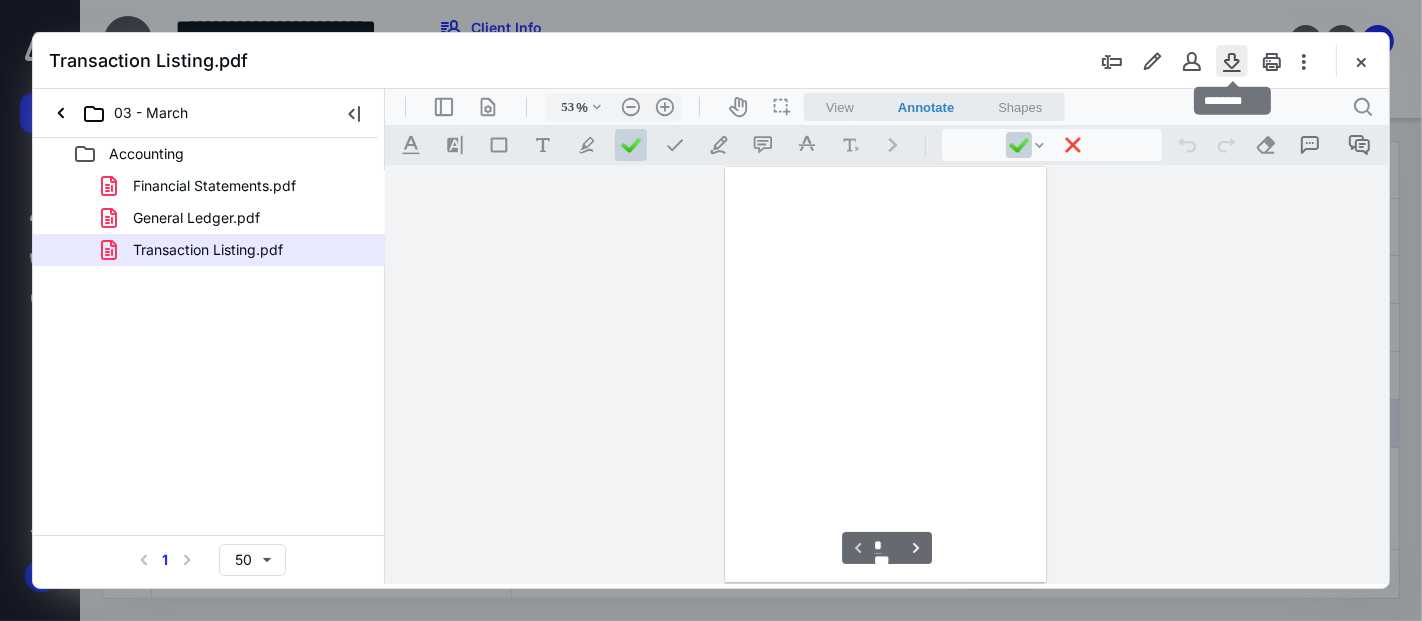 scroll, scrollTop: 77, scrollLeft: 0, axis: vertical 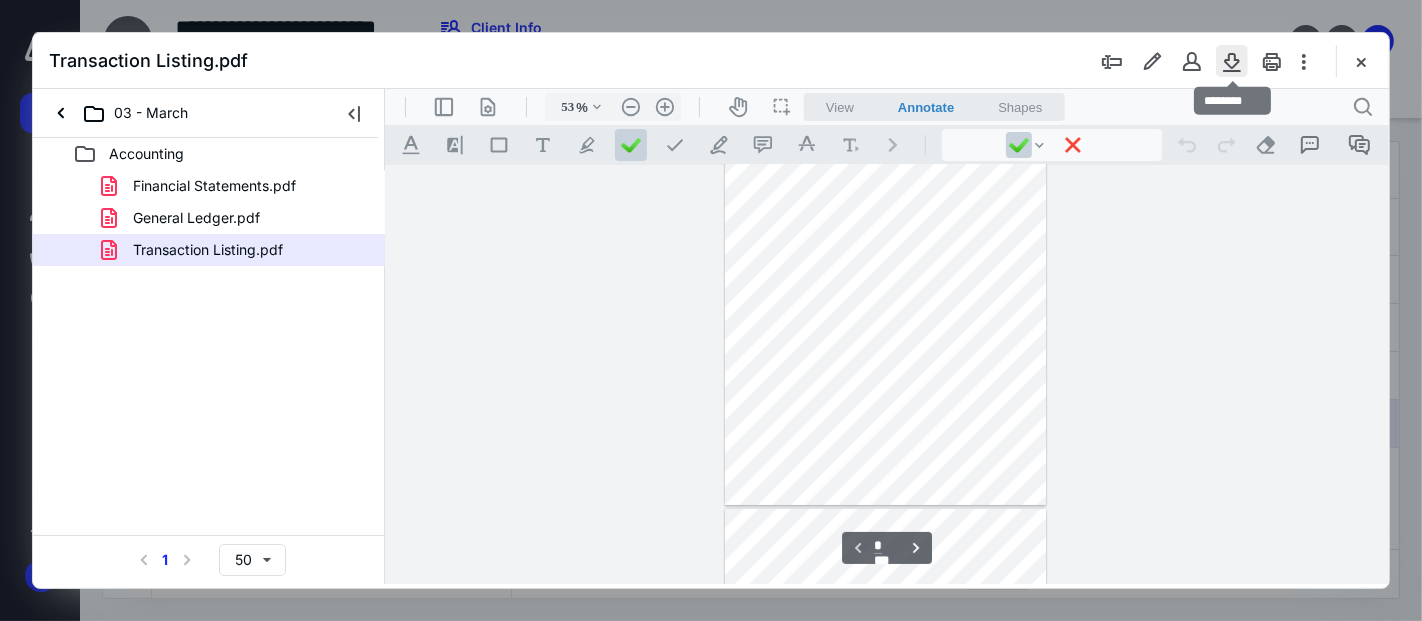 click at bounding box center (1232, 61) 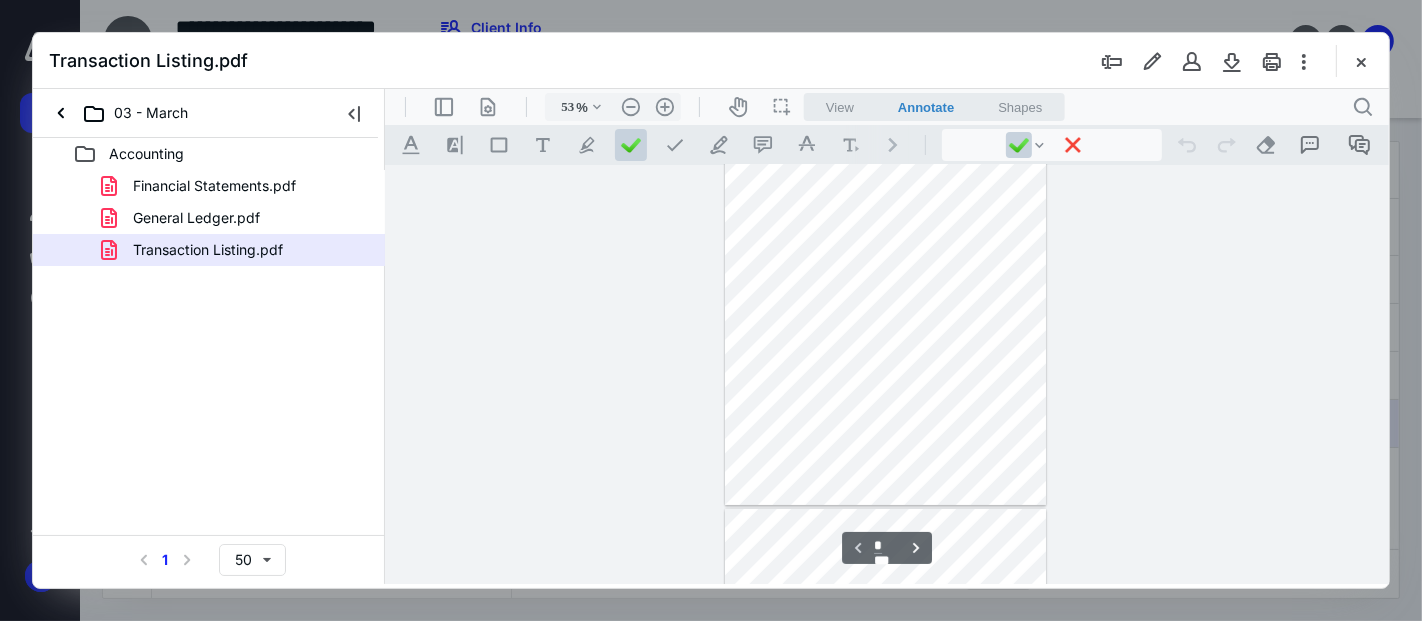 click at bounding box center (1361, 61) 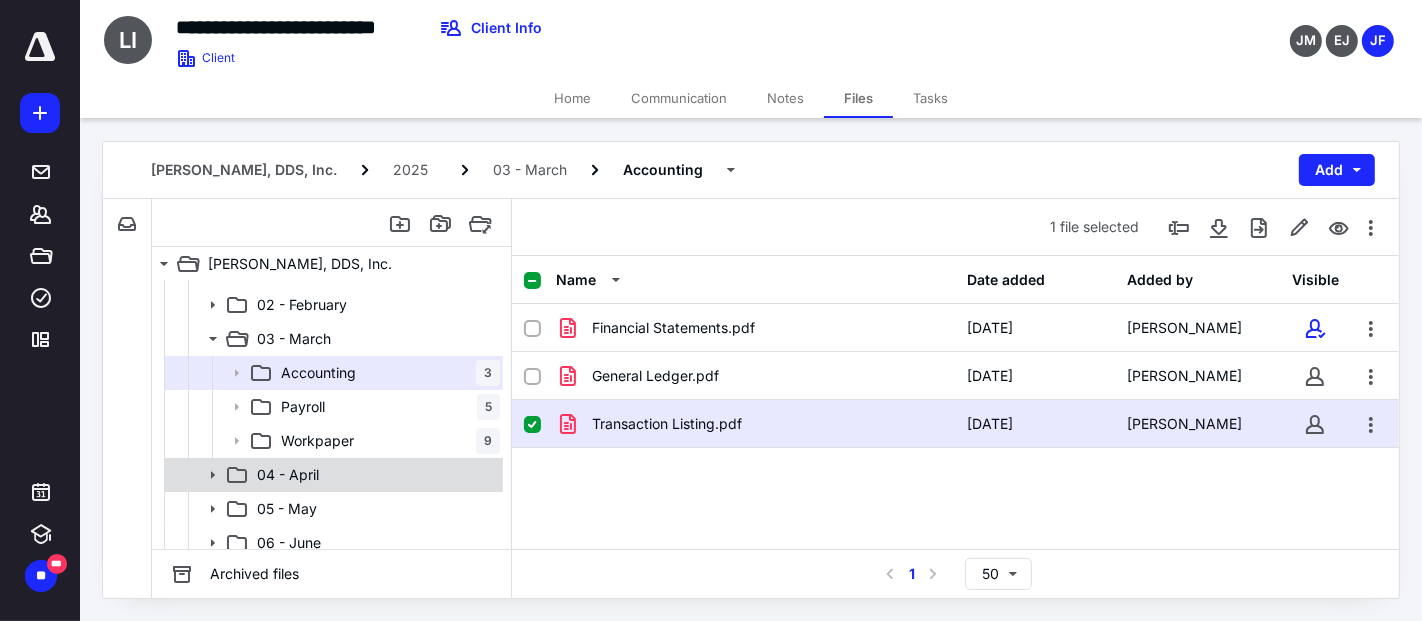 click 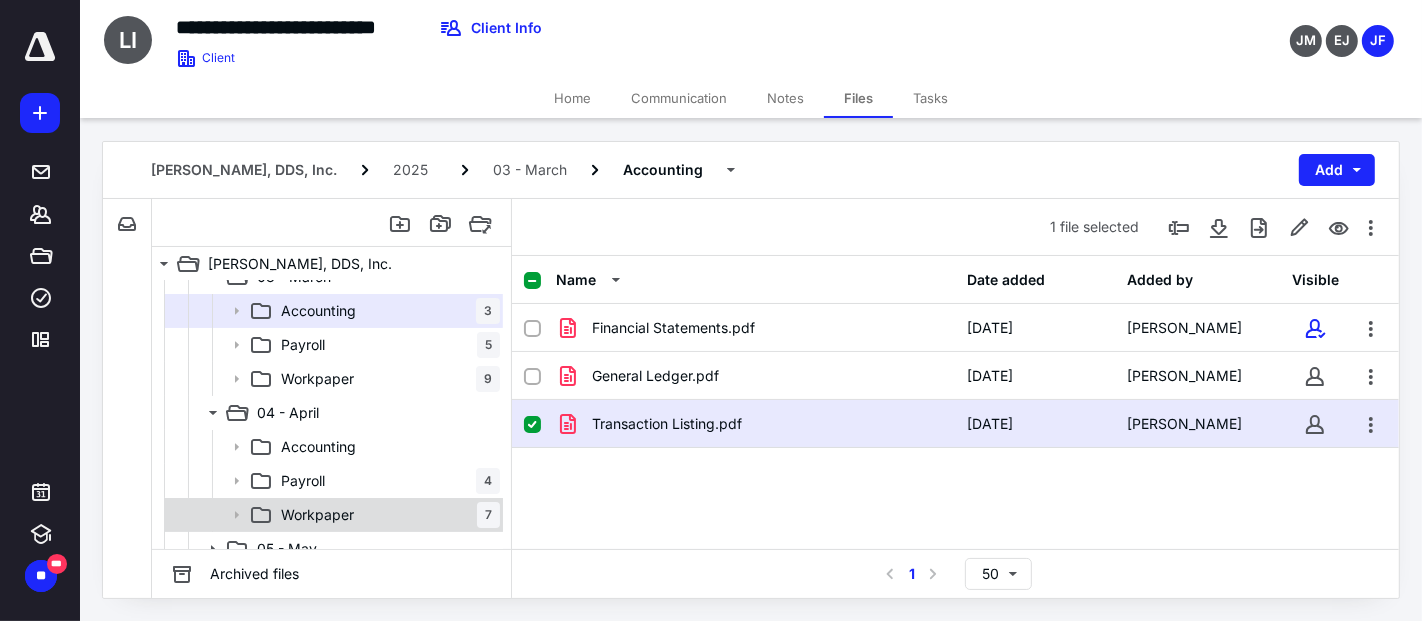 scroll, scrollTop: 444, scrollLeft: 0, axis: vertical 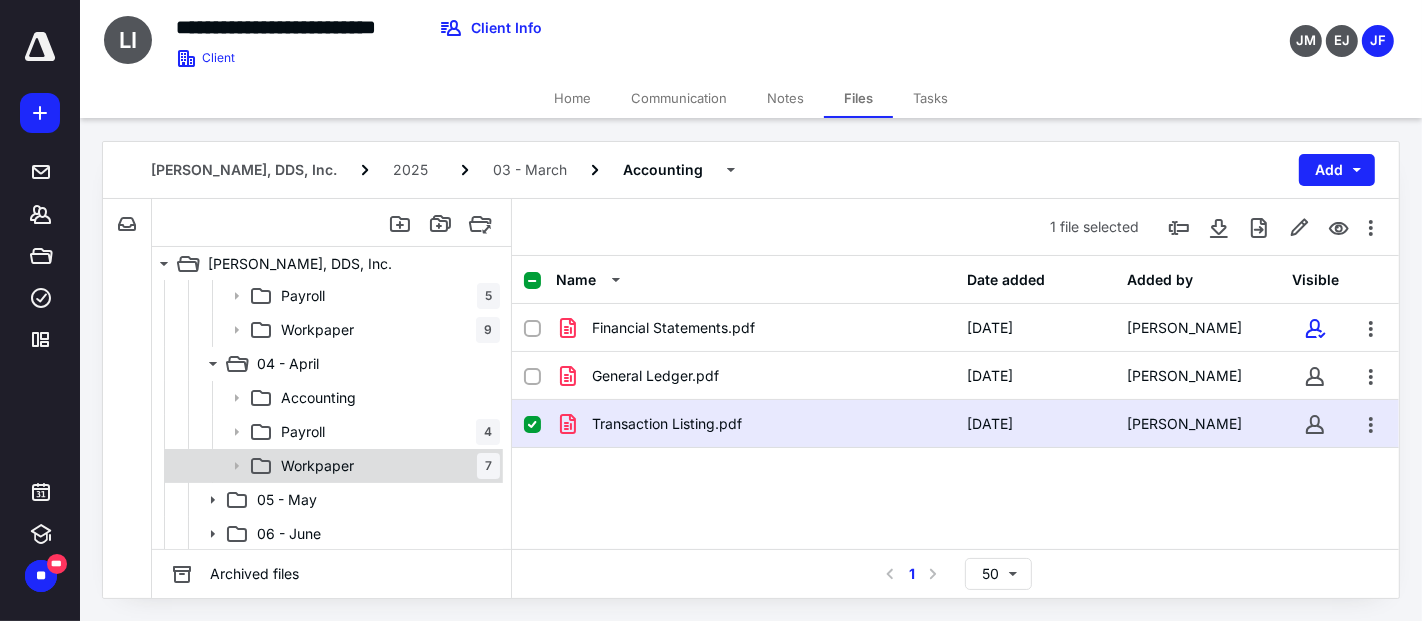click on "Workpaper" at bounding box center (317, 466) 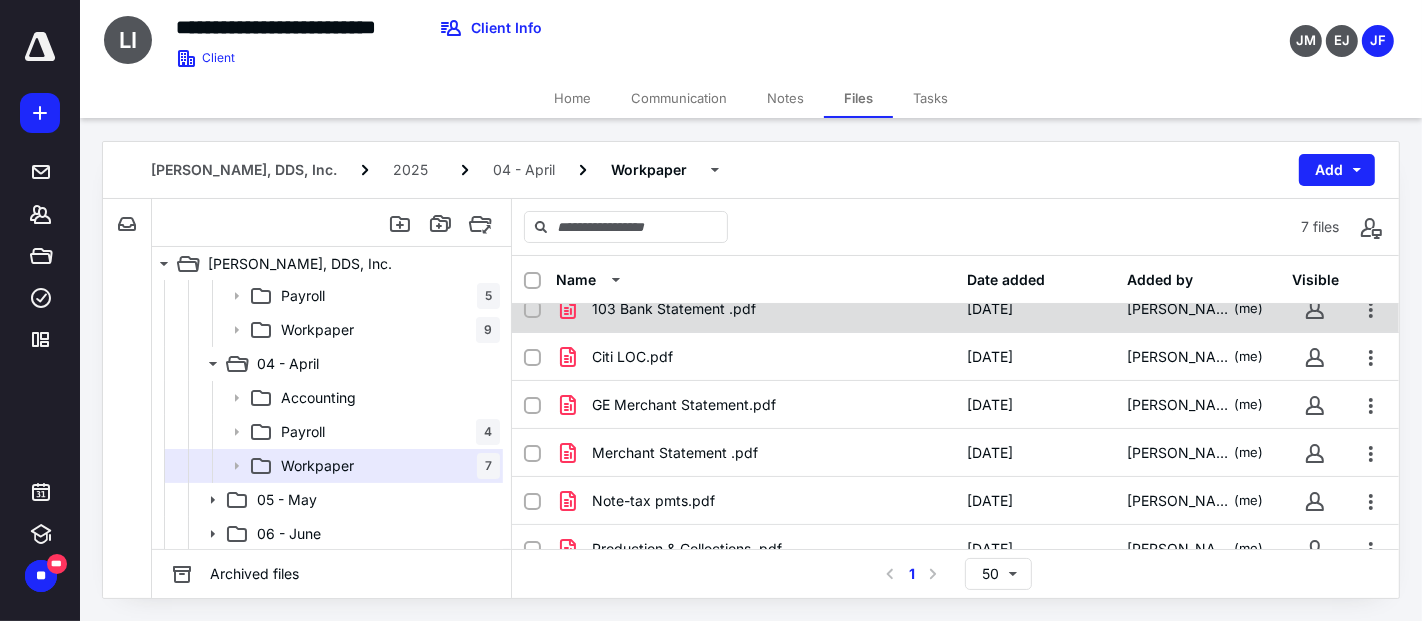 scroll, scrollTop: 87, scrollLeft: 0, axis: vertical 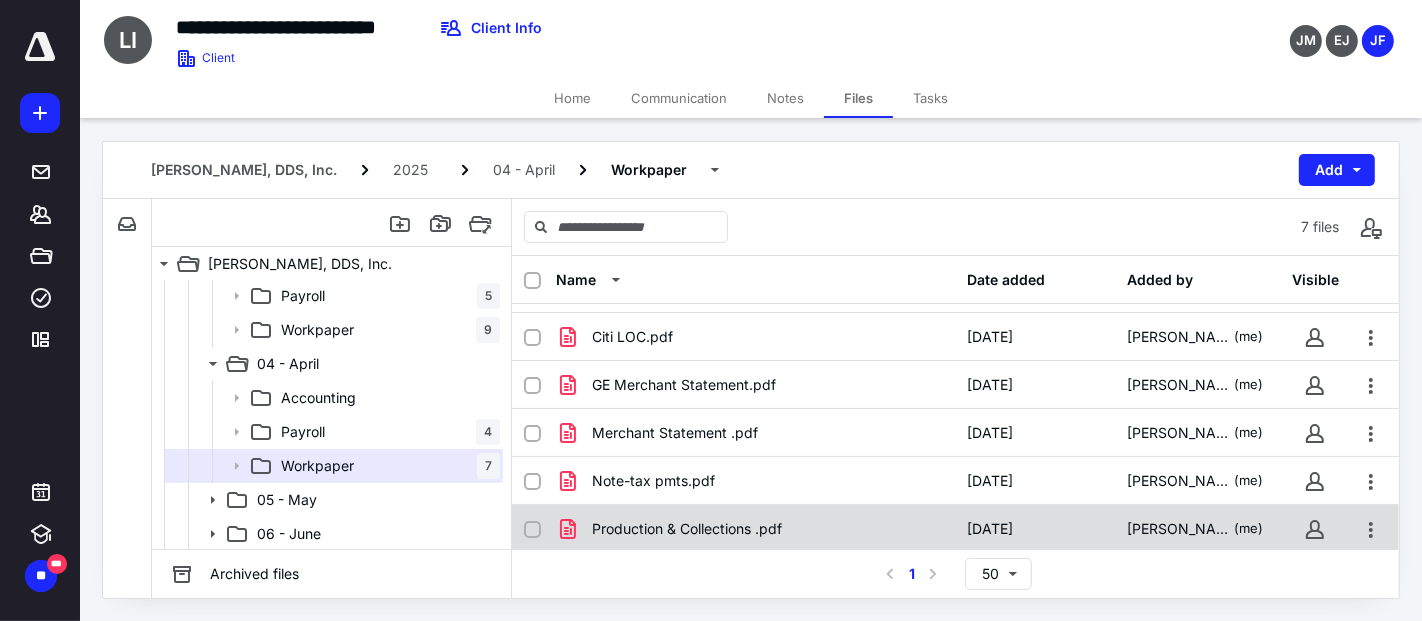 click on "Production & Collections .pdf [DATE] [PERSON_NAME]  (me)" at bounding box center (955, 529) 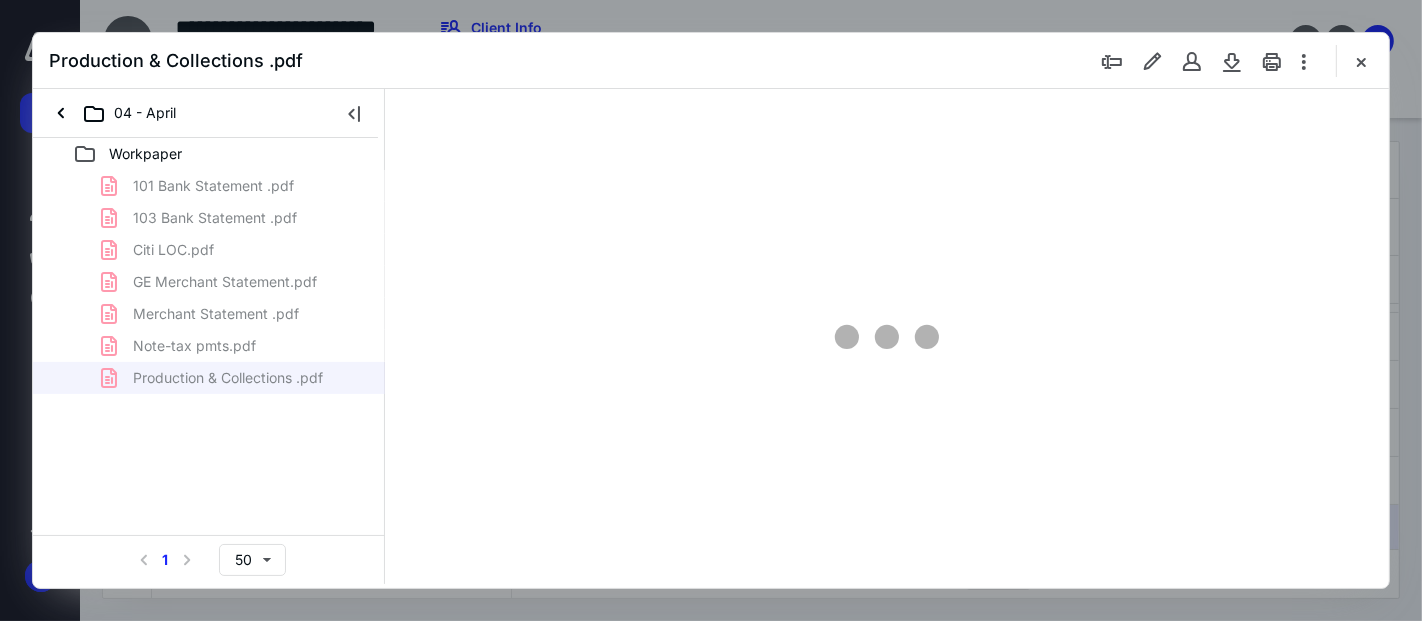 scroll, scrollTop: 0, scrollLeft: 0, axis: both 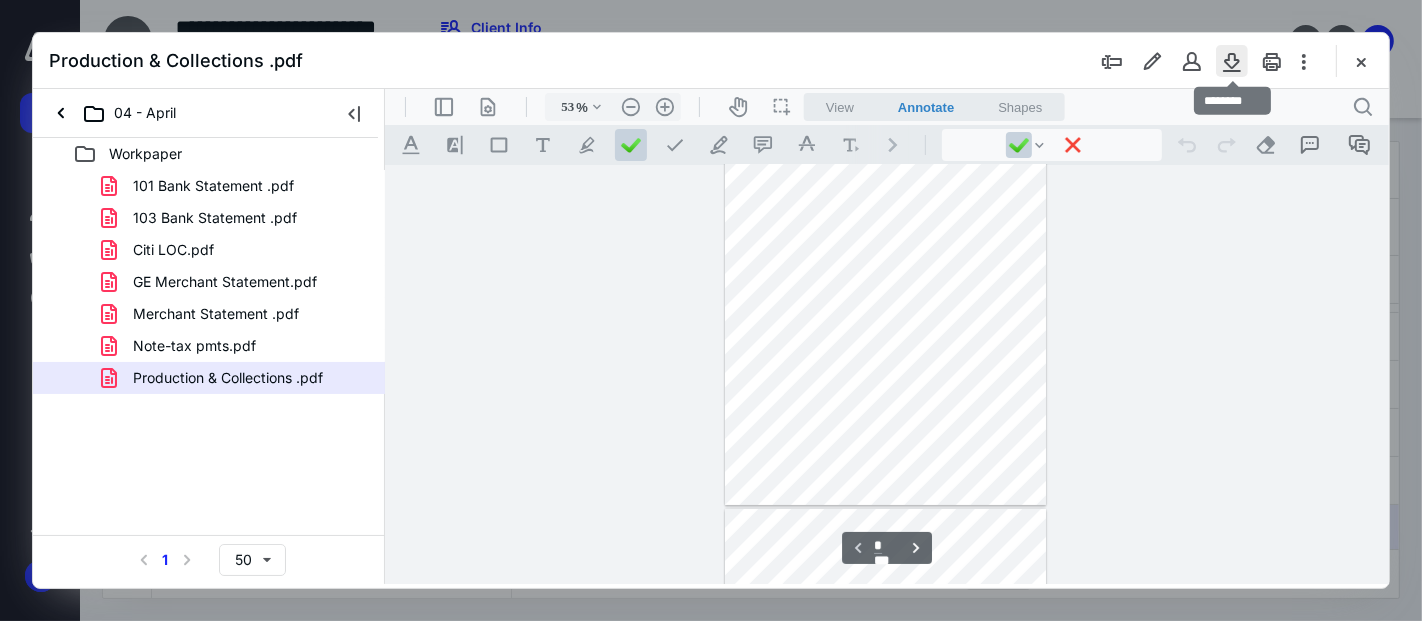 click at bounding box center (1232, 61) 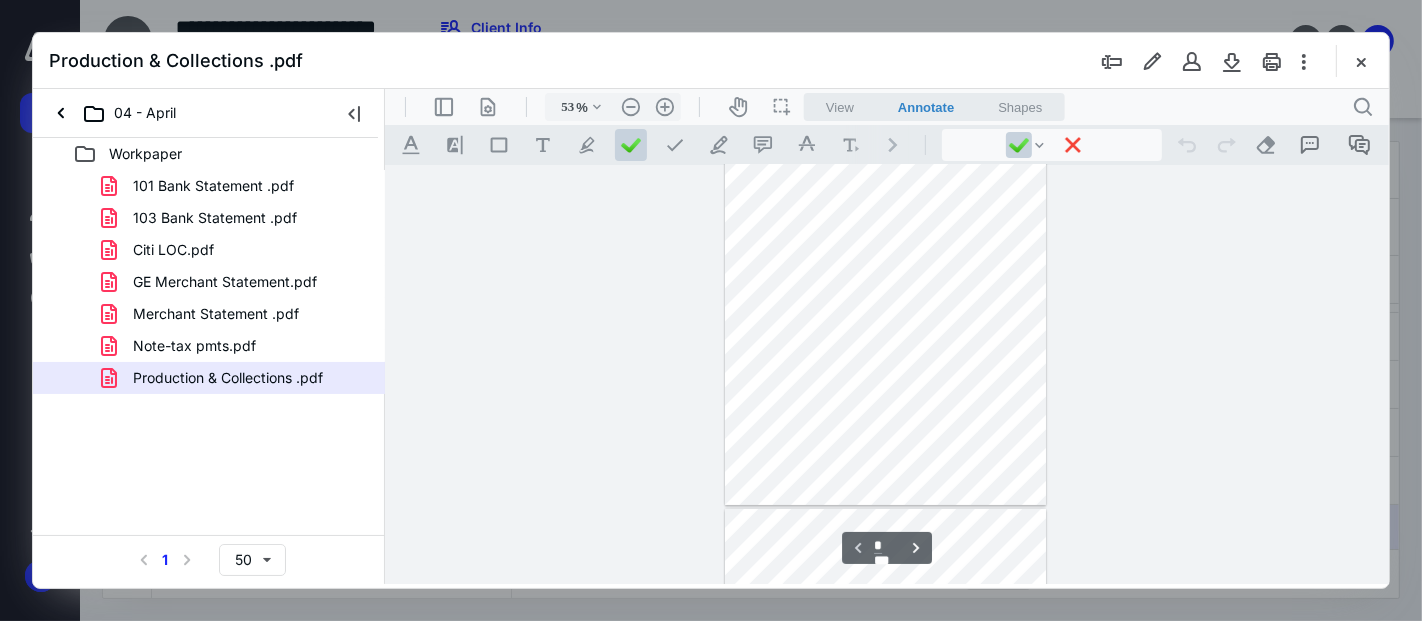 drag, startPoint x: 221, startPoint y: 188, endPoint x: 468, endPoint y: 213, distance: 248.26196 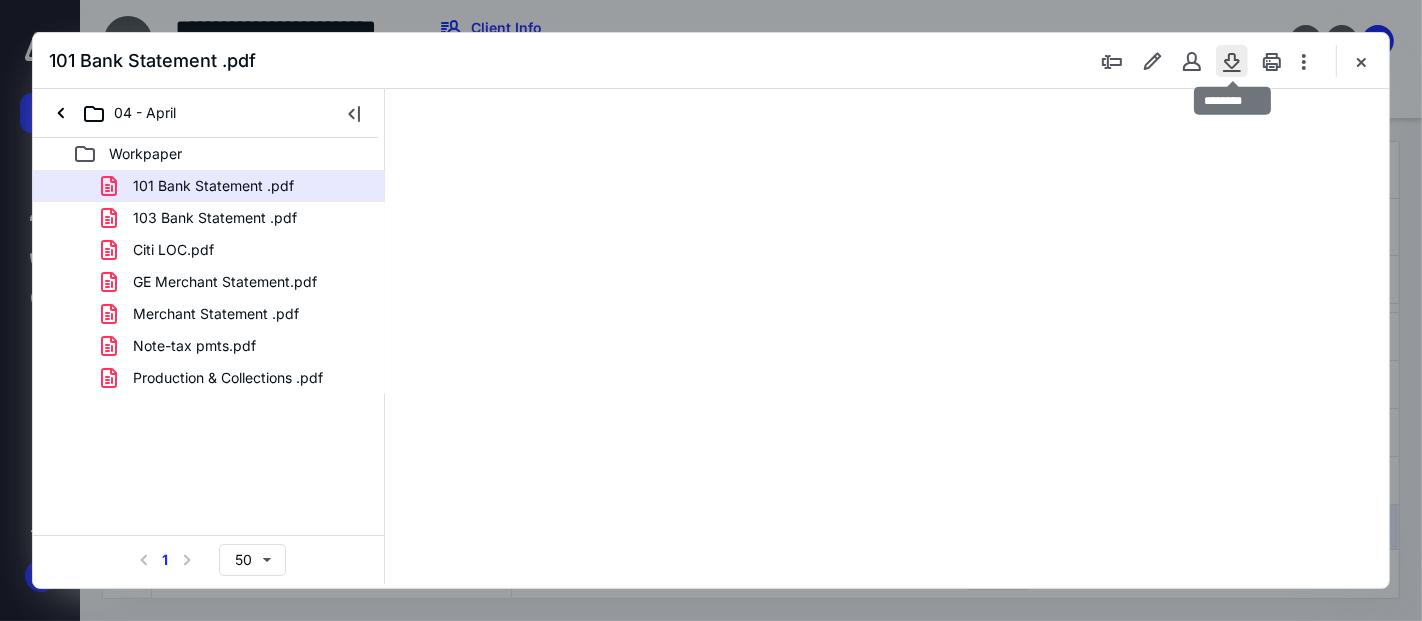scroll, scrollTop: 77, scrollLeft: 0, axis: vertical 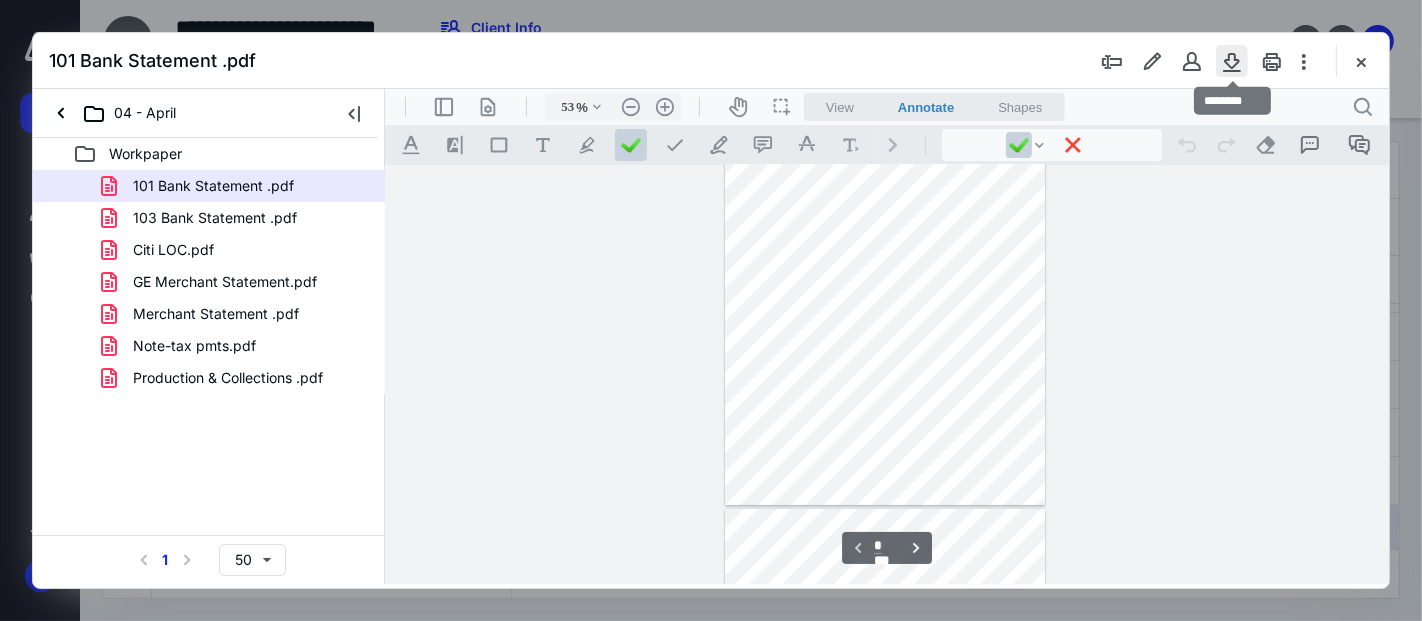 click at bounding box center [1232, 61] 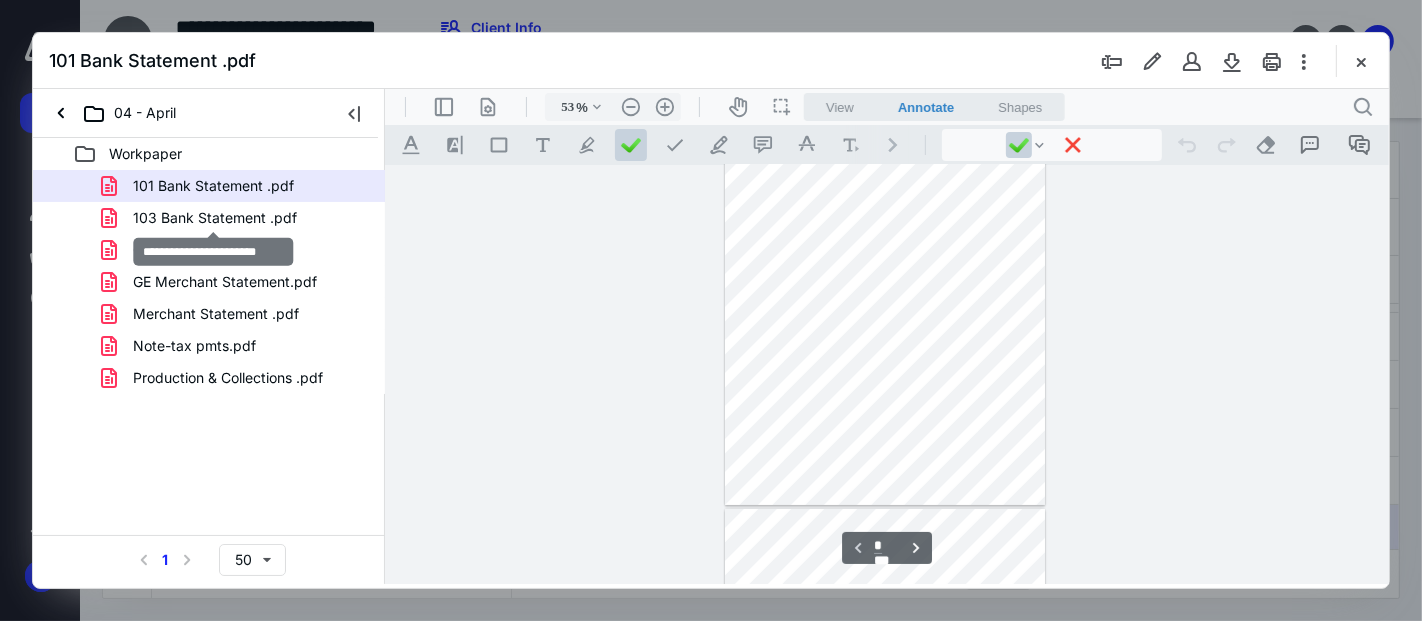 drag, startPoint x: 162, startPoint y: 221, endPoint x: 1420, endPoint y: 28, distance: 1272.7188 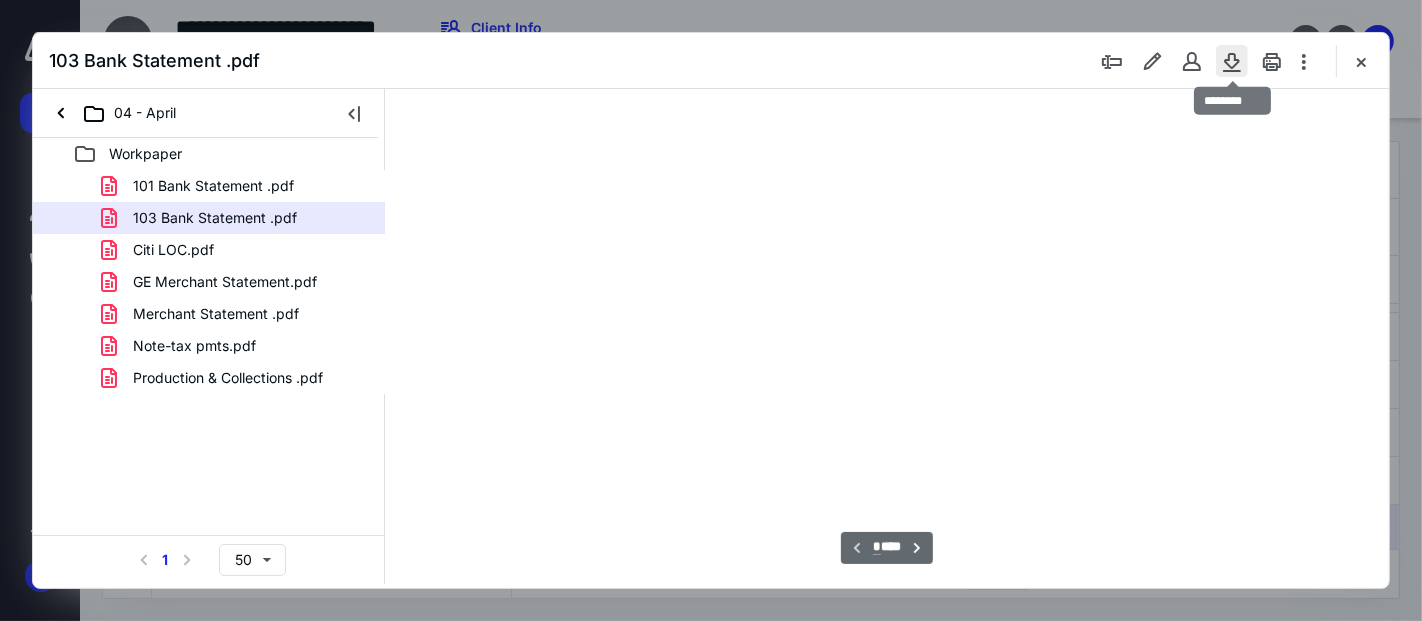 type on "53" 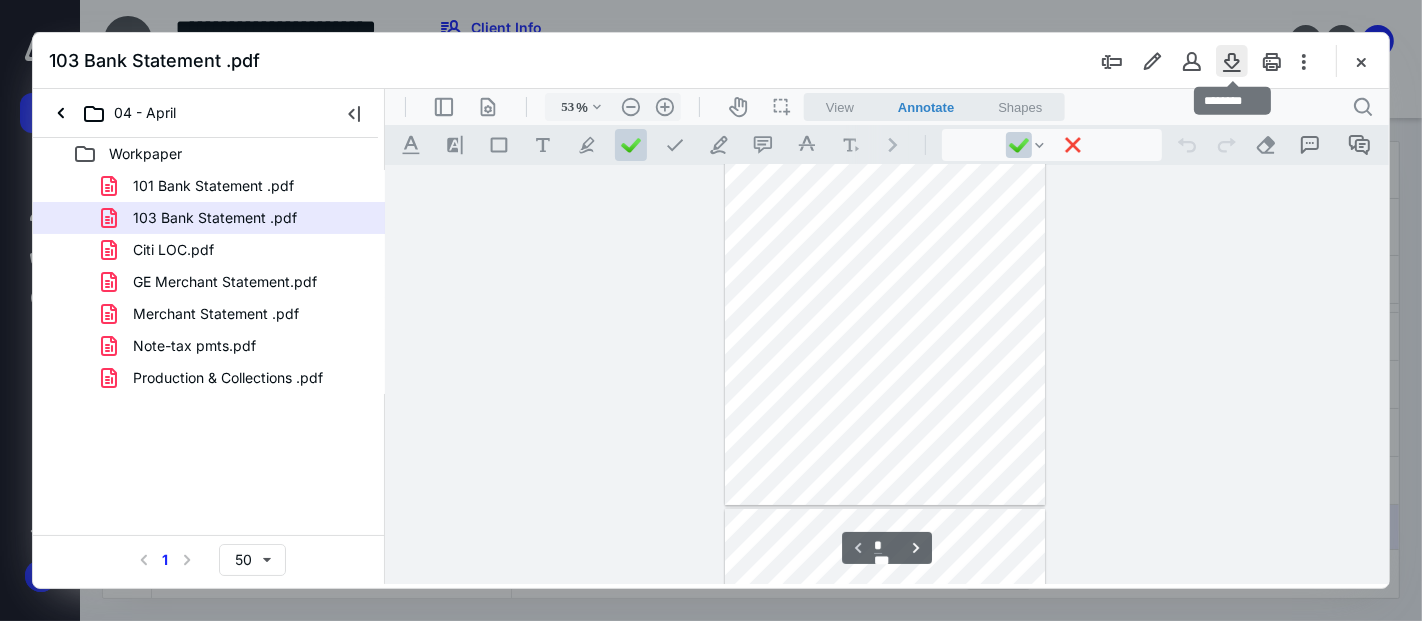 click at bounding box center [1232, 61] 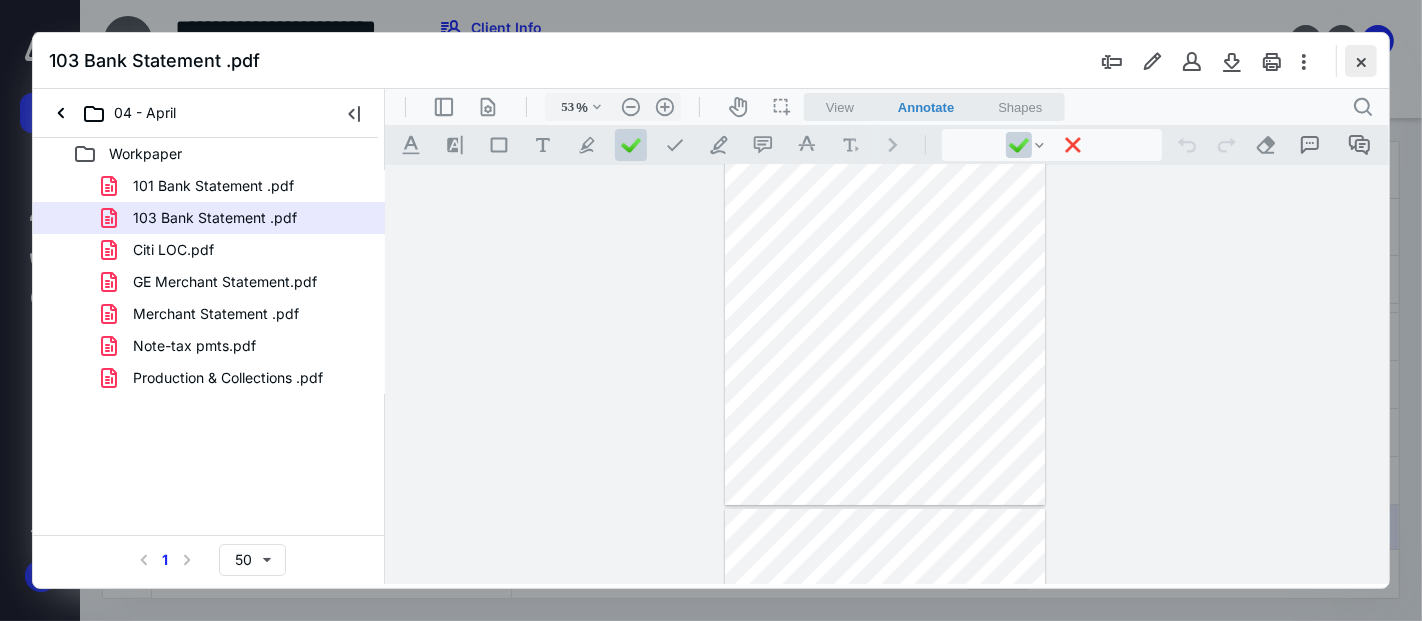 click at bounding box center (1361, 61) 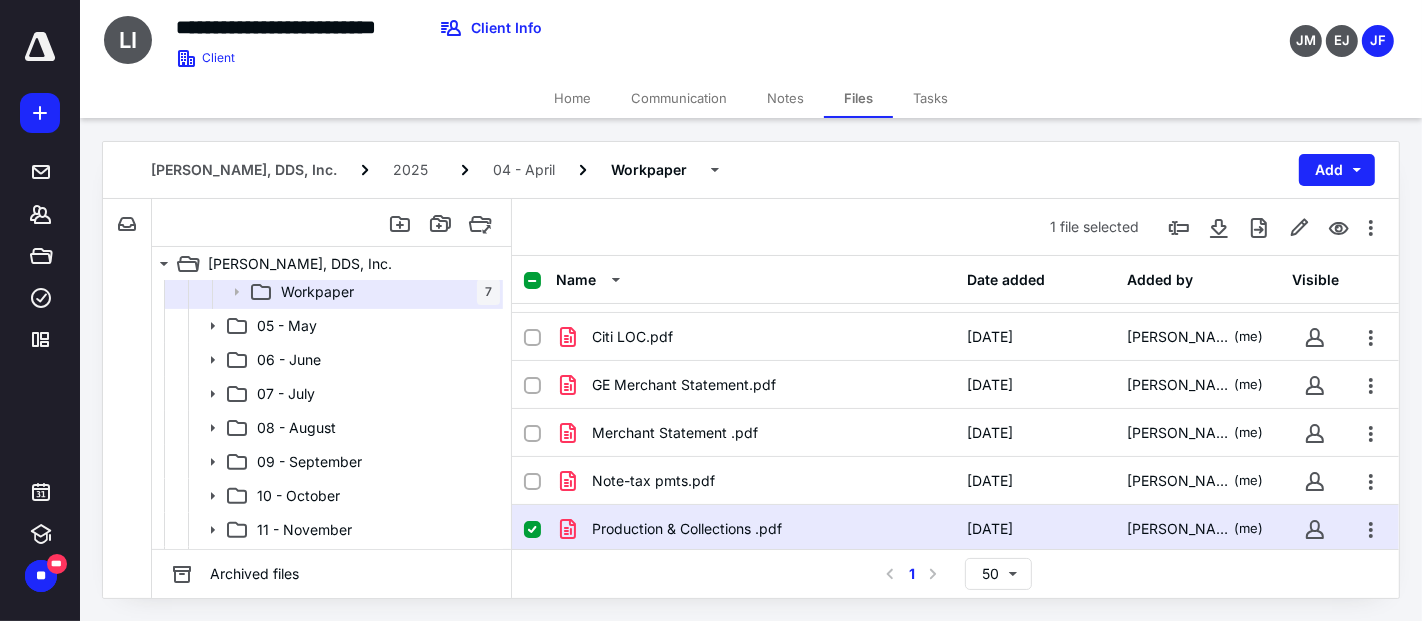 scroll, scrollTop: 988, scrollLeft: 0, axis: vertical 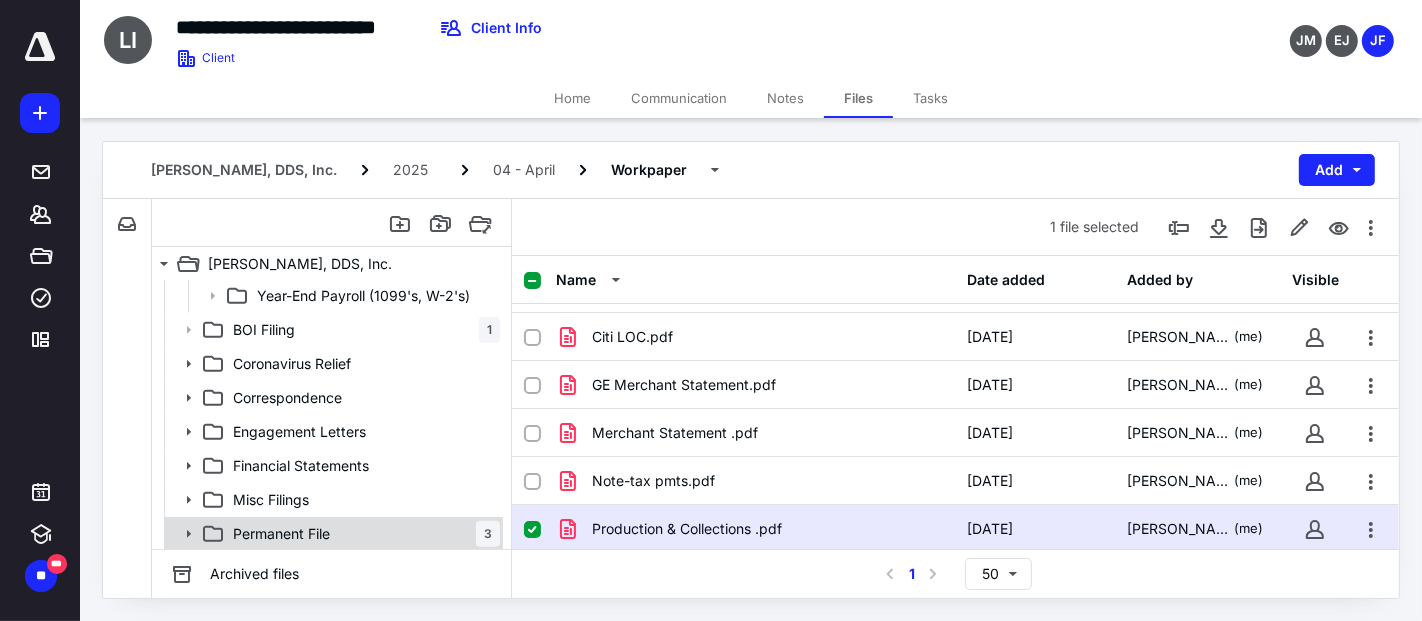 click on "Permanent File 3" at bounding box center (362, 534) 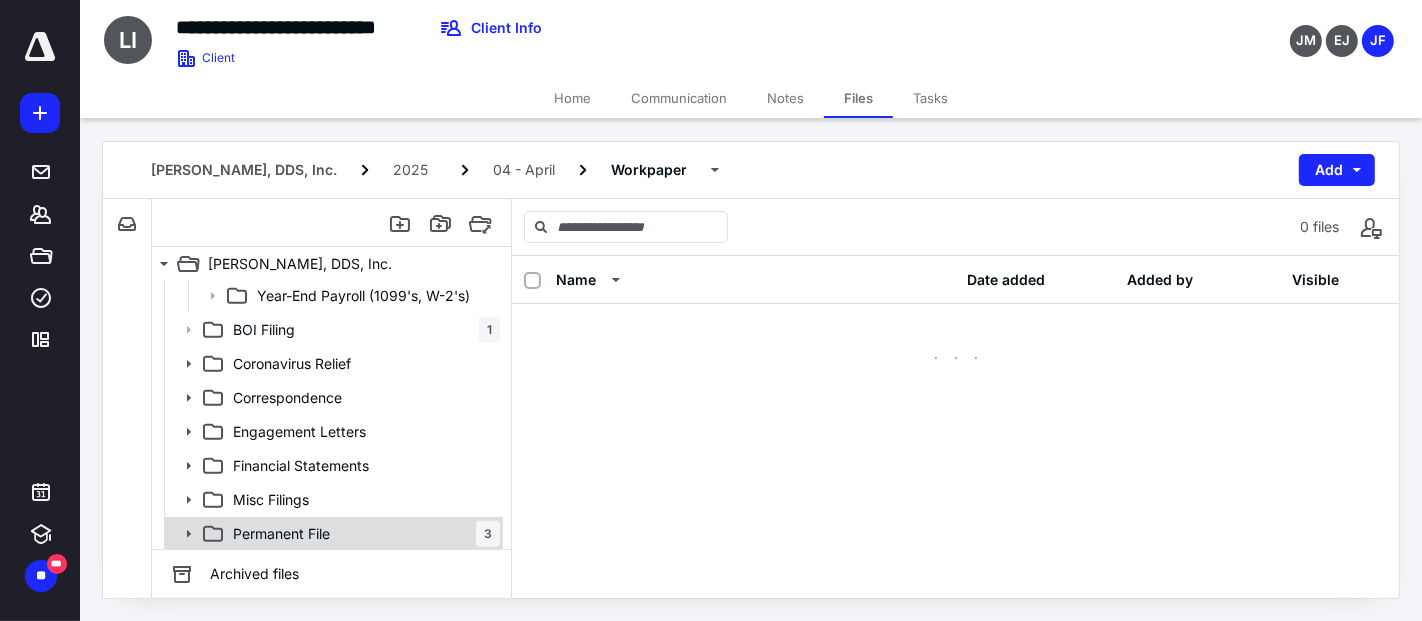 scroll, scrollTop: 0, scrollLeft: 0, axis: both 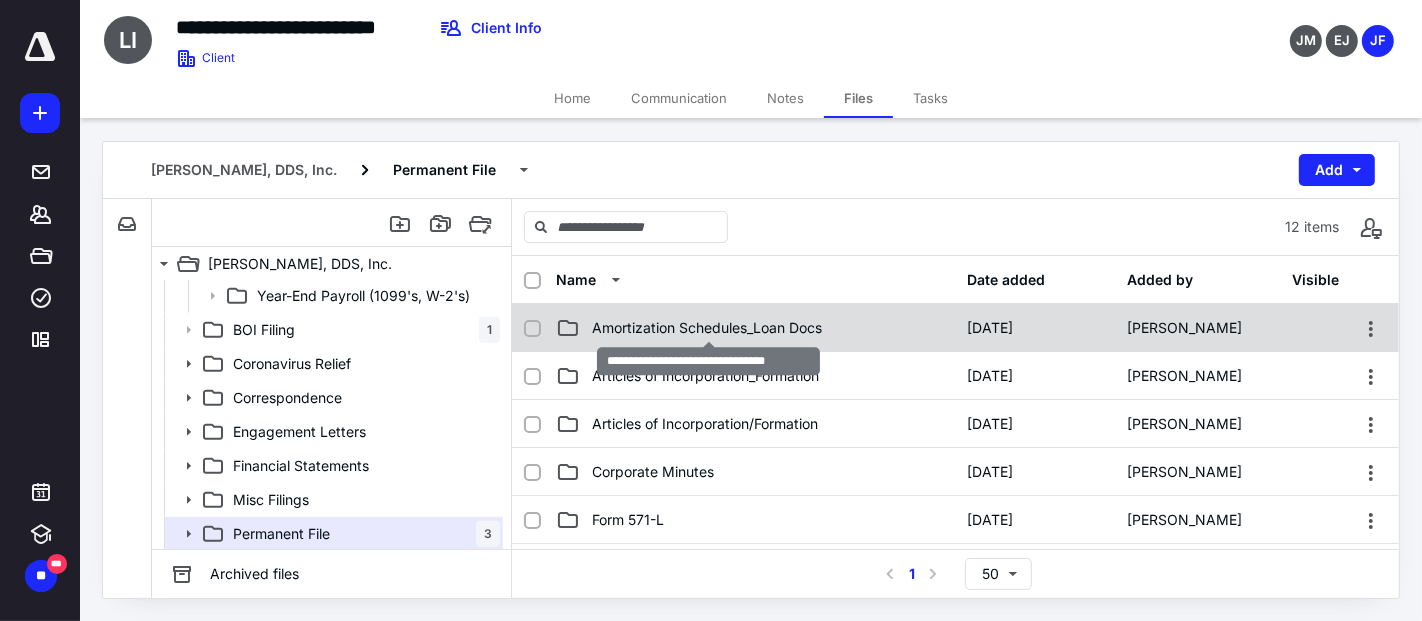 click on "Amortization Schedules_Loan Docs" at bounding box center [707, 328] 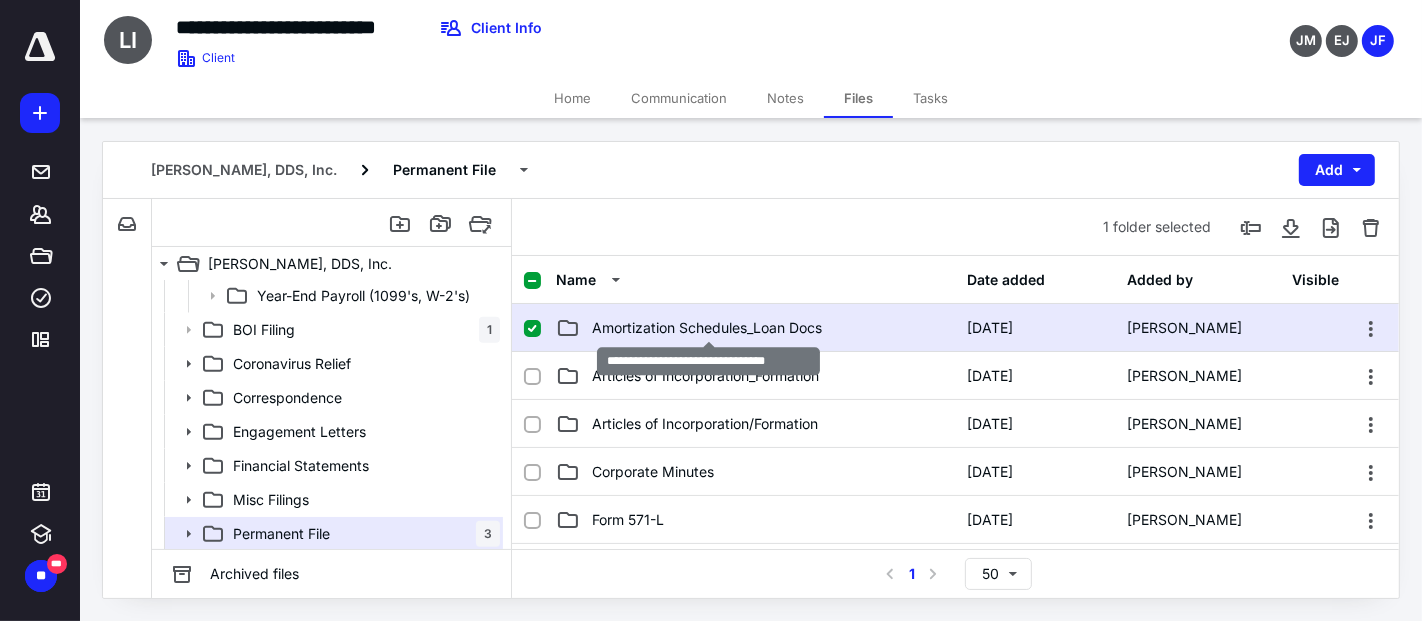 click on "Amortization Schedules_Loan Docs" at bounding box center [707, 328] 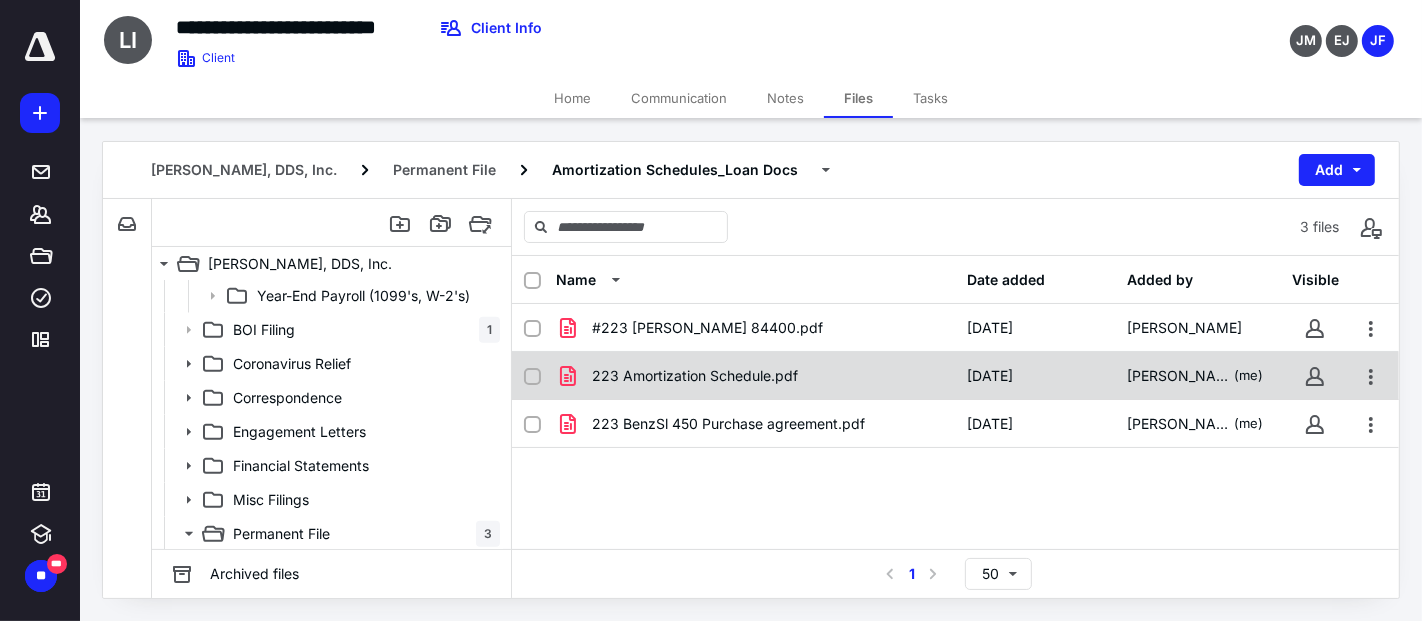 click on "223 Amortization Schedule.pdf" at bounding box center [695, 376] 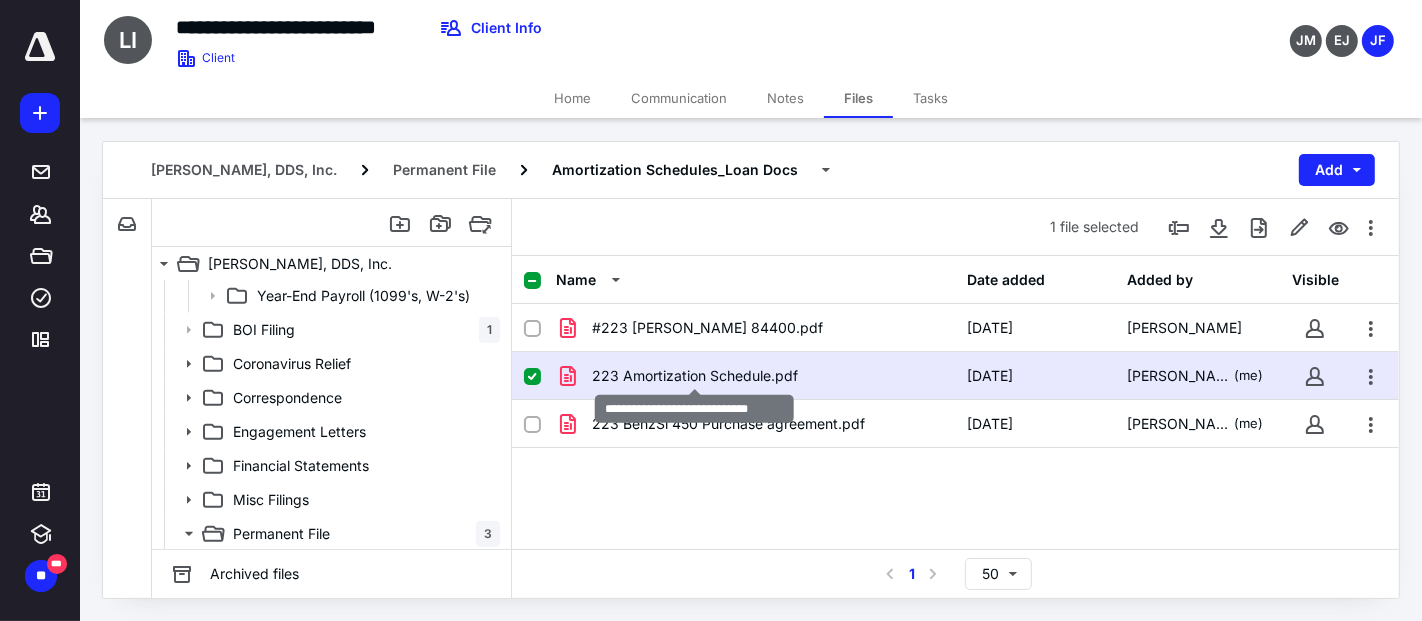 click on "223 Amortization Schedule.pdf" at bounding box center [695, 376] 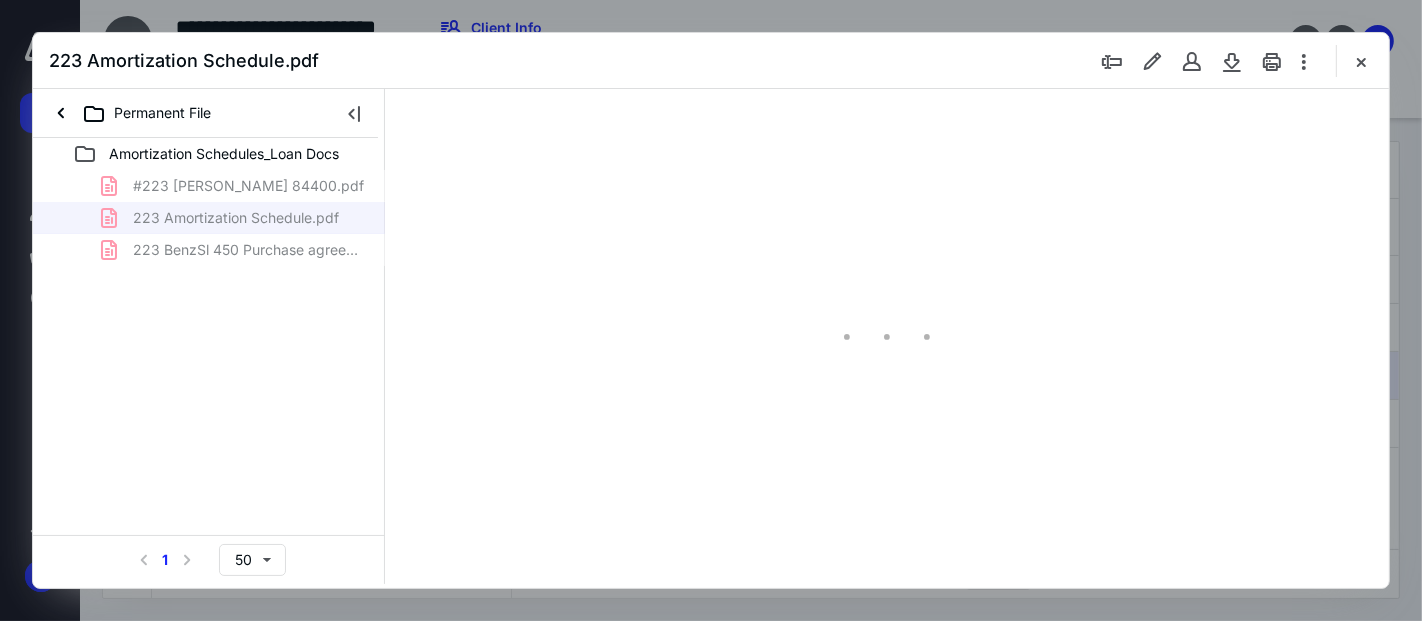 scroll, scrollTop: 0, scrollLeft: 0, axis: both 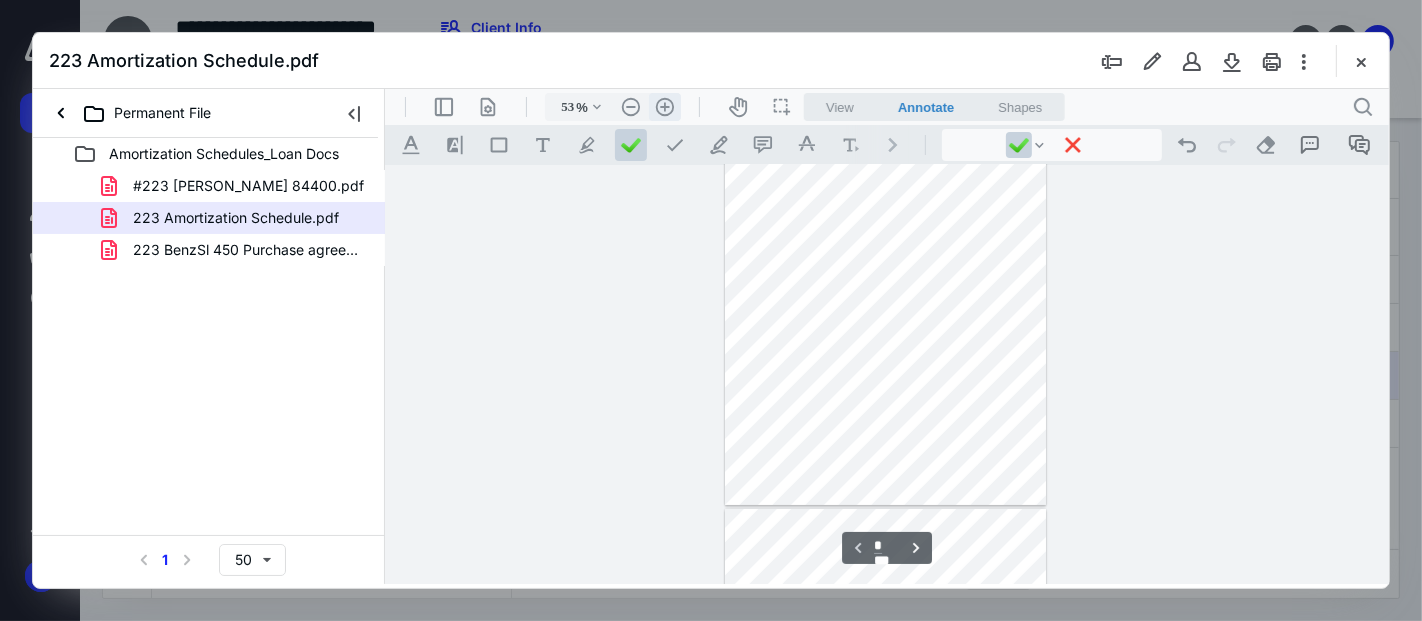 click on ".cls-1{fill:#abb0c4;} icon - header - zoom - in - line" at bounding box center (664, 106) 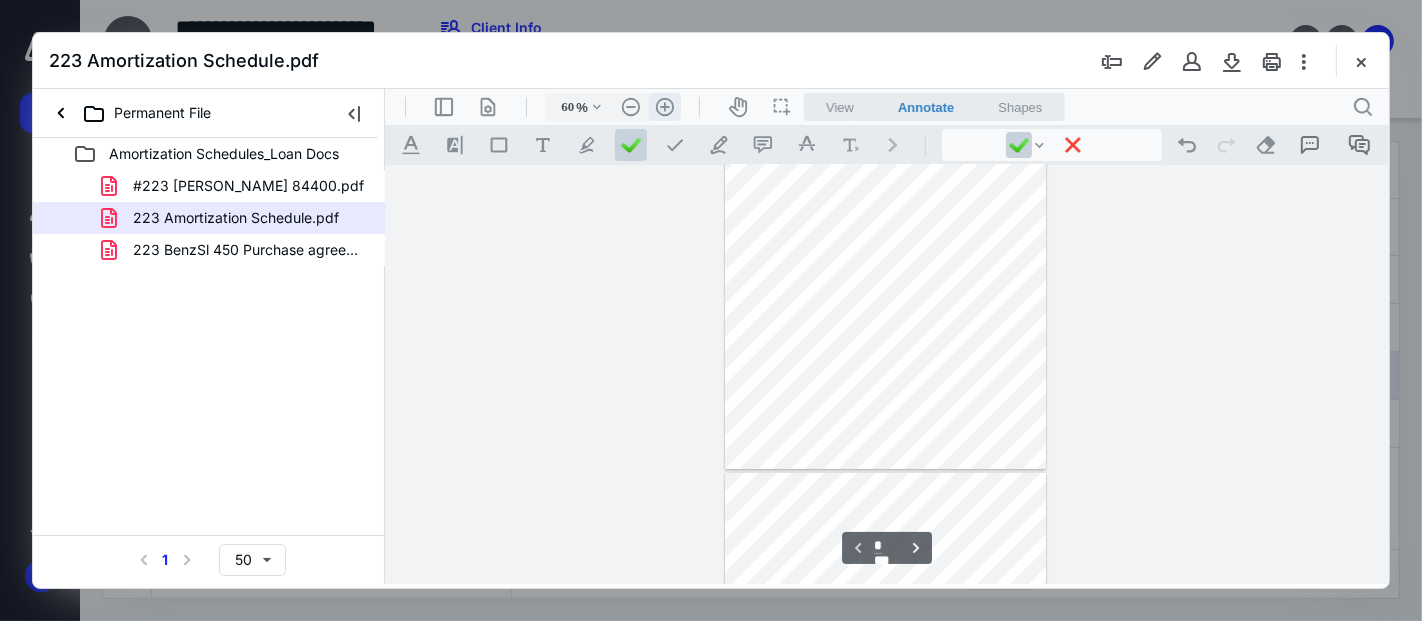 click on ".cls-1{fill:#abb0c4;} icon - header - zoom - in - line" at bounding box center [664, 106] 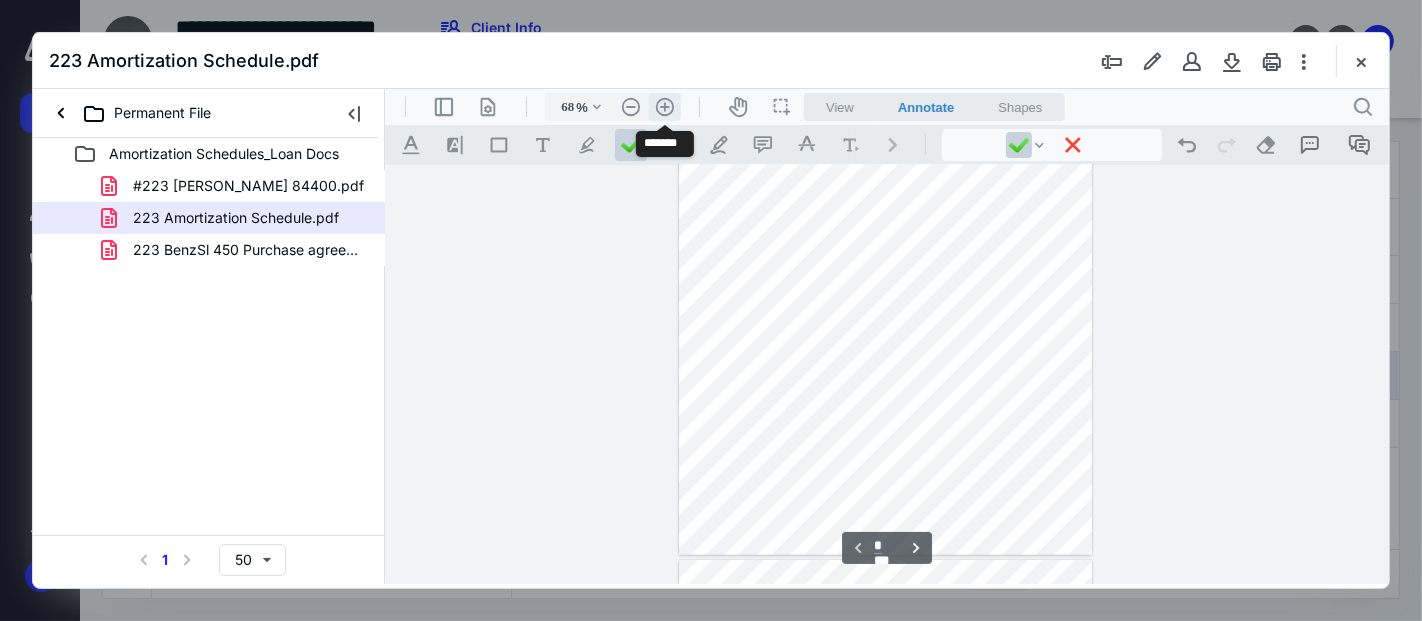 click on ".cls-1{fill:#abb0c4;} icon - header - zoom - in - line" at bounding box center (664, 106) 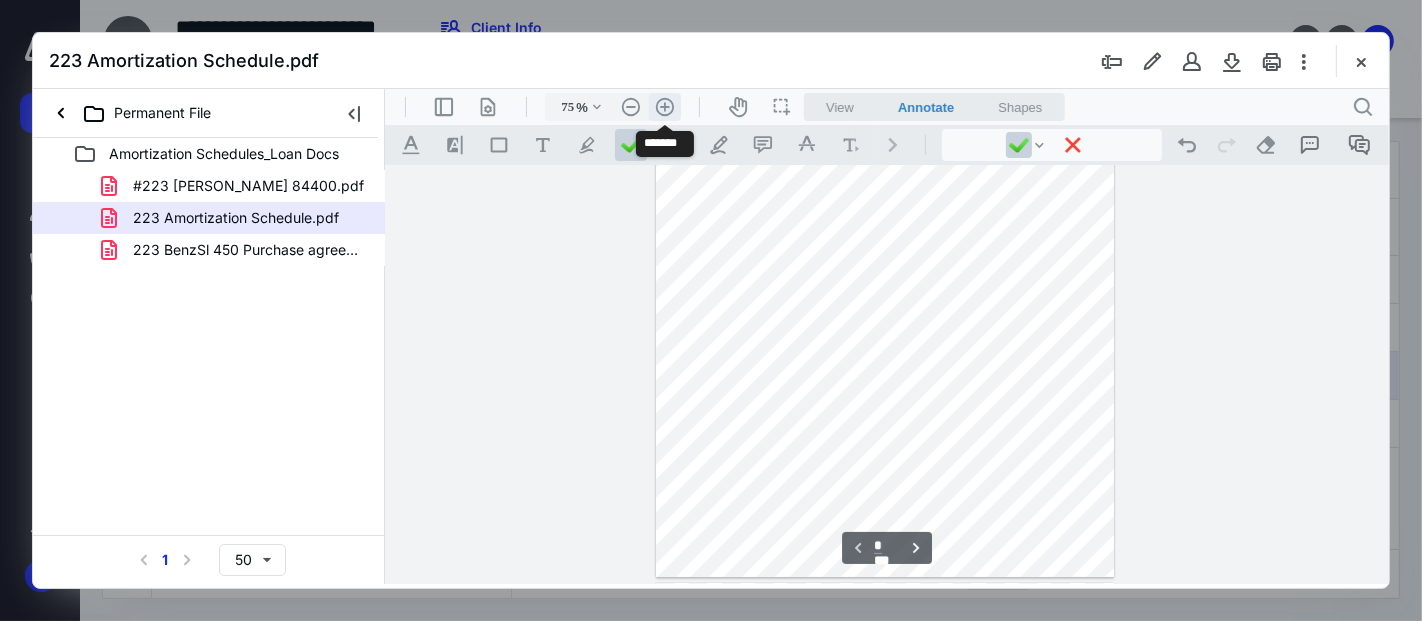 click on ".cls-1{fill:#abb0c4;} icon - header - zoom - in - line" at bounding box center (664, 106) 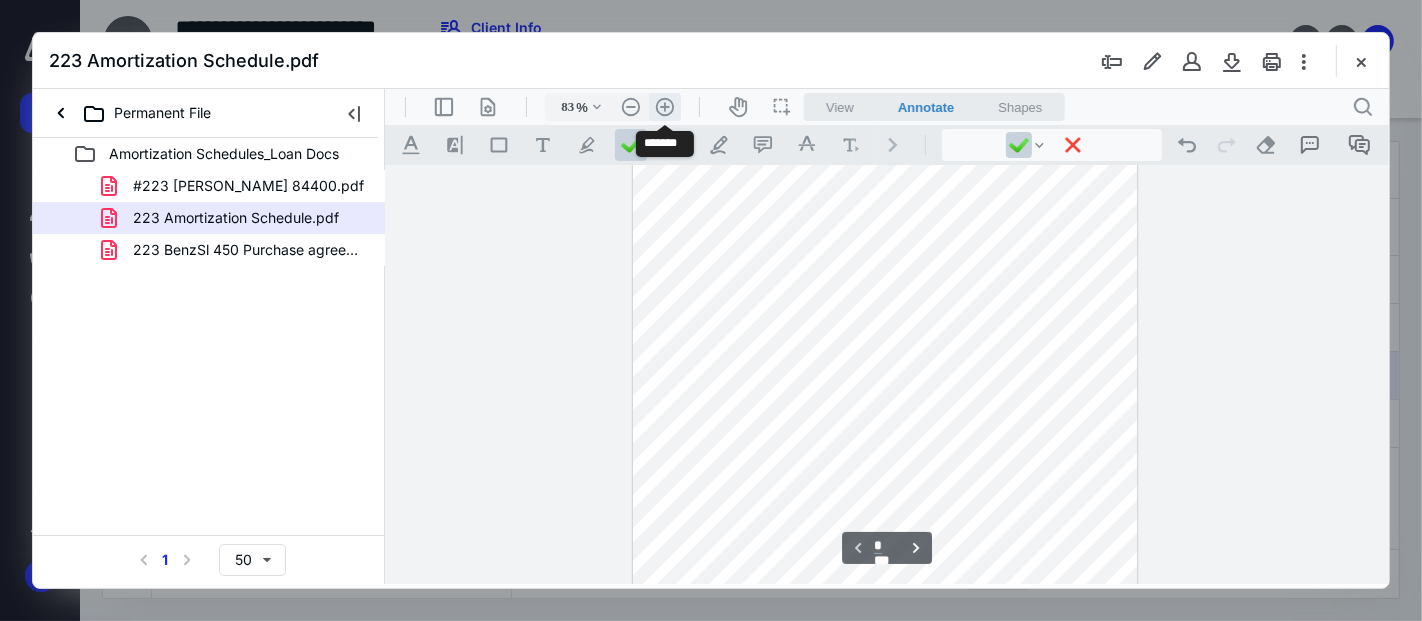 click on ".cls-1{fill:#abb0c4;} icon - header - zoom - in - line" at bounding box center (664, 106) 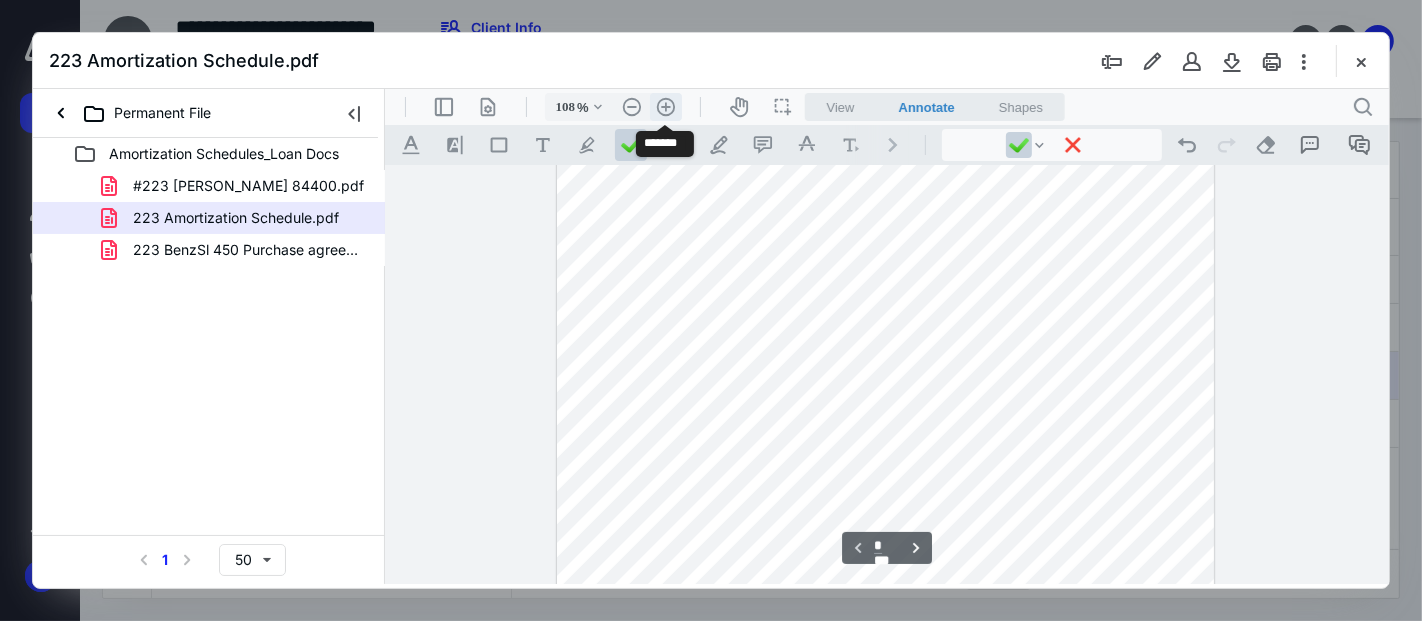 click on ".cls-1{fill:#abb0c4;} icon - header - zoom - in - line" at bounding box center (665, 106) 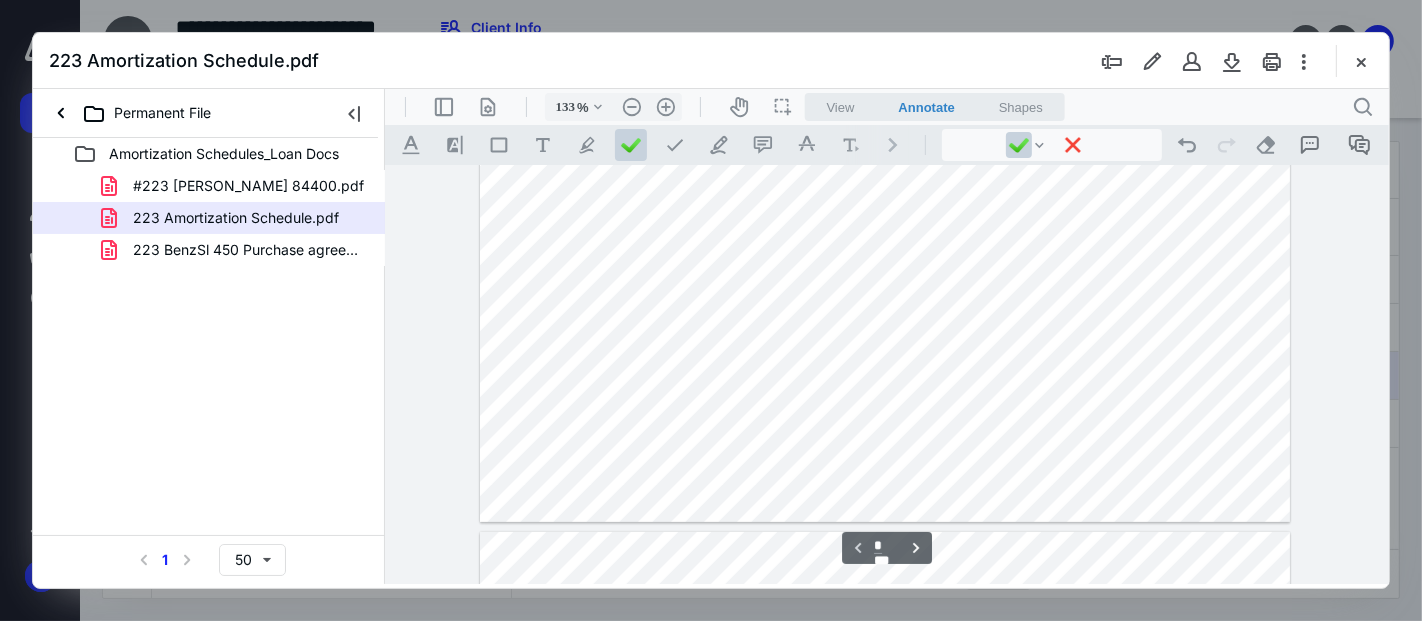 scroll, scrollTop: 790, scrollLeft: 0, axis: vertical 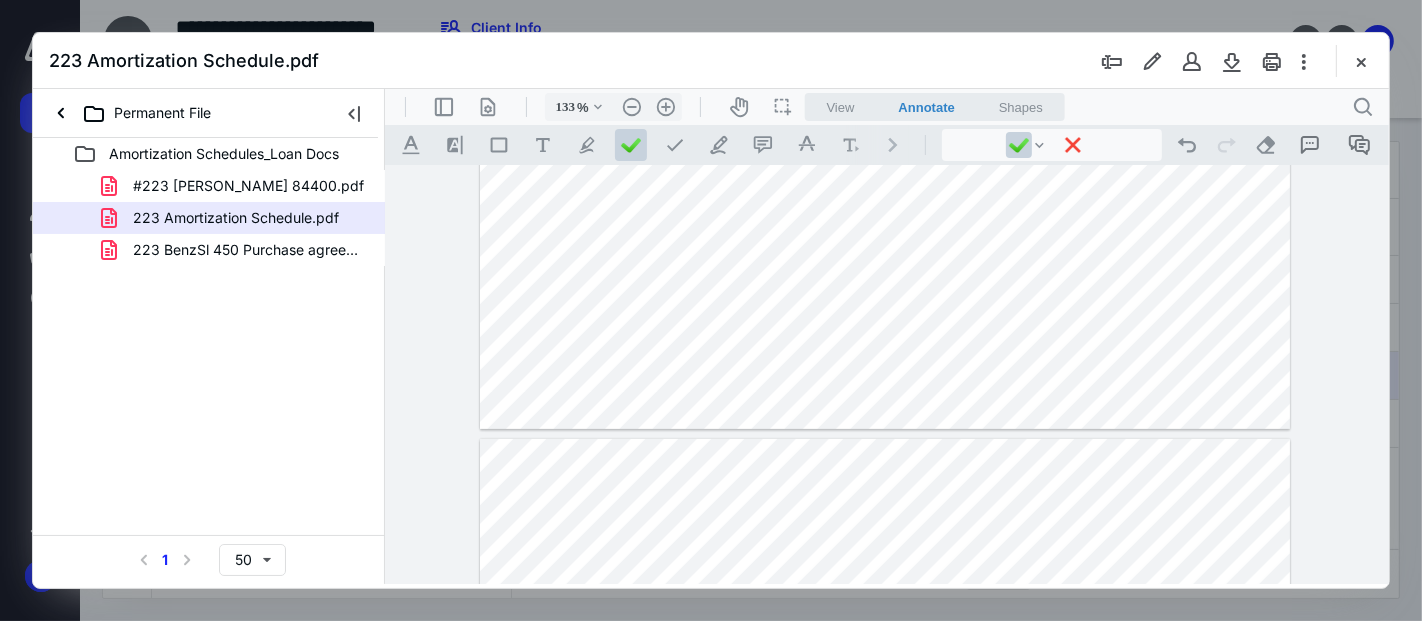 drag, startPoint x: 928, startPoint y: 284, endPoint x: 992, endPoint y: 284, distance: 64 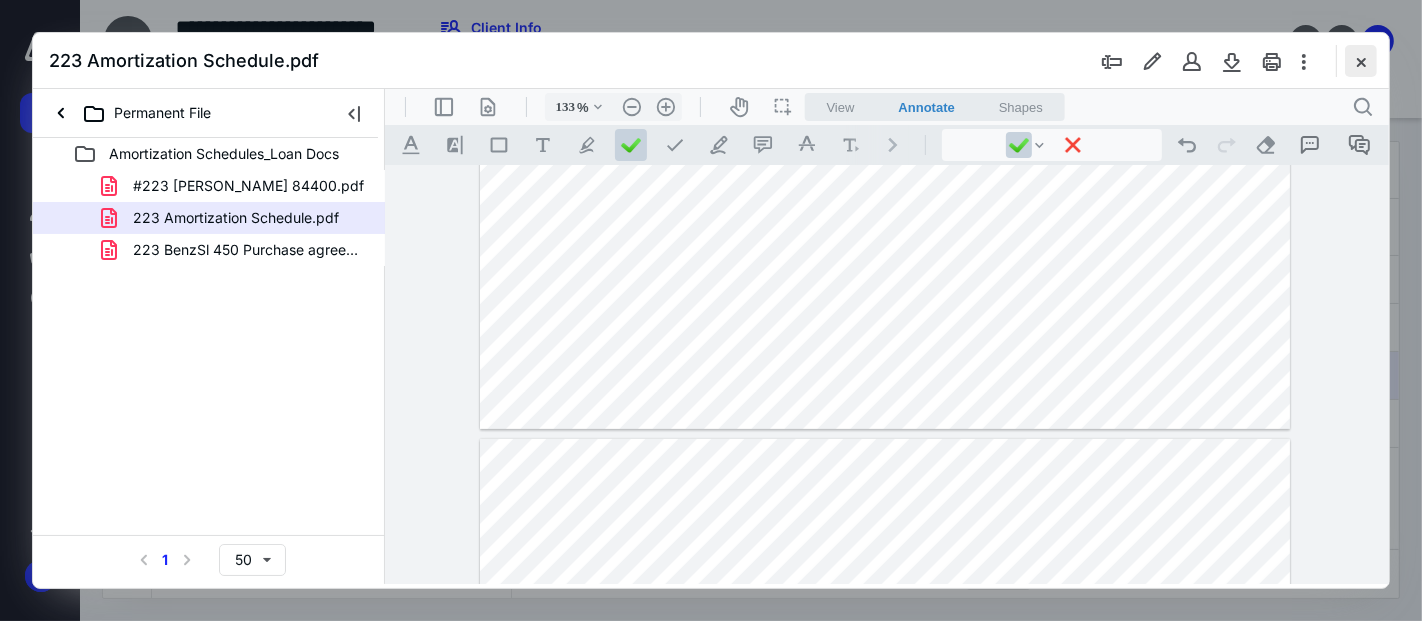 click at bounding box center (1361, 61) 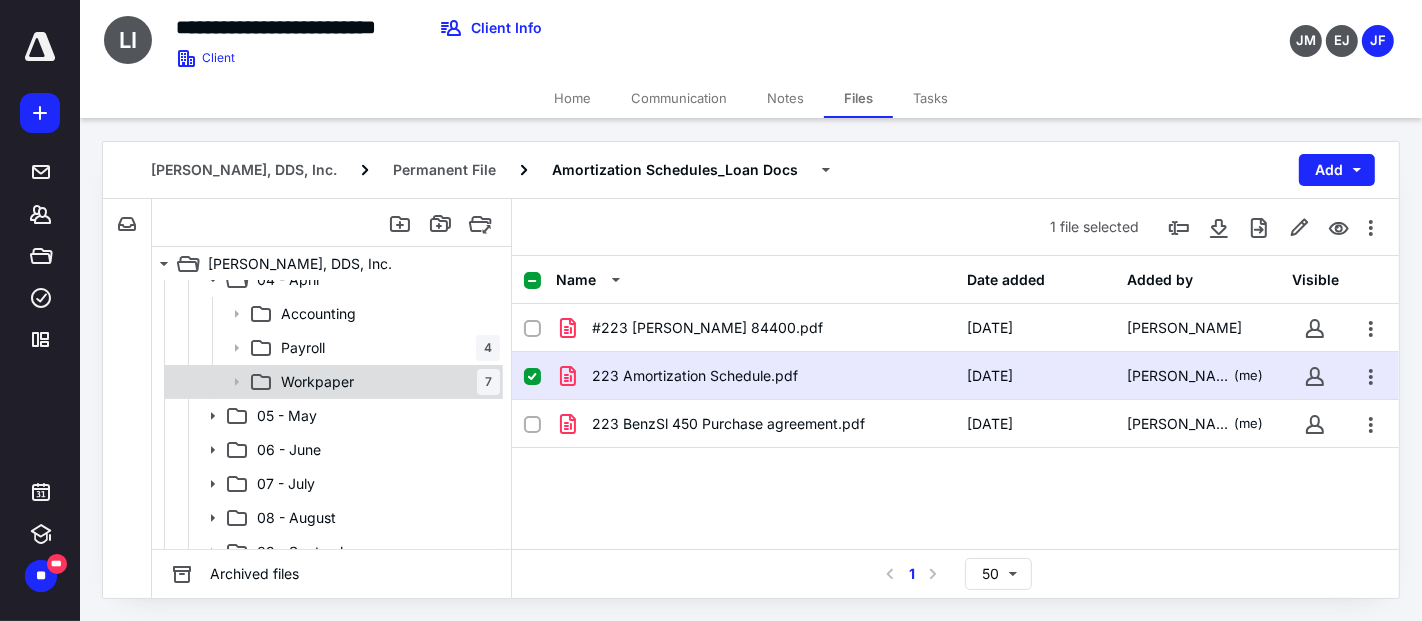 scroll, scrollTop: 432, scrollLeft: 0, axis: vertical 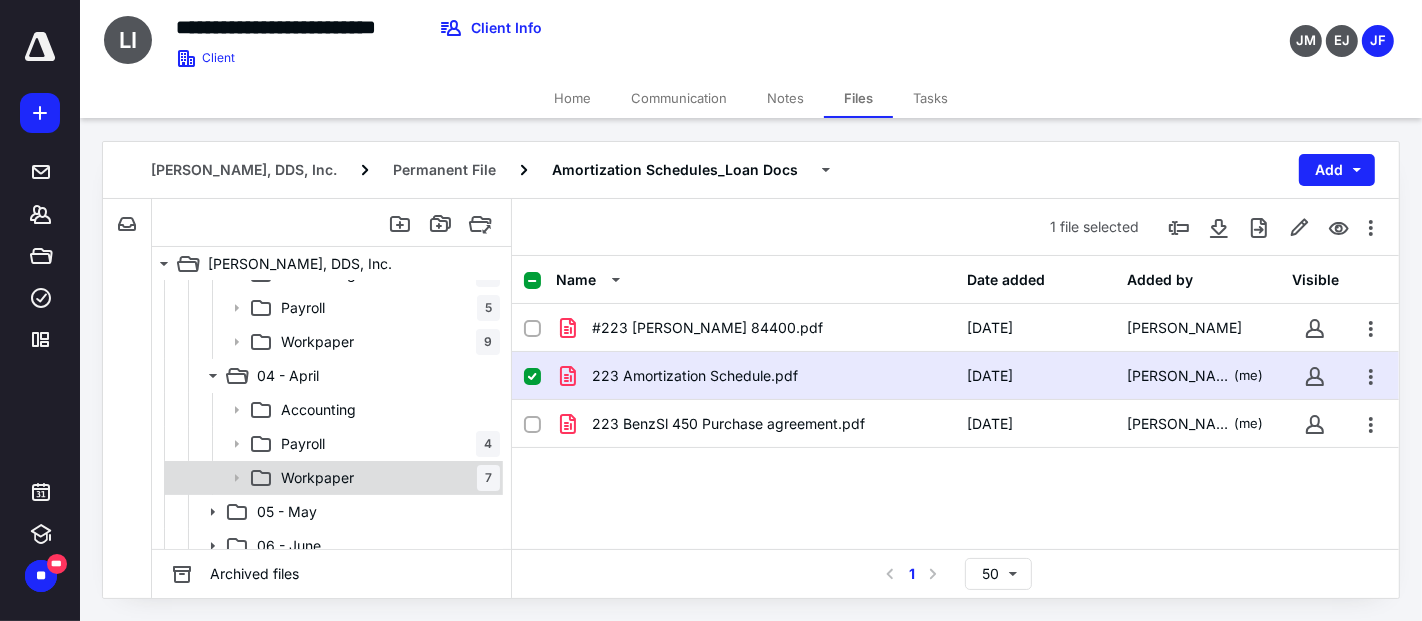 click on "Workpaper 7" at bounding box center [332, 478] 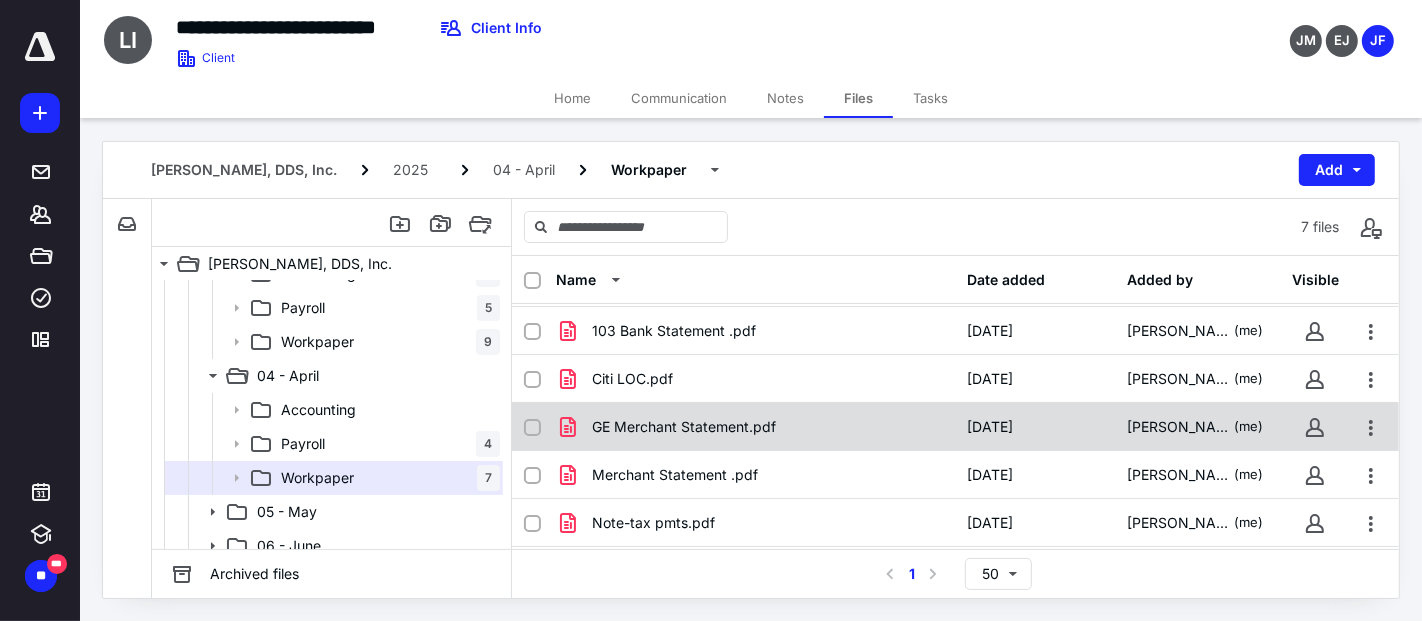 scroll, scrollTop: 87, scrollLeft: 0, axis: vertical 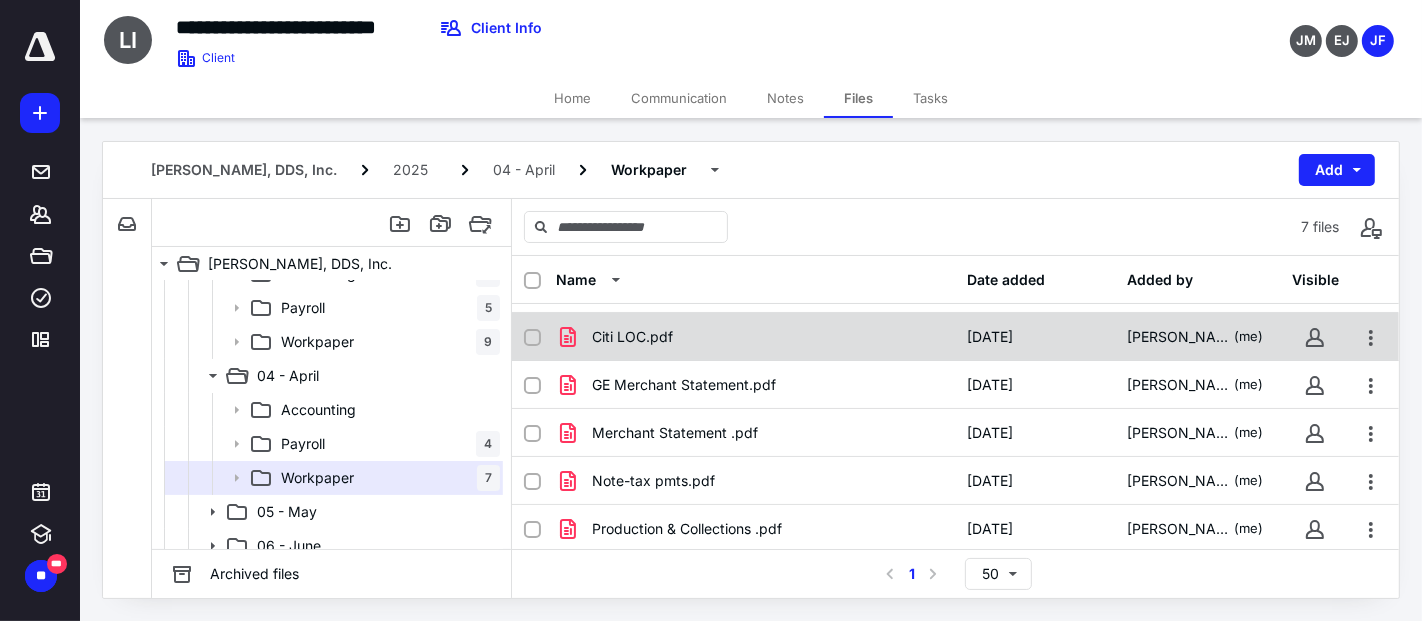 click on "Citi LOC.pdf [DATE] [PERSON_NAME]  (me)" at bounding box center (955, 337) 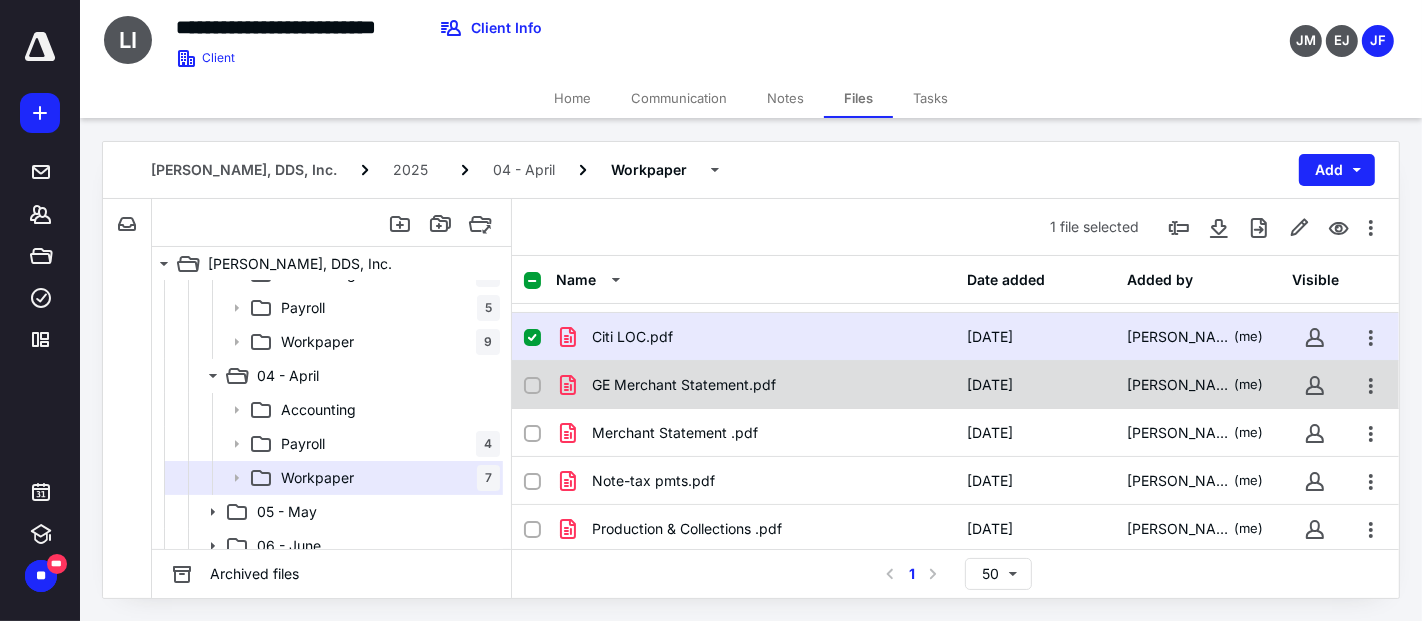 click on "GE Merchant Statement.pdf" at bounding box center (684, 385) 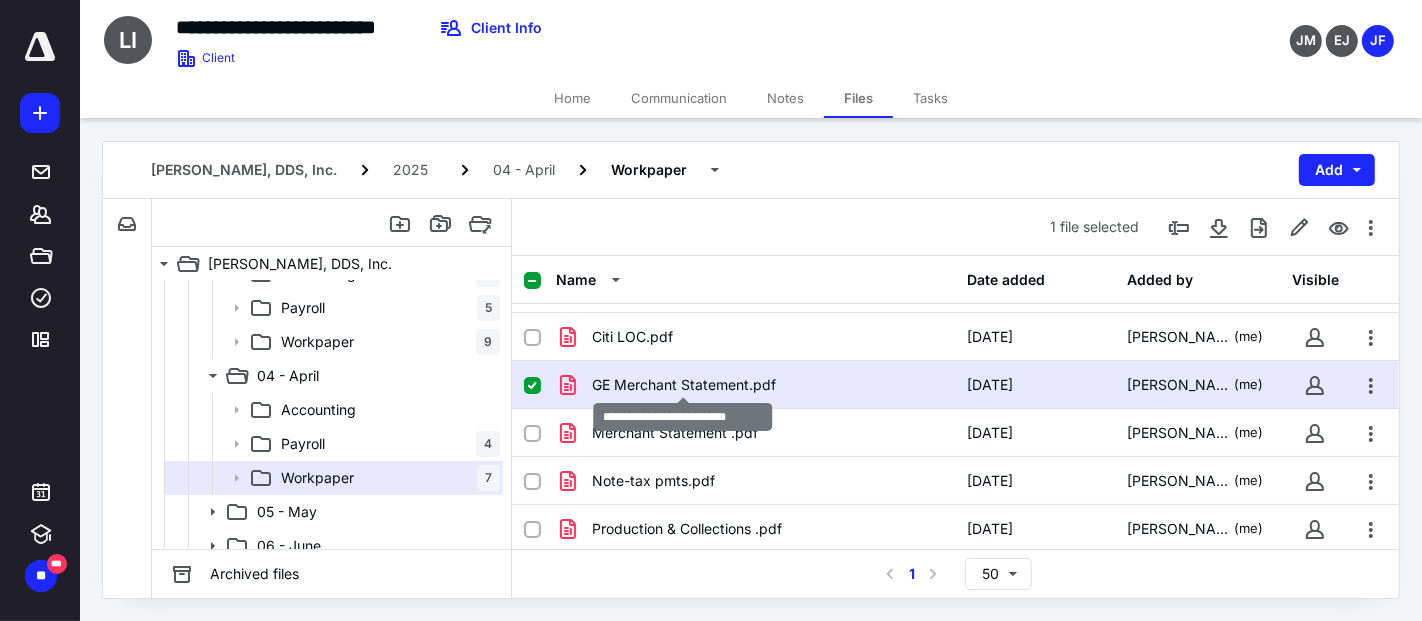 click on "GE Merchant Statement.pdf" at bounding box center [684, 385] 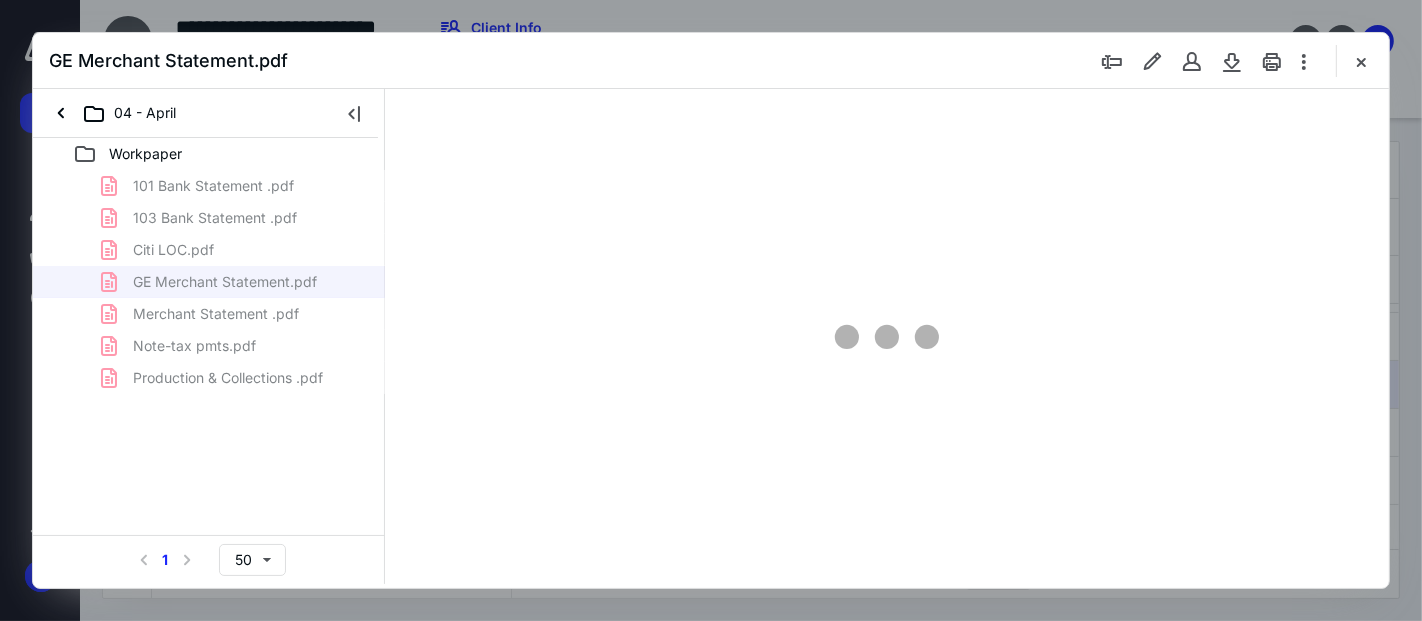 scroll, scrollTop: 0, scrollLeft: 0, axis: both 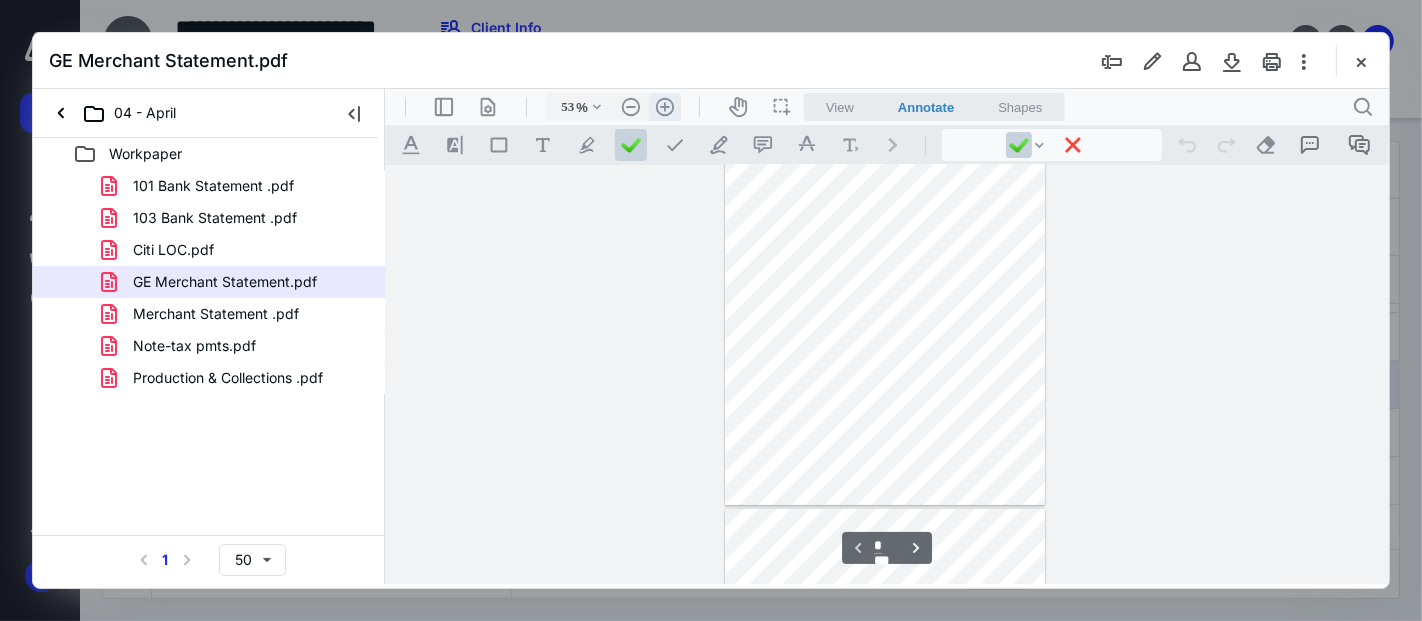 click on ".cls-1{fill:#abb0c4;} icon - header - zoom - in - line" at bounding box center [664, 106] 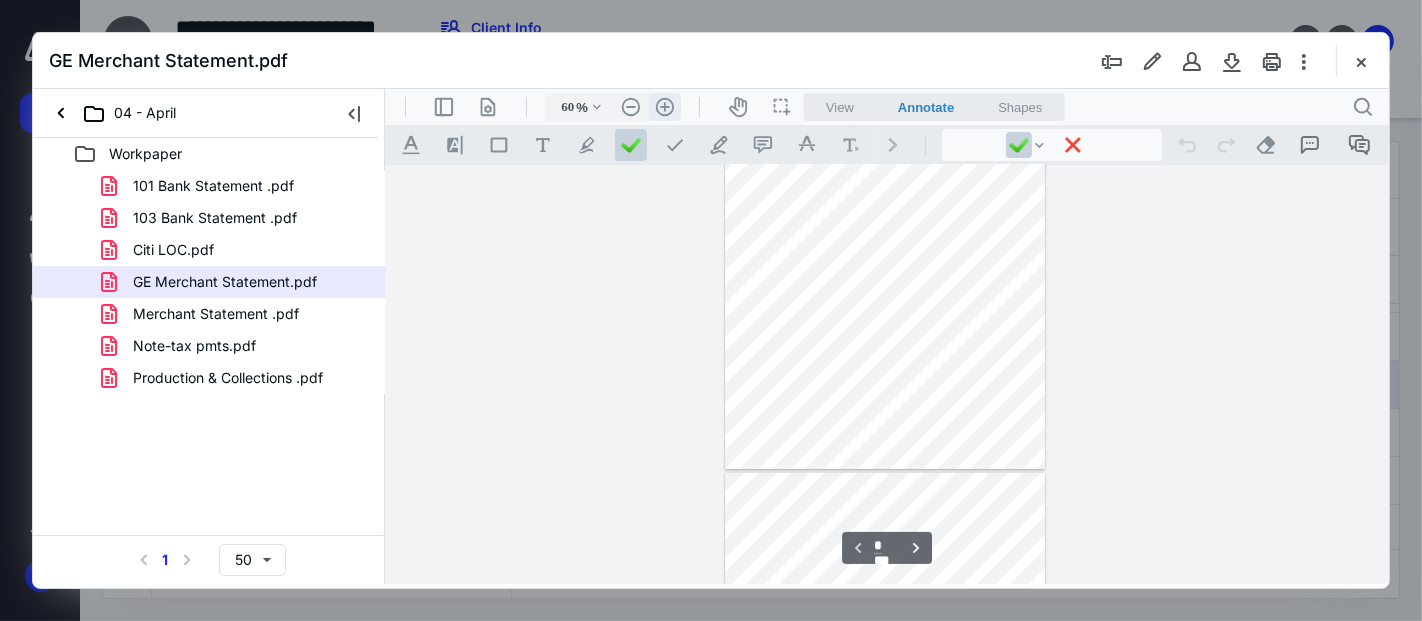 click on ".cls-1{fill:#abb0c4;} icon - header - zoom - in - line" at bounding box center [664, 106] 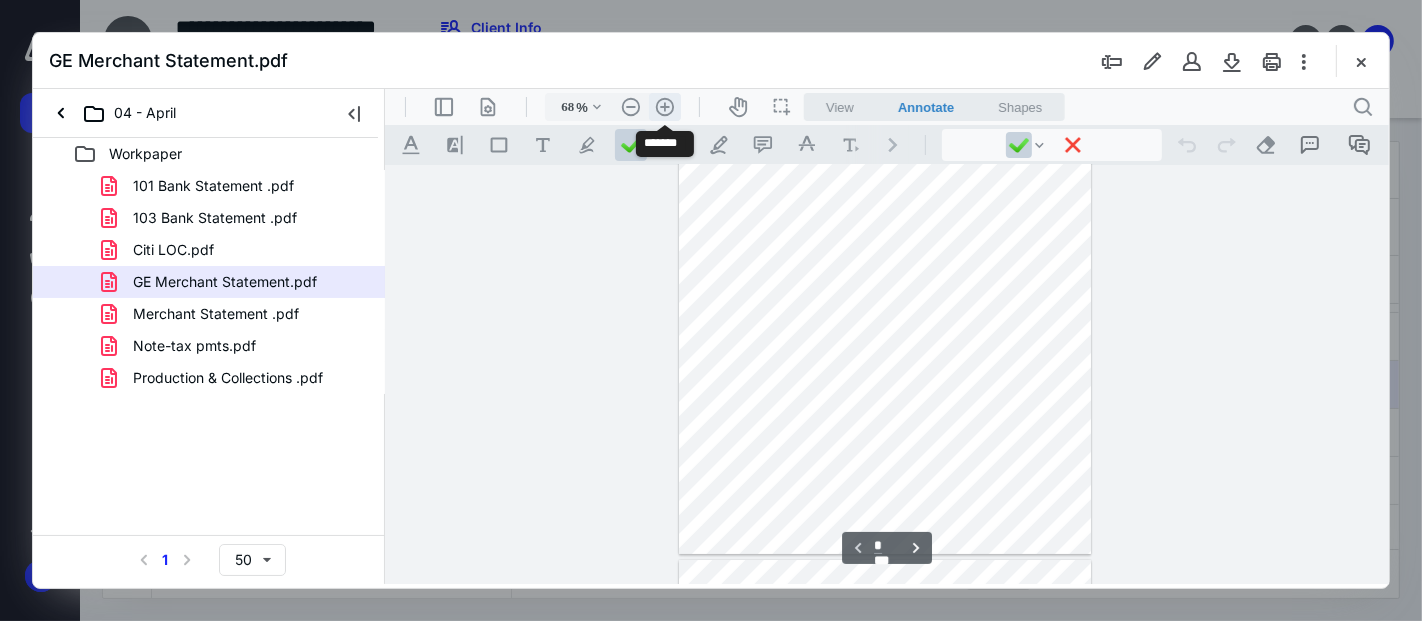 click on ".cls-1{fill:#abb0c4;} icon - header - zoom - in - line" at bounding box center [664, 106] 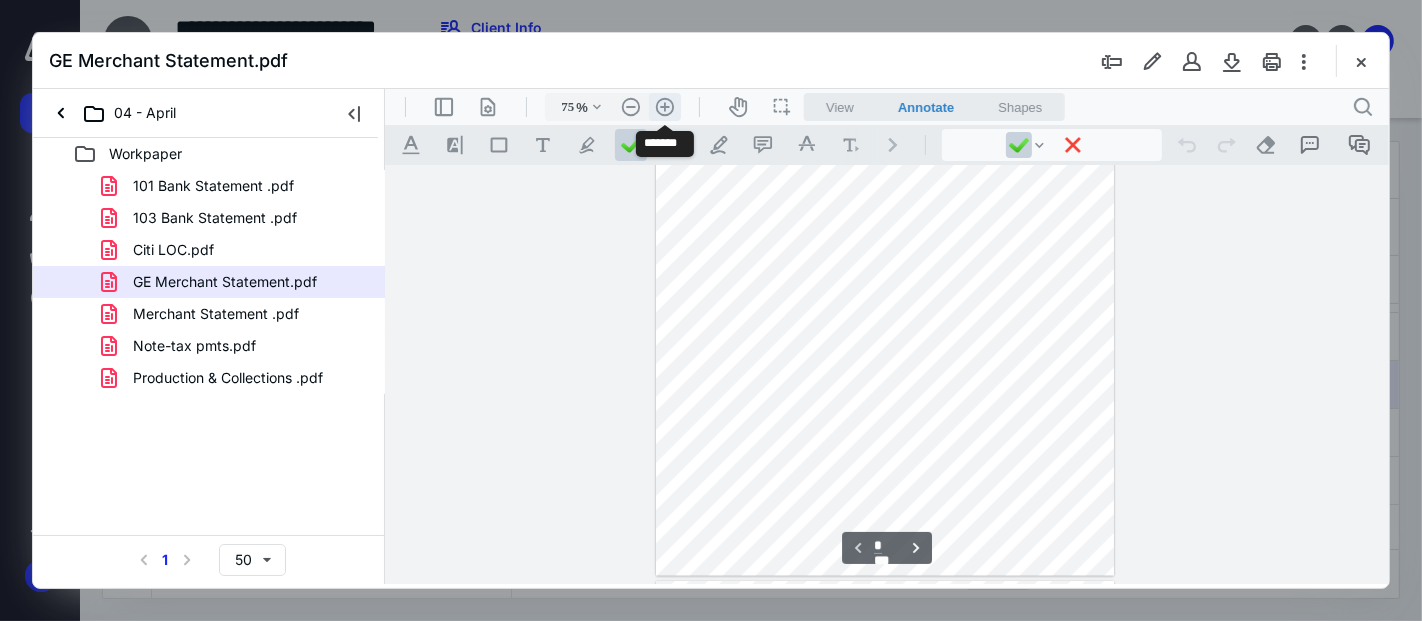 click on ".cls-1{fill:#abb0c4;} icon - header - zoom - in - line" at bounding box center (664, 106) 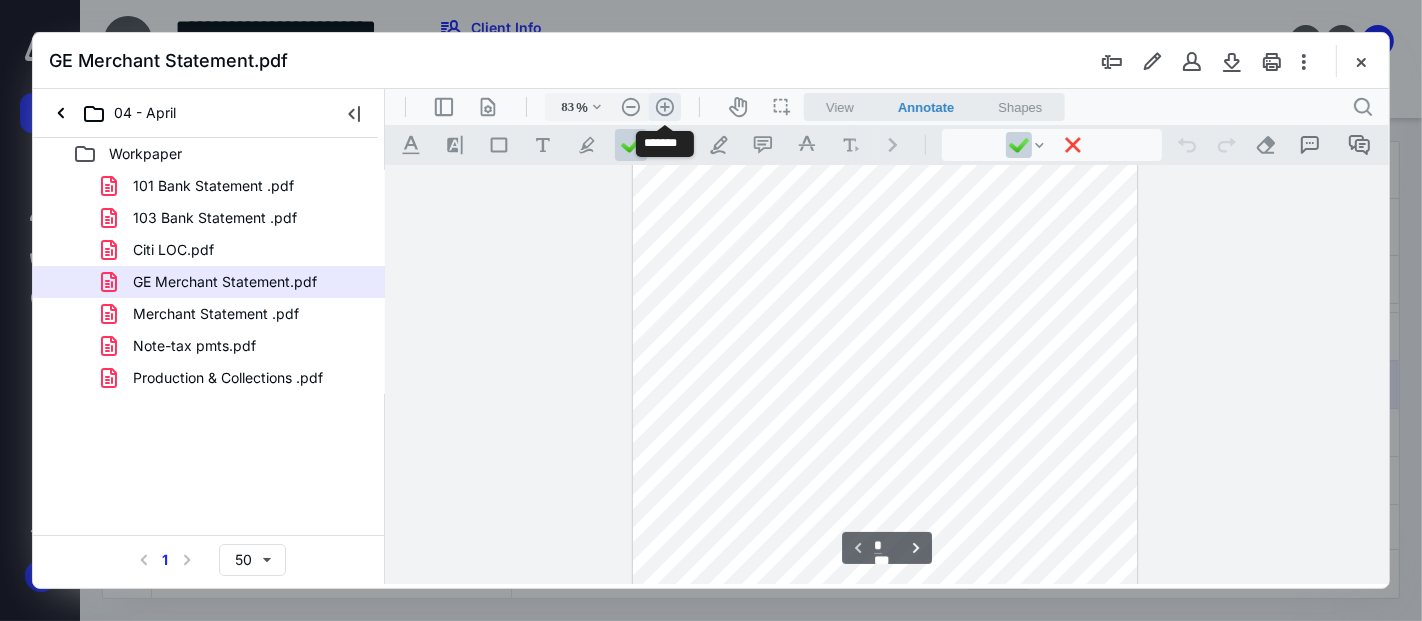 click on ".cls-1{fill:#abb0c4;} icon - header - zoom - in - line" at bounding box center (664, 106) 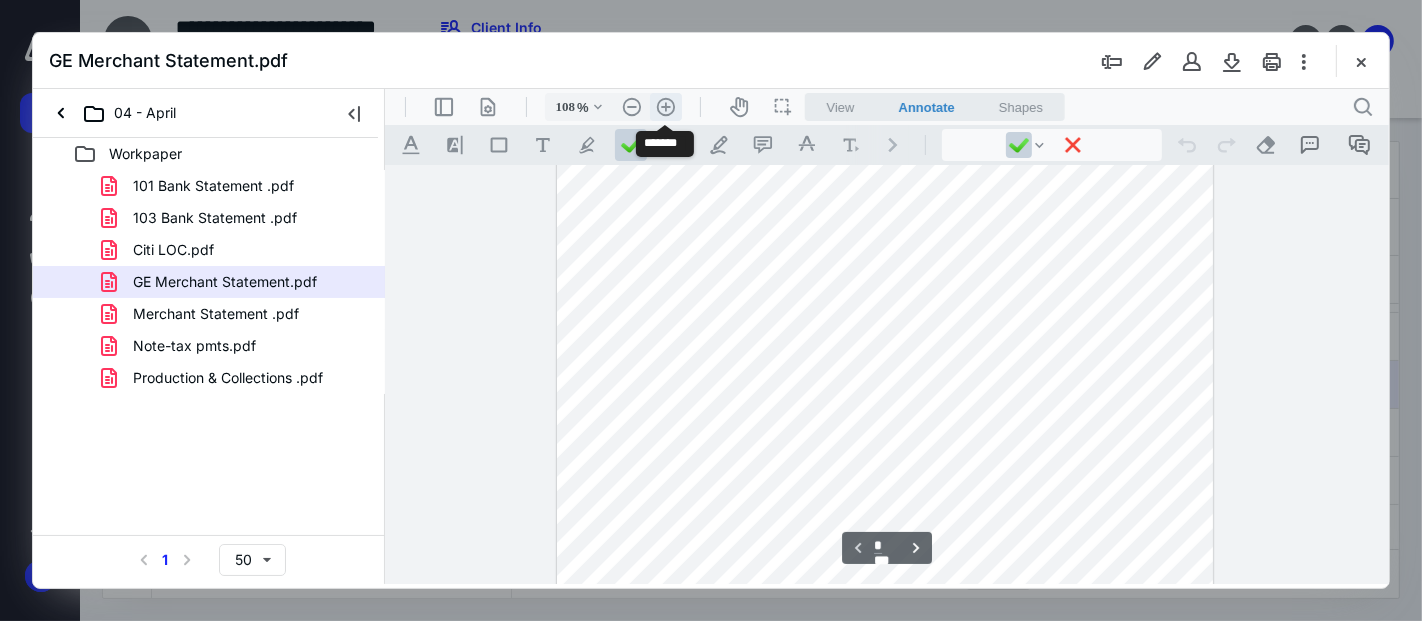 click on ".cls-1{fill:#abb0c4;} icon - header - zoom - in - line" at bounding box center [665, 106] 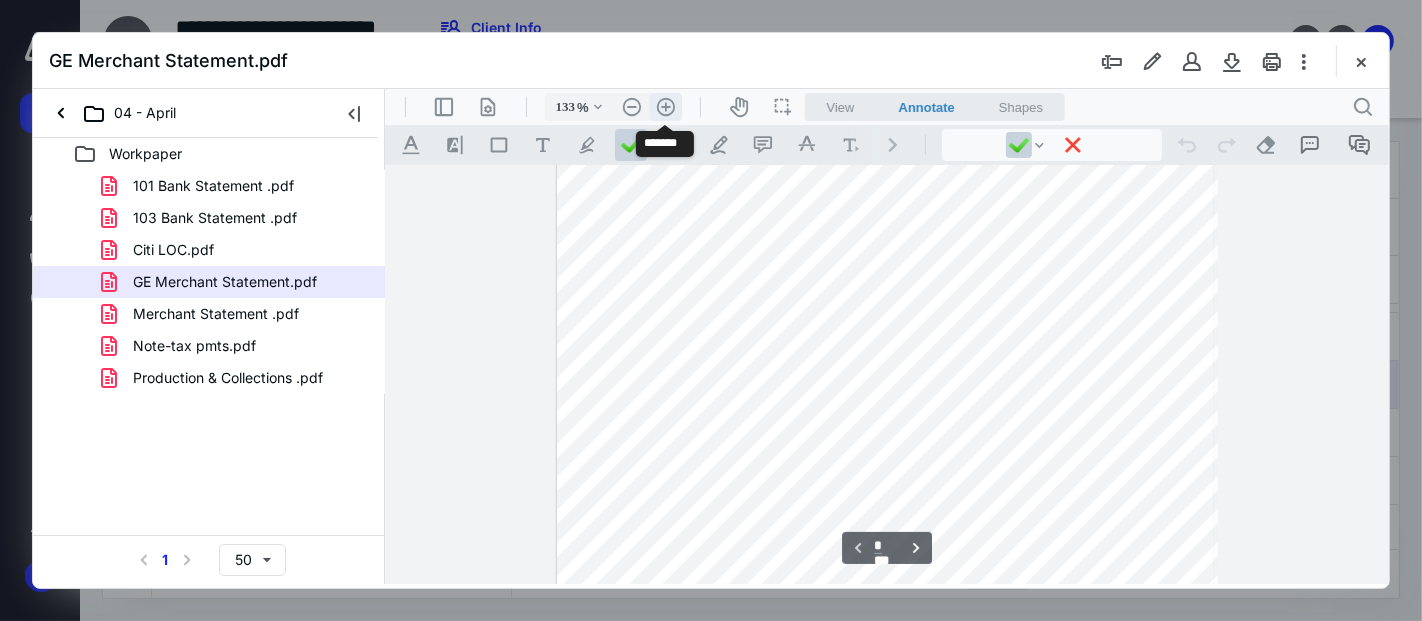 scroll, scrollTop: 457, scrollLeft: 0, axis: vertical 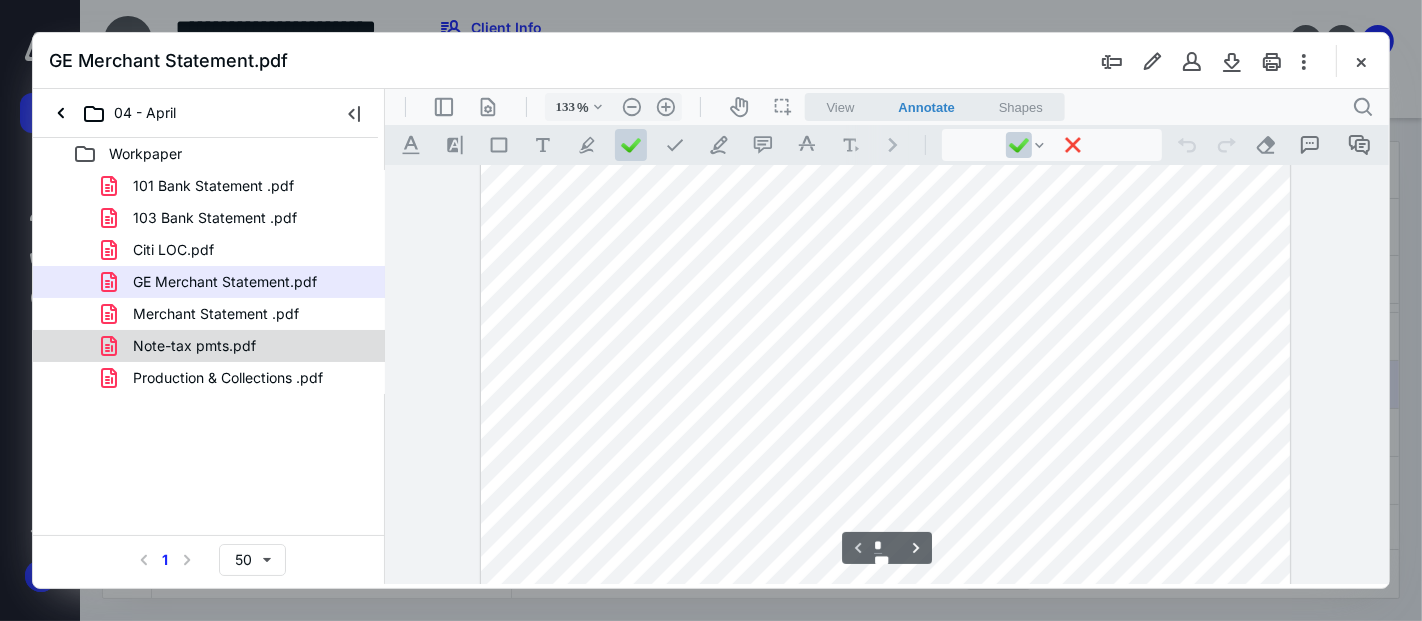 click on "Note-tax pmts.pdf" at bounding box center (194, 346) 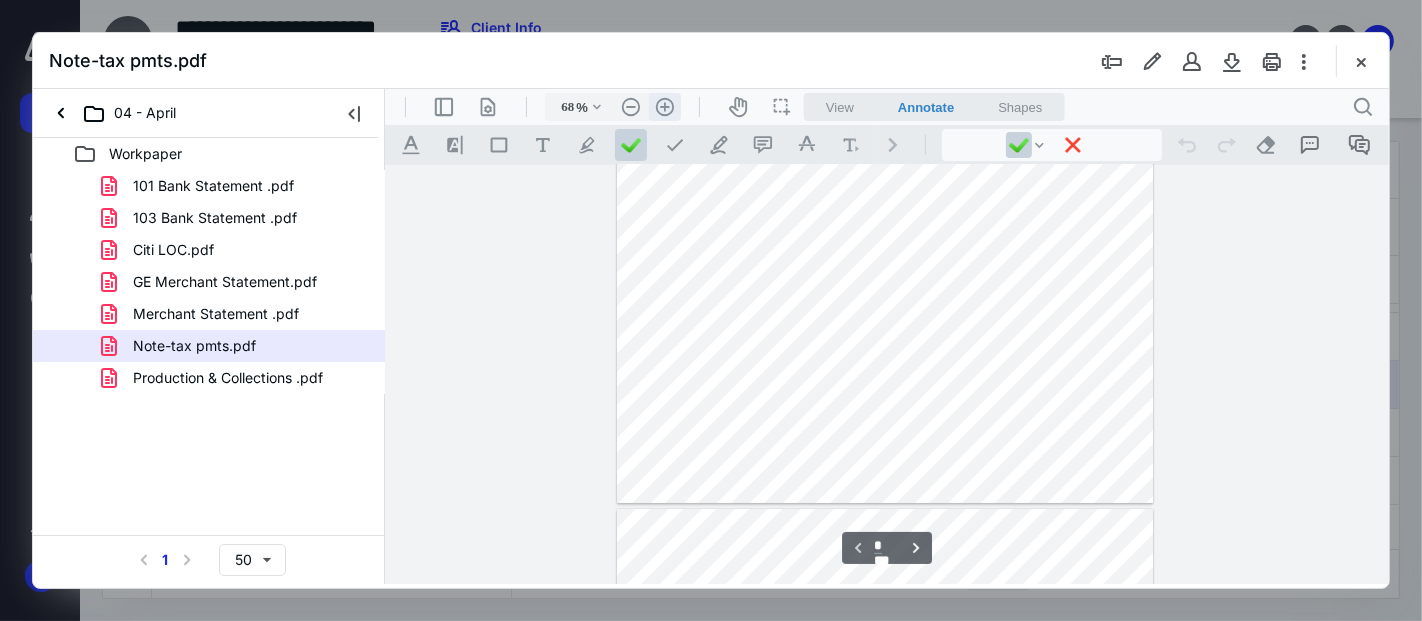 click on ".cls-1{fill:#abb0c4;} icon - header - zoom - in - line" at bounding box center (664, 106) 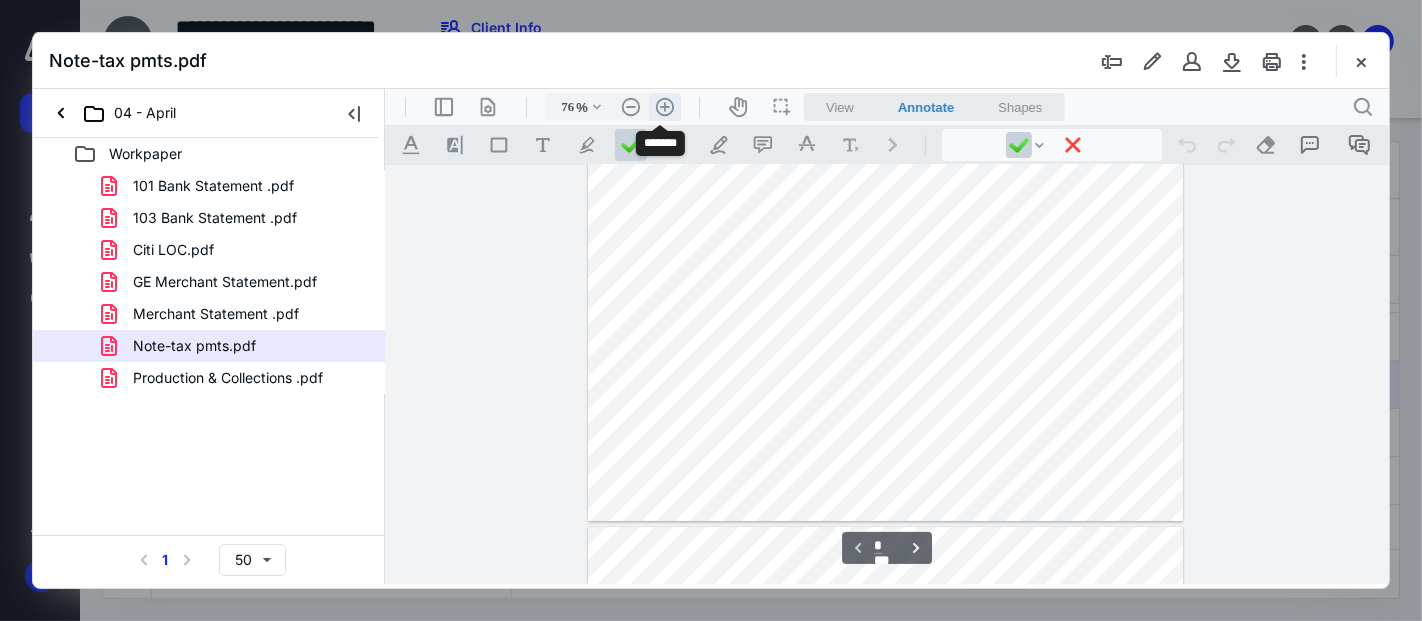 click on ".cls-1{fill:#abb0c4;} icon - header - zoom - in - line" at bounding box center [664, 106] 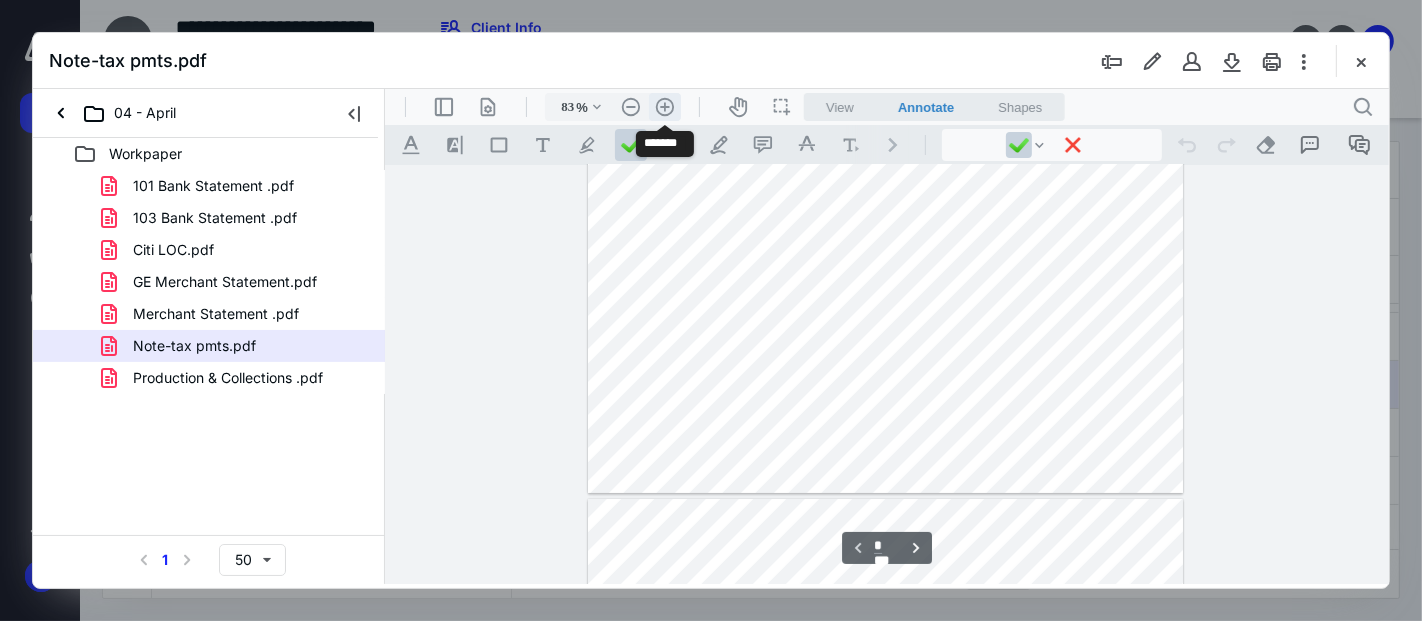 click on ".cls-1{fill:#abb0c4;} icon - header - zoom - in - line" at bounding box center [664, 106] 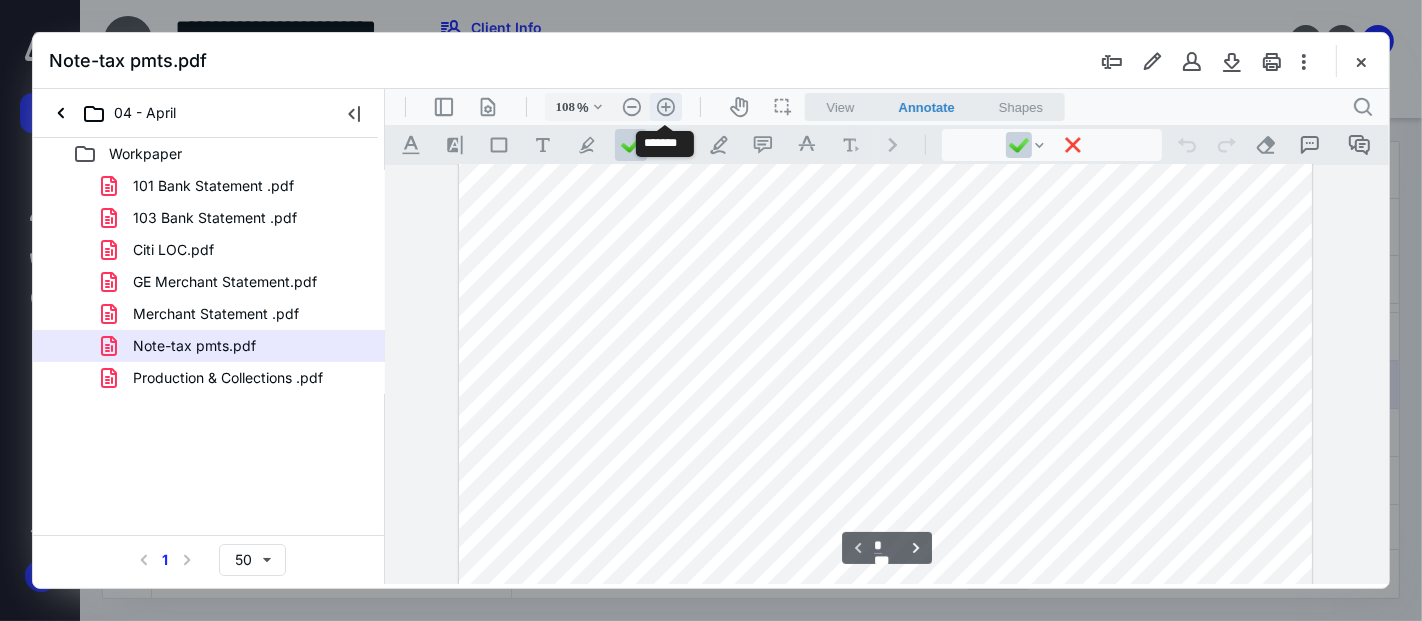 scroll, scrollTop: 228, scrollLeft: 0, axis: vertical 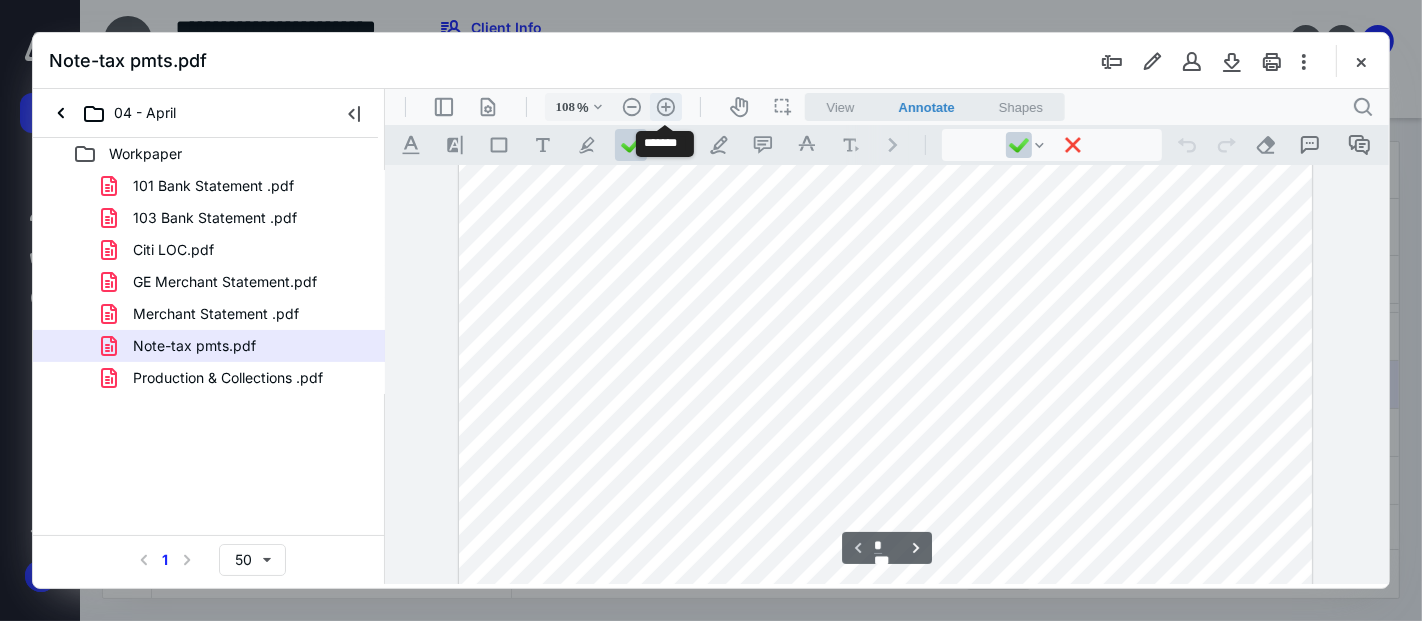 click on ".cls-1{fill:#abb0c4;} icon - header - zoom - in - line" at bounding box center [665, 106] 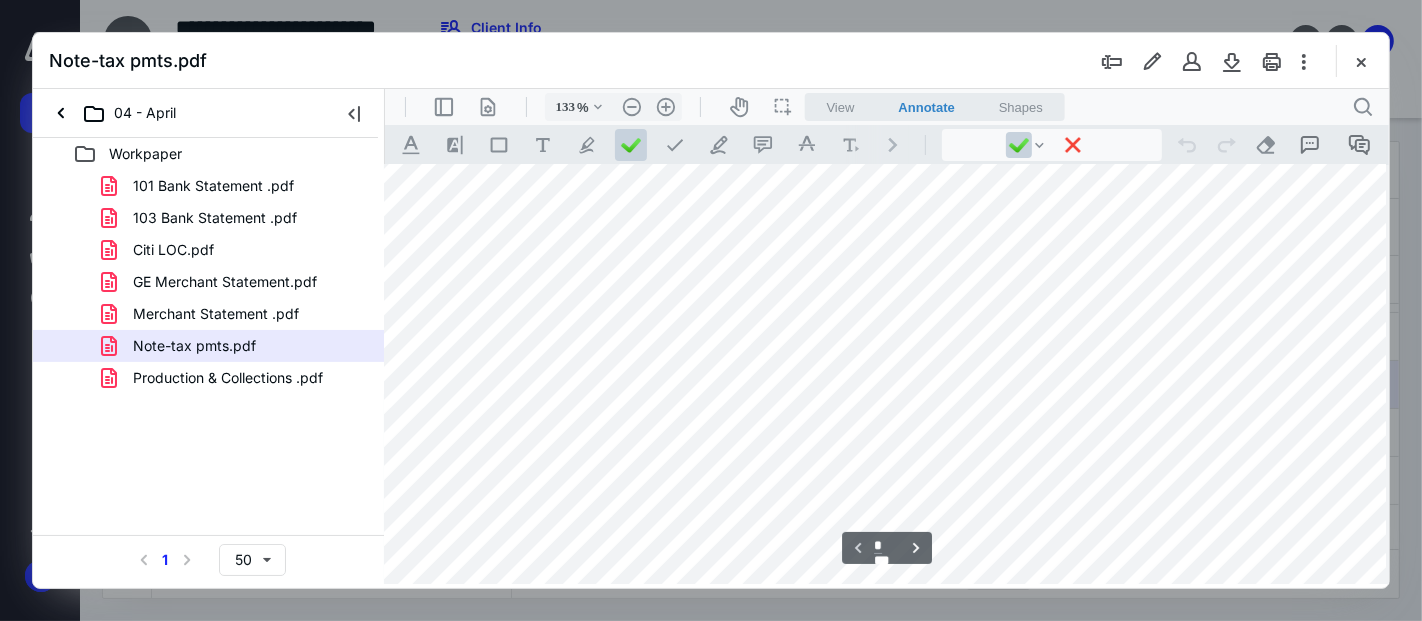 scroll, scrollTop: 98, scrollLeft: 34, axis: both 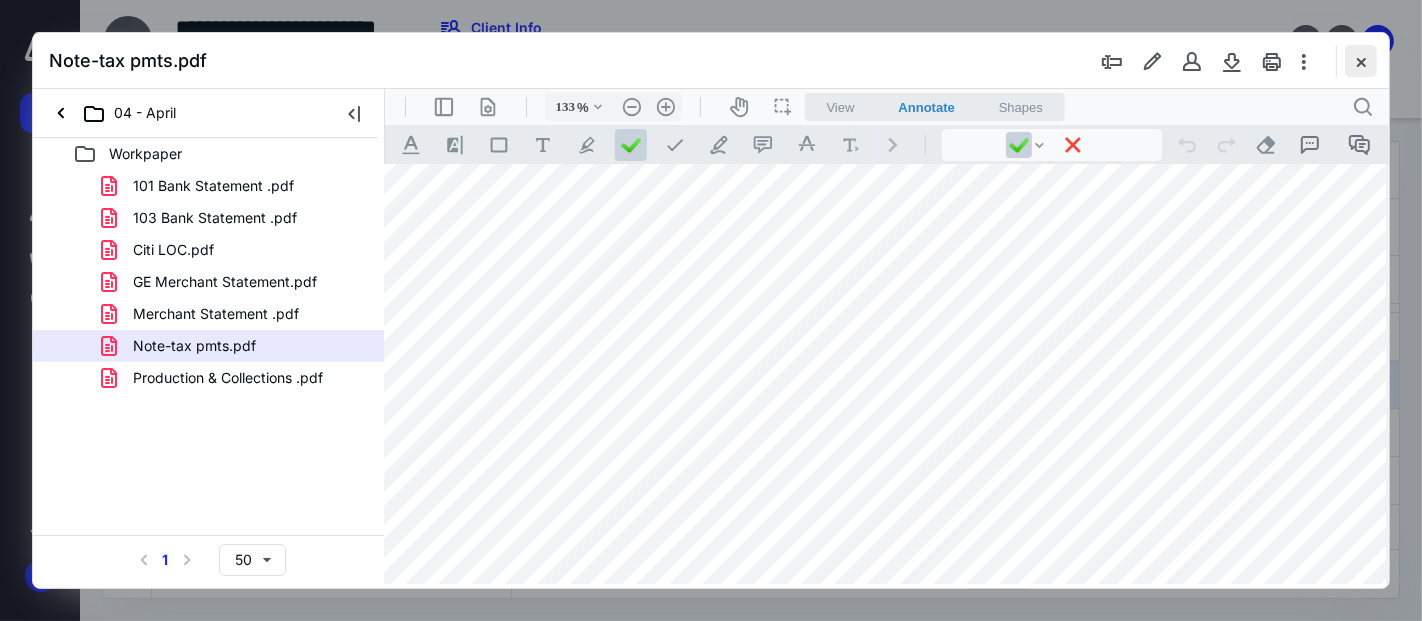 click at bounding box center [1361, 61] 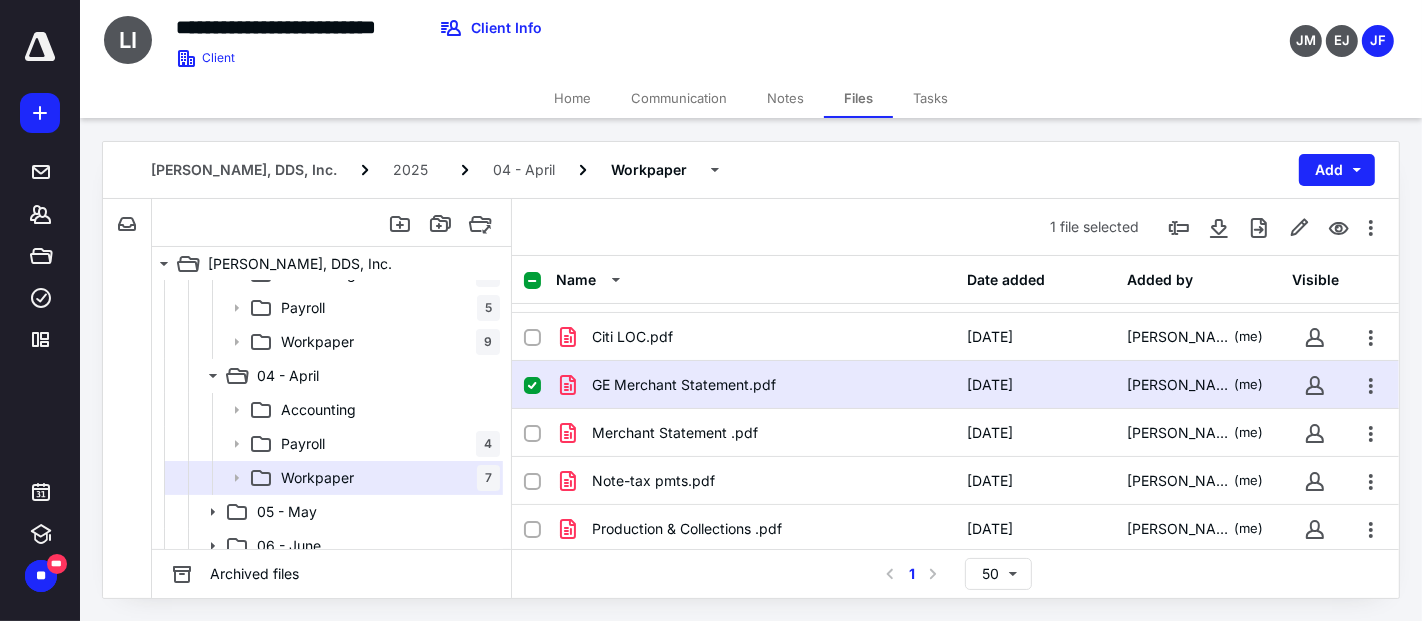 scroll, scrollTop: 210, scrollLeft: 0, axis: vertical 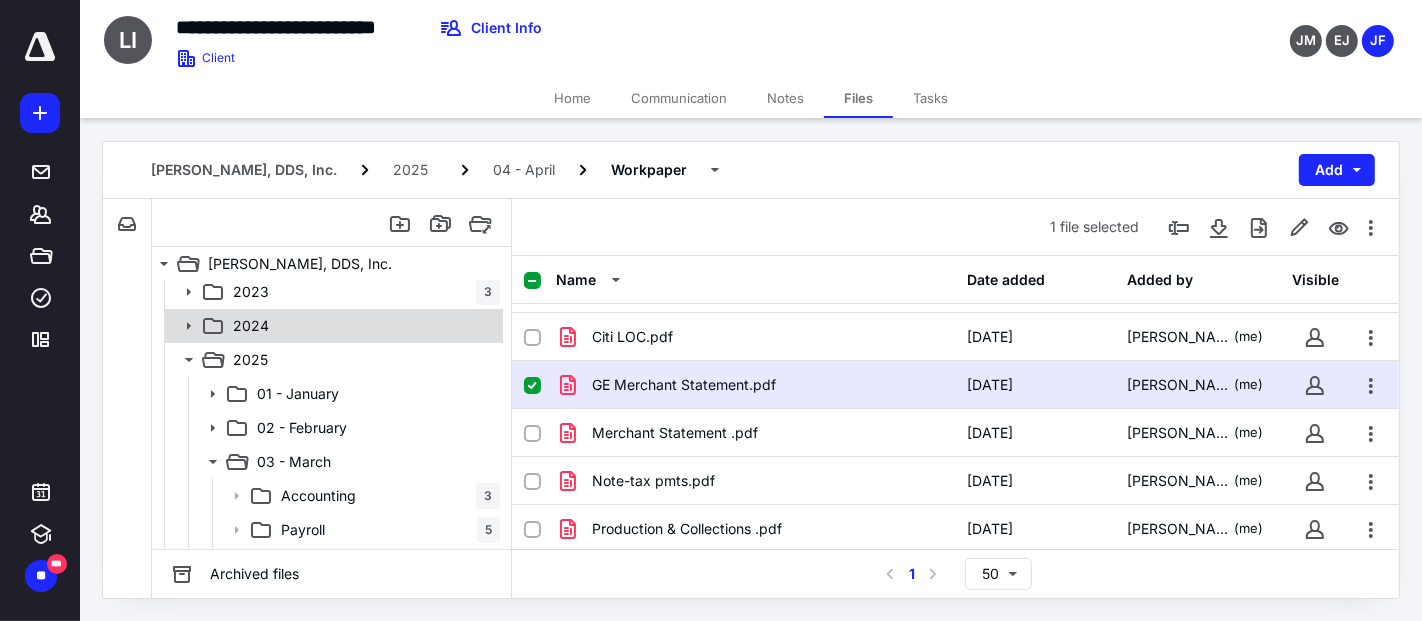 click 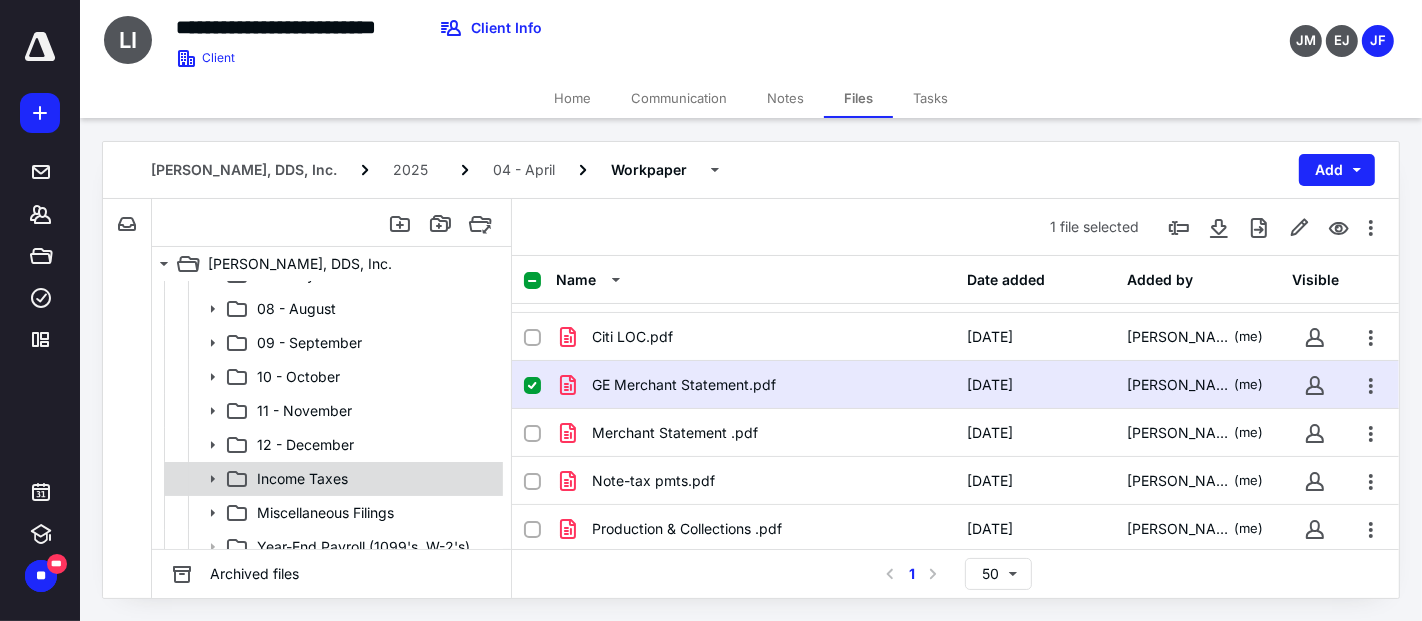 scroll, scrollTop: 543, scrollLeft: 0, axis: vertical 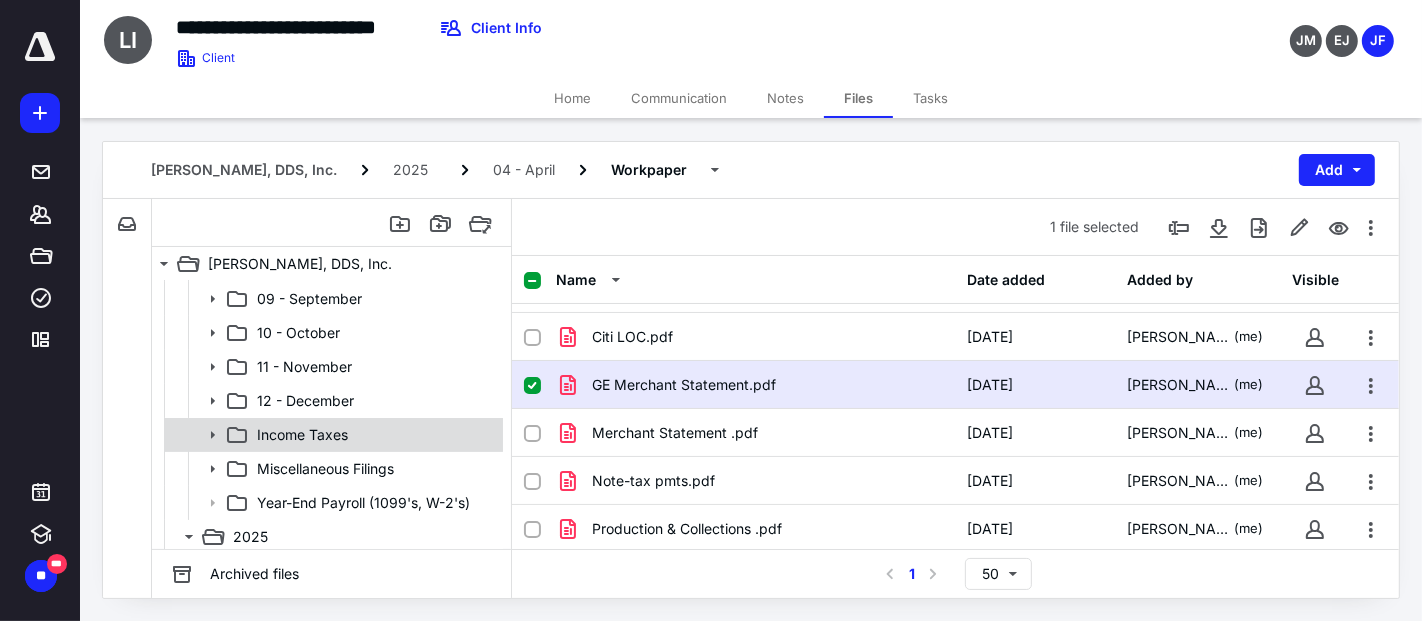 click 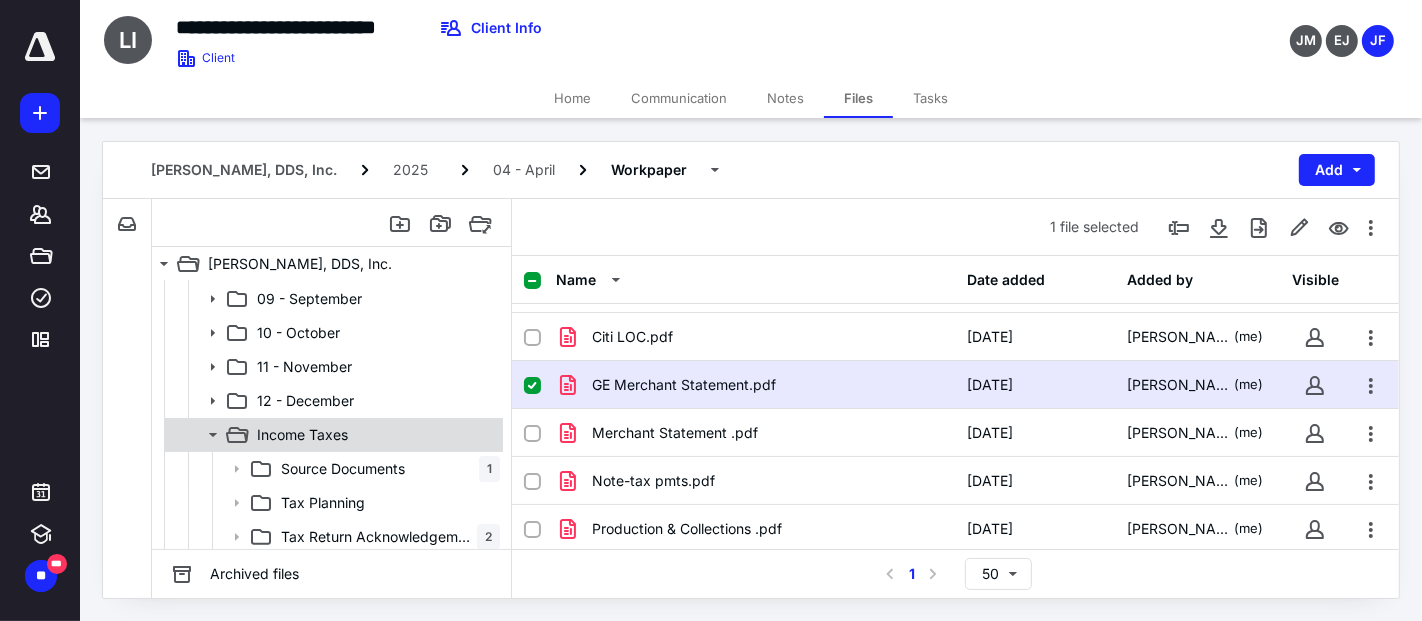 scroll, scrollTop: 654, scrollLeft: 0, axis: vertical 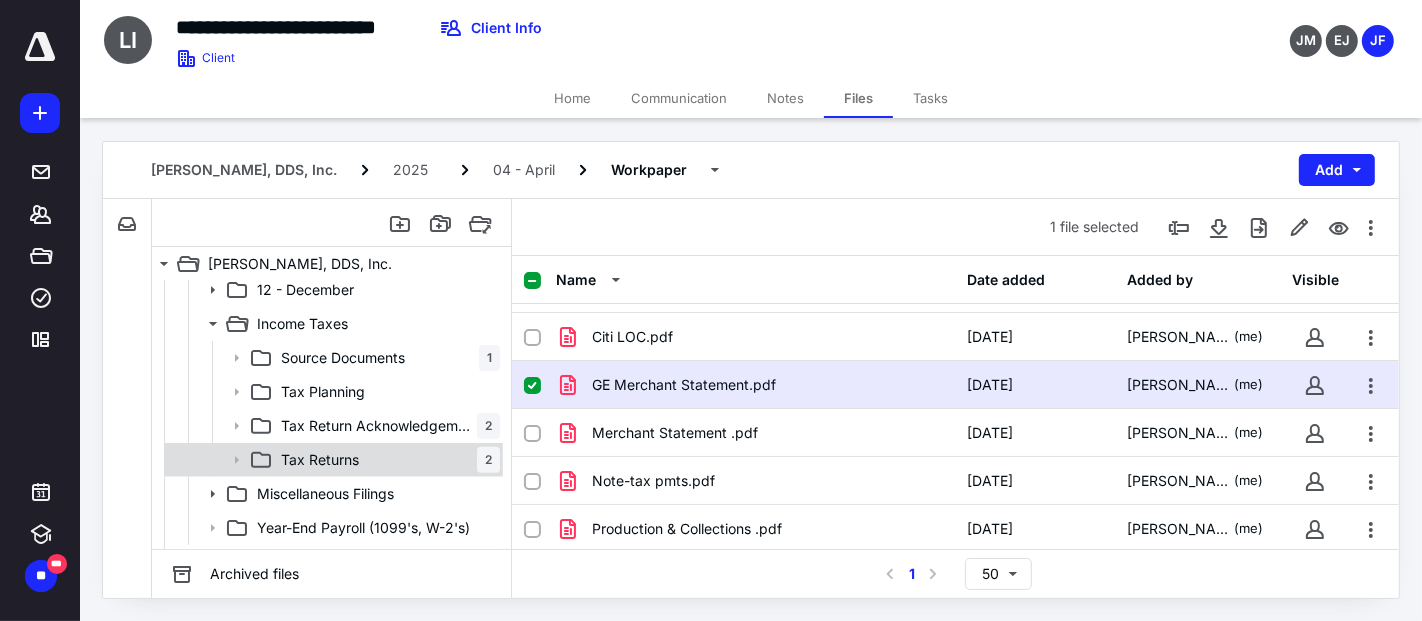 click on "Tax Returns" at bounding box center [320, 460] 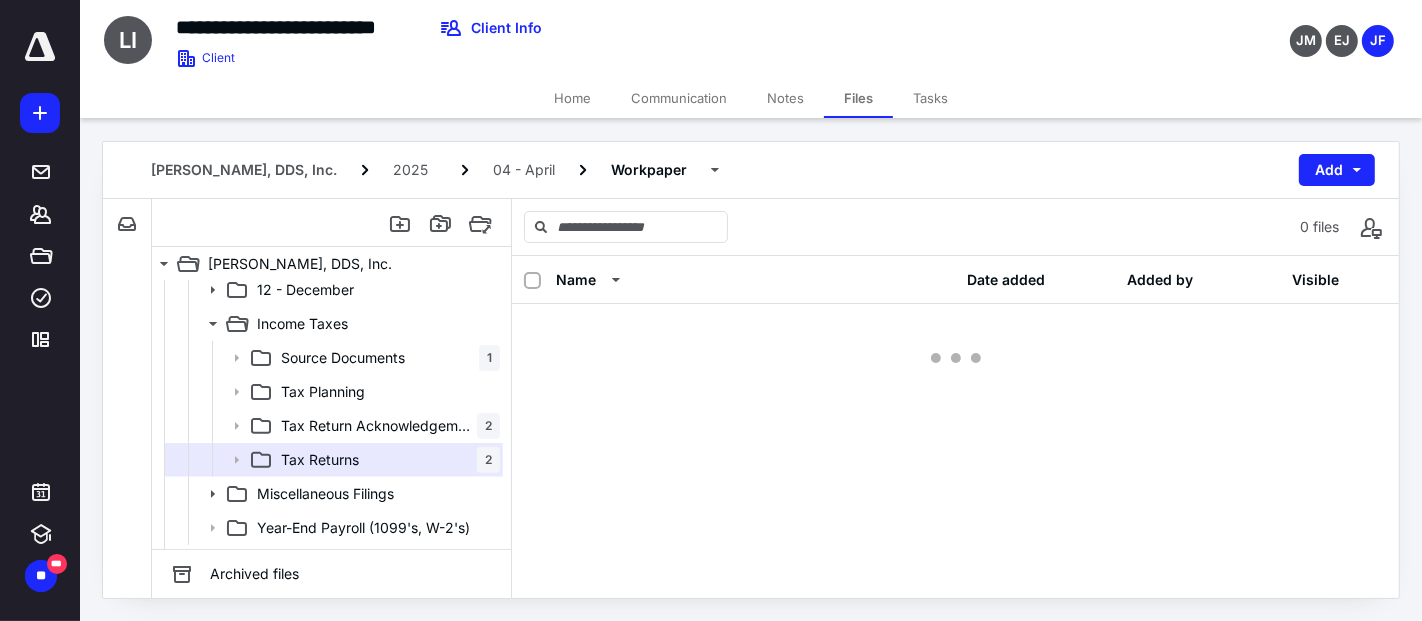 scroll, scrollTop: 0, scrollLeft: 0, axis: both 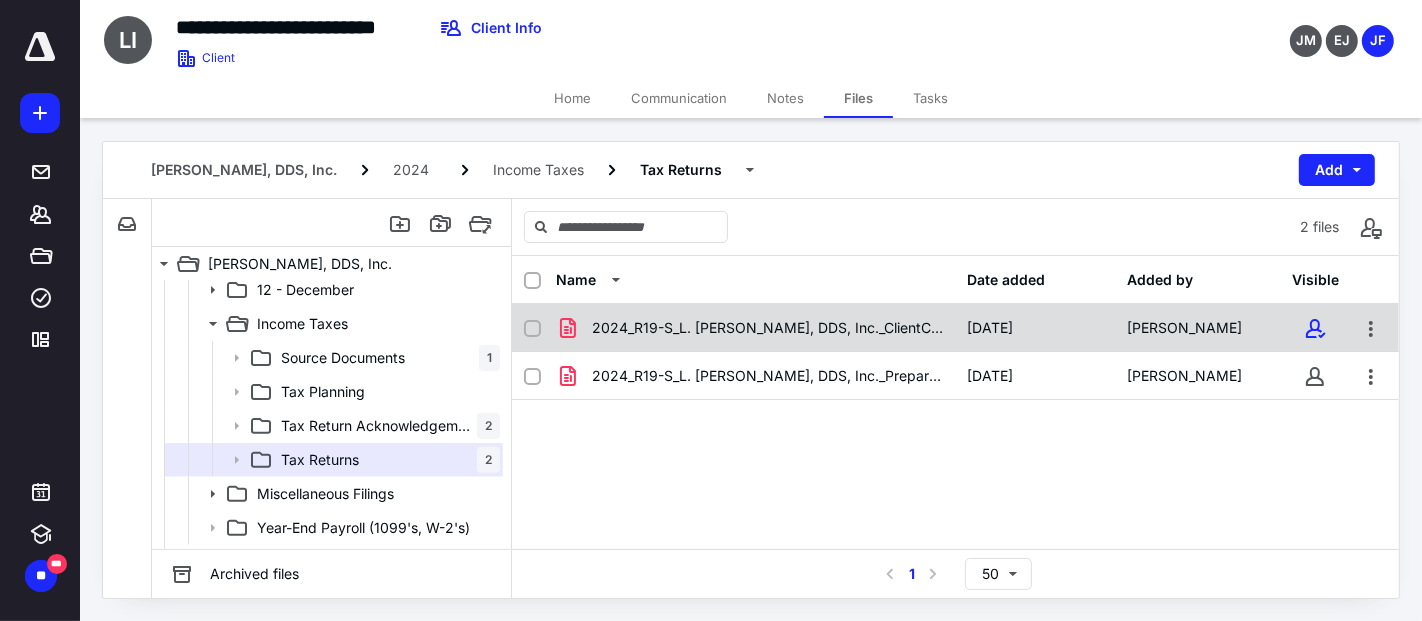 click on "2024_R19-S_L. [PERSON_NAME], DDS, Inc._ClientCopy_S-Corporat.pdf" at bounding box center (768, 328) 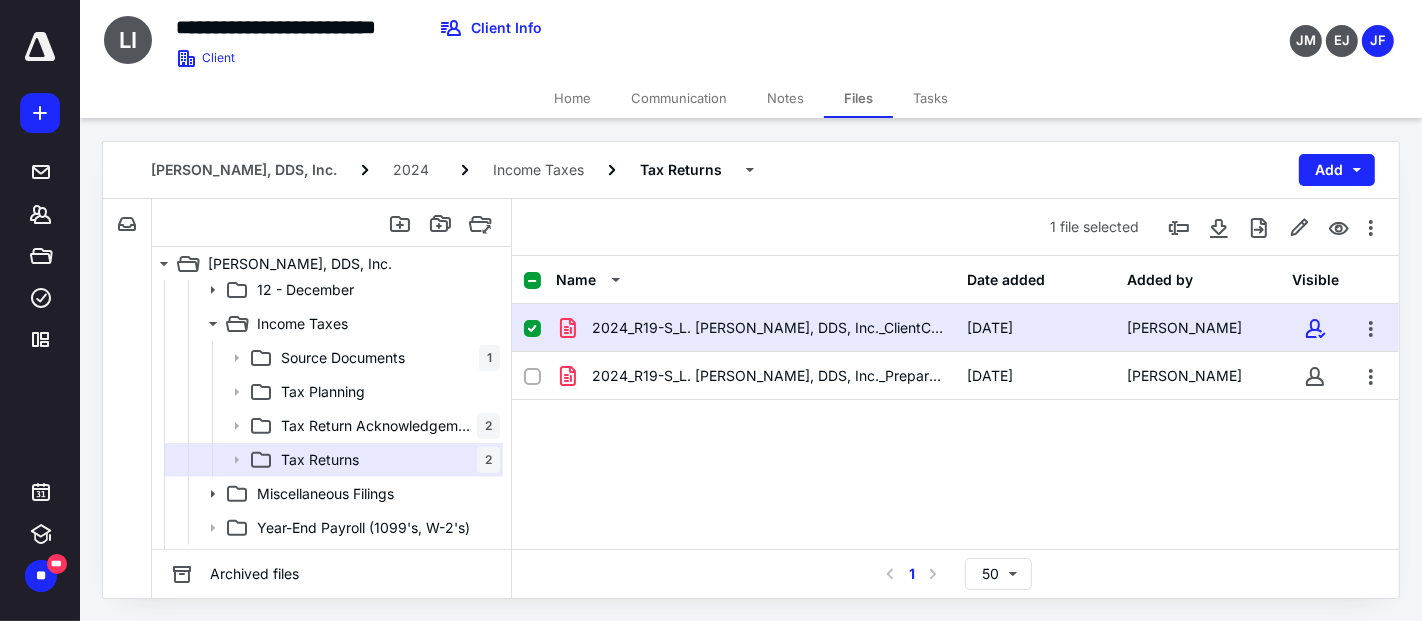 click on "2024_R19-S_L. [PERSON_NAME], DDS, Inc._ClientCopy_S-Corporat.pdf" at bounding box center (768, 328) 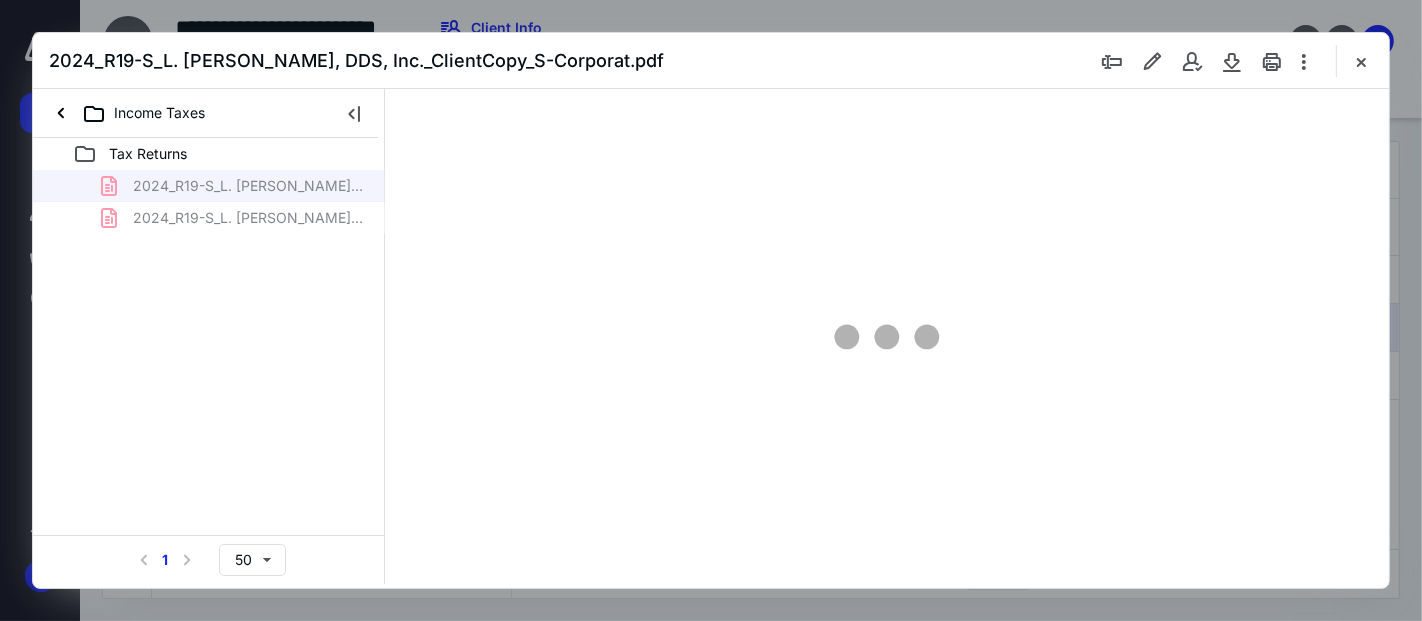 scroll, scrollTop: 0, scrollLeft: 0, axis: both 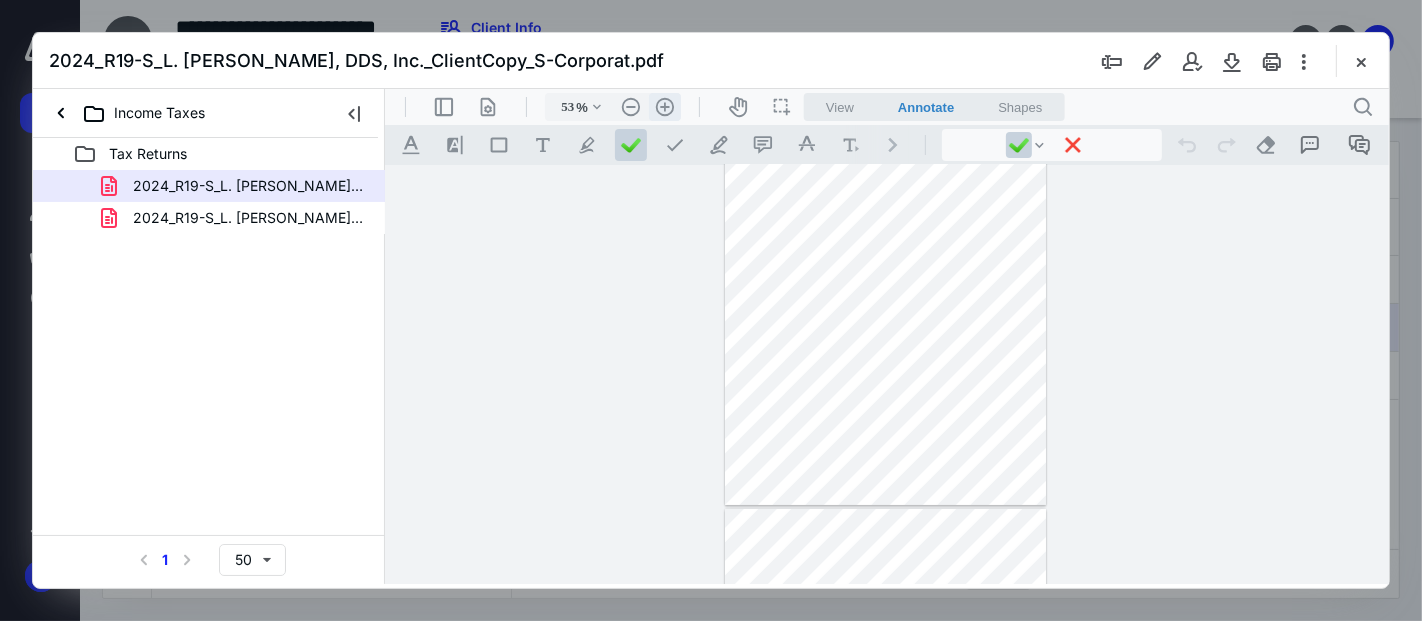 click on ".cls-1{fill:#abb0c4;} icon - header - zoom - in - line" at bounding box center (664, 106) 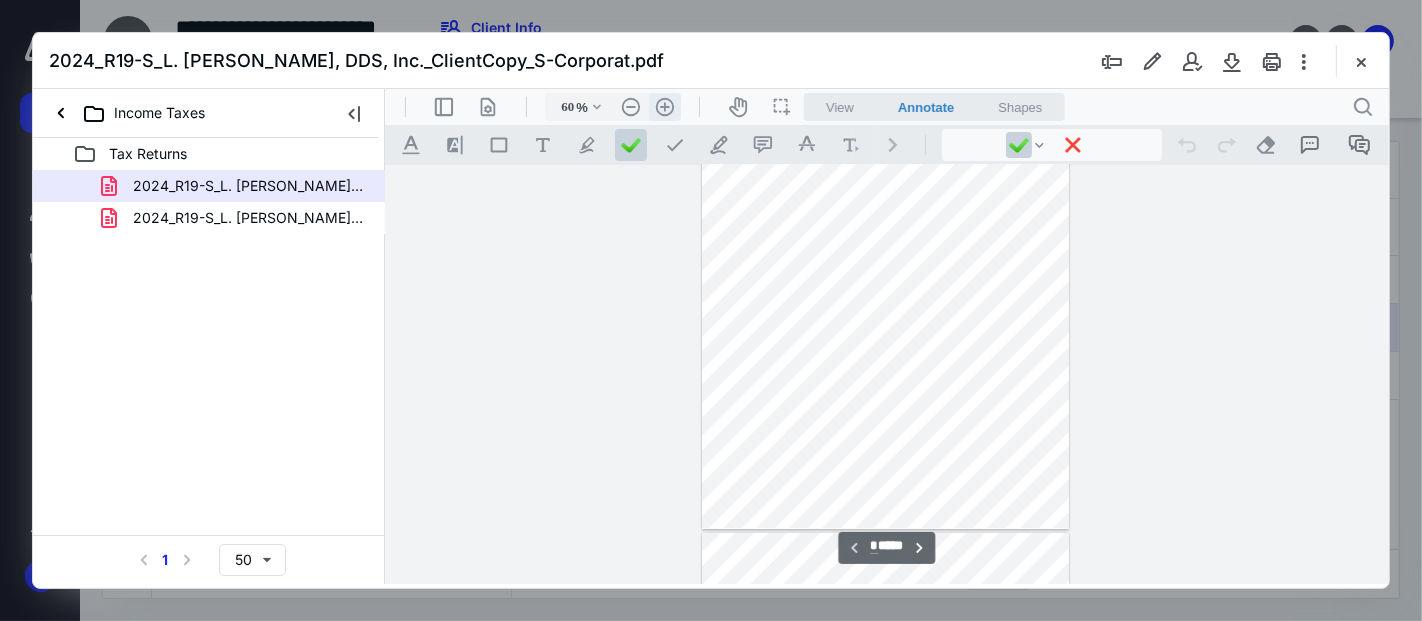 click on ".cls-1{fill:#abb0c4;} icon - header - zoom - in - line" at bounding box center [664, 106] 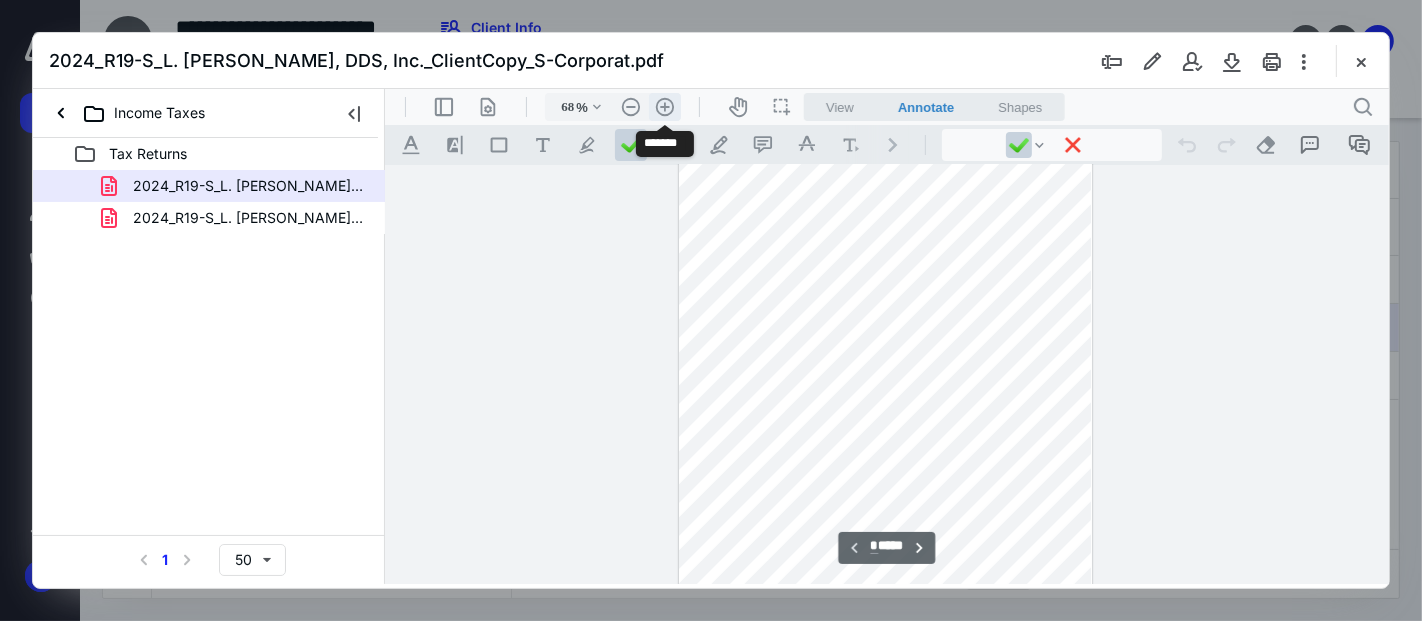 click on ".cls-1{fill:#abb0c4;} icon - header - zoom - in - line" at bounding box center (664, 106) 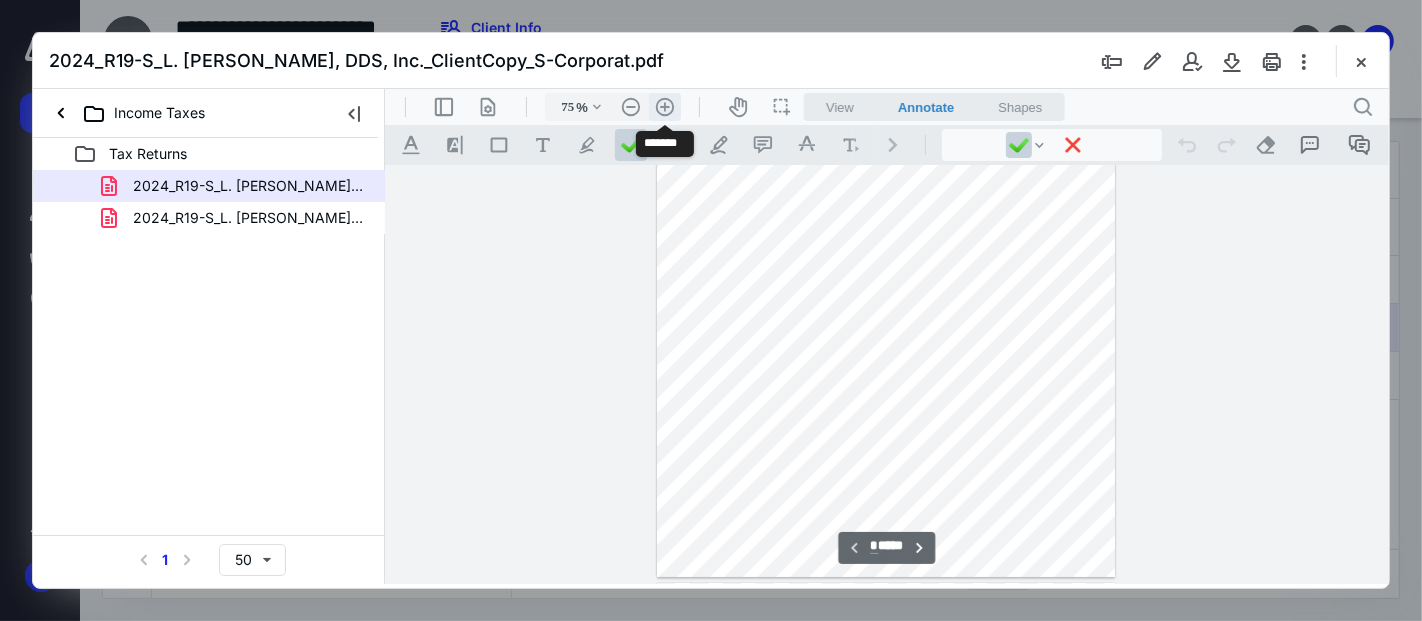 click on ".cls-1{fill:#abb0c4;} icon - header - zoom - in - line" at bounding box center [664, 106] 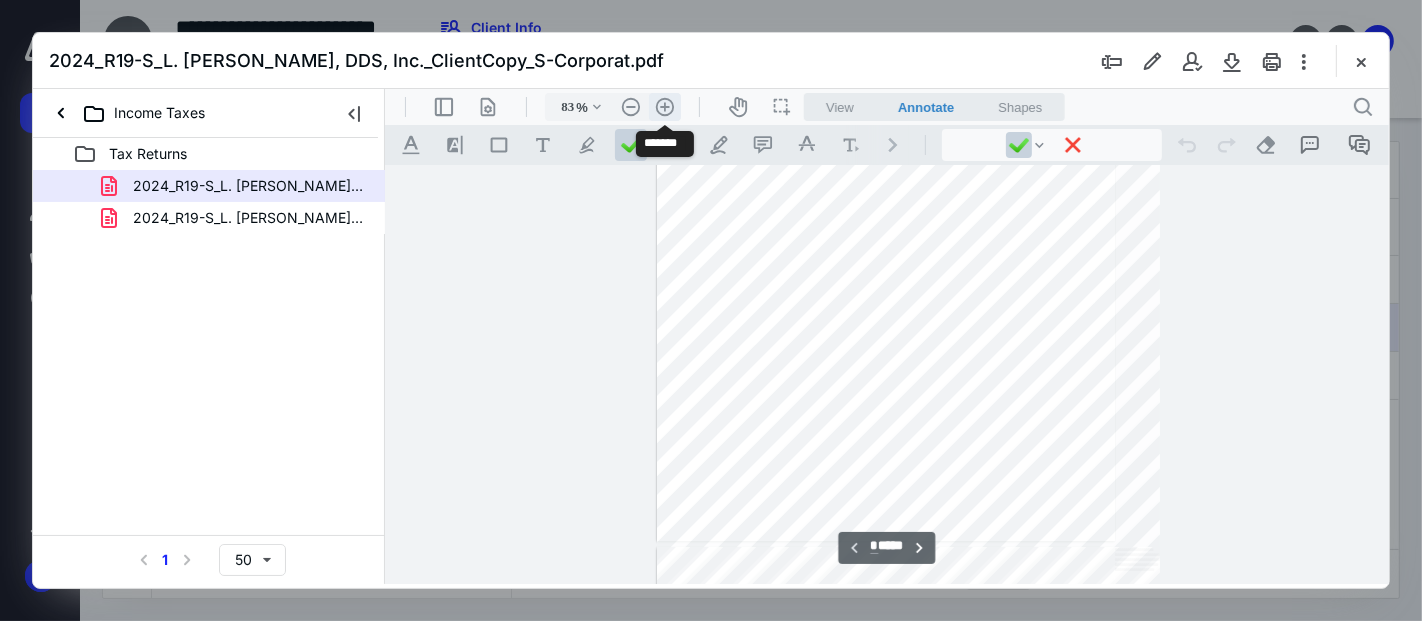 click on ".cls-1{fill:#abb0c4;} icon - header - zoom - in - line" at bounding box center [664, 106] 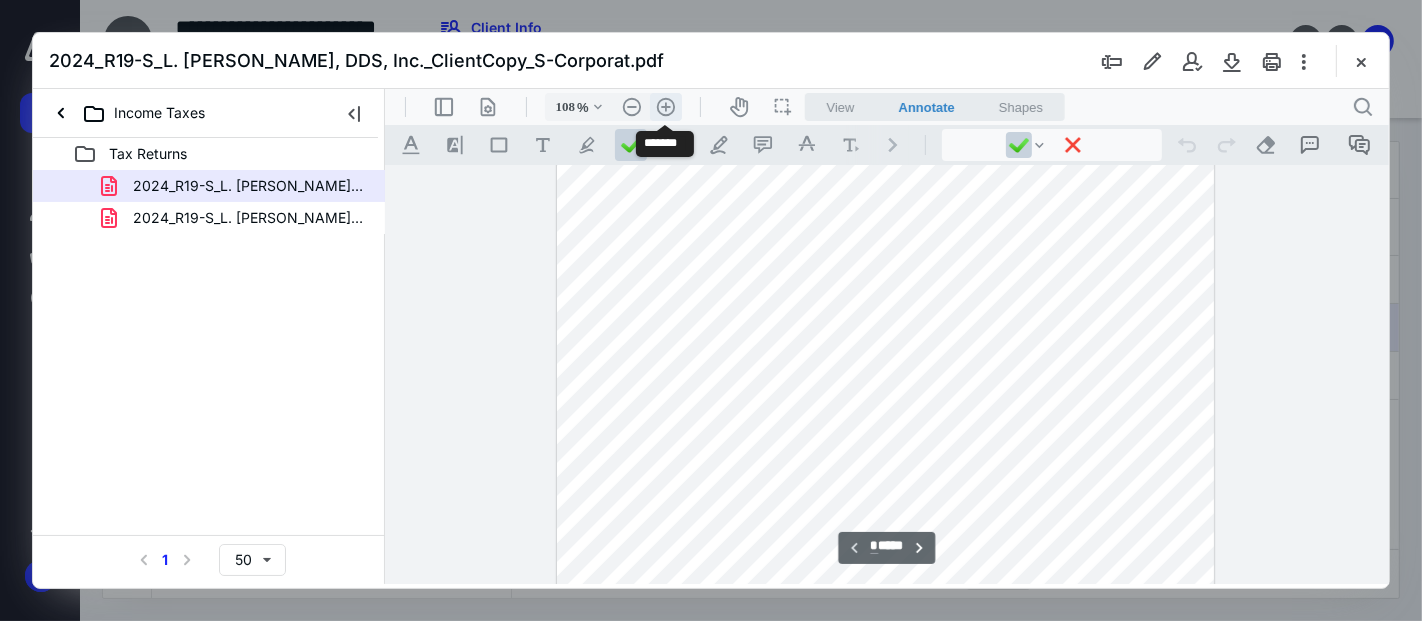 scroll, scrollTop: 338, scrollLeft: 0, axis: vertical 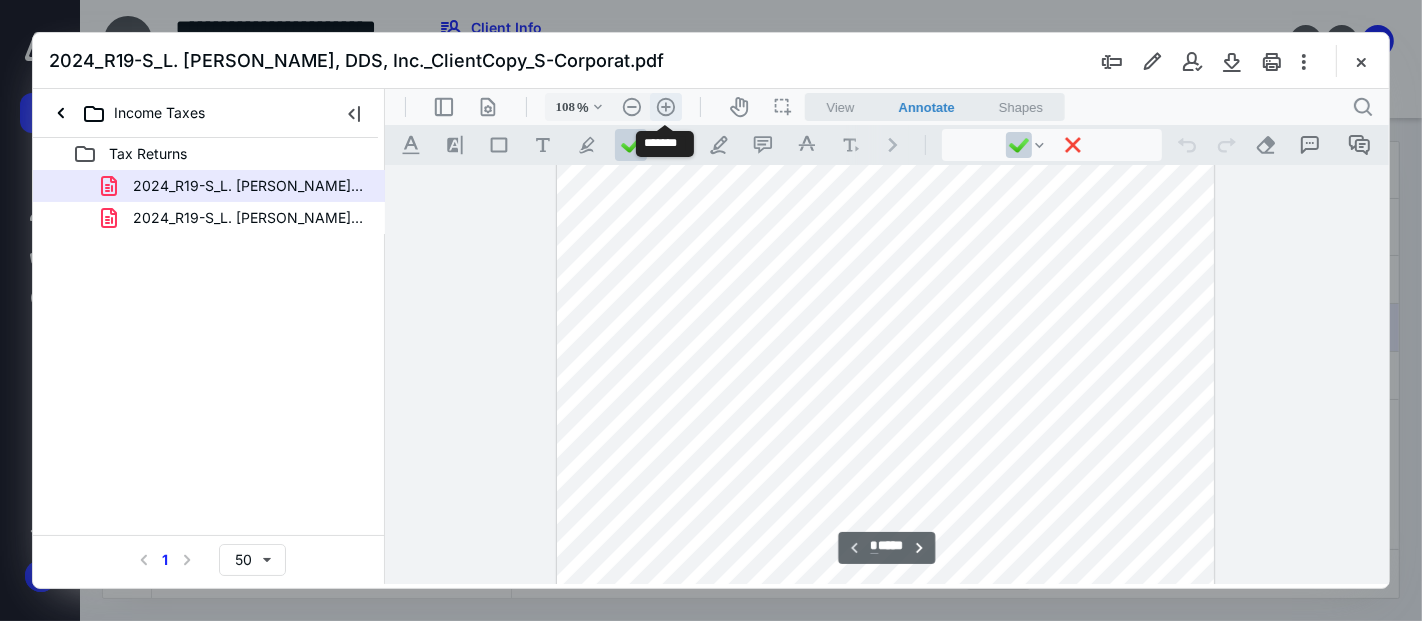 click on ".cls-1{fill:#abb0c4;} icon - header - zoom - in - line" at bounding box center [665, 106] 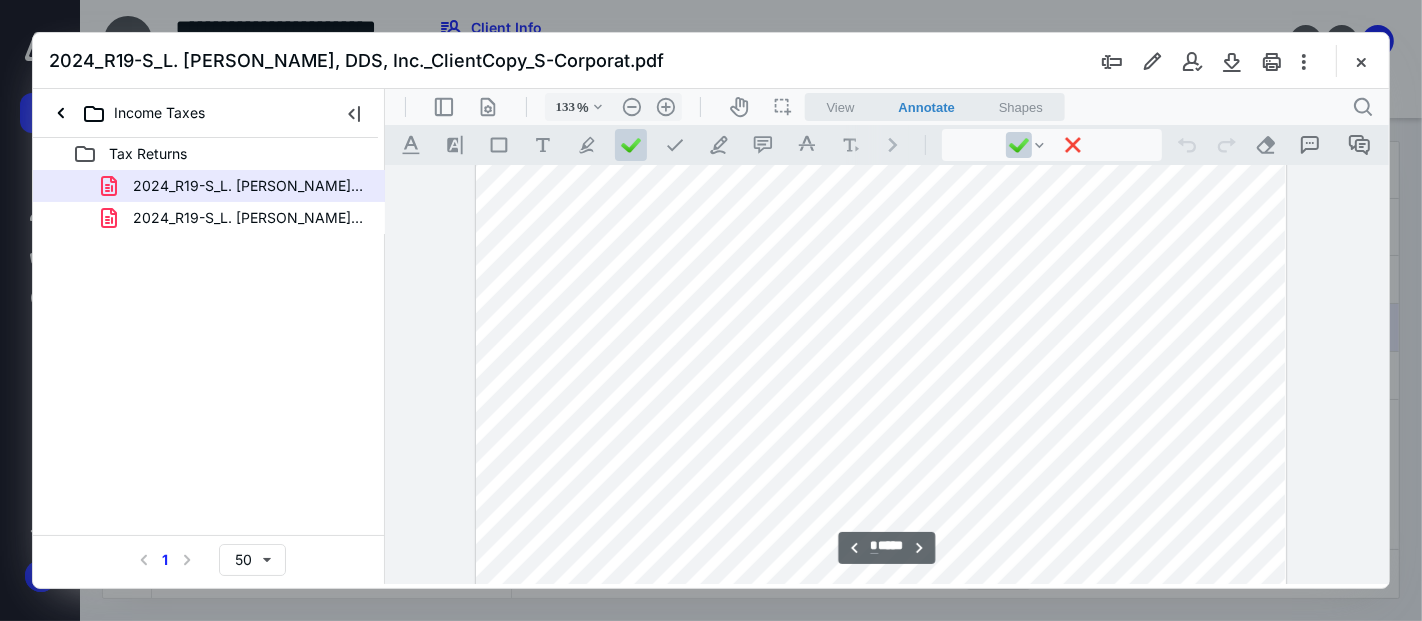scroll, scrollTop: 1568, scrollLeft: 34, axis: both 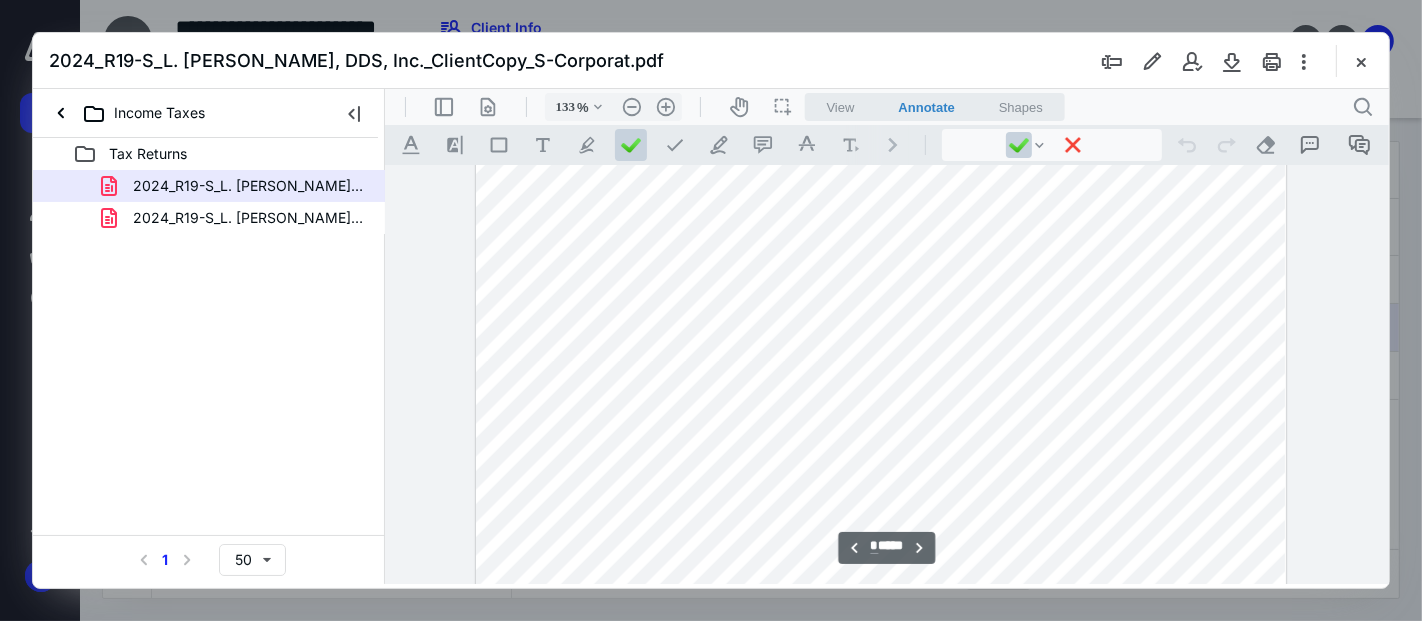 type on "*" 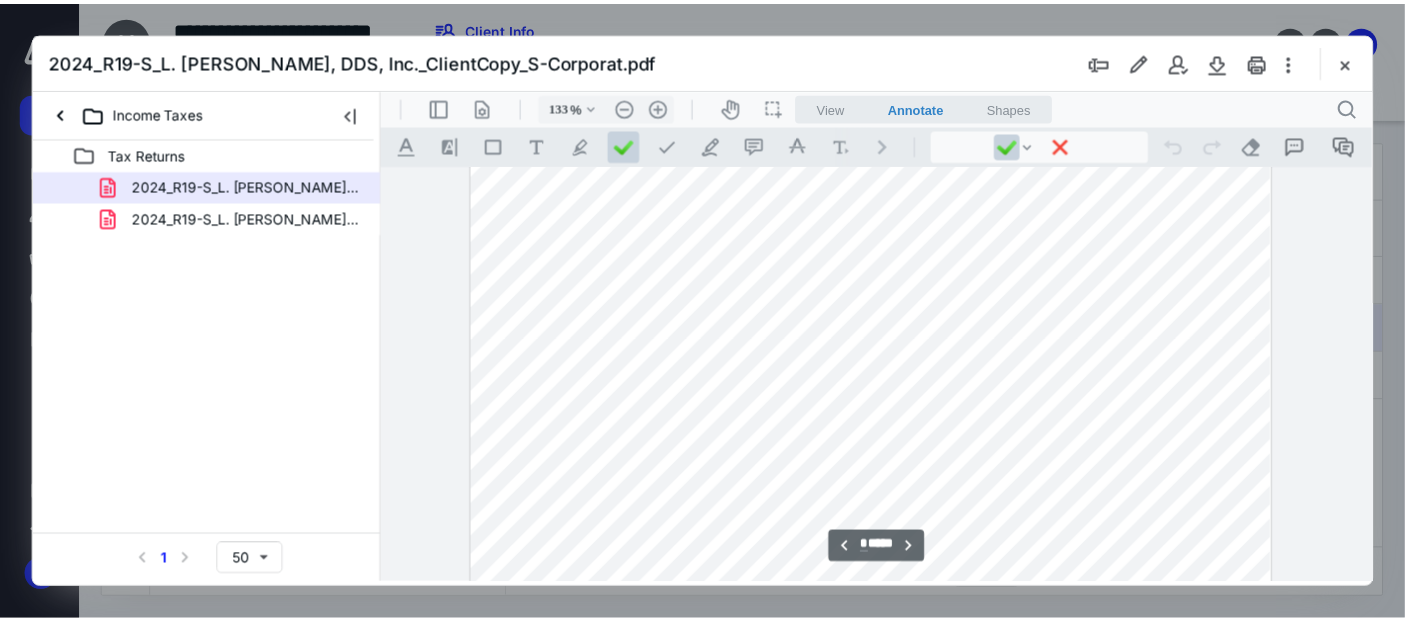 scroll, scrollTop: 1345, scrollLeft: 34, axis: both 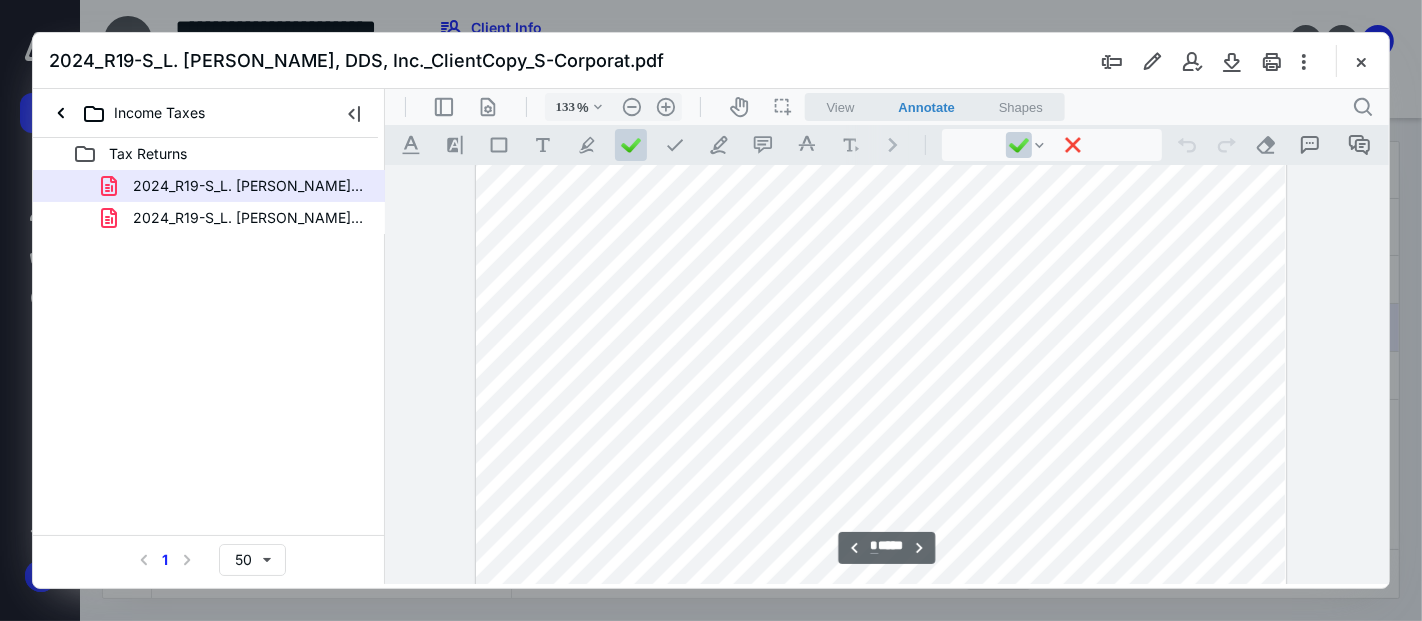 drag, startPoint x: 1356, startPoint y: 55, endPoint x: 1149, endPoint y: 140, distance: 223.7722 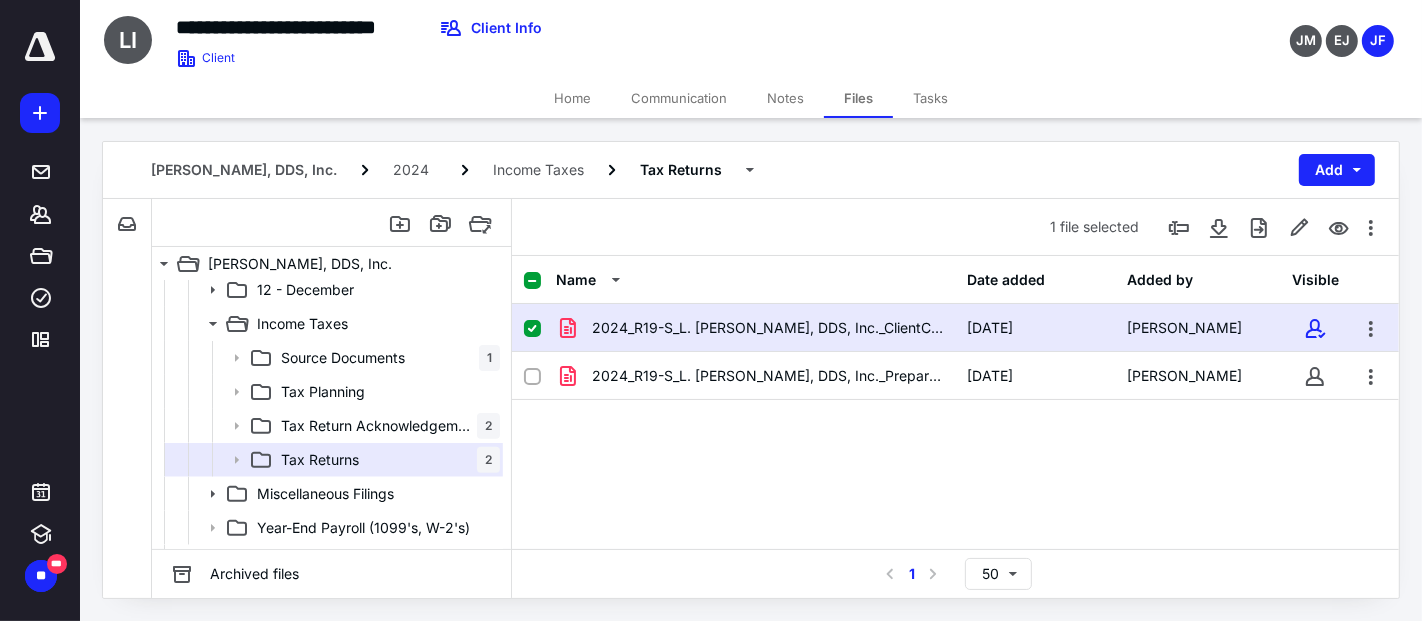 drag, startPoint x: 570, startPoint y: 93, endPoint x: 561, endPoint y: 101, distance: 12.0415945 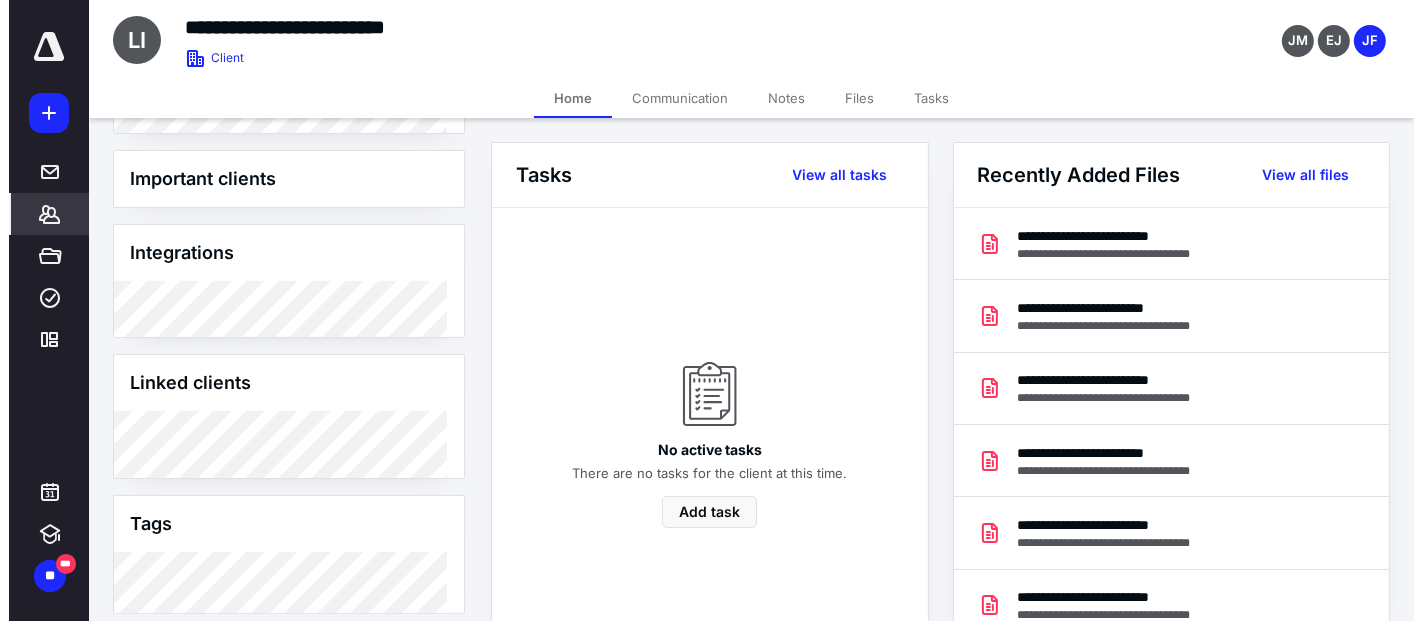 scroll, scrollTop: 814, scrollLeft: 0, axis: vertical 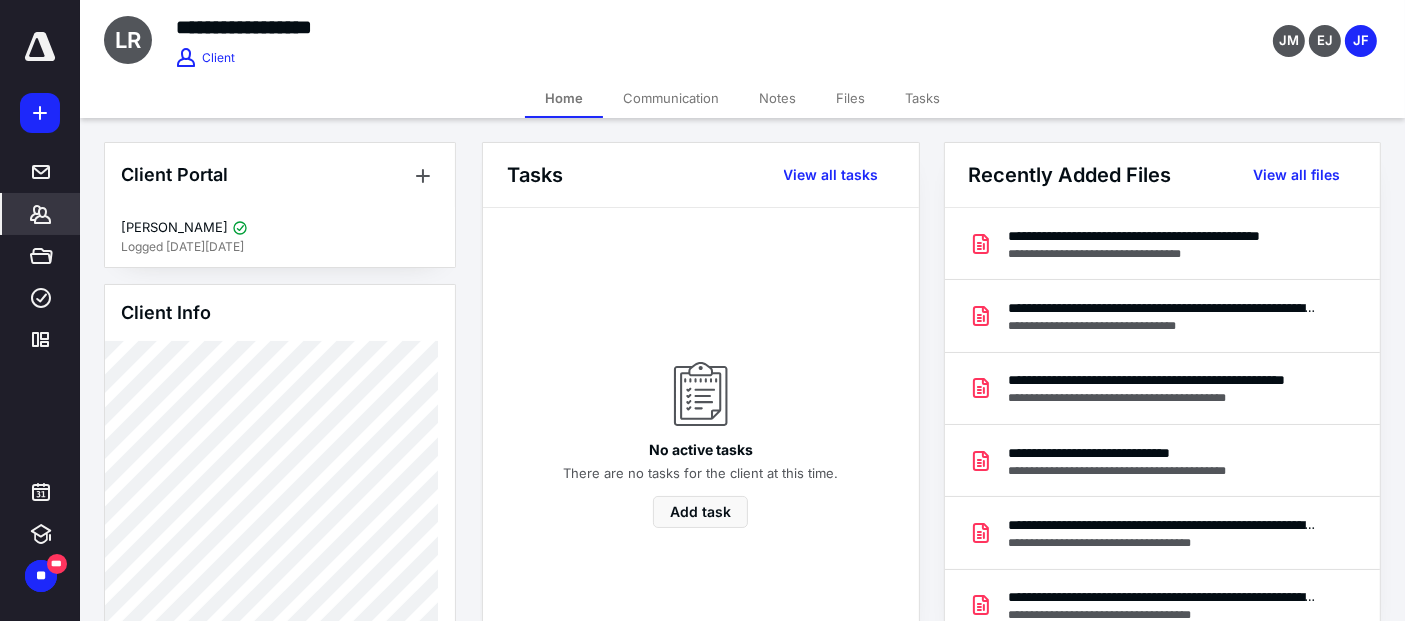 click on "Files" at bounding box center [850, 98] 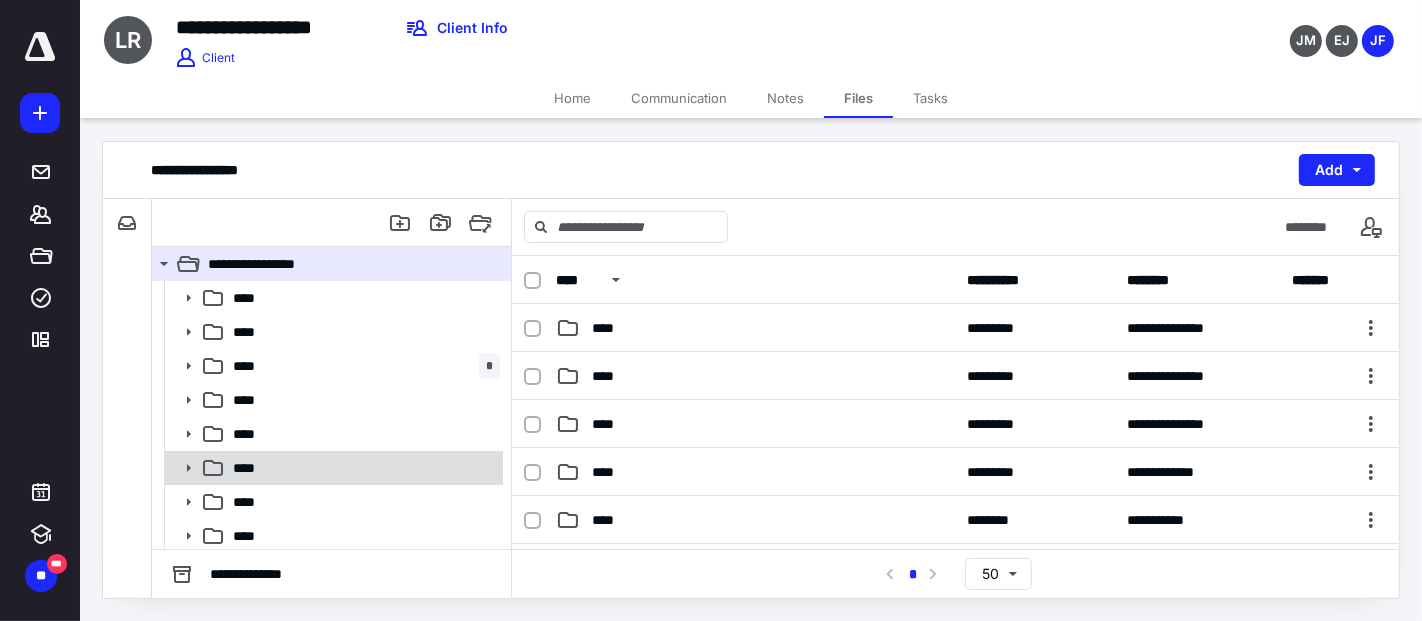 scroll, scrollTop: 111, scrollLeft: 0, axis: vertical 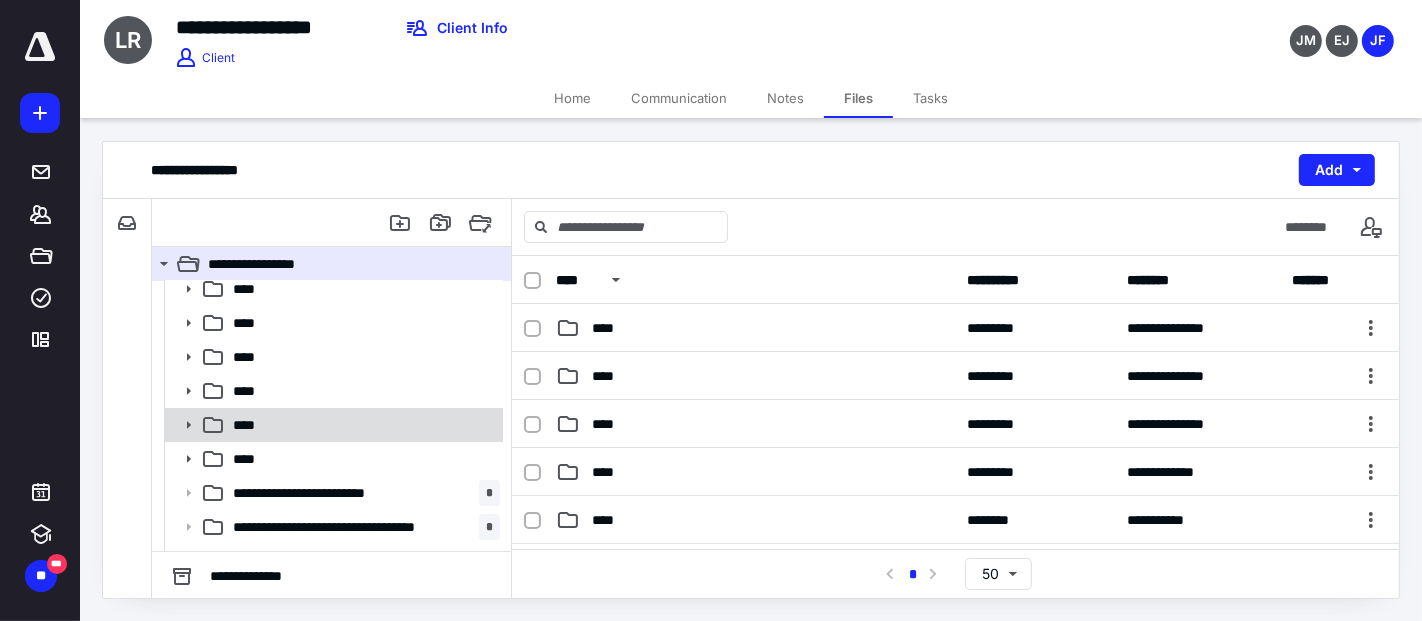 click 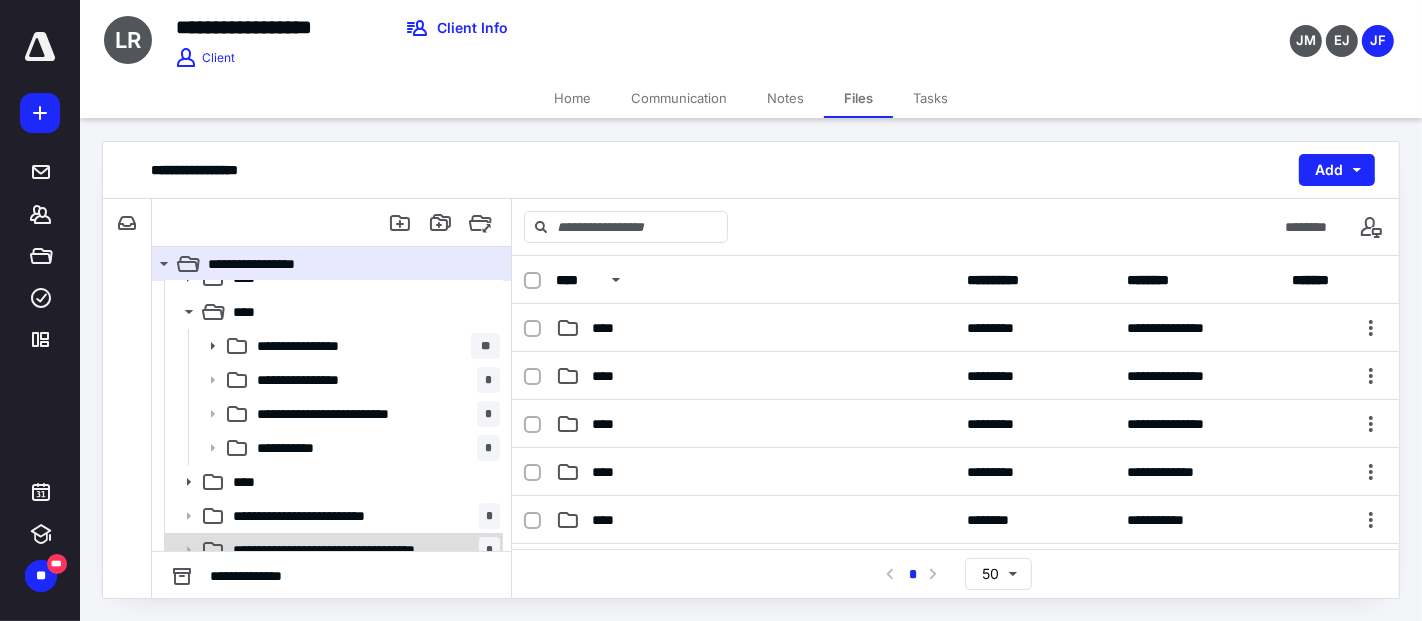 scroll, scrollTop: 333, scrollLeft: 0, axis: vertical 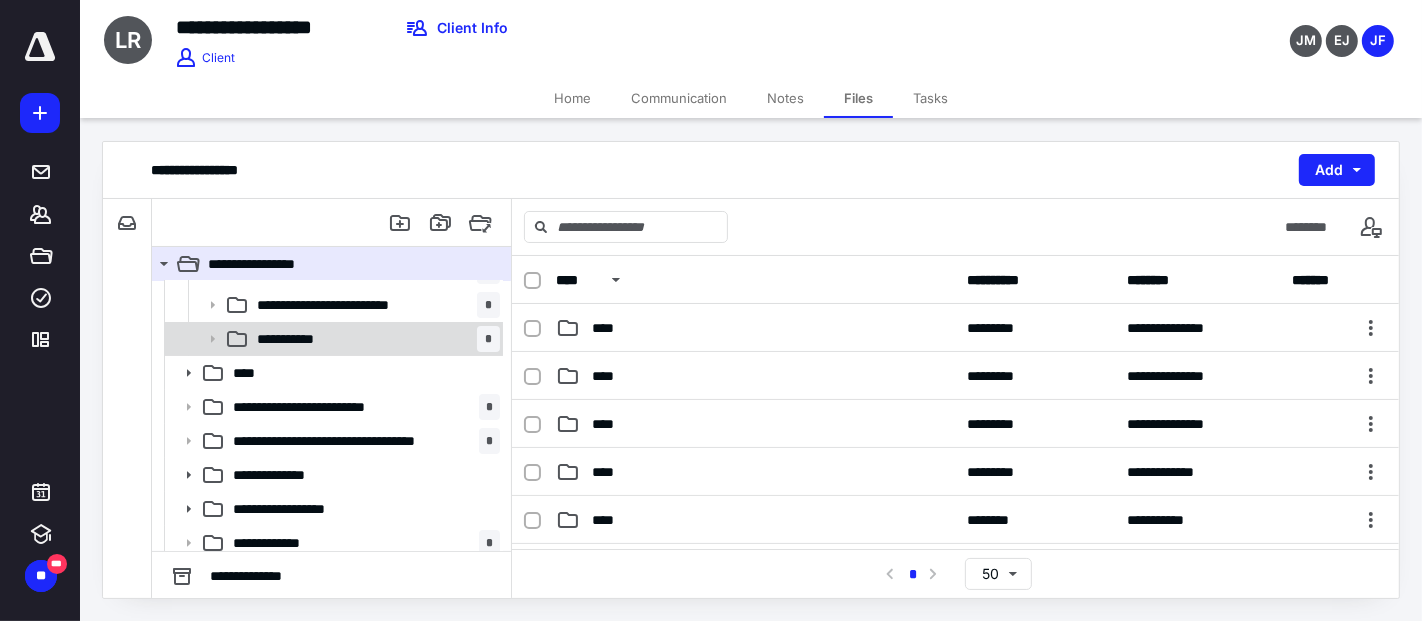 click on "**********" at bounding box center (296, 339) 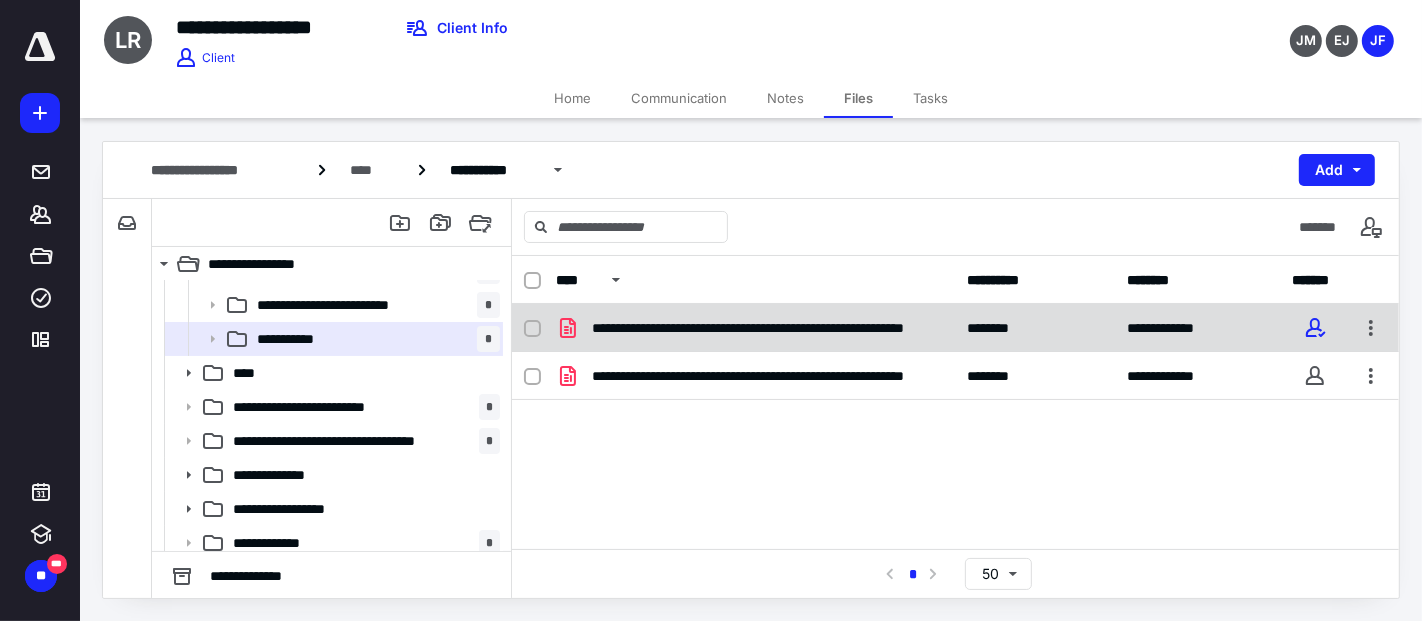 click on "**********" at bounding box center [764, 328] 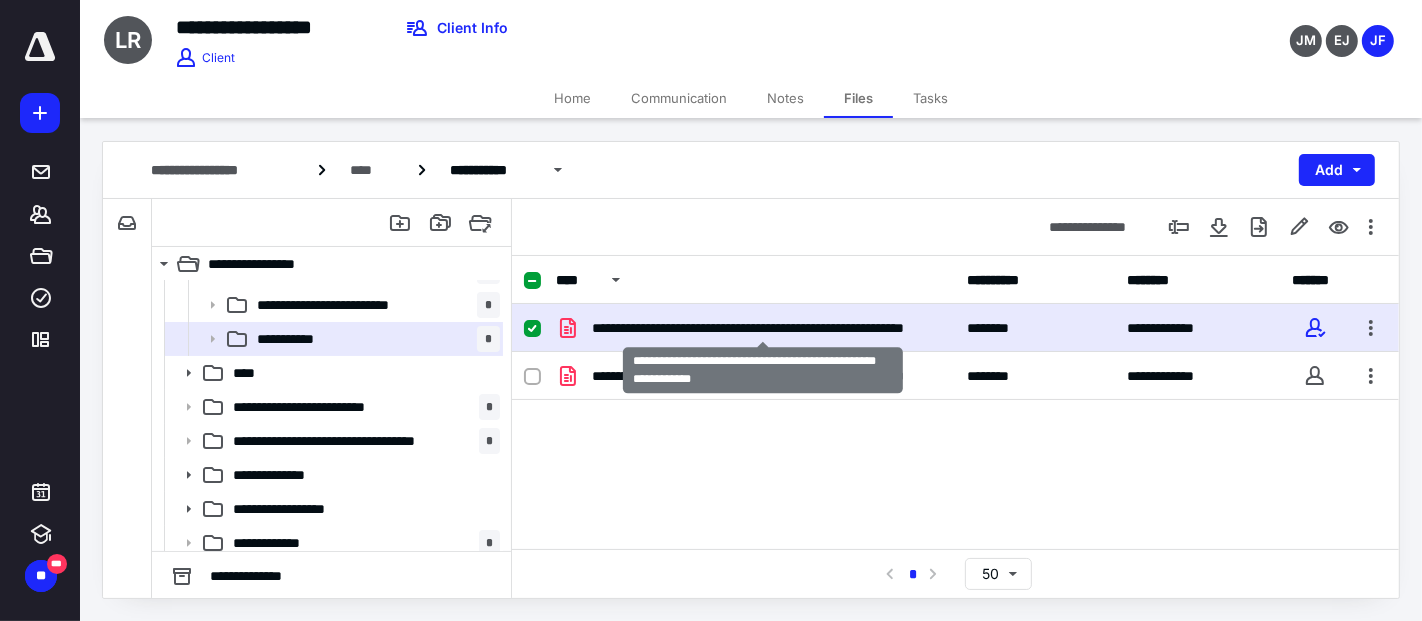 click on "**********" at bounding box center [764, 328] 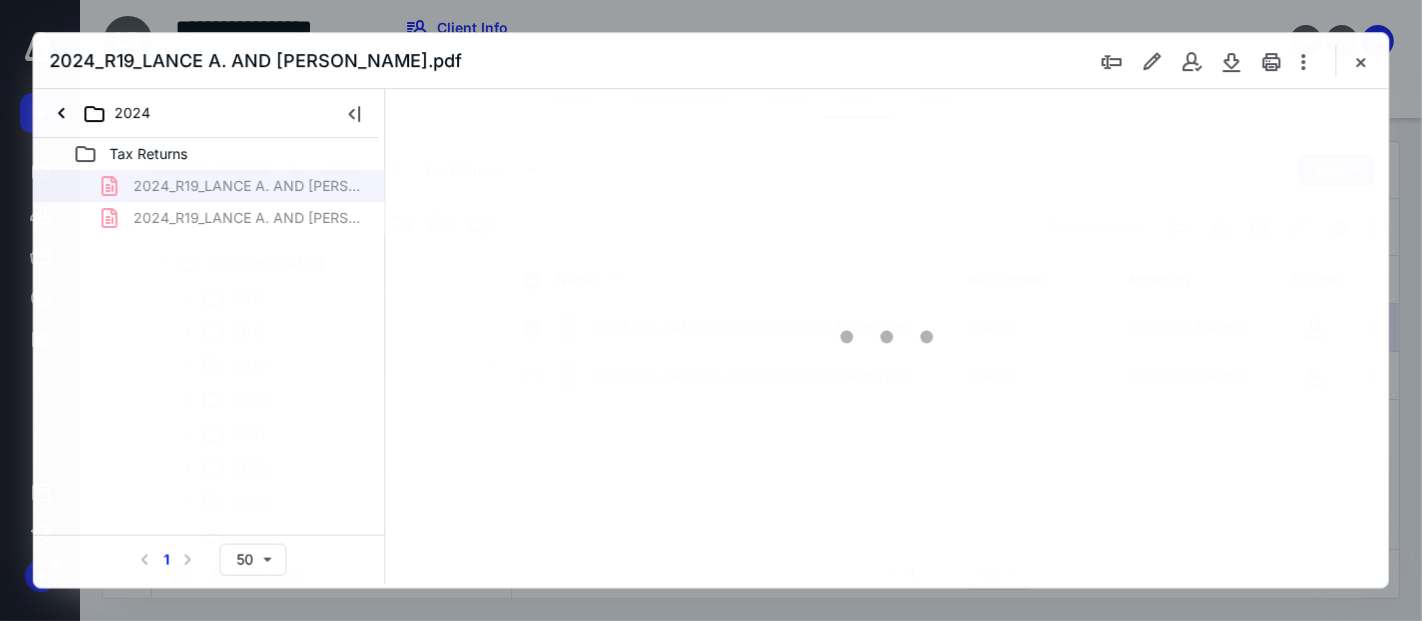 scroll, scrollTop: 333, scrollLeft: 0, axis: vertical 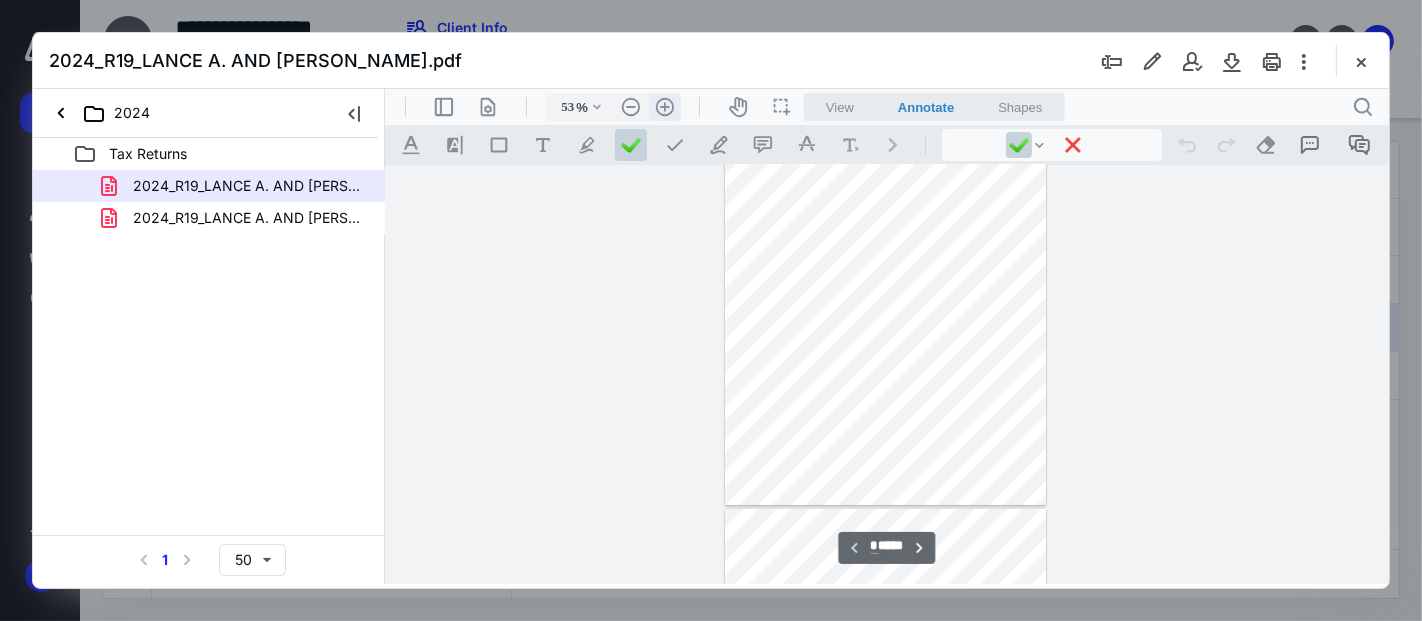 click on ".cls-1{fill:#abb0c4;} icon - header - zoom - in - line" at bounding box center [664, 106] 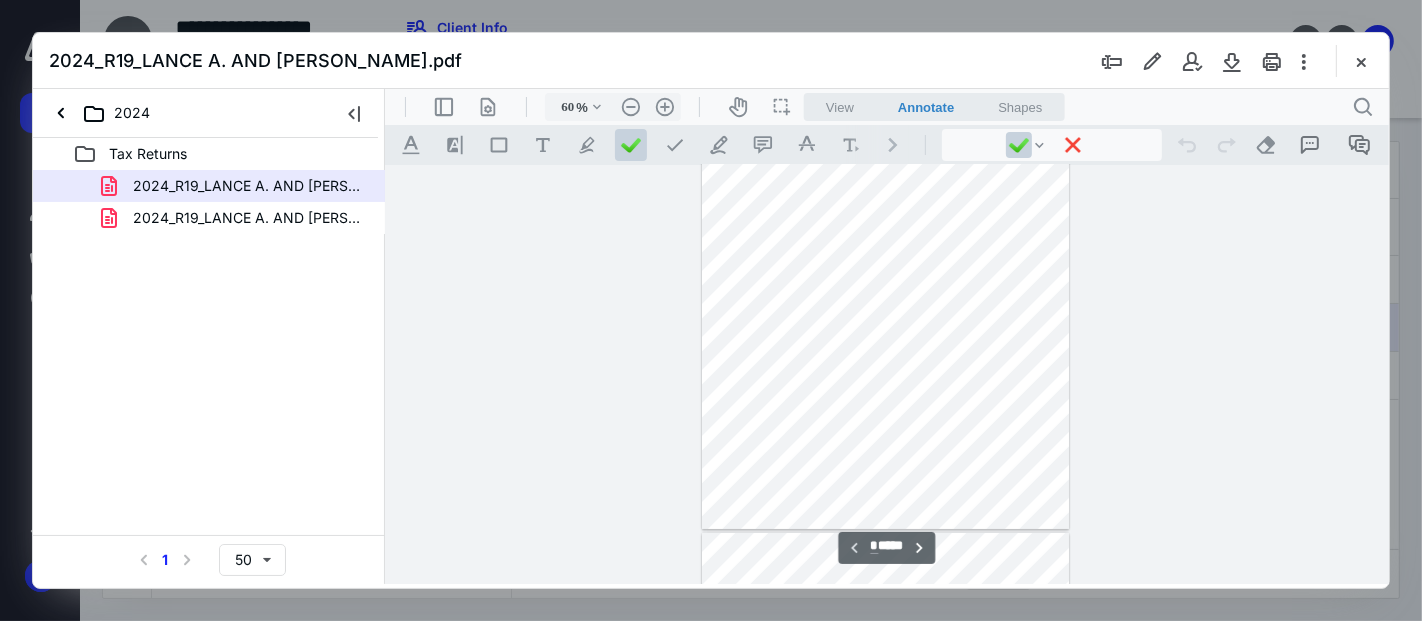 type on "*" 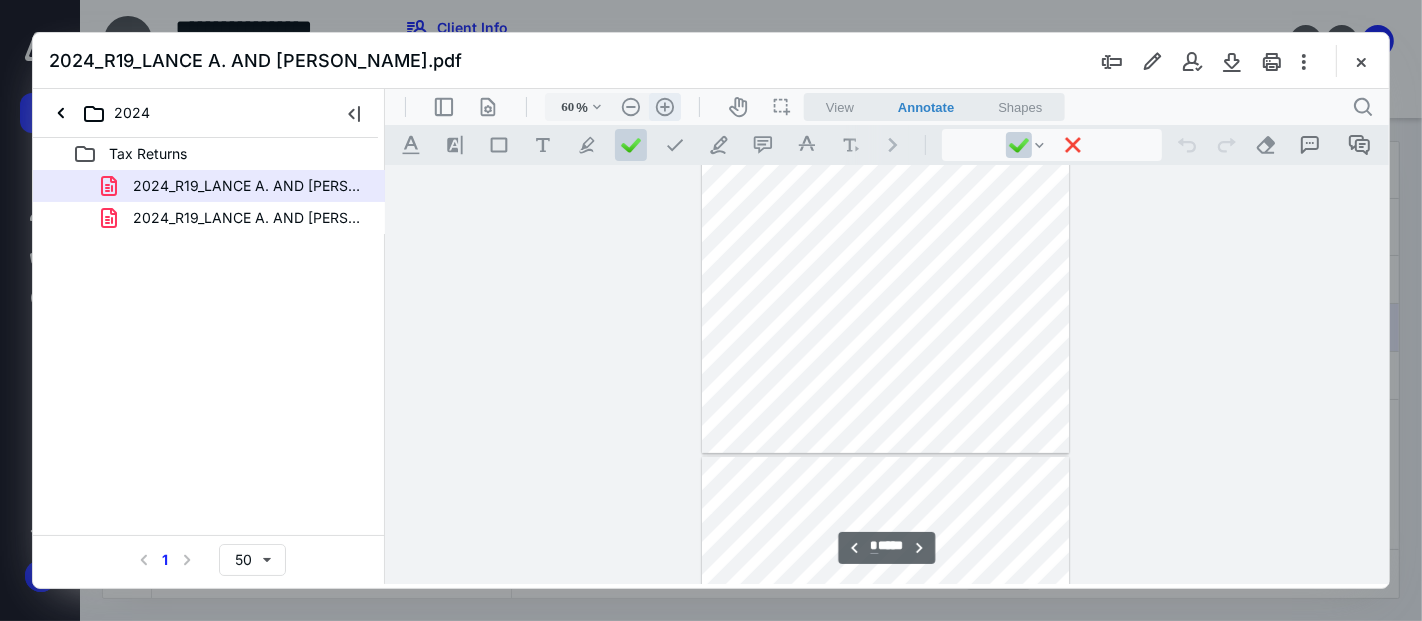 click on ".cls-1{fill:#abb0c4;} icon - header - zoom - in - line" at bounding box center (664, 106) 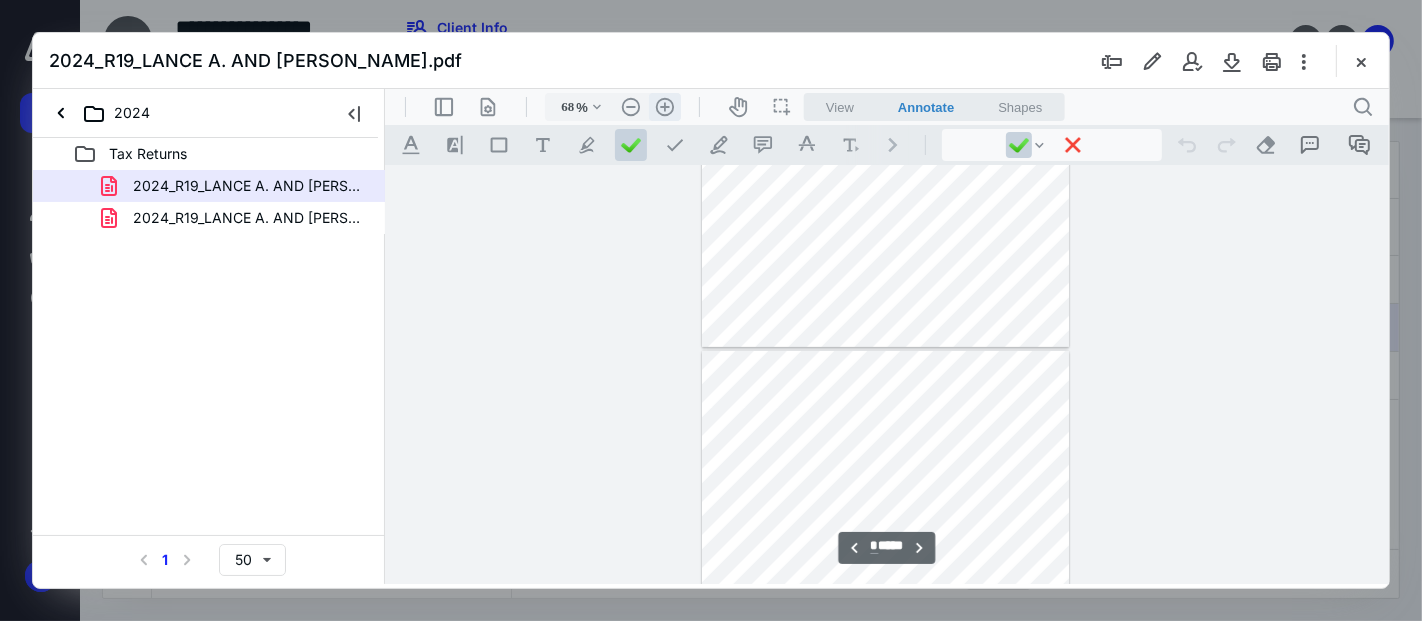 click on ".cls-1{fill:#abb0c4;} icon - header - zoom - in - line" at bounding box center [664, 106] 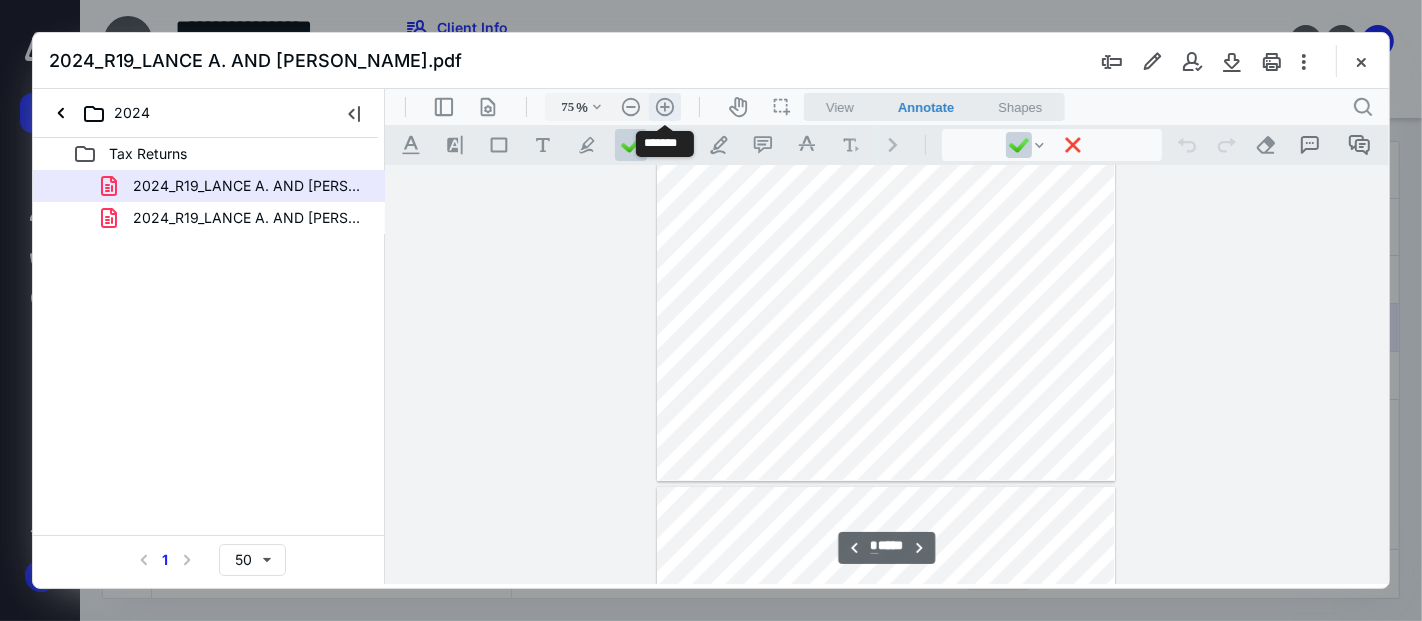 click on ".cls-1{fill:#abb0c4;} icon - header - zoom - in - line" at bounding box center [664, 106] 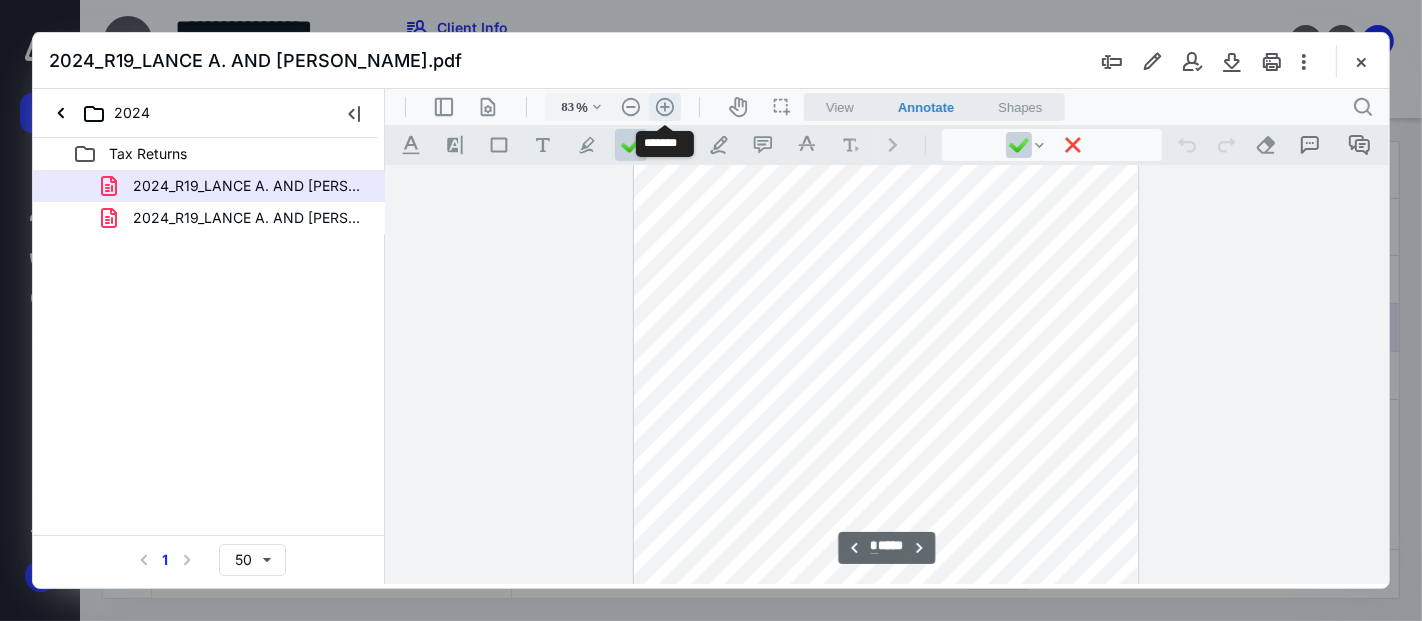 scroll, scrollTop: 1334, scrollLeft: 0, axis: vertical 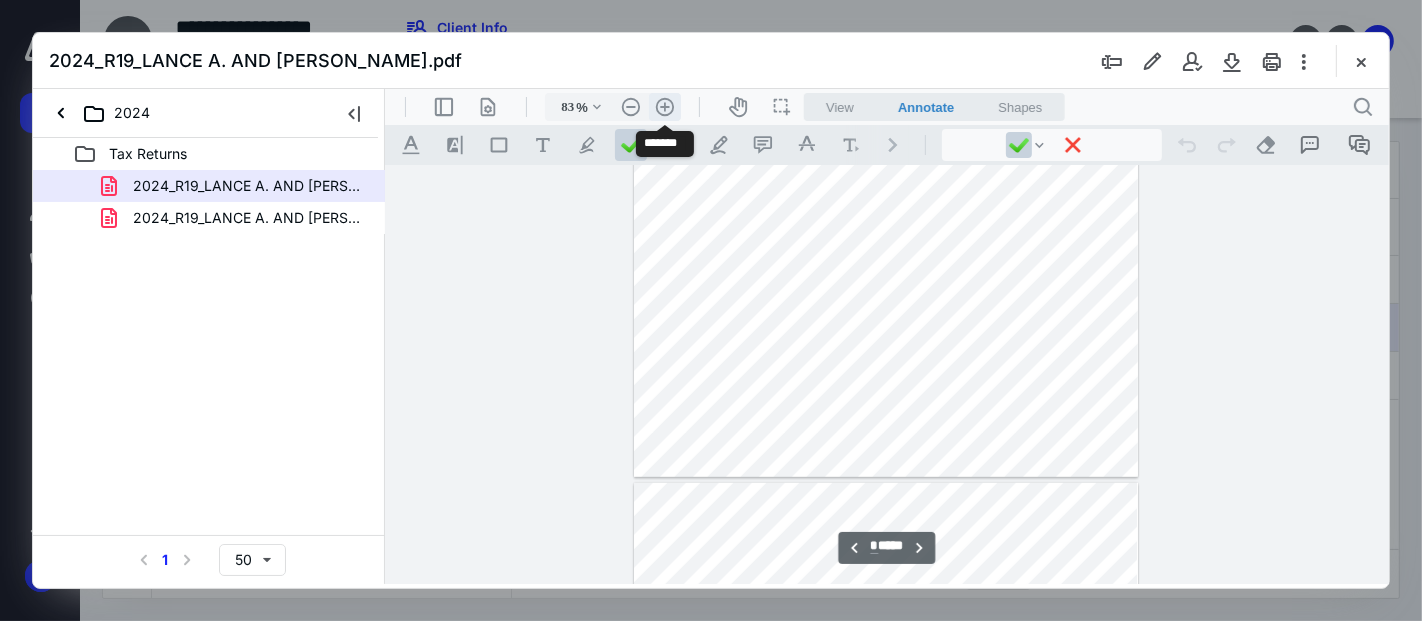 click on ".cls-1{fill:#abb0c4;} icon - header - zoom - in - line" at bounding box center [664, 106] 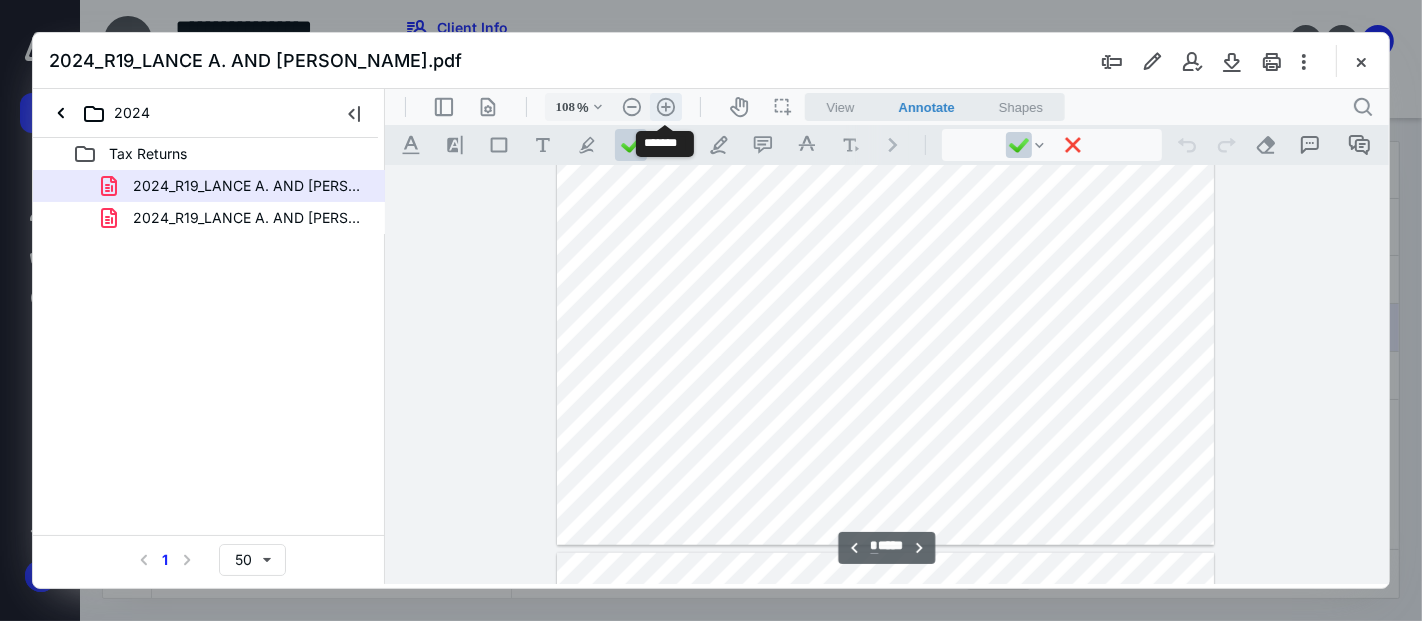 click on ".cls-1{fill:#abb0c4;} icon - header - zoom - in - line" at bounding box center (665, 106) 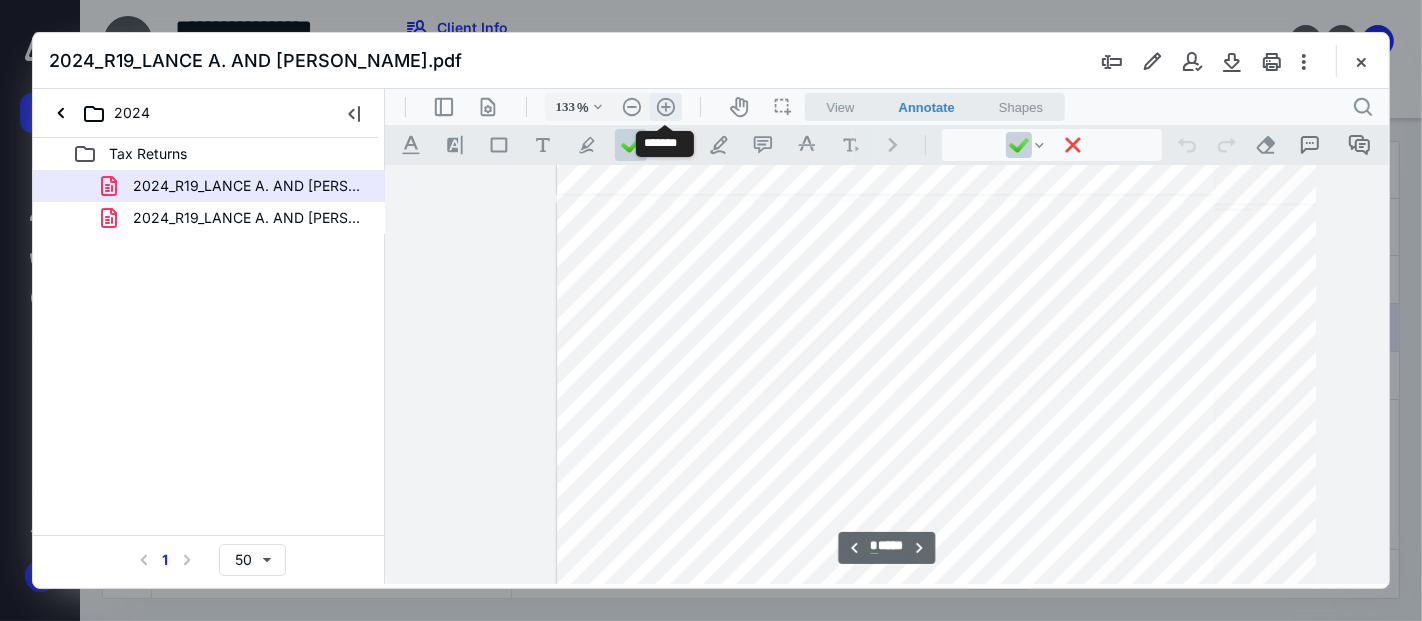 click on ".cls-1{fill:#abb0c4;} icon - header - zoom - in - line" at bounding box center (665, 106) 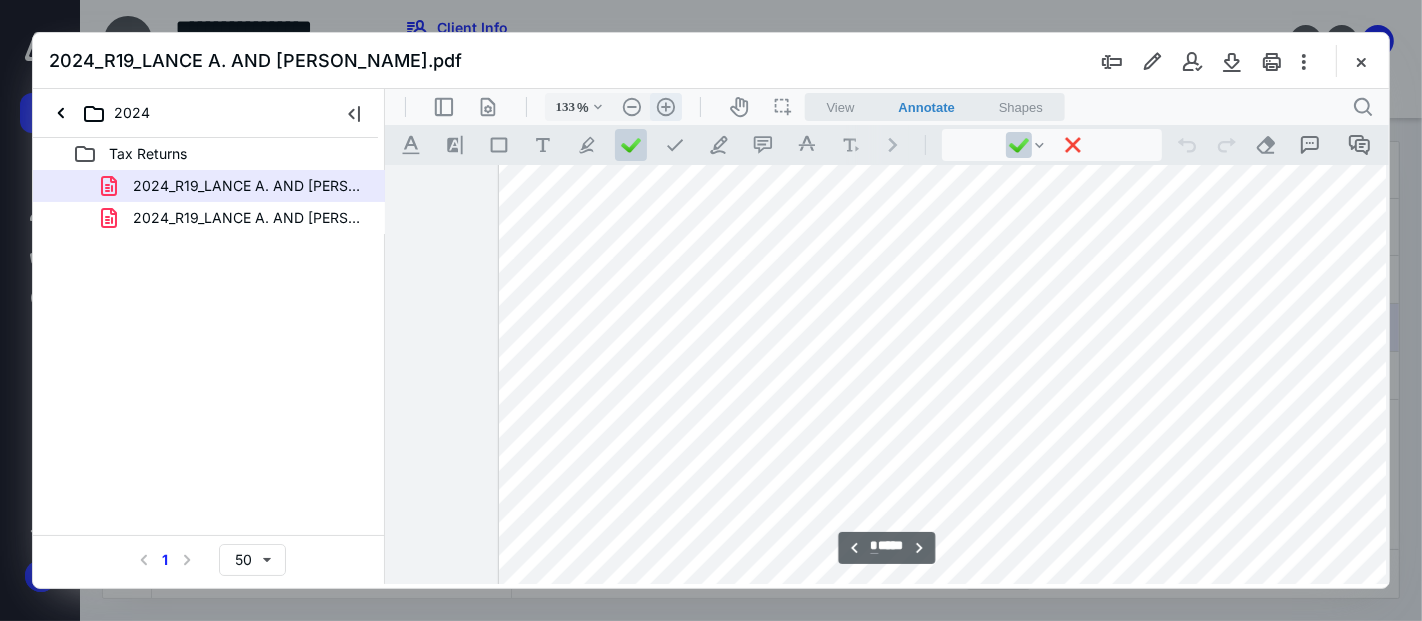 type on "158" 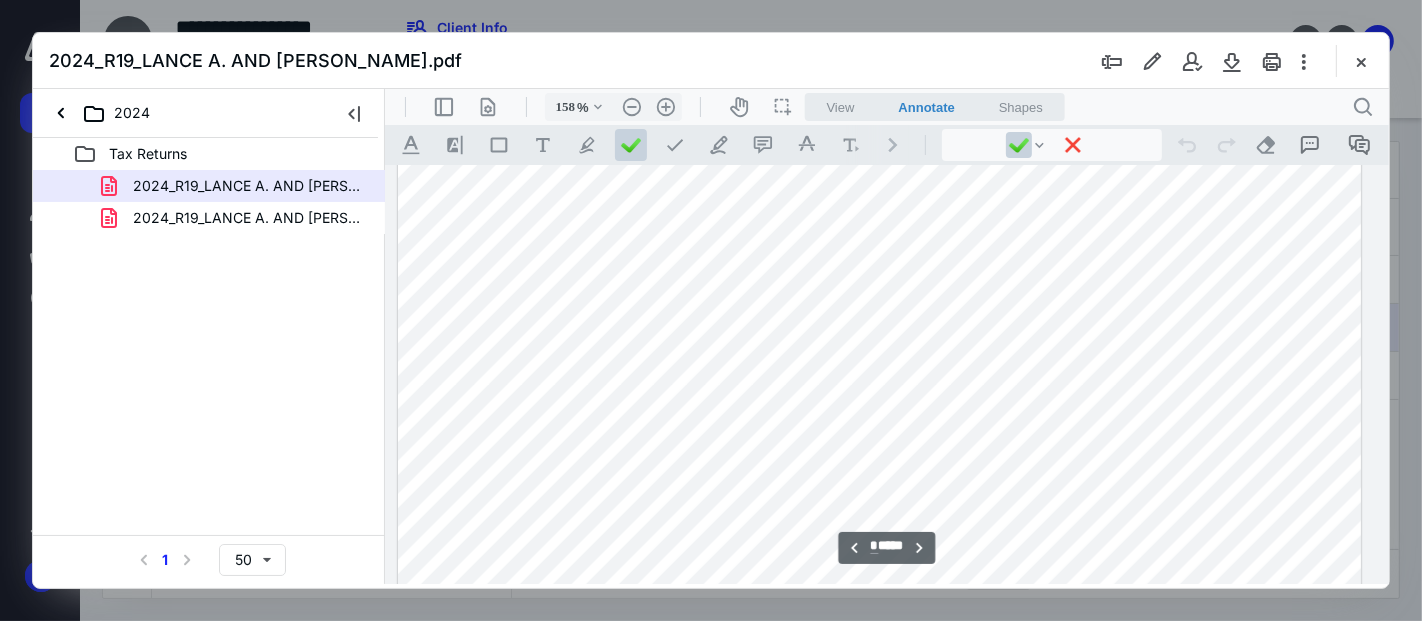 scroll, scrollTop: 2146, scrollLeft: 135, axis: both 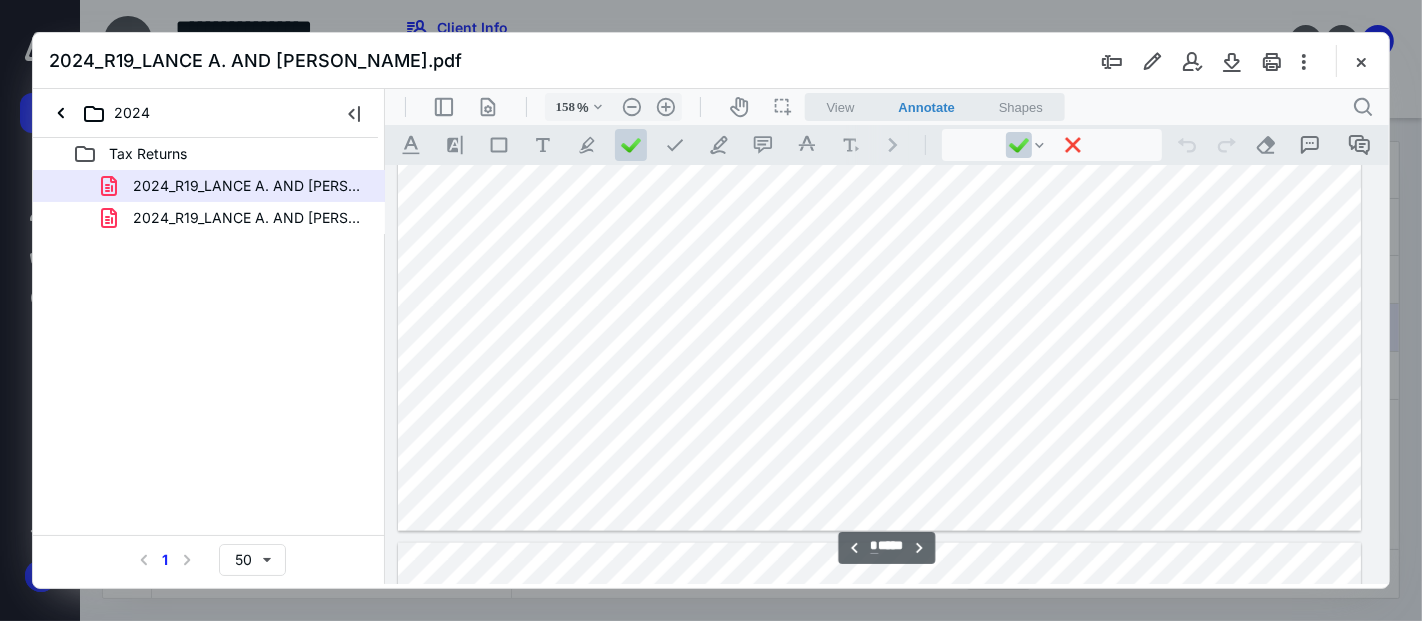 drag, startPoint x: 1362, startPoint y: 65, endPoint x: 908, endPoint y: 110, distance: 456.22473 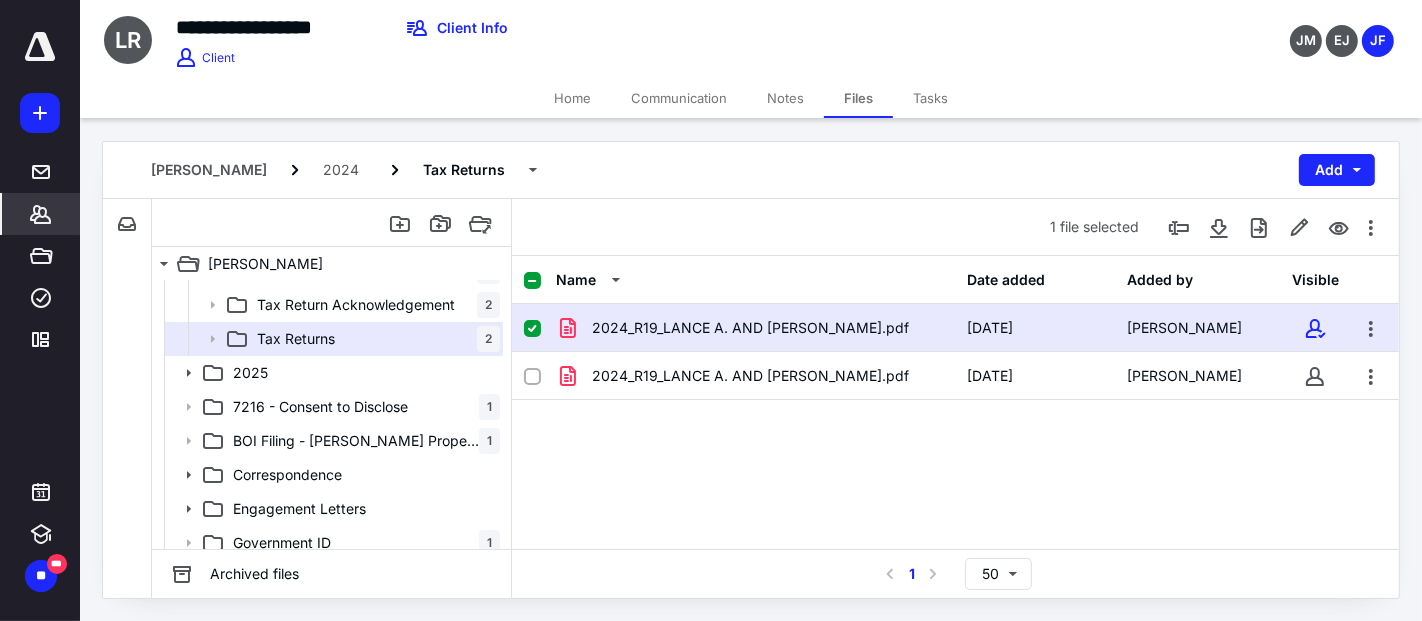 click on "*******" at bounding box center (41, 214) 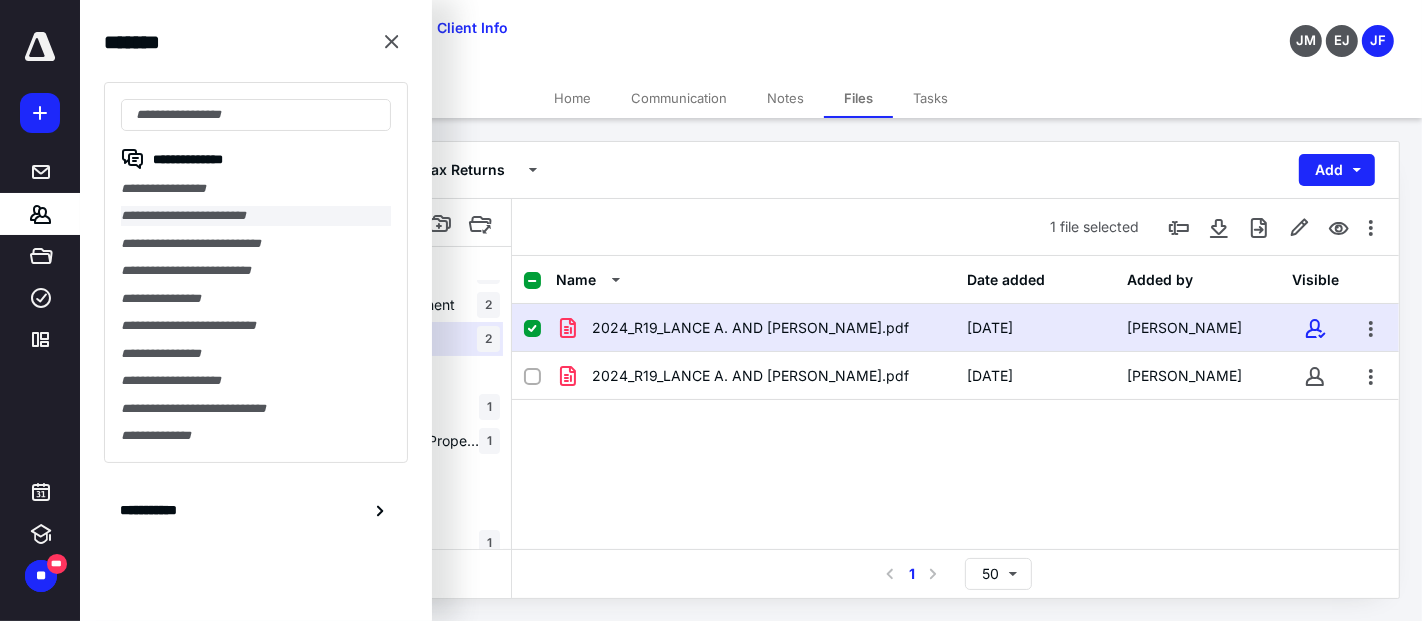 click on "**********" at bounding box center [256, 215] 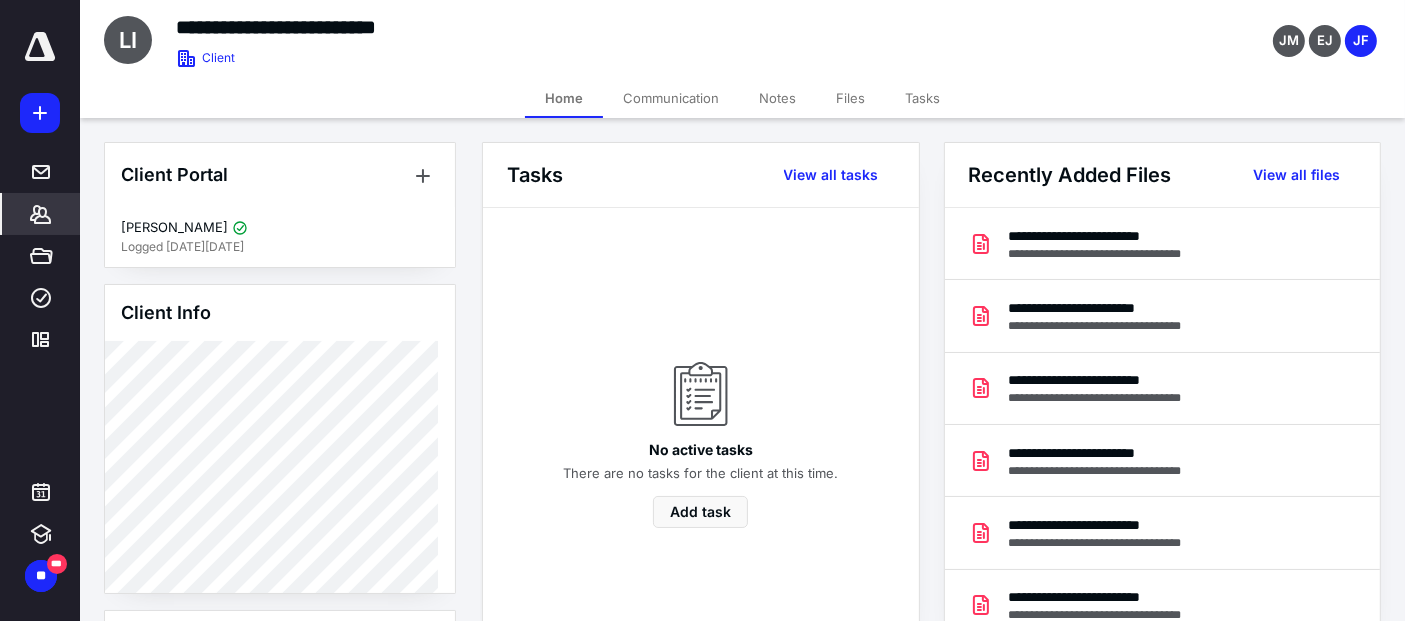 click on "Files" at bounding box center (850, 98) 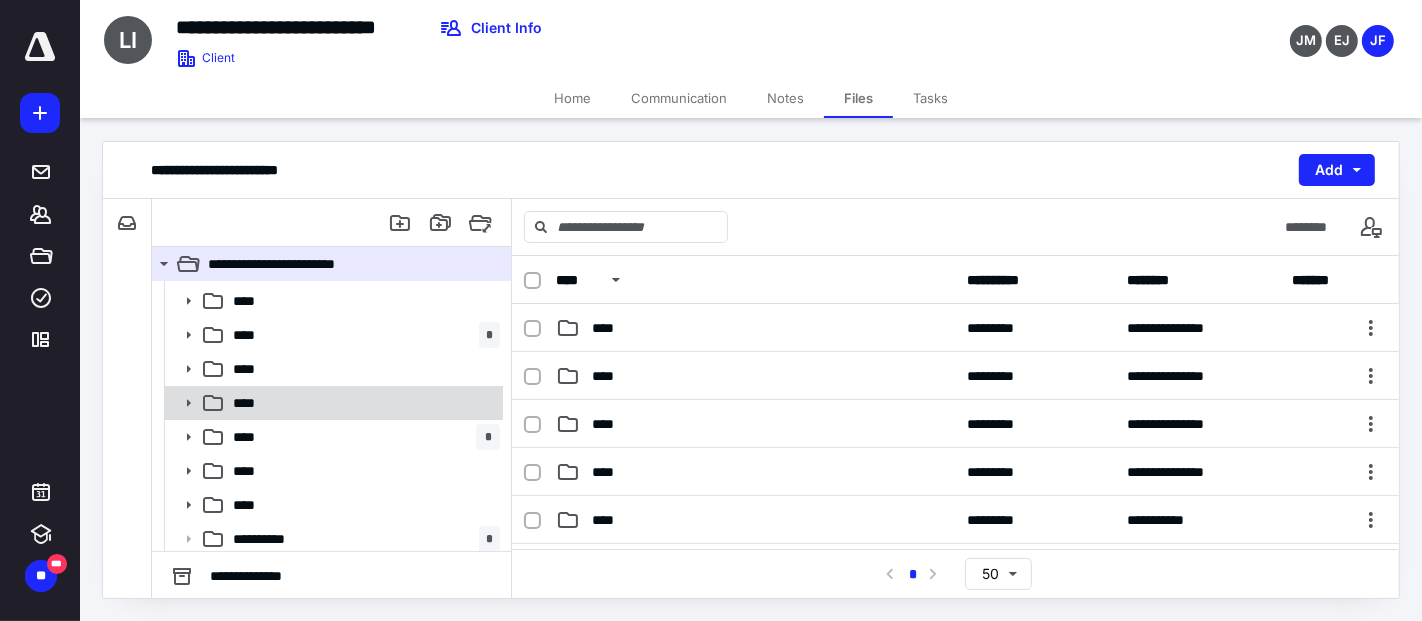 scroll, scrollTop: 111, scrollLeft: 0, axis: vertical 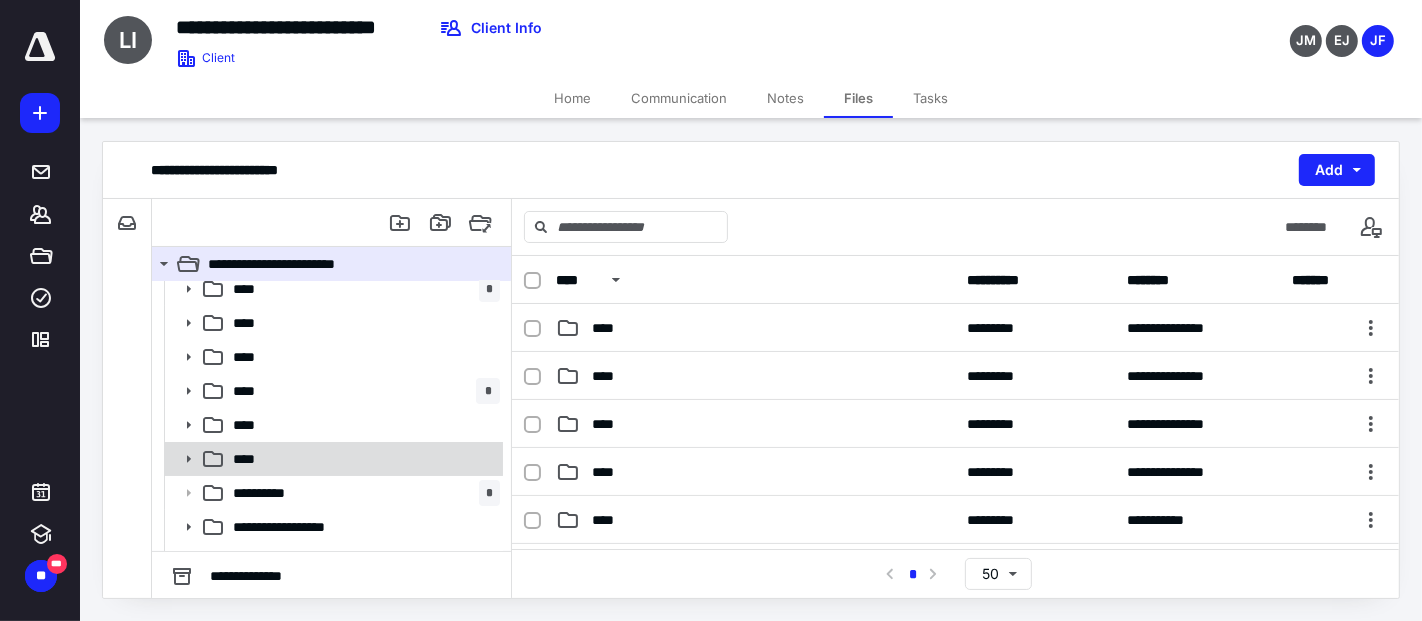 click 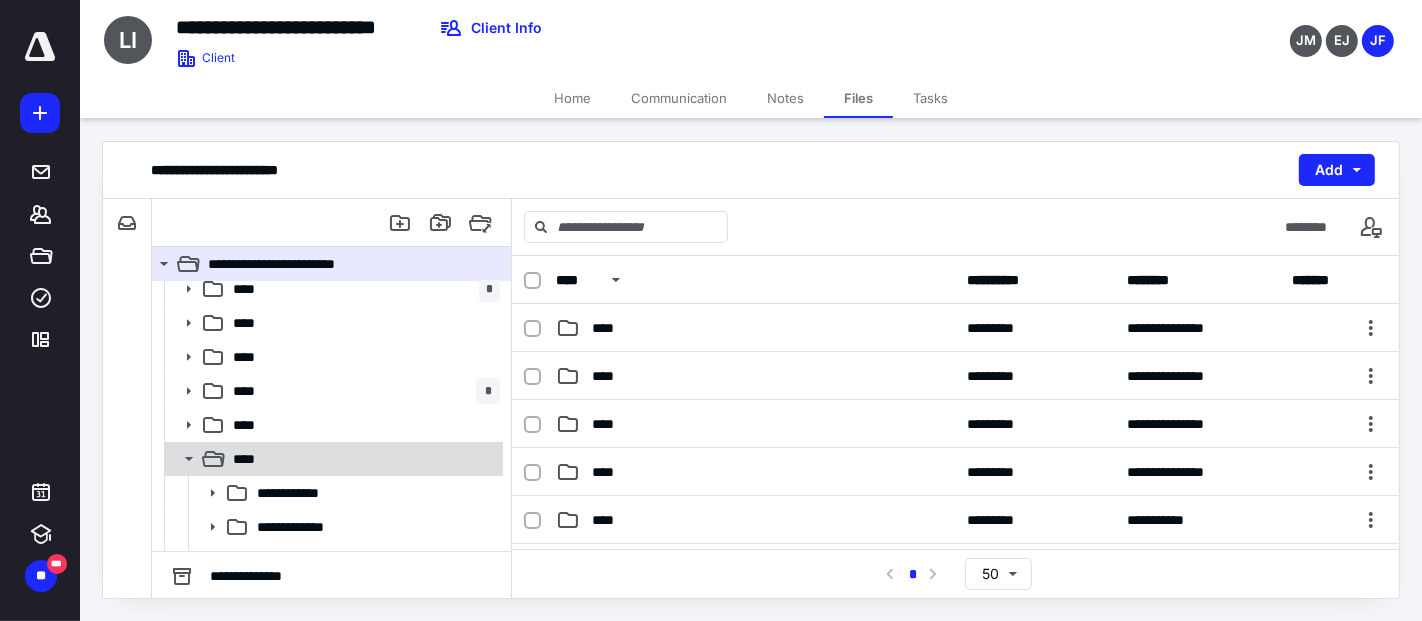 scroll, scrollTop: 333, scrollLeft: 0, axis: vertical 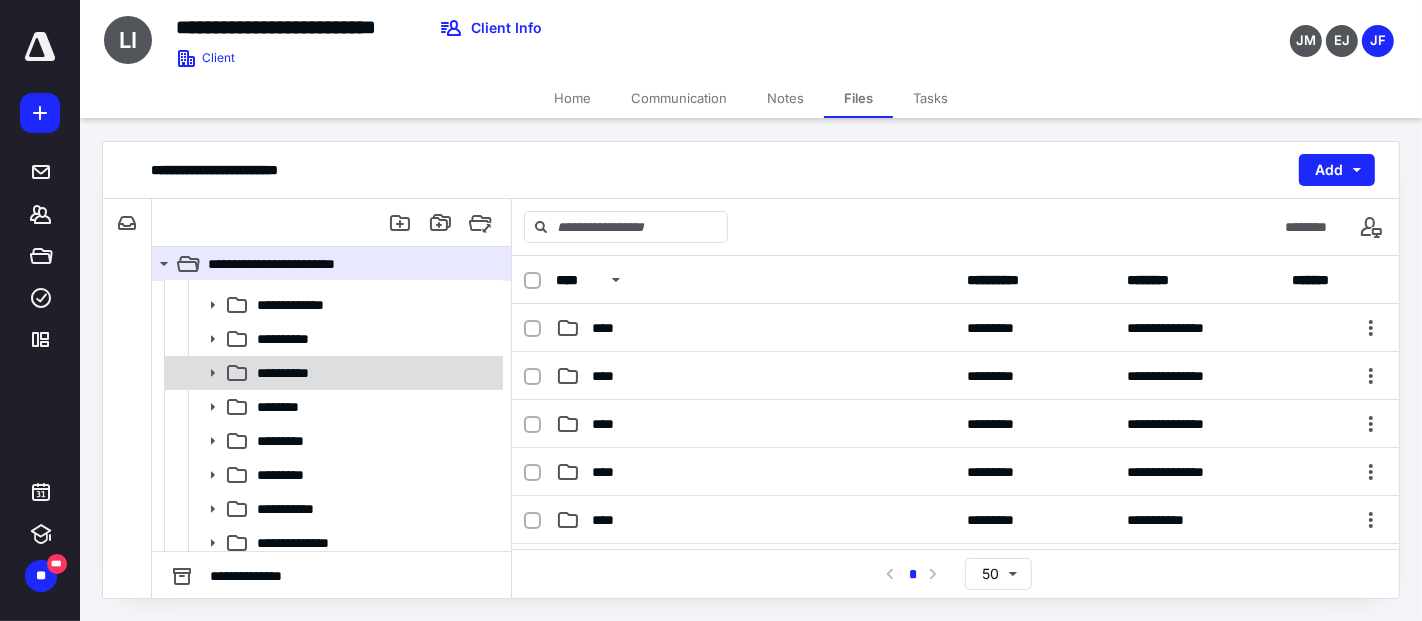 click 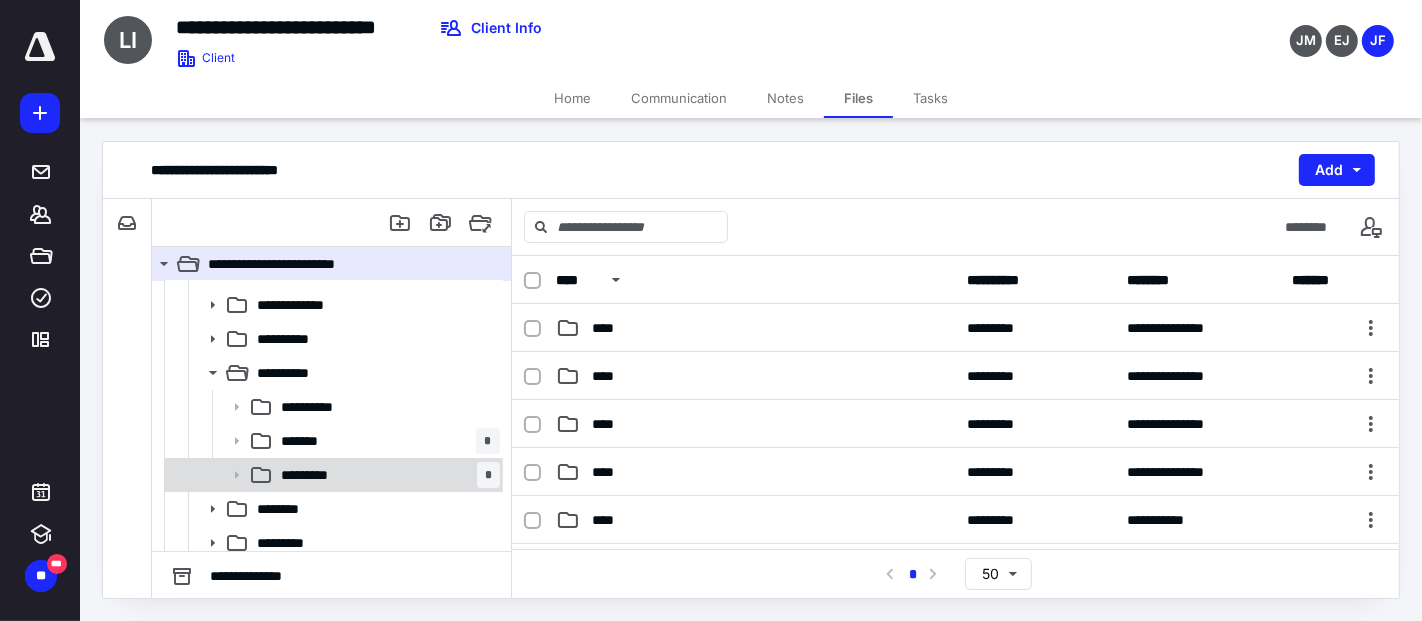 click on "*********" at bounding box center [317, 475] 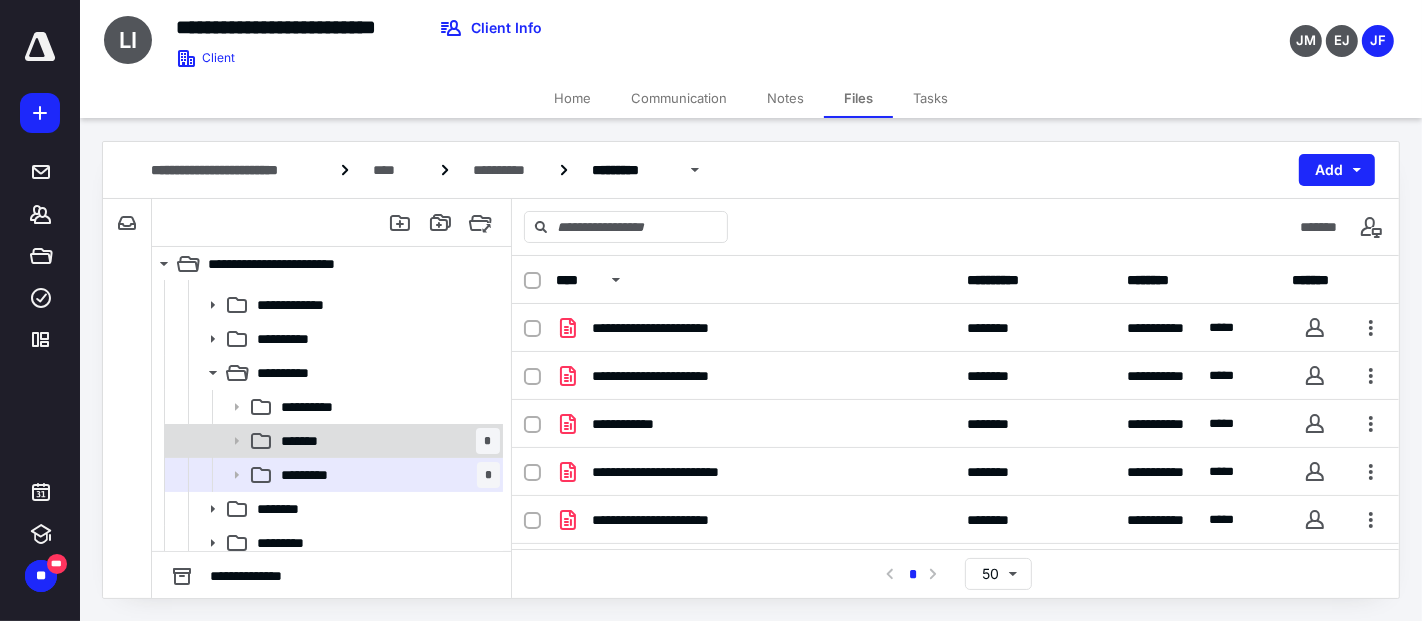 click on "******* *" at bounding box center [386, 441] 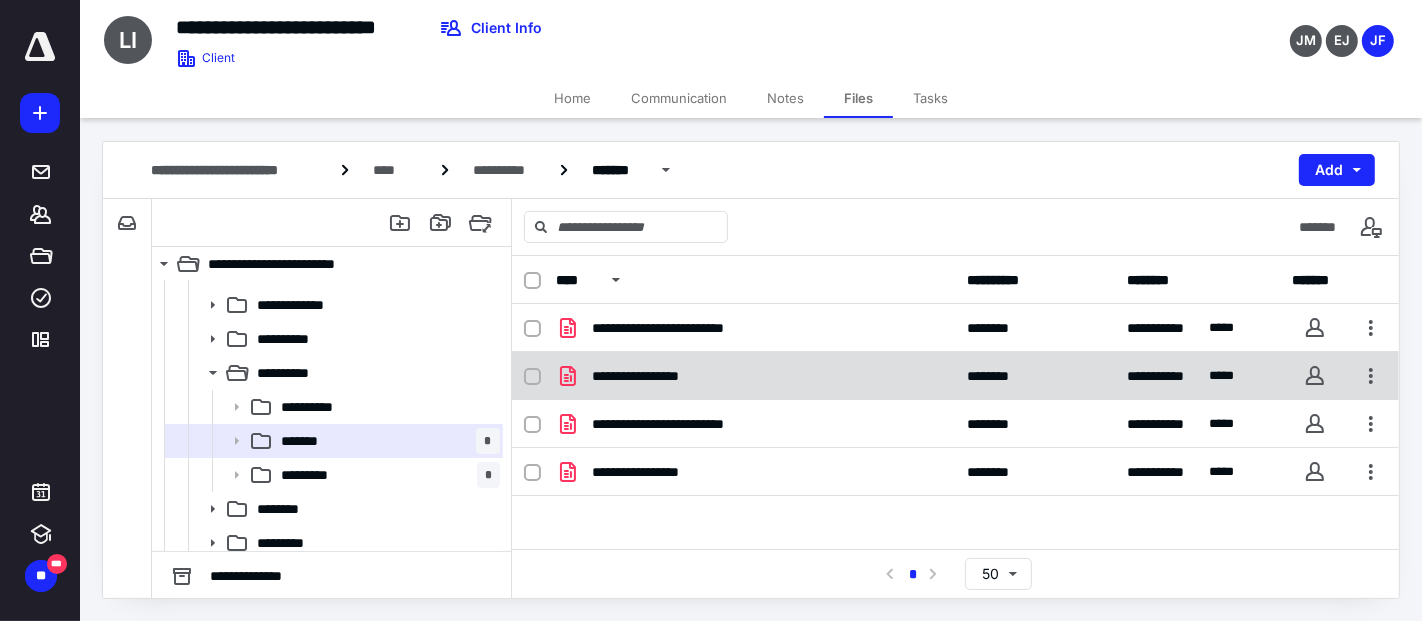click on "**********" at bounding box center [756, 376] 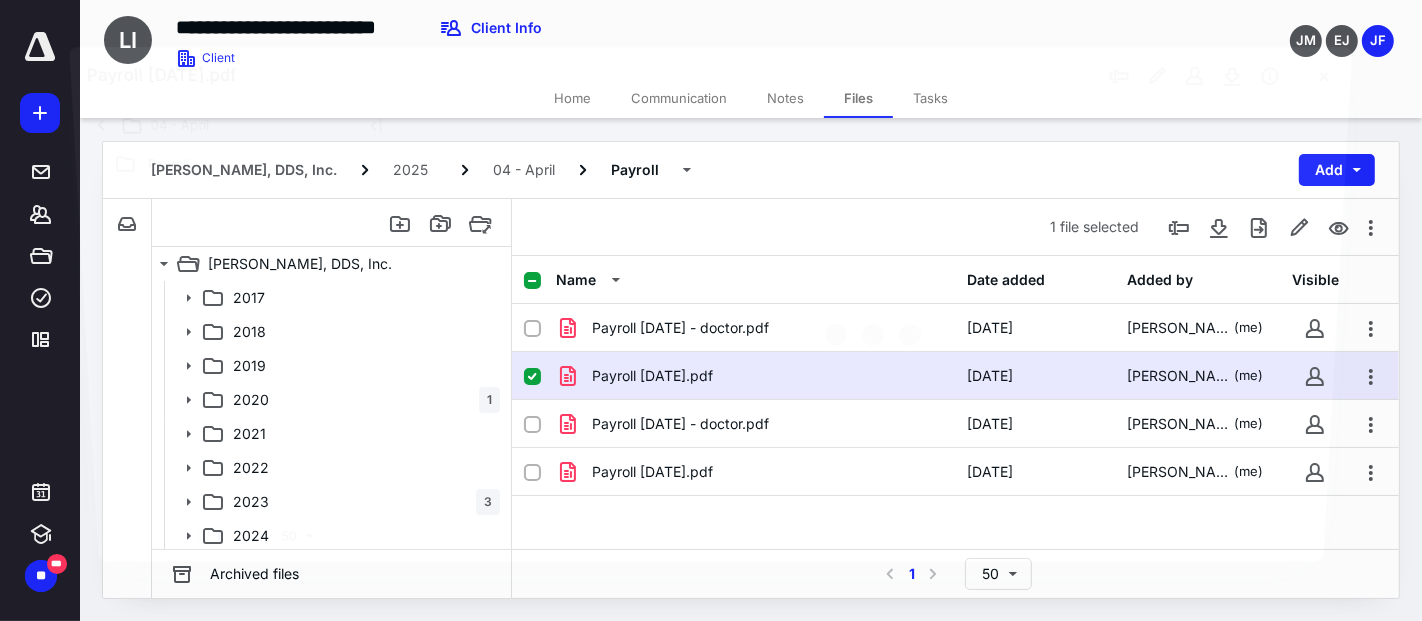 scroll, scrollTop: 333, scrollLeft: 0, axis: vertical 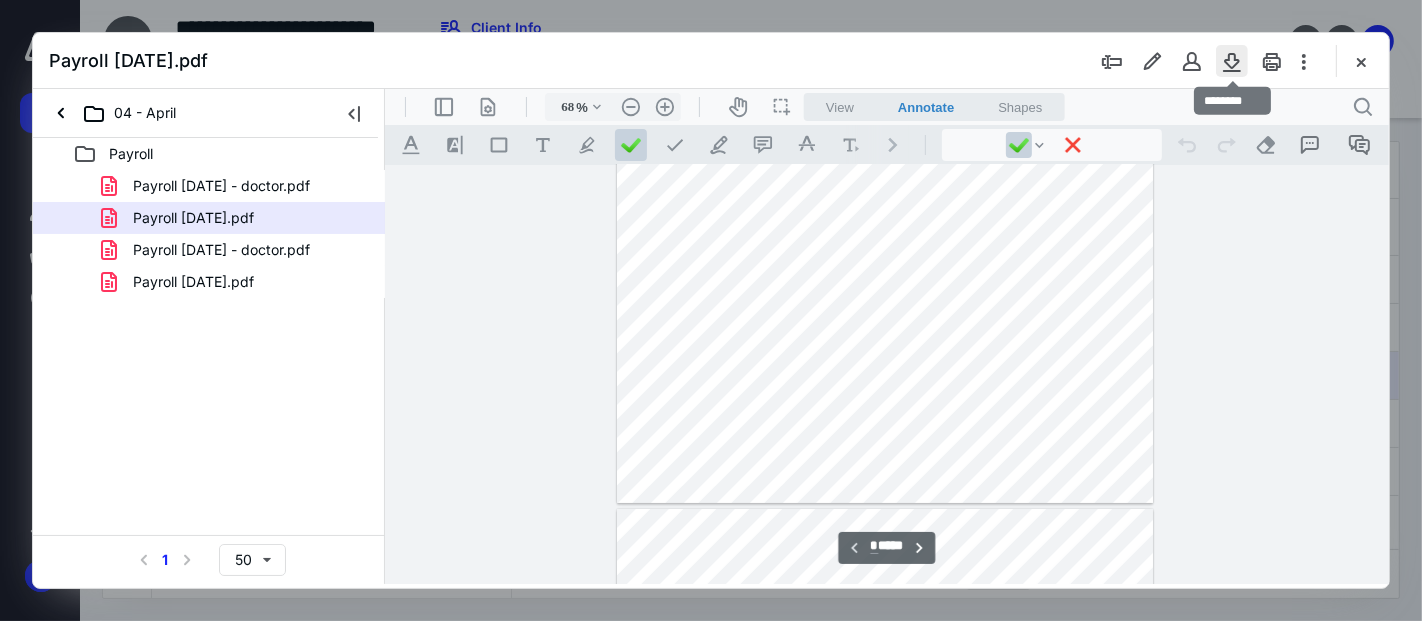 click at bounding box center [1232, 61] 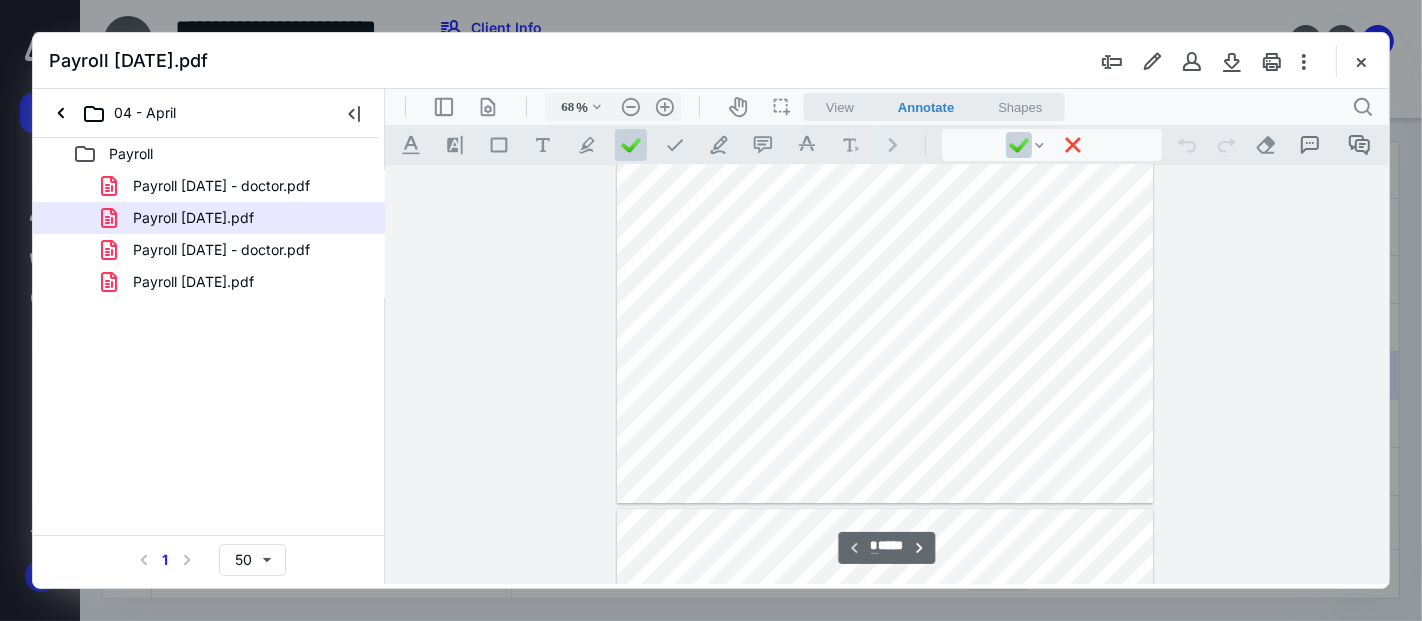 drag, startPoint x: 250, startPoint y: 189, endPoint x: 1421, endPoint y: 64, distance: 1177.6527 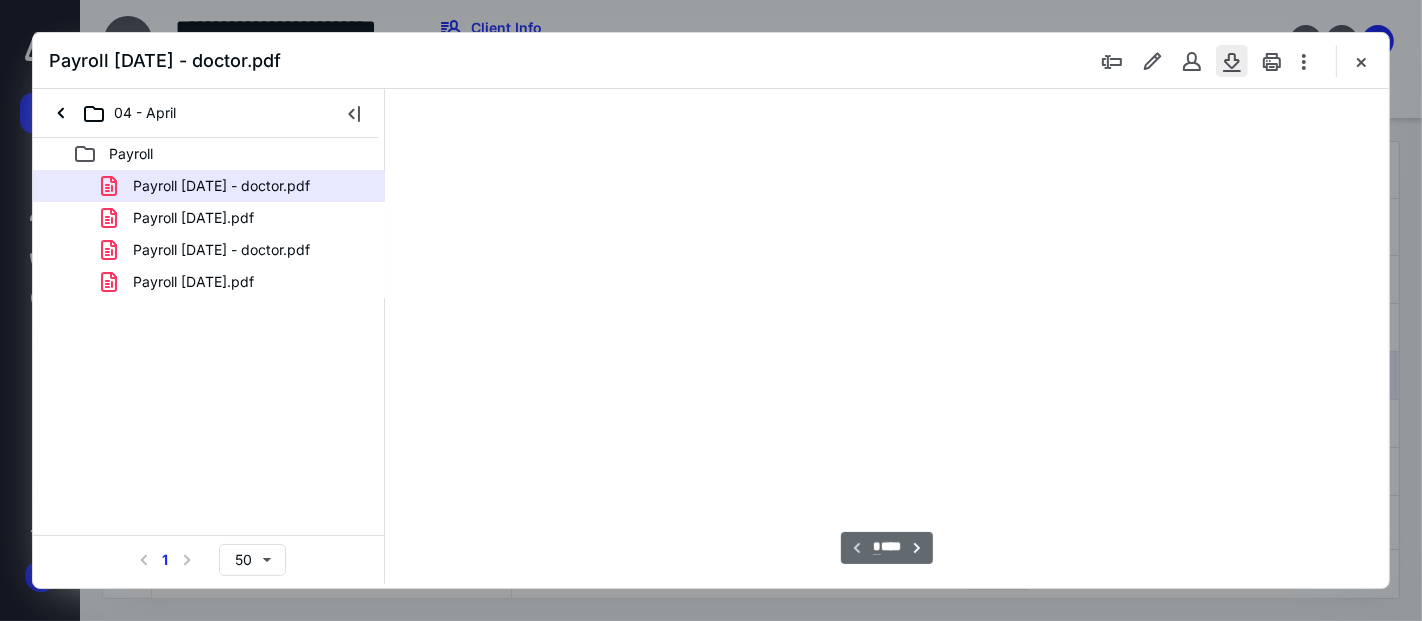 scroll, scrollTop: 79, scrollLeft: 0, axis: vertical 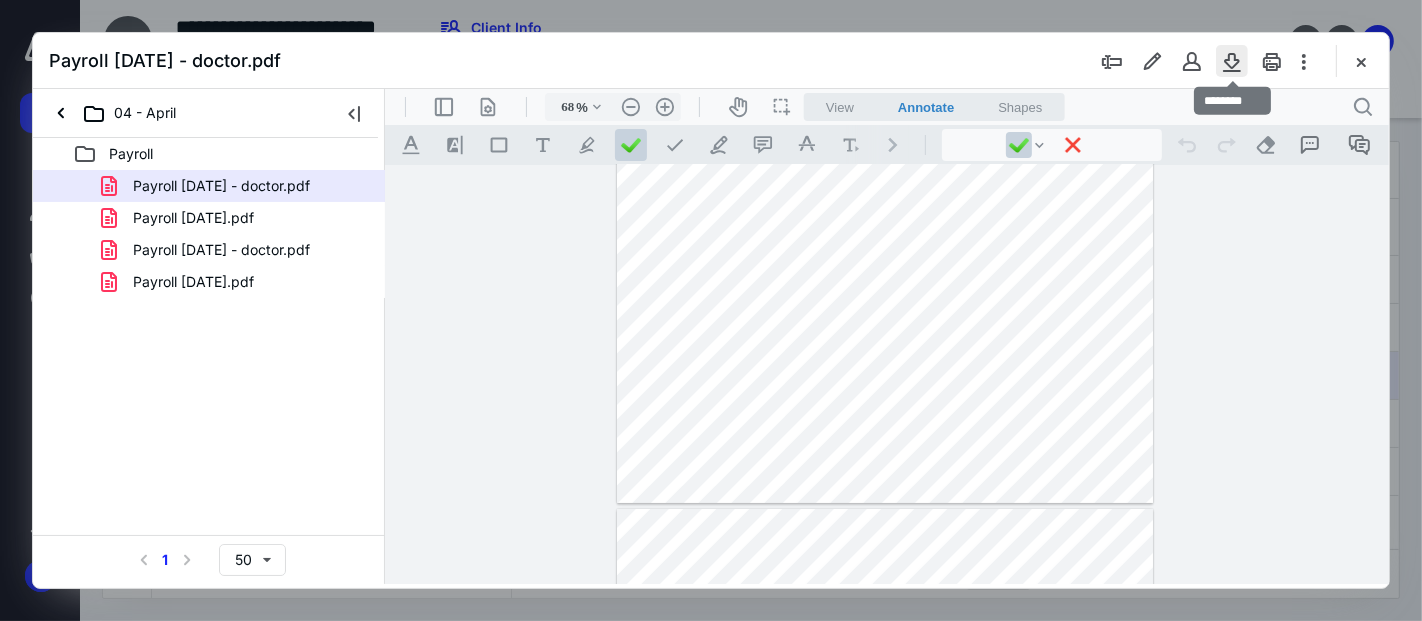 click at bounding box center [1232, 61] 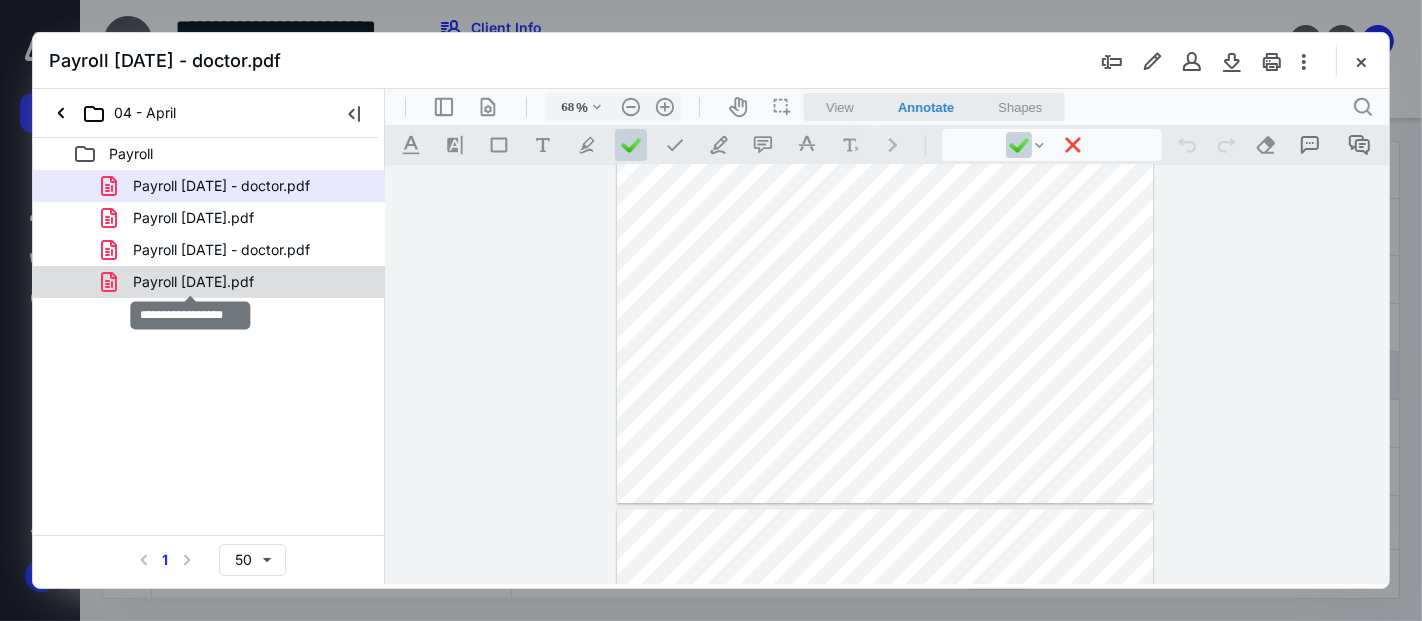 click on "Payroll [DATE].pdf" at bounding box center (193, 282) 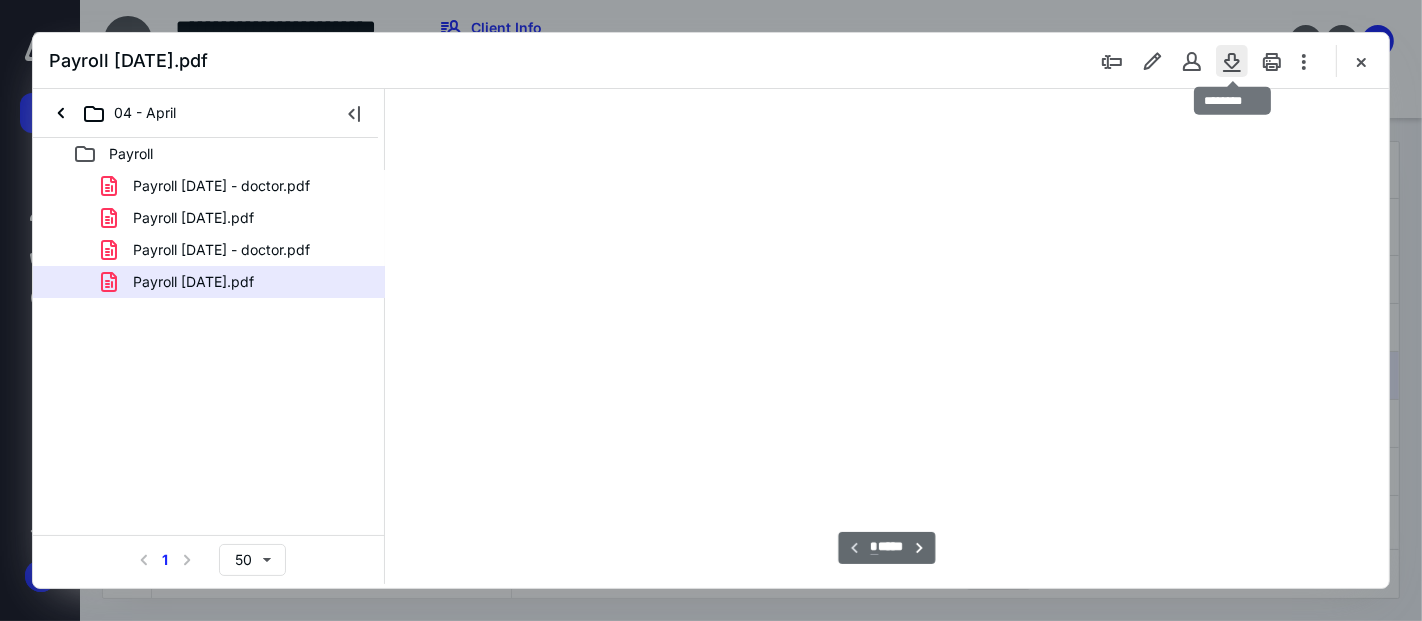 scroll, scrollTop: 79, scrollLeft: 0, axis: vertical 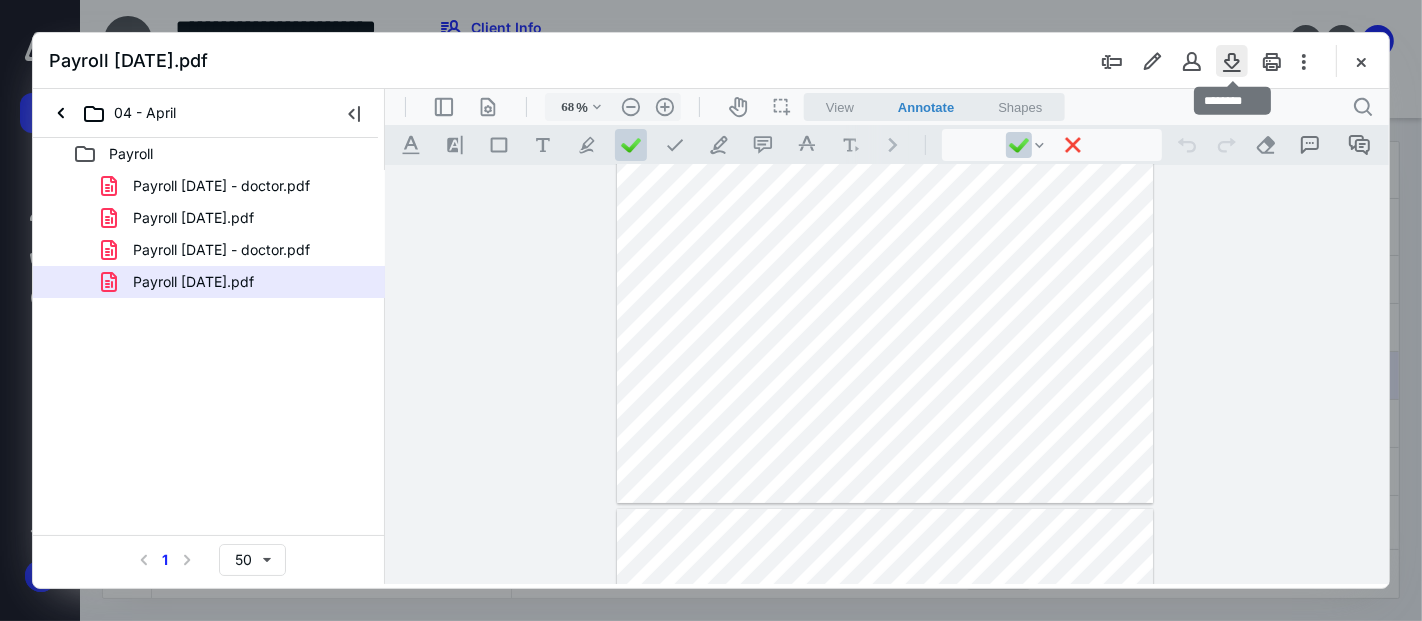 click at bounding box center (1232, 61) 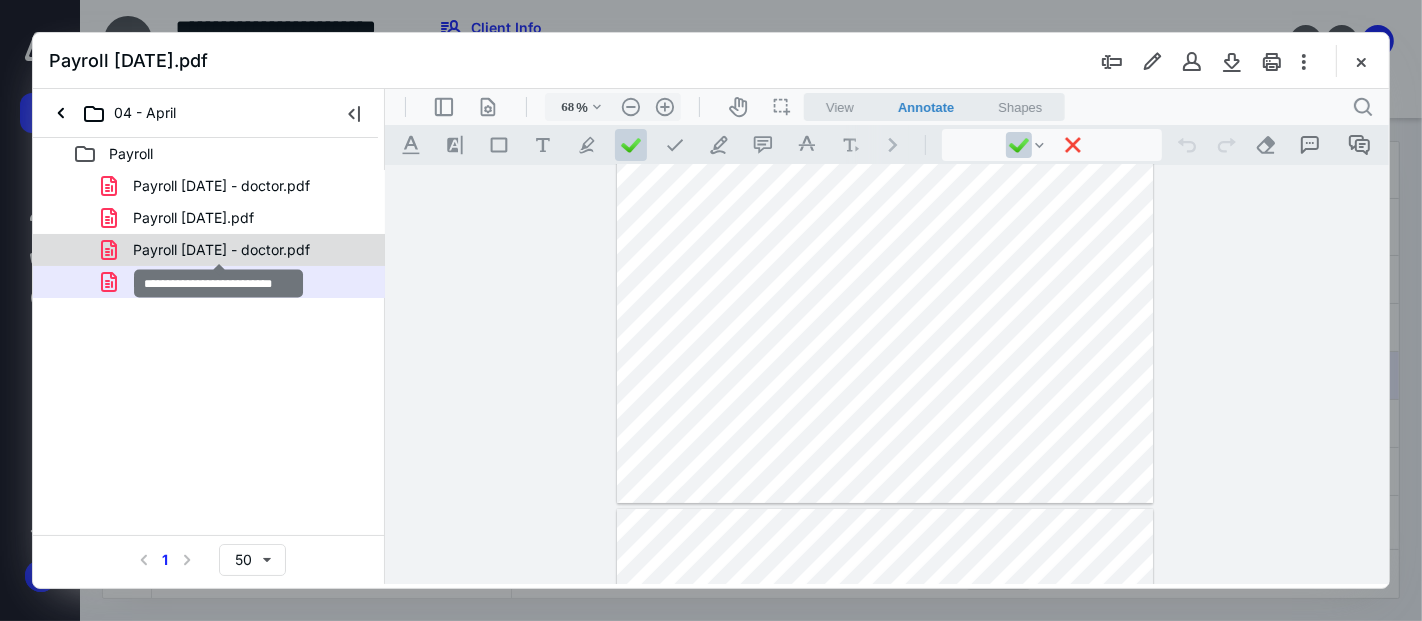 click on "Payroll [DATE] - doctor.pdf" at bounding box center (221, 250) 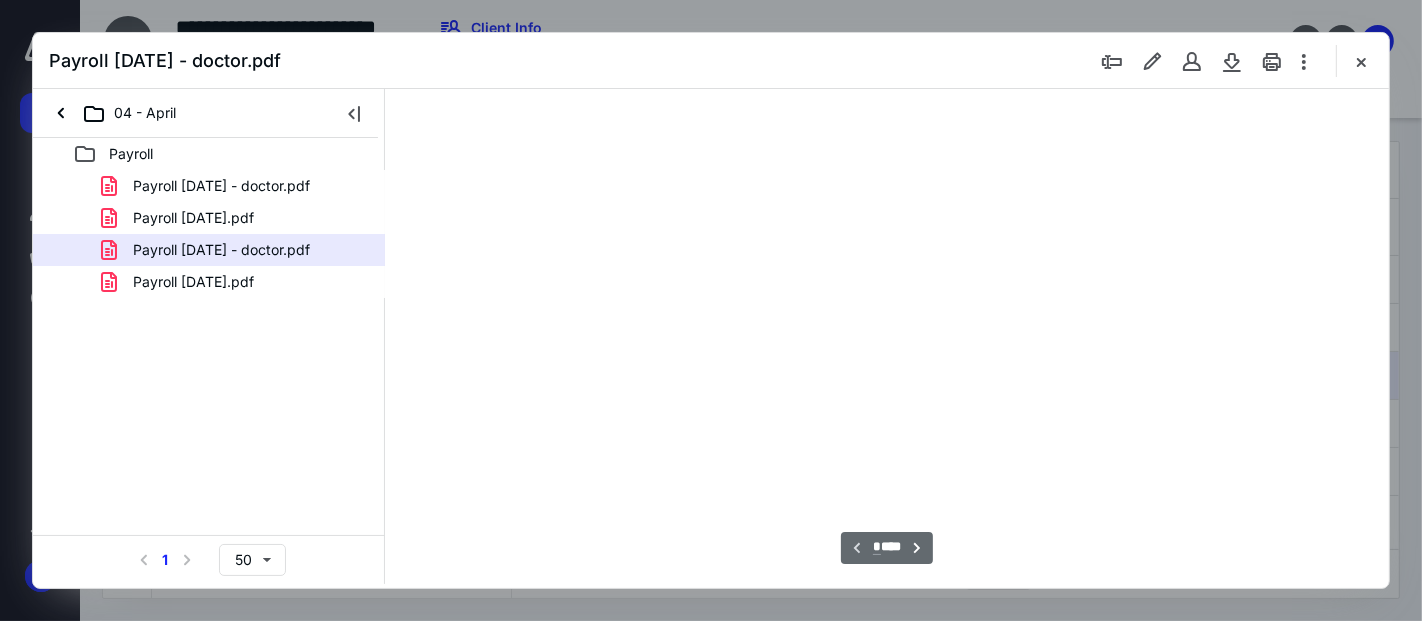 type on "68" 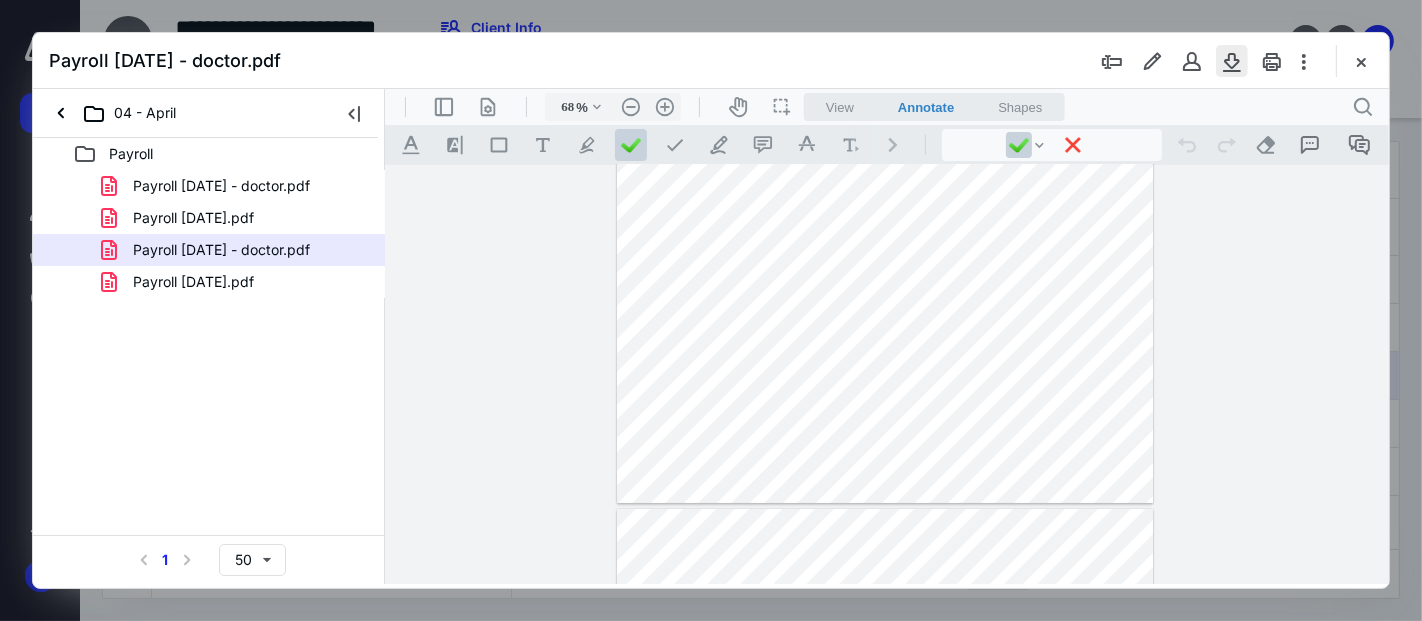 click at bounding box center [1232, 61] 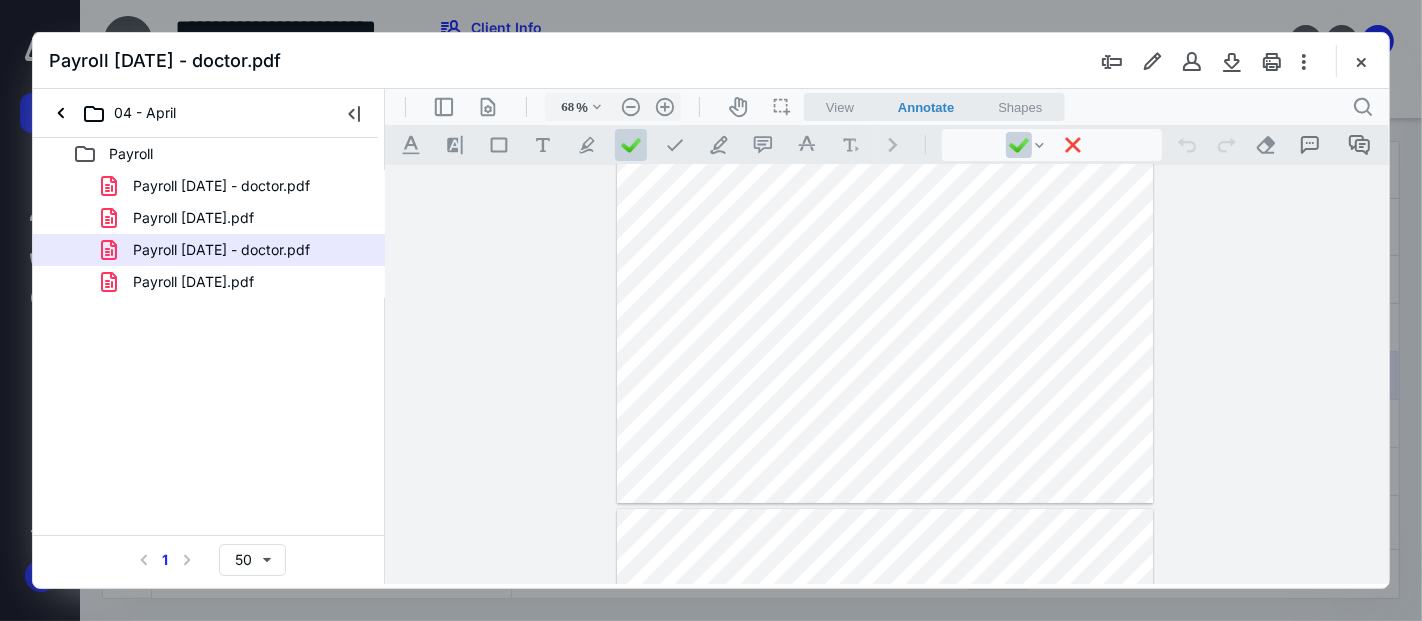drag, startPoint x: 1346, startPoint y: 65, endPoint x: 1306, endPoint y: 95, distance: 50 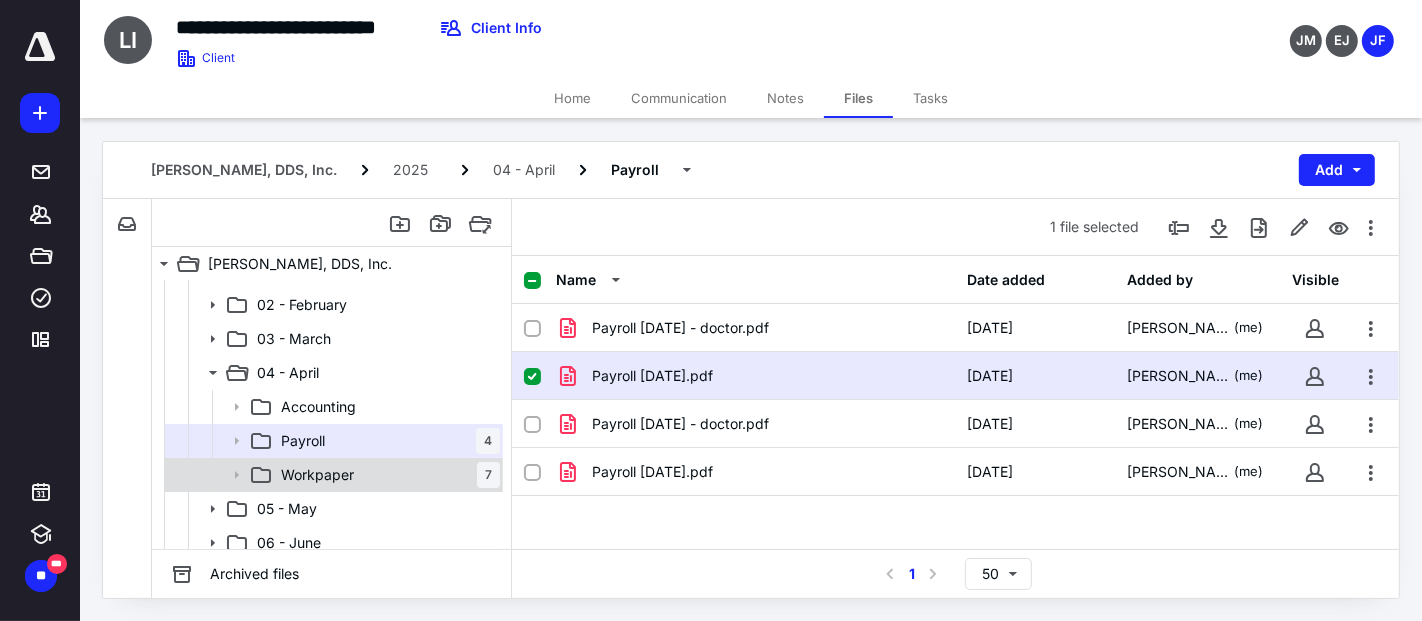 click on "Workpaper" at bounding box center (317, 475) 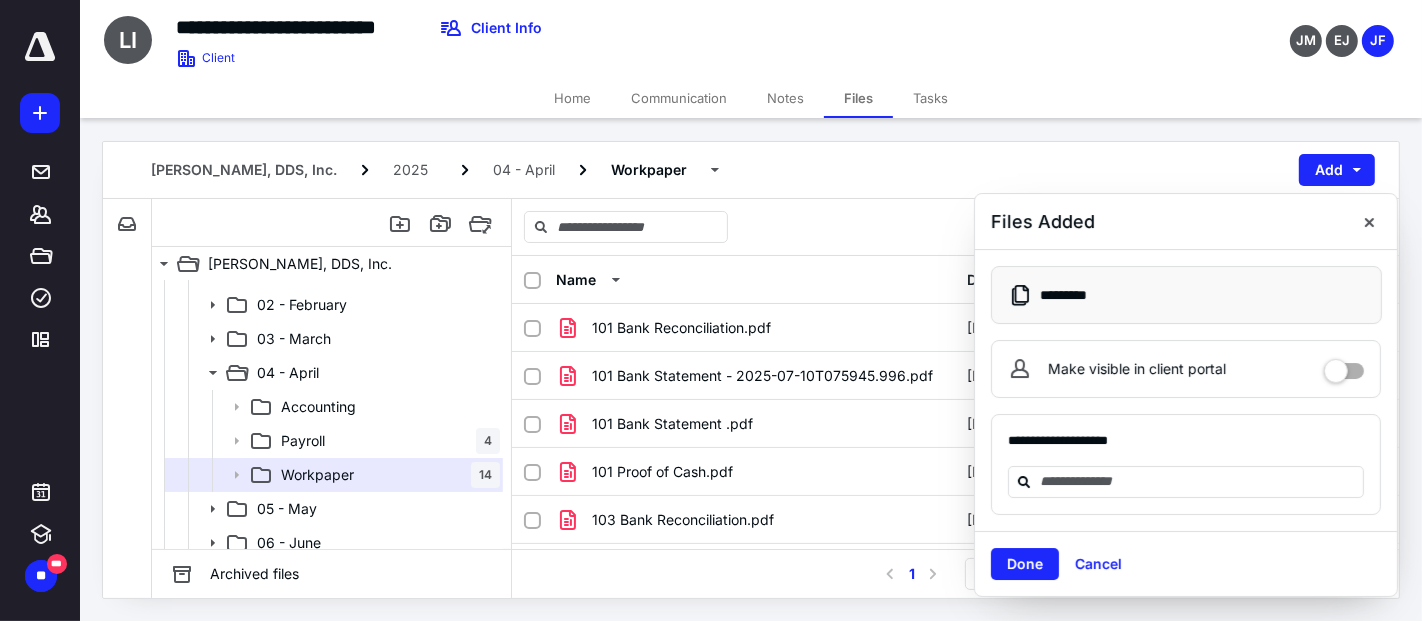 drag, startPoint x: 1370, startPoint y: 218, endPoint x: 1328, endPoint y: 254, distance: 55.31727 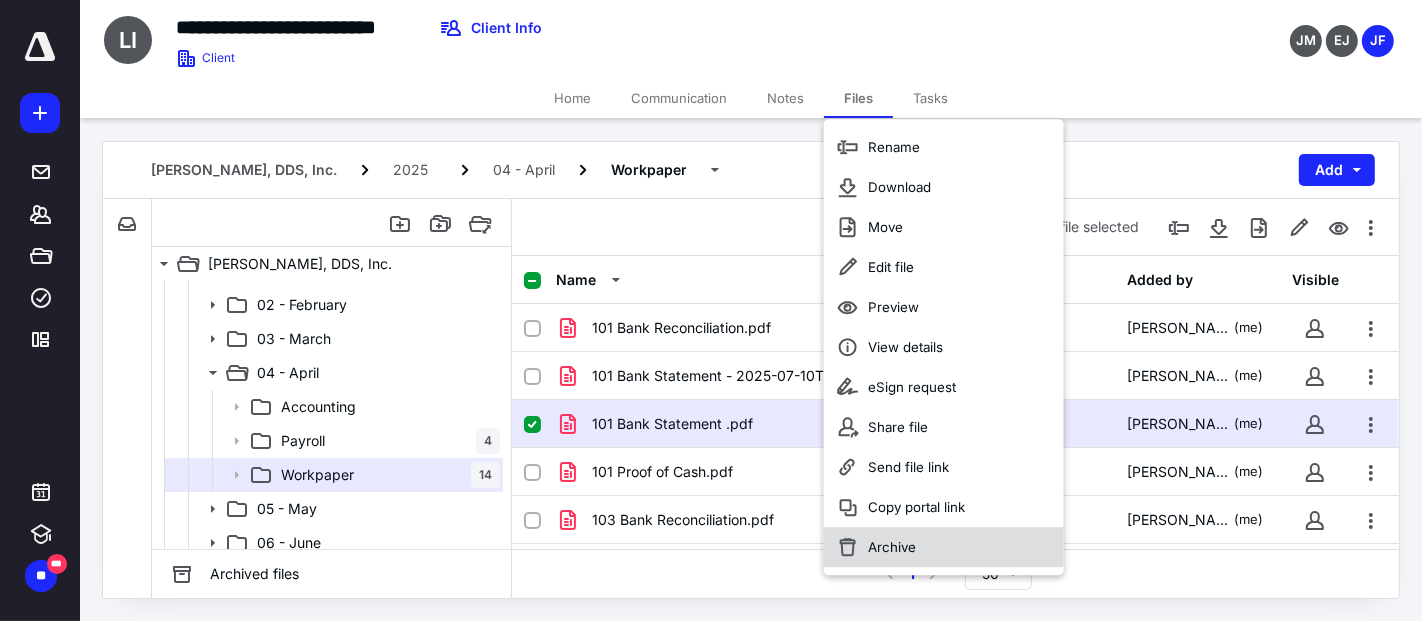 click on "Archive" at bounding box center (944, 547) 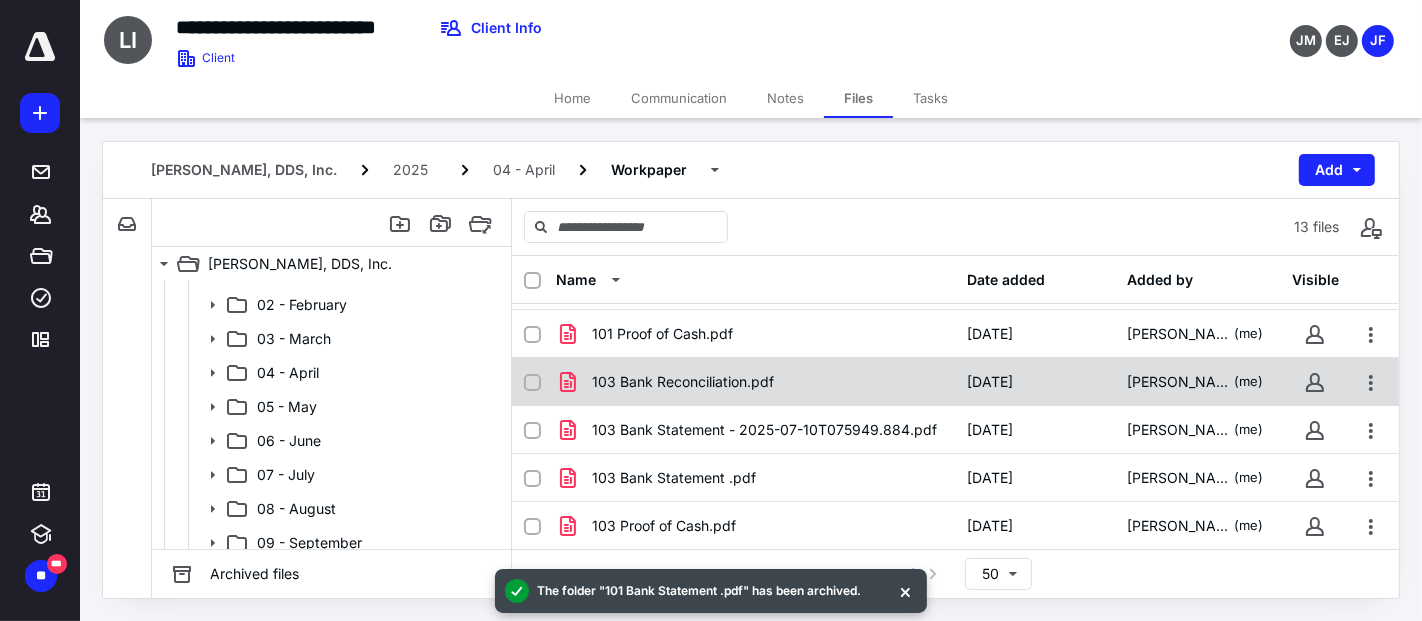 scroll, scrollTop: 111, scrollLeft: 0, axis: vertical 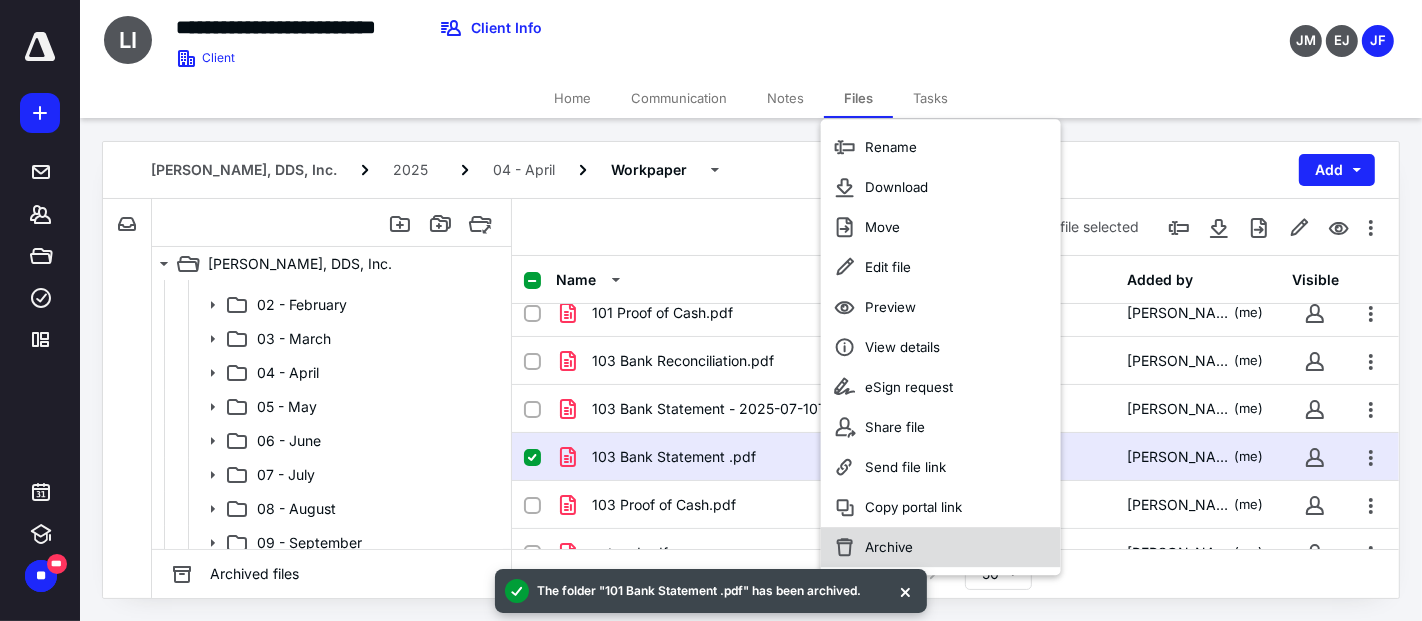click on "Archive" at bounding box center (941, 547) 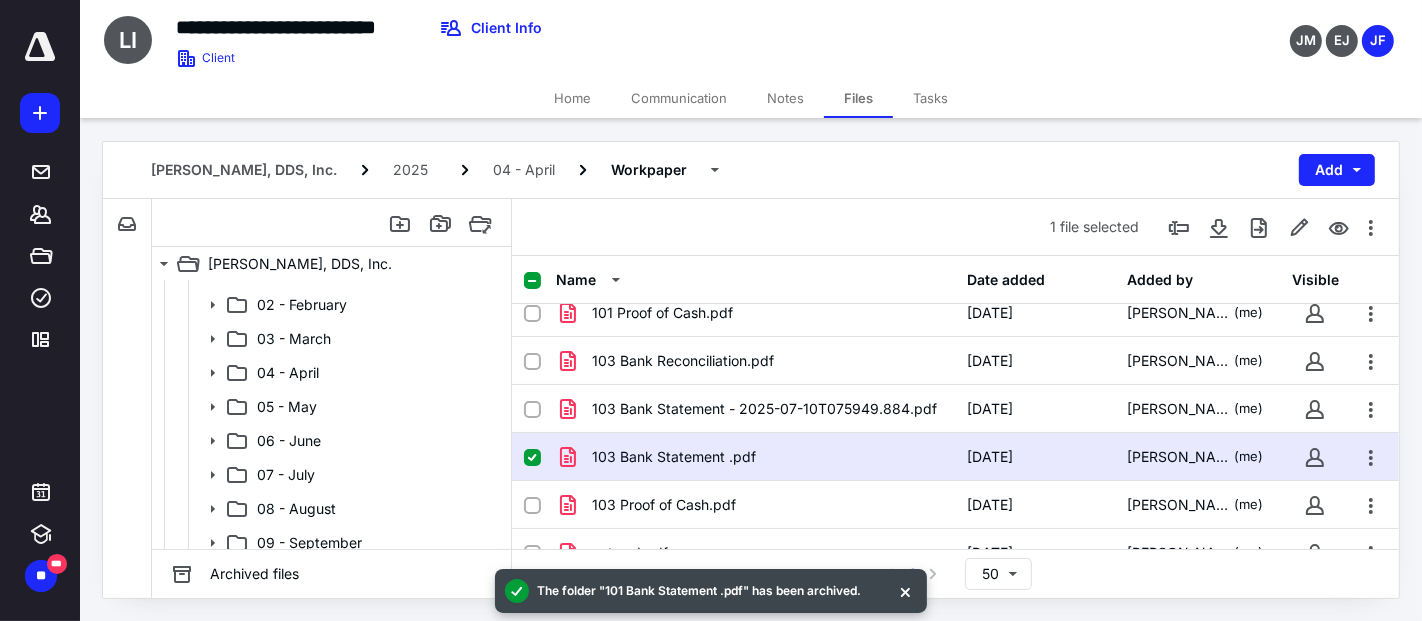 checkbox on "false" 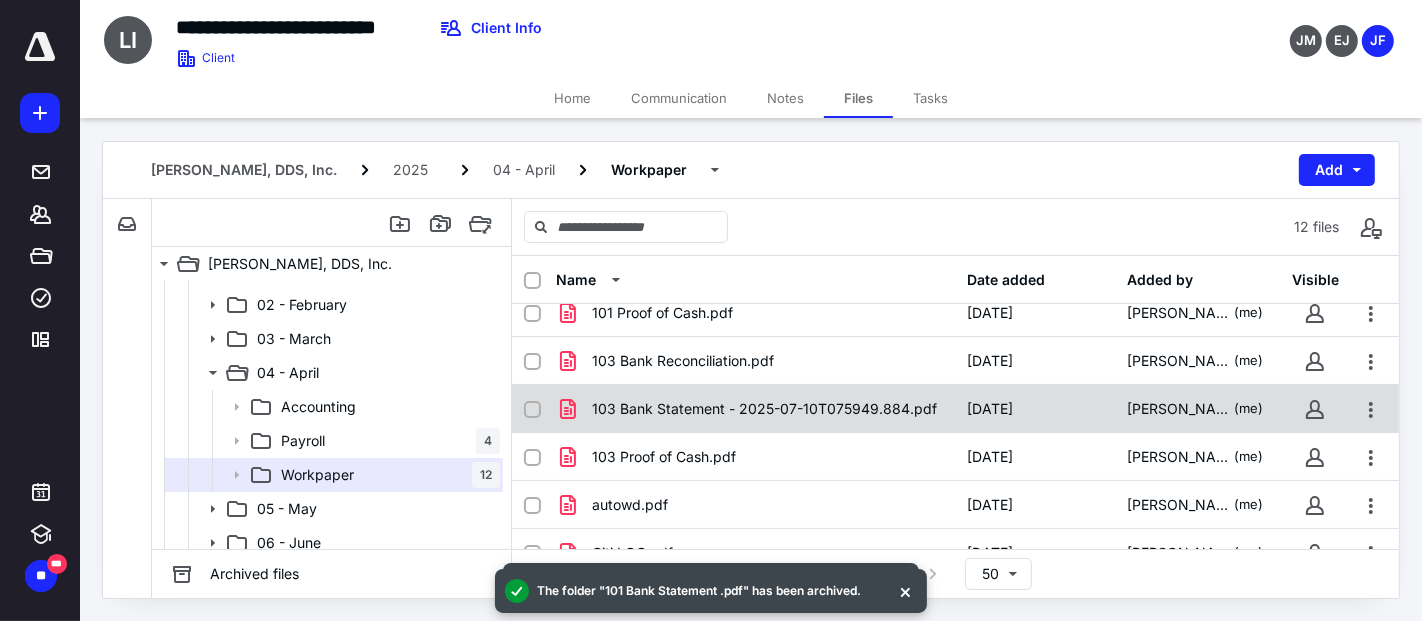 checkbox on "true" 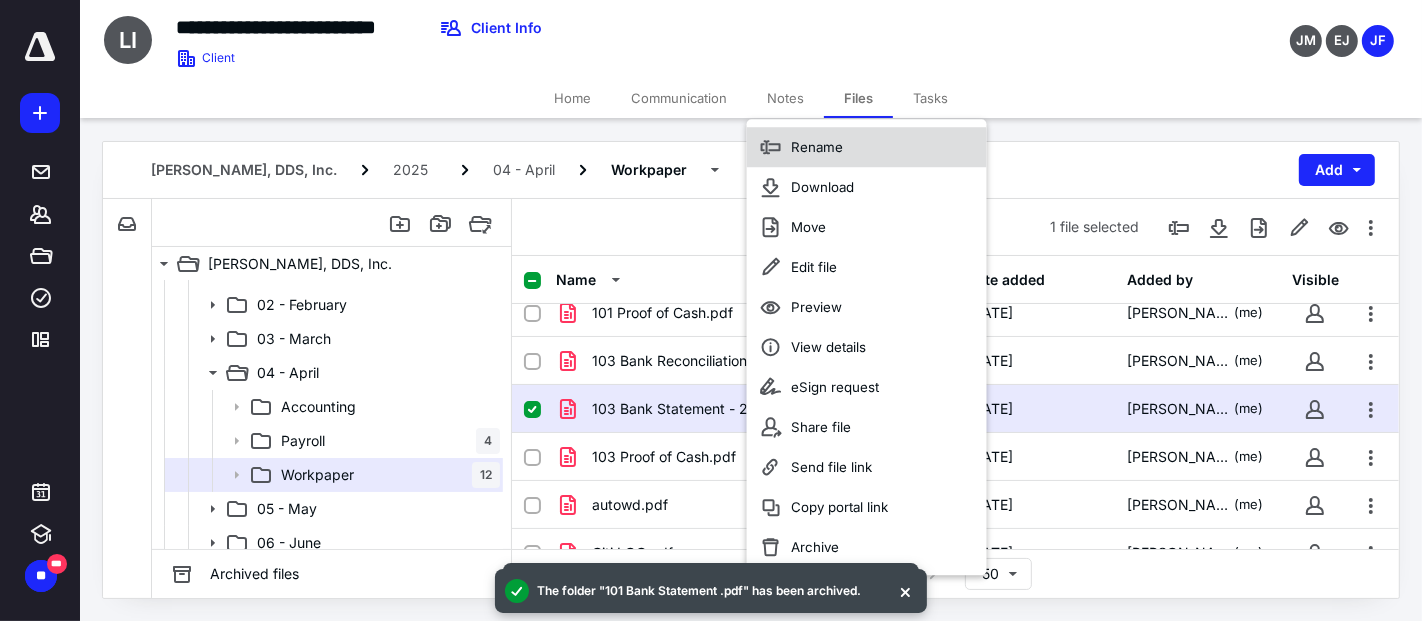 click on "Rename" at bounding box center (817, 147) 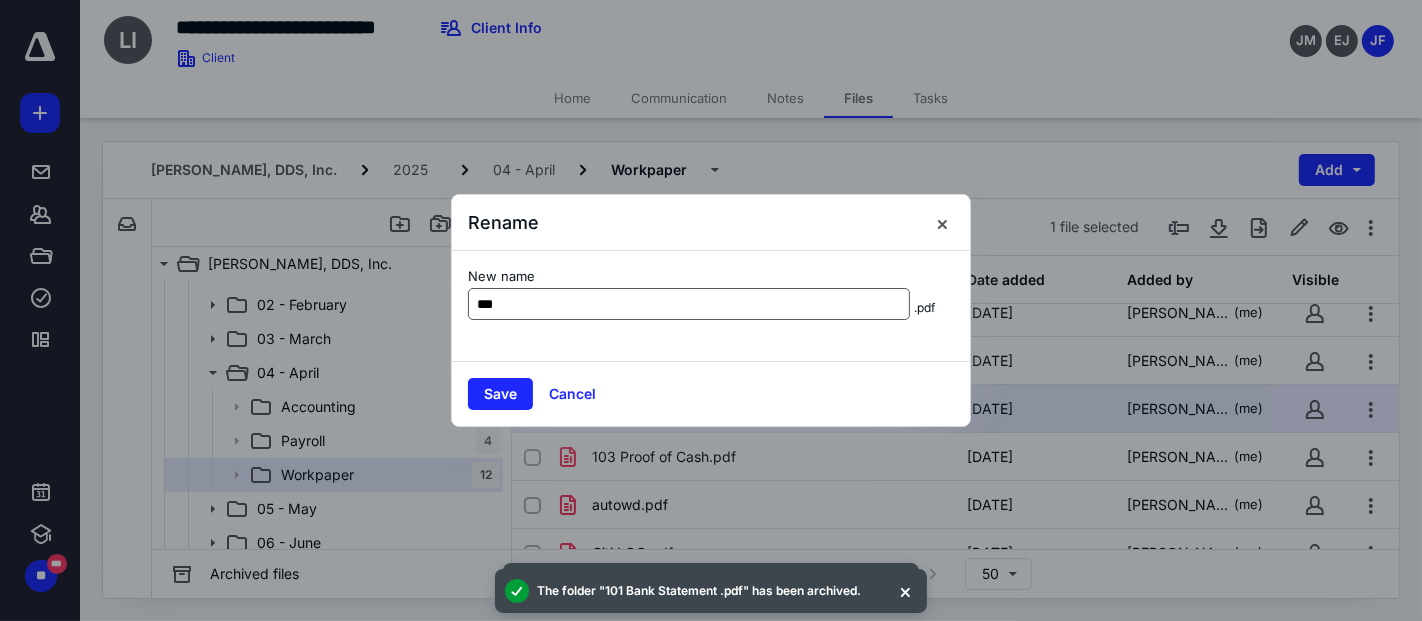 type on "**********" 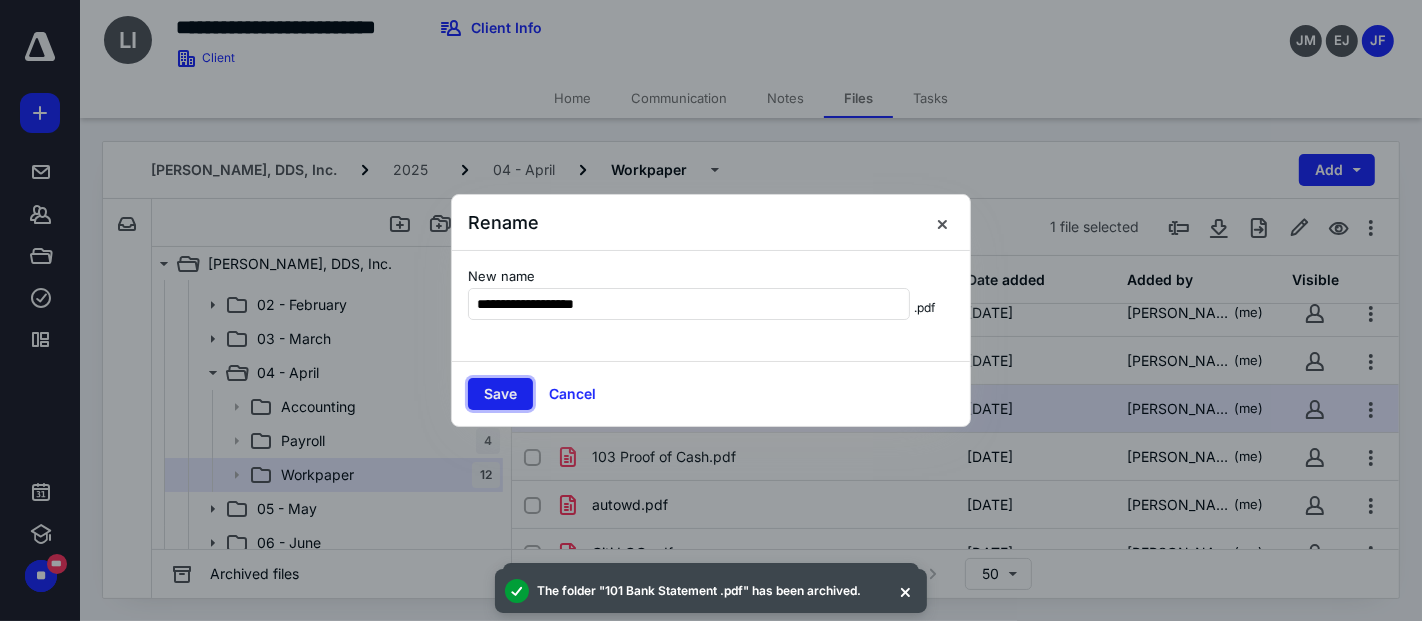 click on "Save" at bounding box center (500, 394) 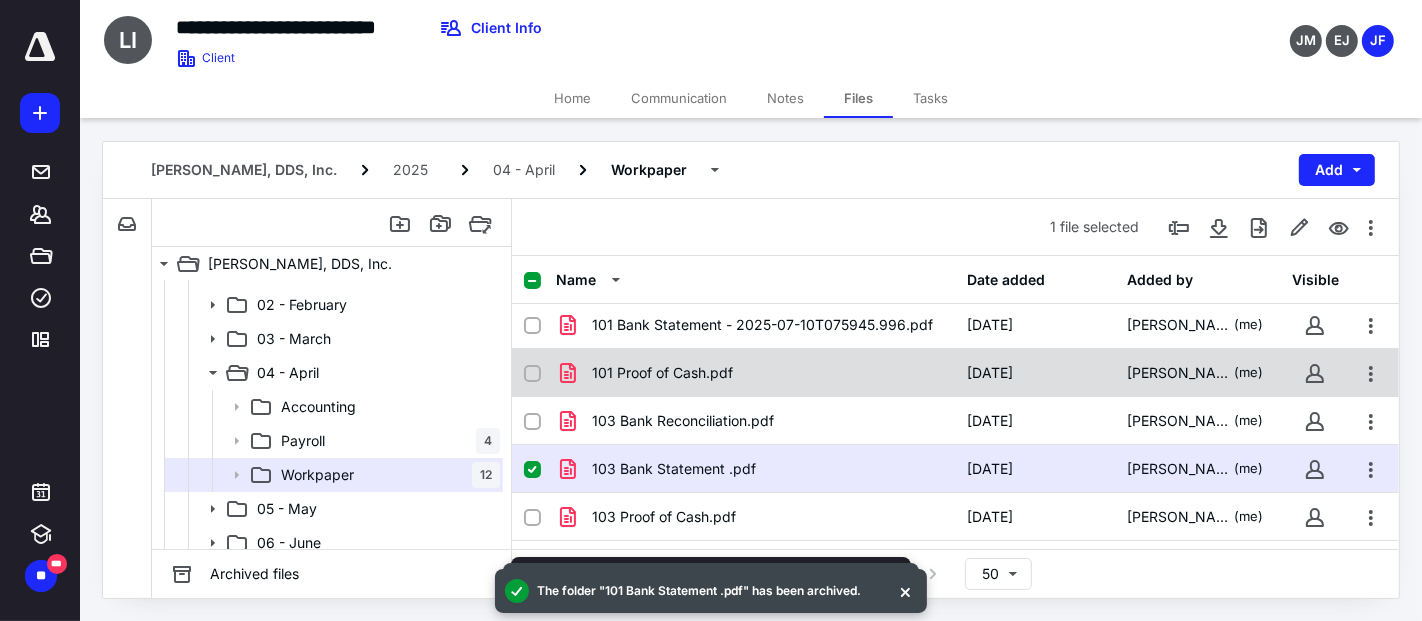 scroll, scrollTop: 0, scrollLeft: 0, axis: both 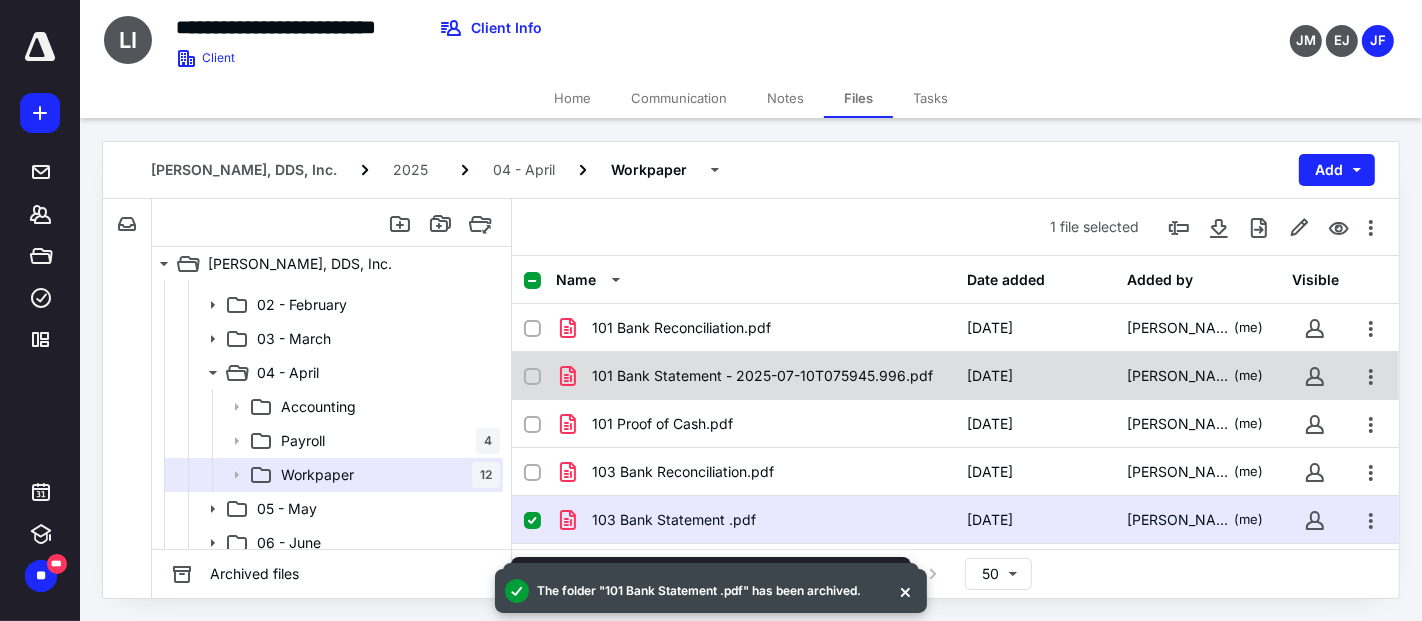 checkbox on "true" 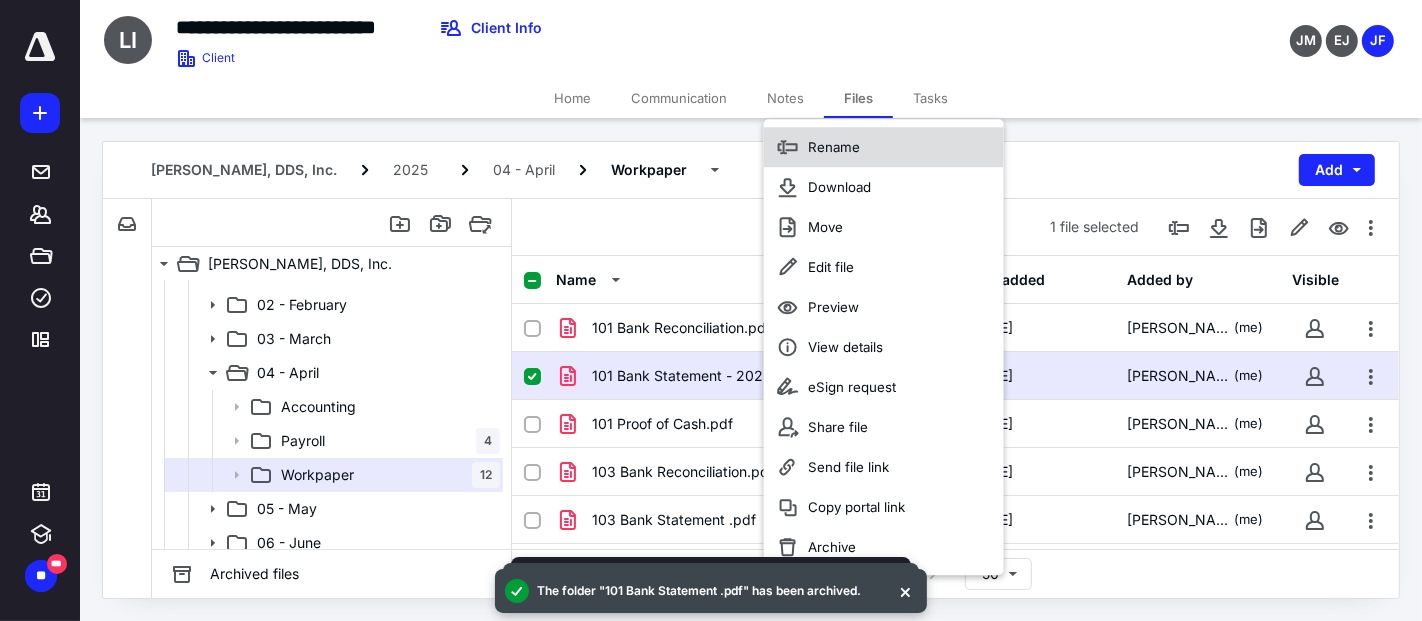 click on "Rename" at bounding box center (834, 147) 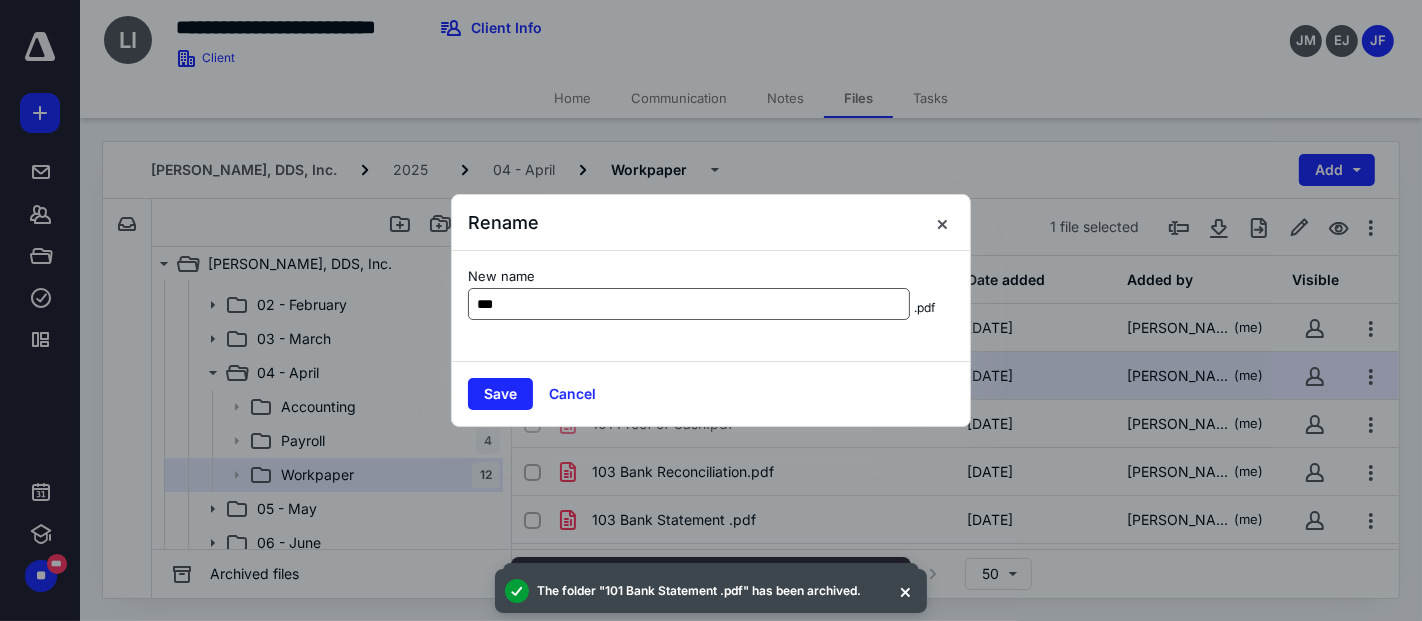 type on "**********" 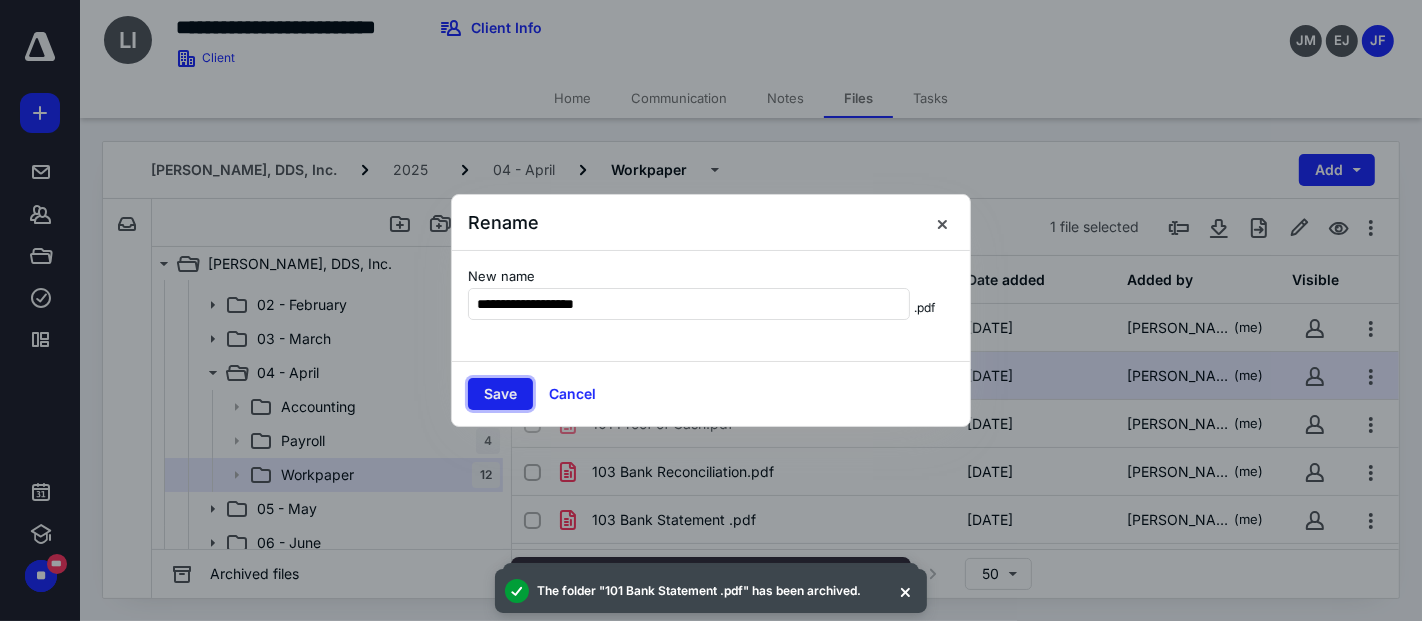 click on "Save" at bounding box center [500, 394] 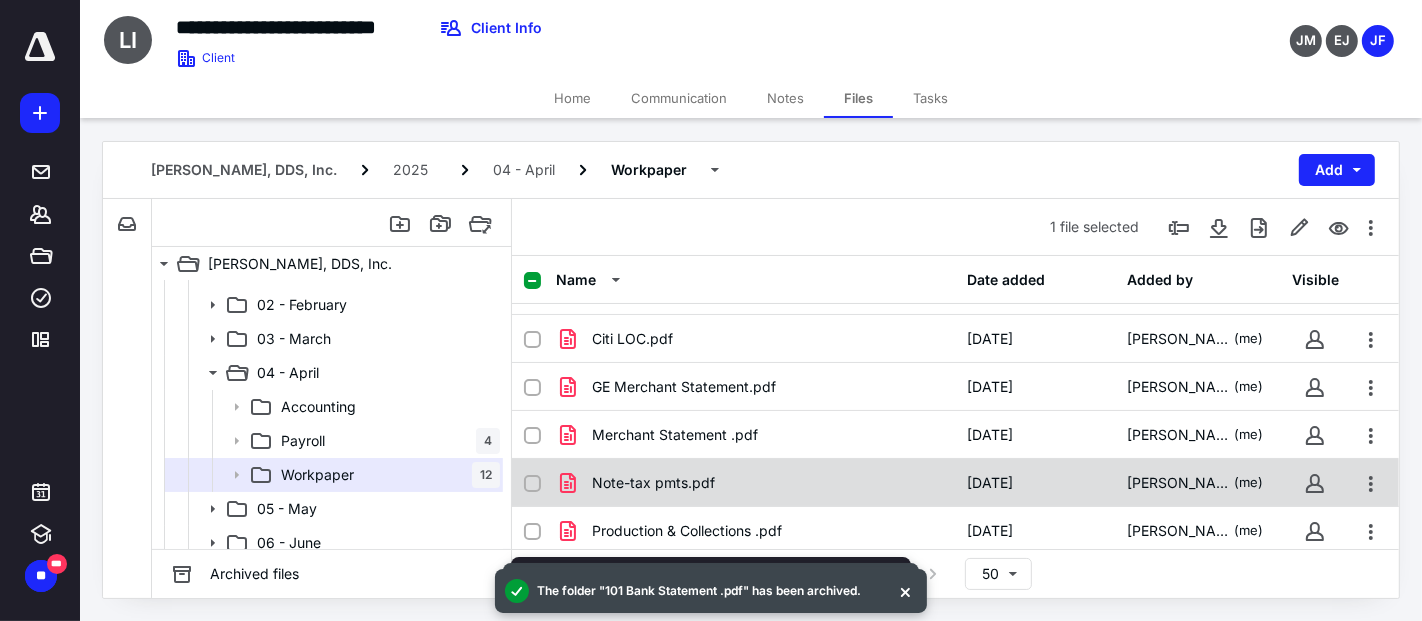 scroll, scrollTop: 0, scrollLeft: 0, axis: both 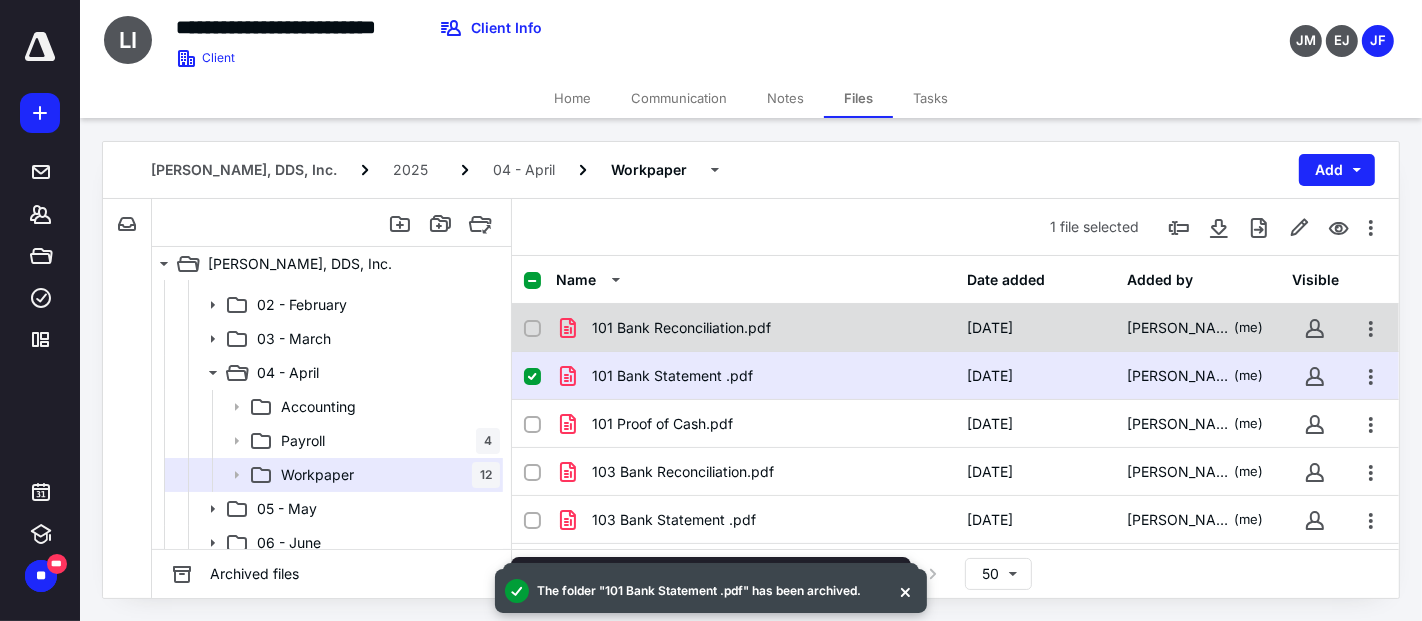 click on "101 Bank Reconciliation.pdf" at bounding box center (681, 328) 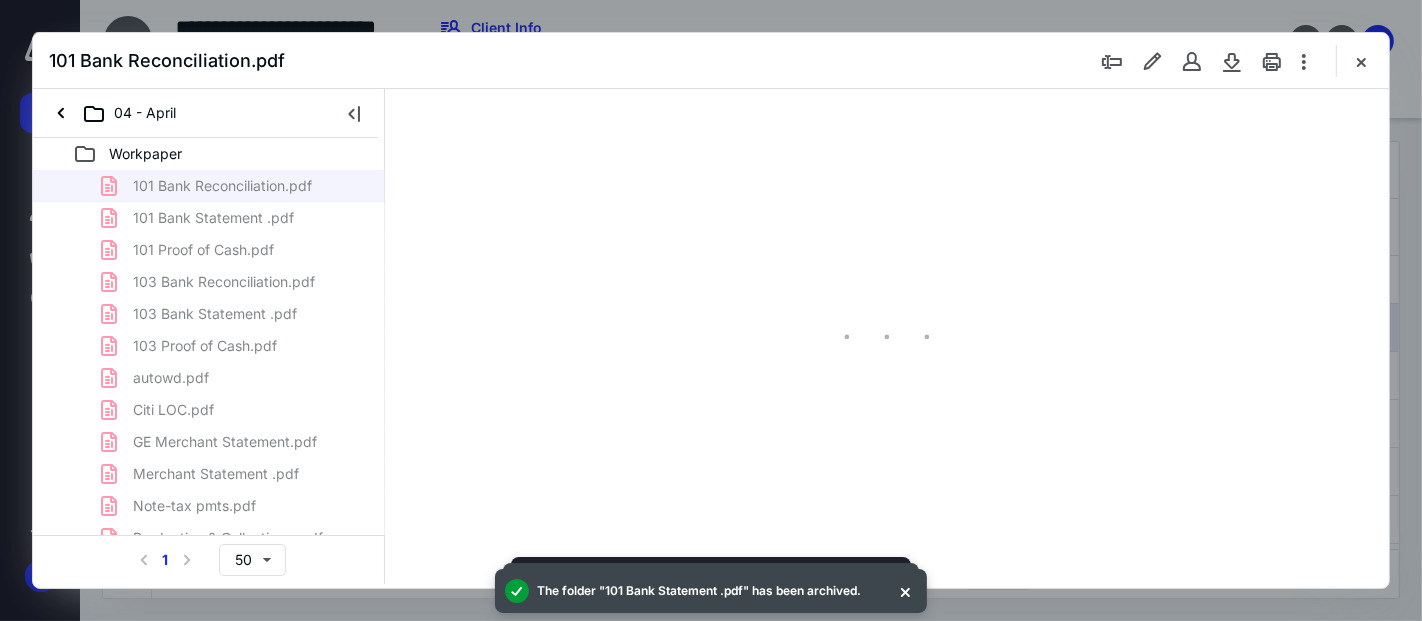 scroll, scrollTop: 0, scrollLeft: 0, axis: both 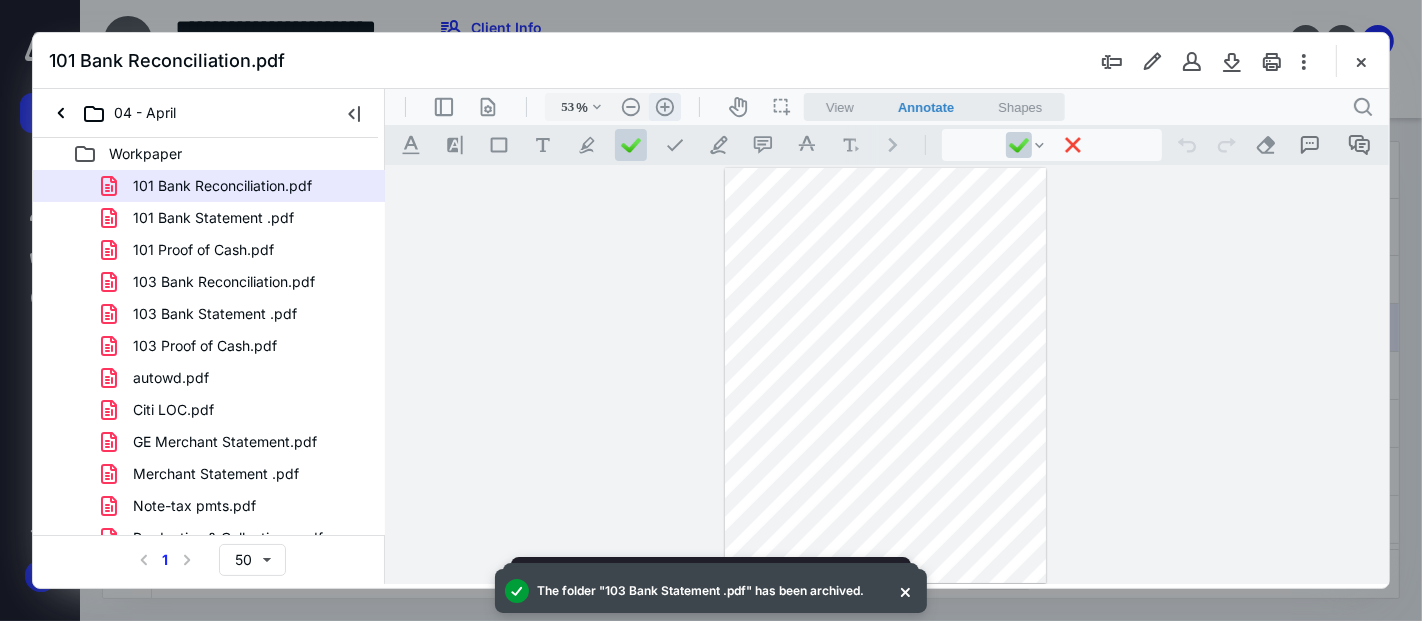 click on ".cls-1{fill:#abb0c4;} icon - header - zoom - in - line" at bounding box center [664, 106] 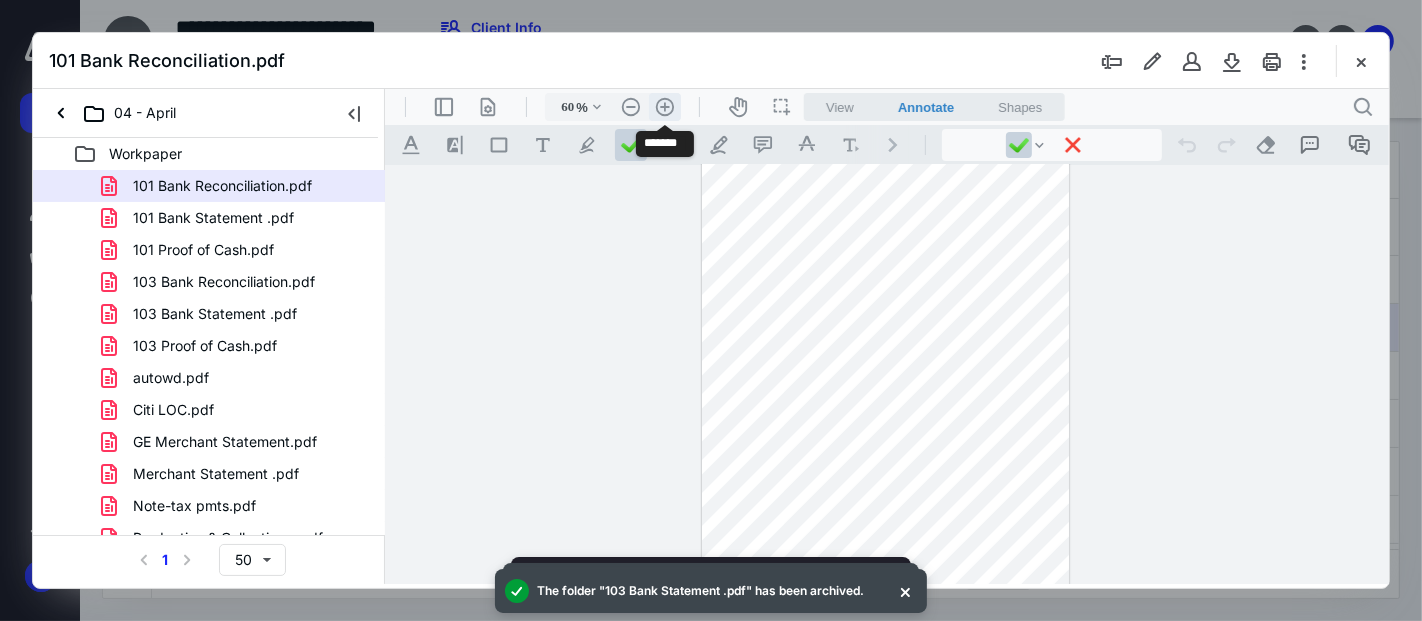 click on ".cls-1{fill:#abb0c4;} icon - header - zoom - in - line" at bounding box center [664, 106] 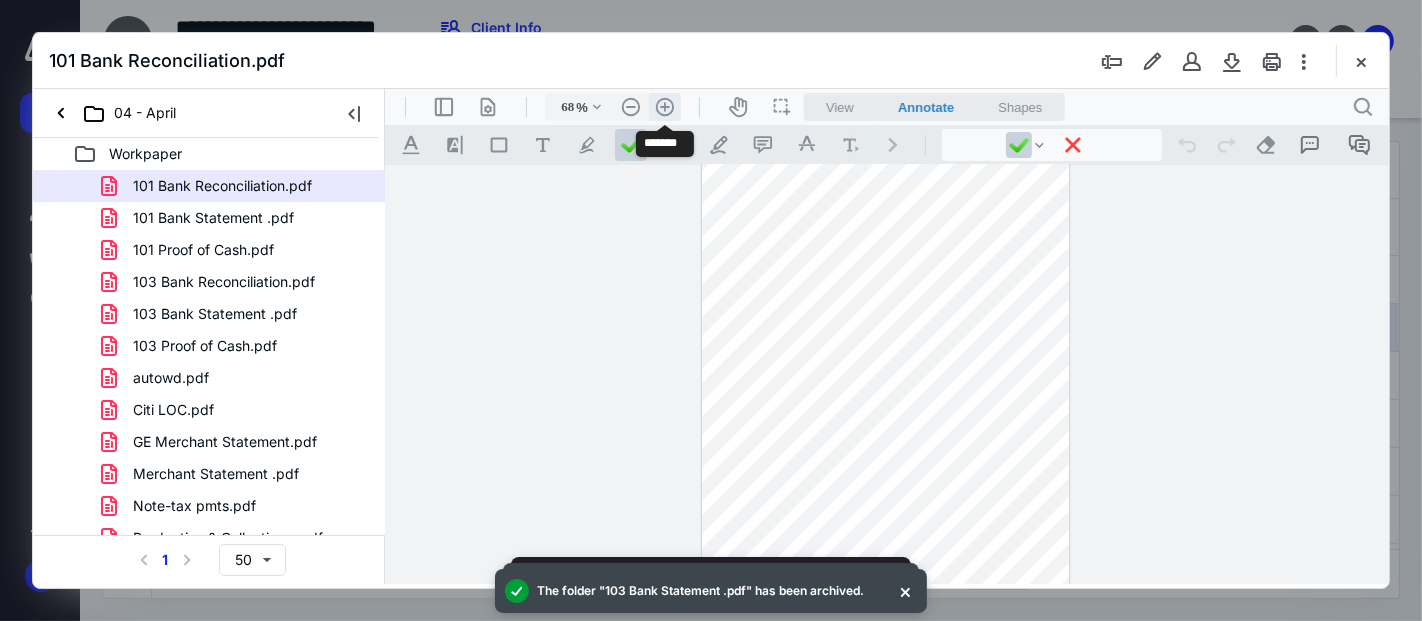 click on ".cls-1{fill:#abb0c4;} icon - header - zoom - in - line" at bounding box center [664, 106] 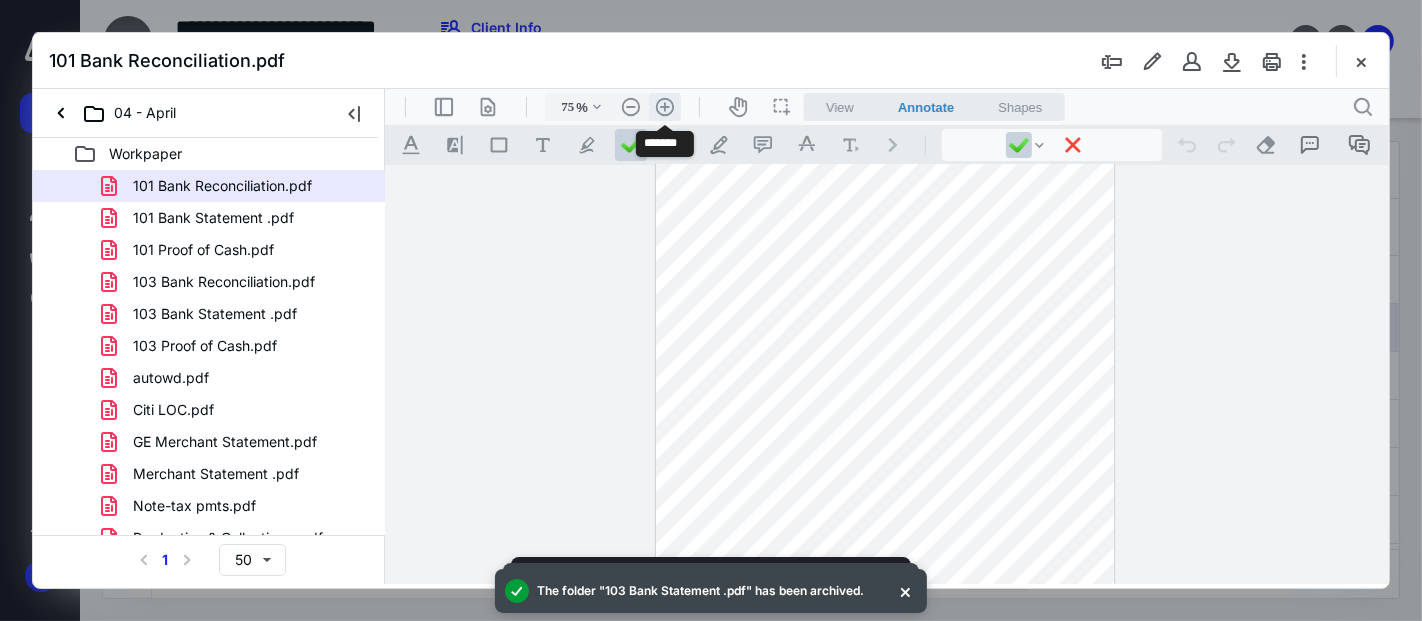 click on ".cls-1{fill:#abb0c4;} icon - header - zoom - in - line" at bounding box center [664, 106] 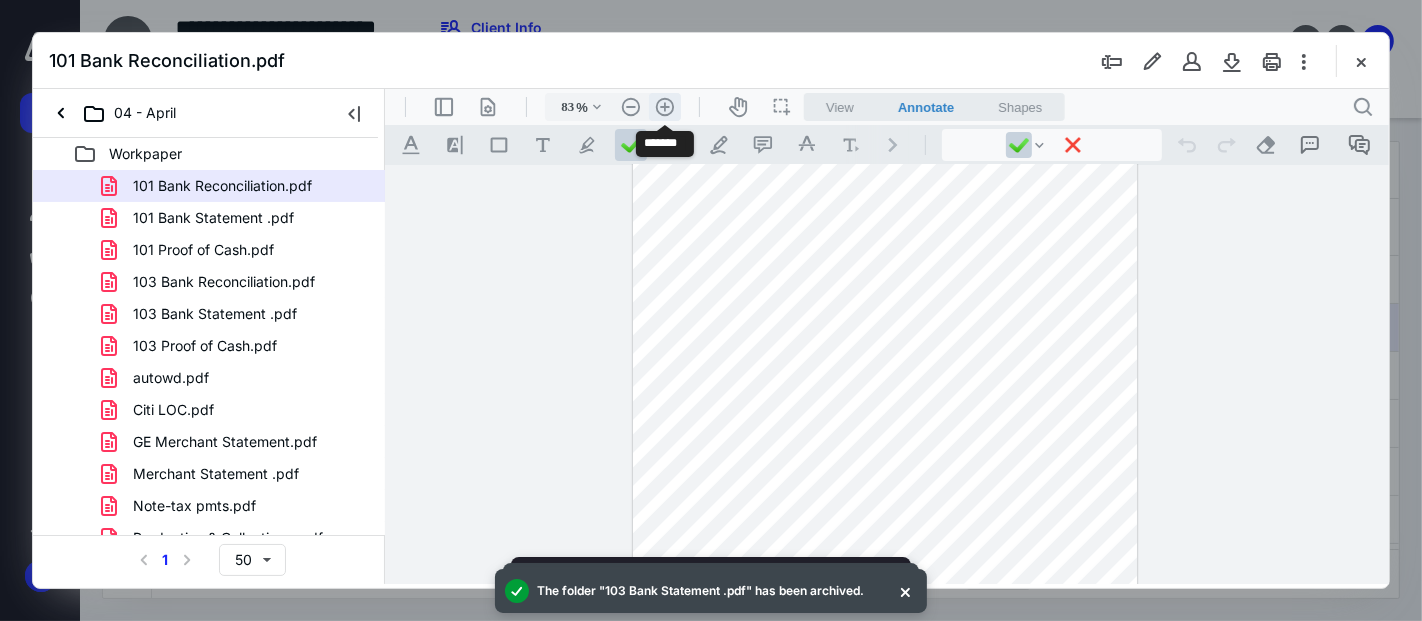 click on ".cls-1{fill:#abb0c4;} icon - header - zoom - in - line" at bounding box center [664, 106] 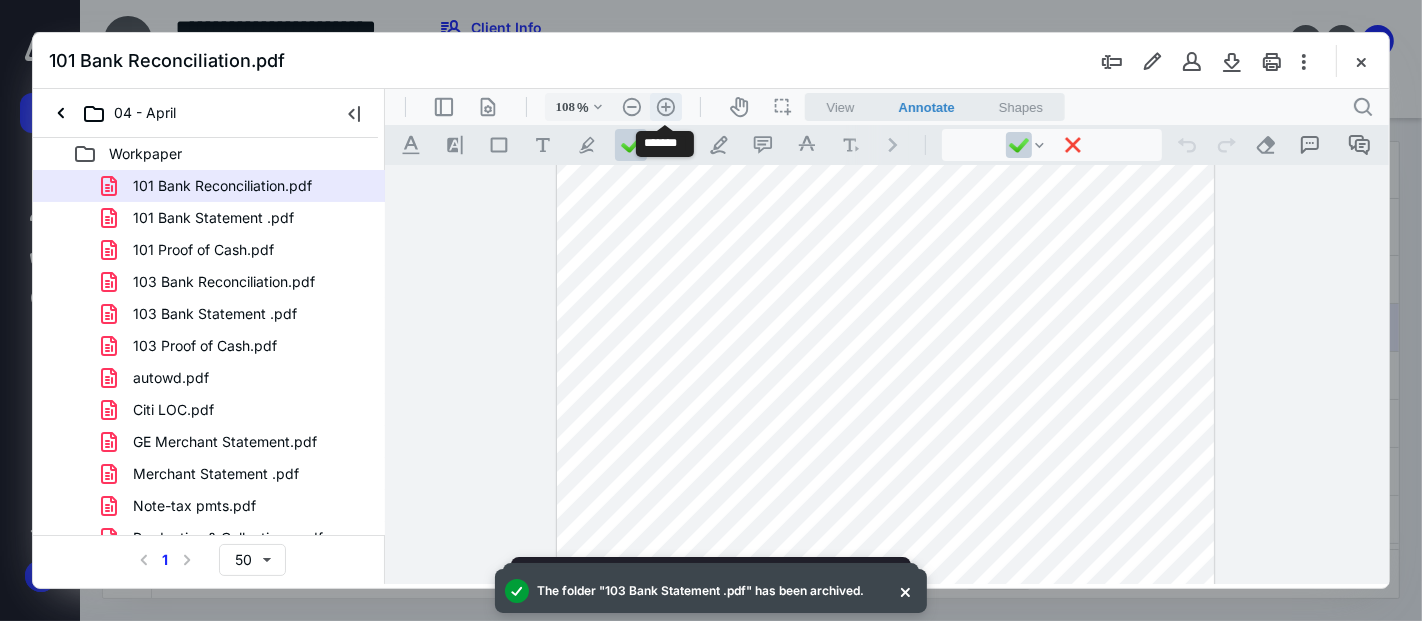 click on ".cls-1{fill:#abb0c4;} icon - header - zoom - in - line" at bounding box center [665, 106] 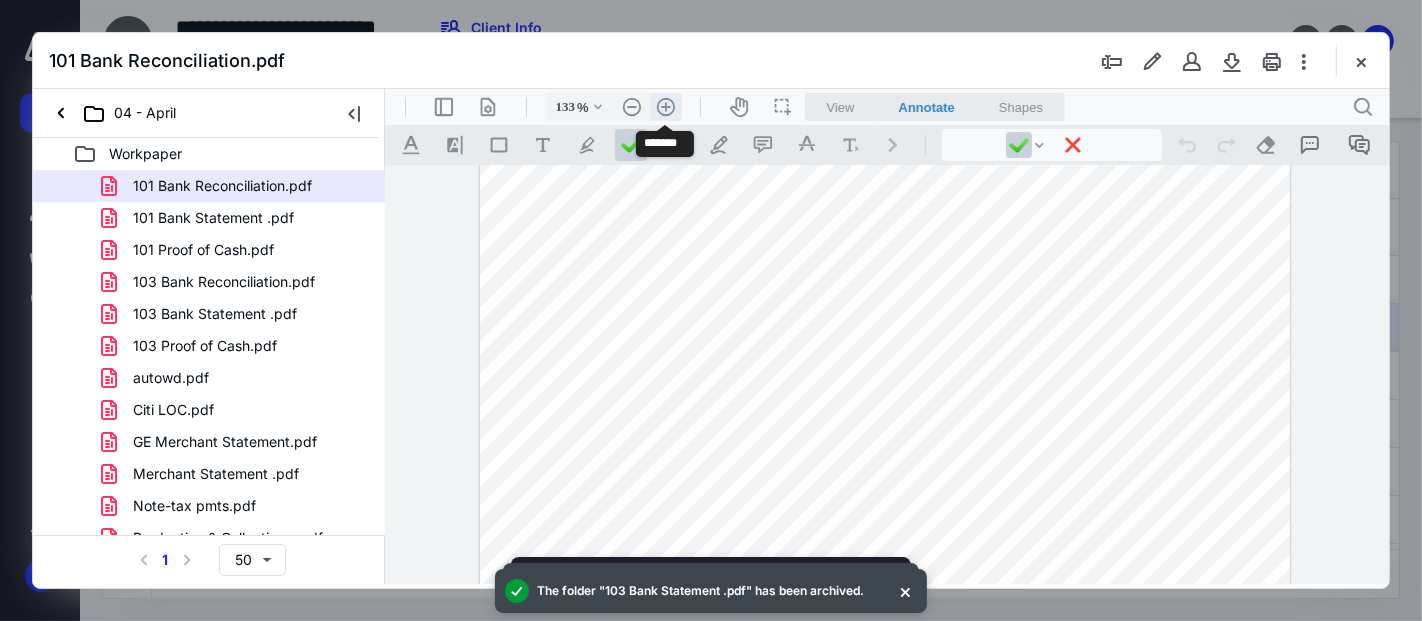 scroll, scrollTop: 260, scrollLeft: 0, axis: vertical 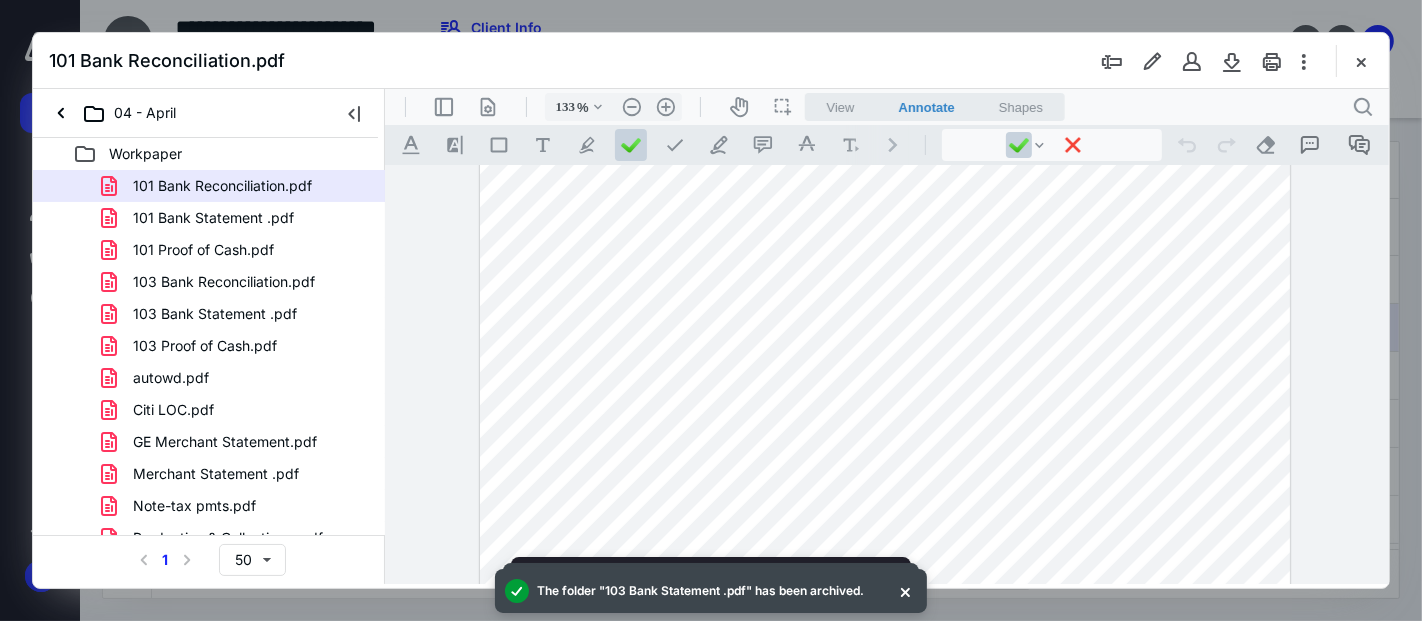 drag, startPoint x: 302, startPoint y: 287, endPoint x: 625, endPoint y: 111, distance: 367.8383 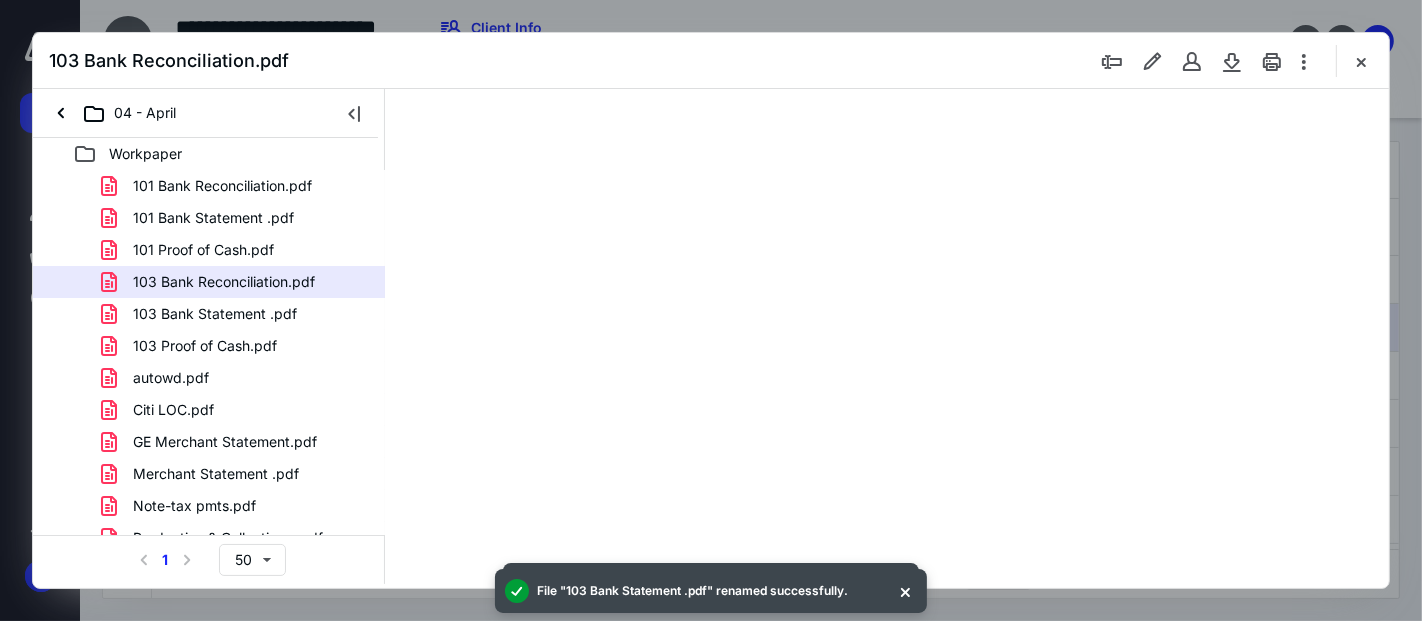scroll, scrollTop: 0, scrollLeft: 0, axis: both 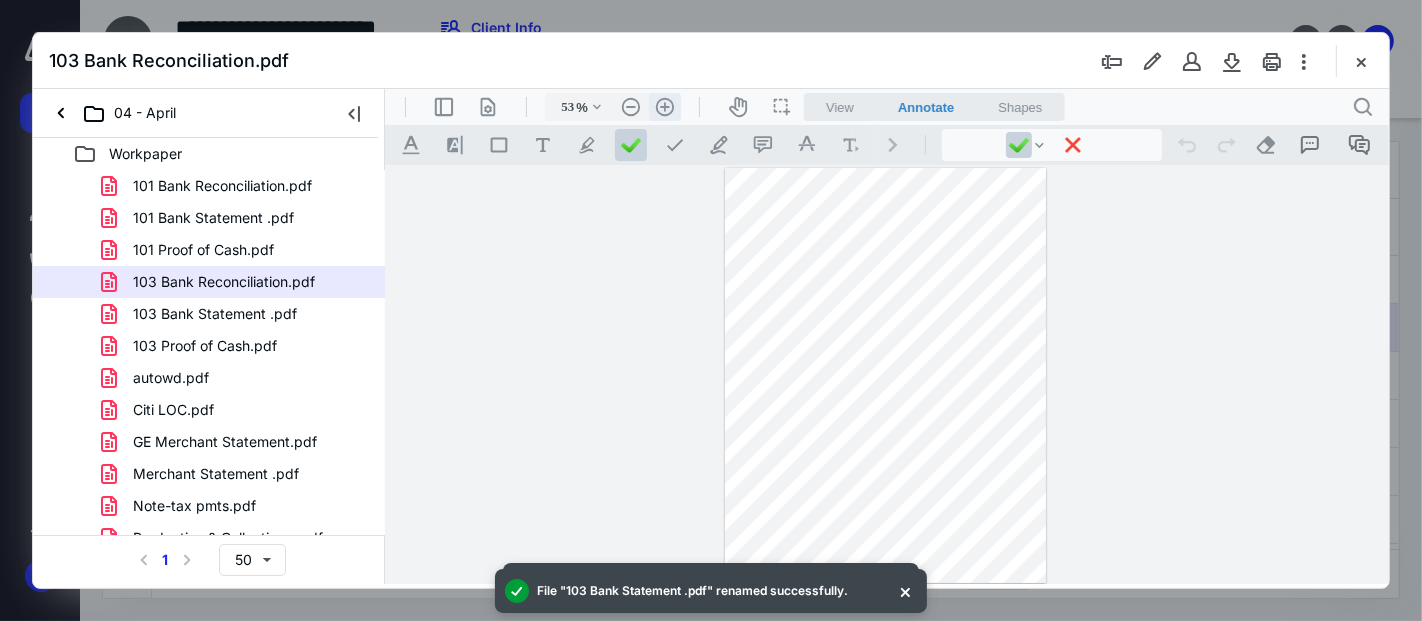 click on ".cls-1{fill:#abb0c4;} icon - header - zoom - in - line" at bounding box center [664, 106] 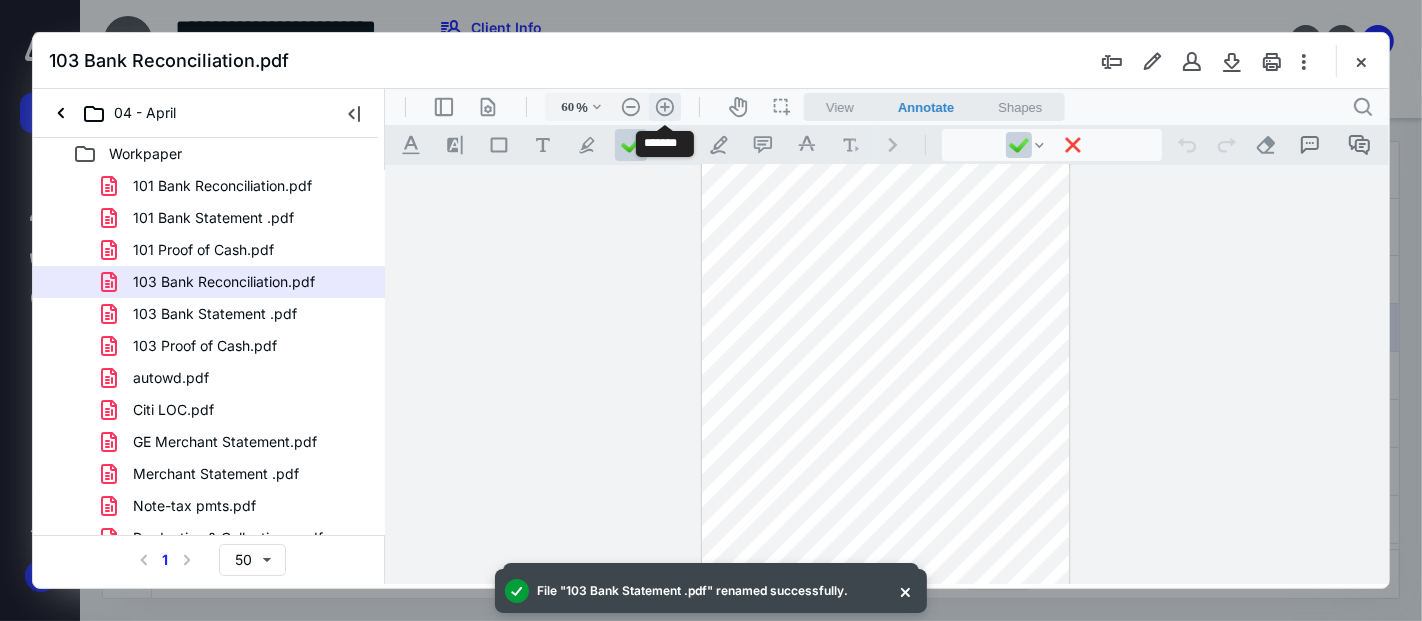 click on ".cls-1{fill:#abb0c4;} icon - header - zoom - in - line" at bounding box center [664, 106] 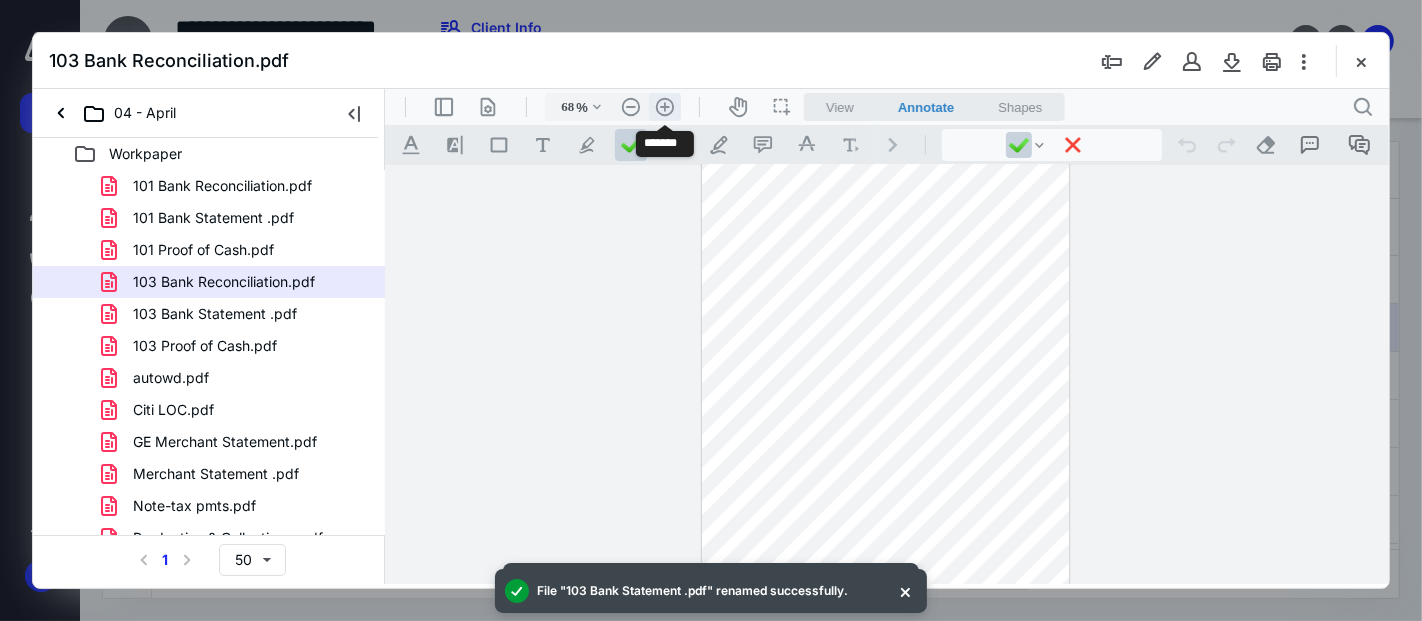 click on ".cls-1{fill:#abb0c4;} icon - header - zoom - in - line" at bounding box center (664, 106) 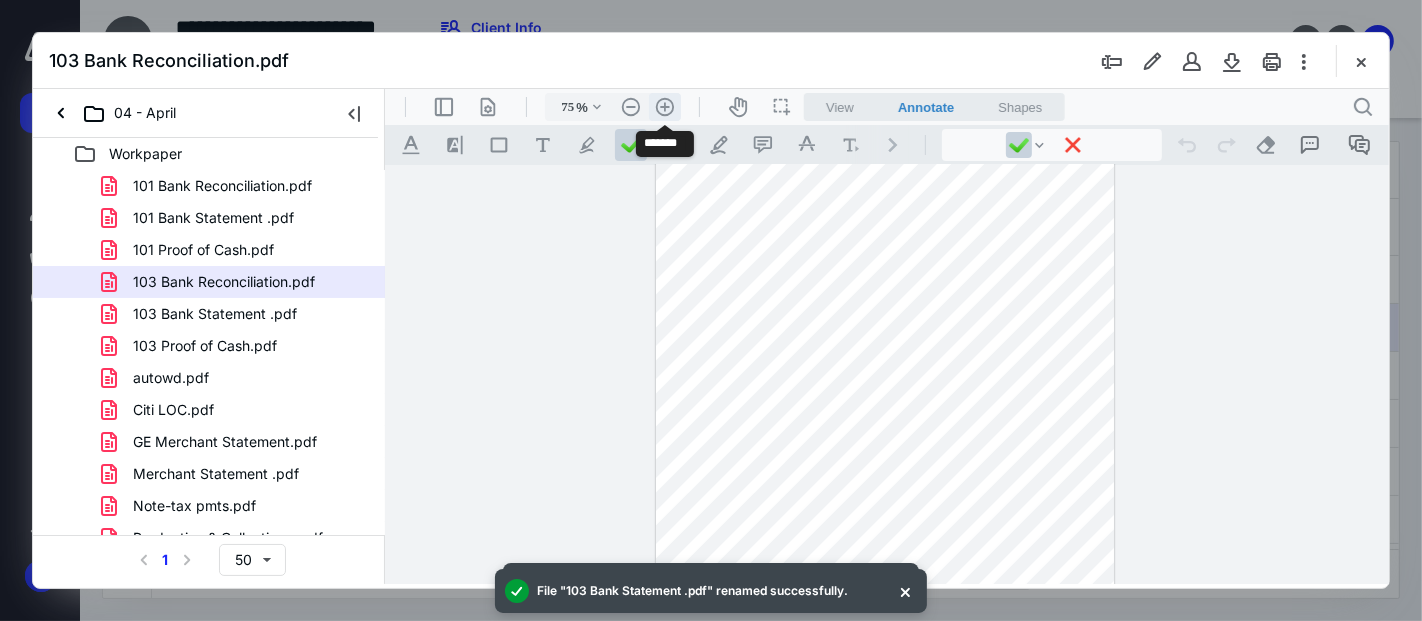 click on ".cls-1{fill:#abb0c4;} icon - header - zoom - in - line" at bounding box center (664, 106) 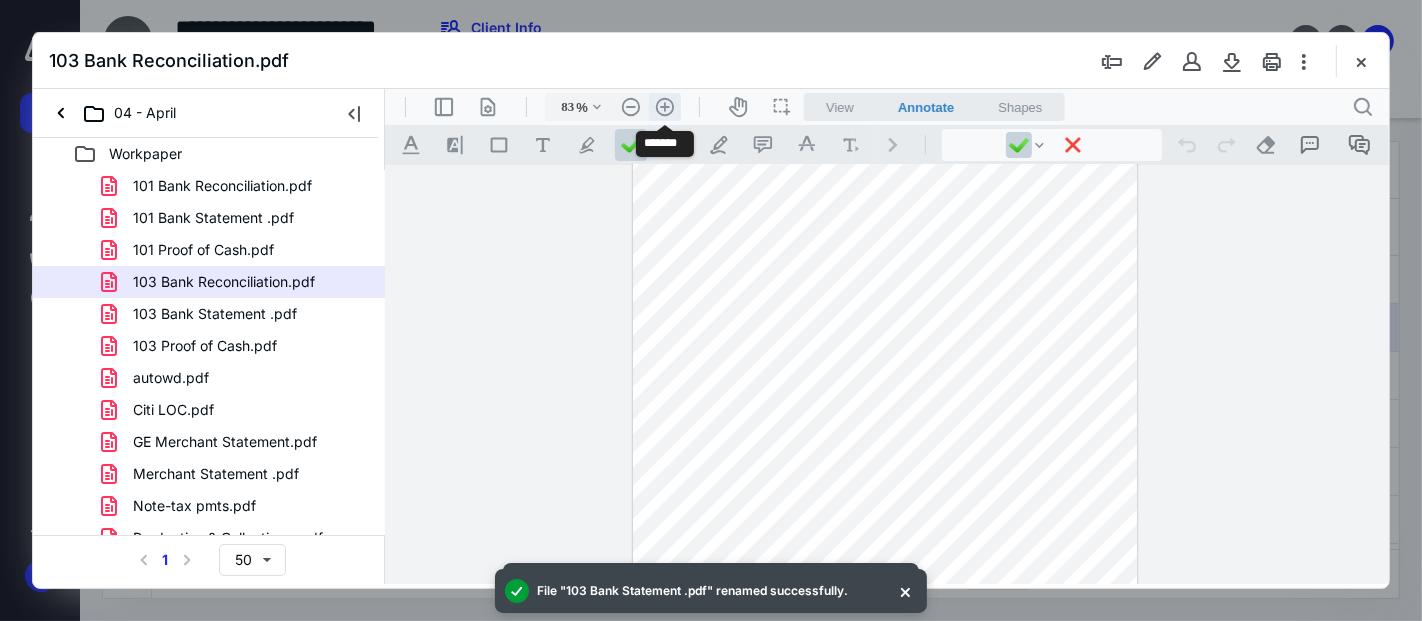click on ".cls-1{fill:#abb0c4;} icon - header - zoom - in - line" at bounding box center (664, 106) 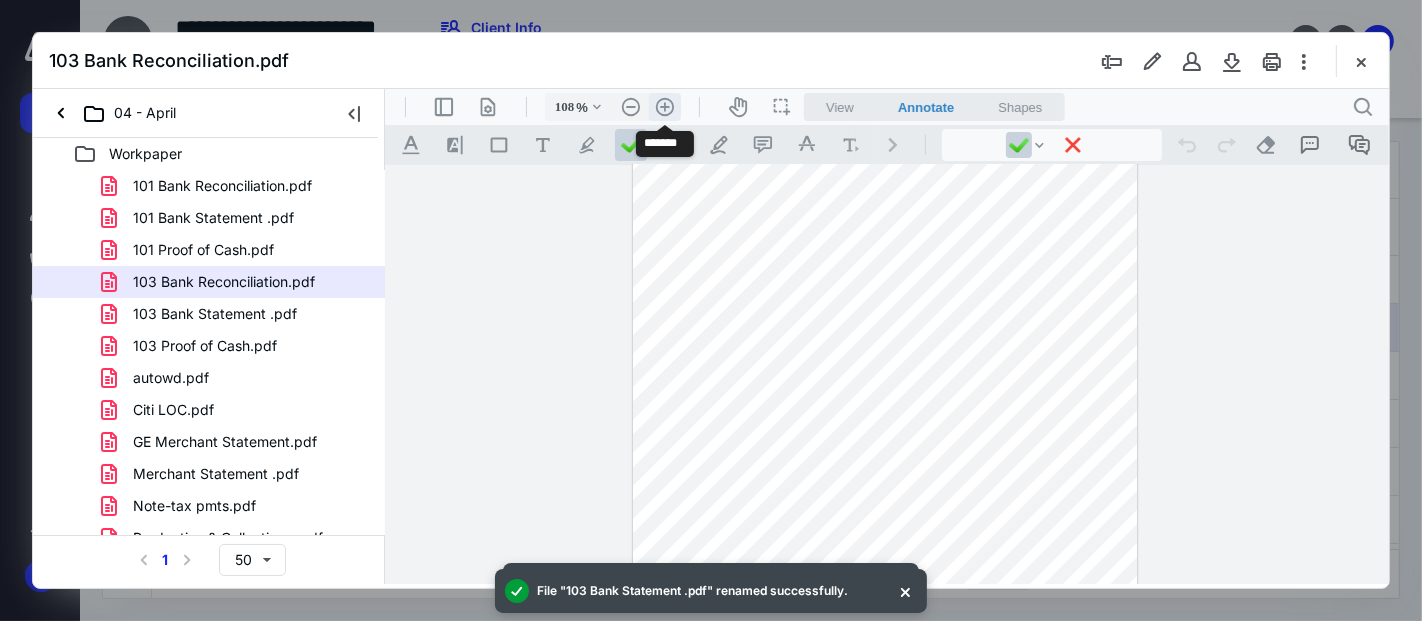 scroll, scrollTop: 178, scrollLeft: 0, axis: vertical 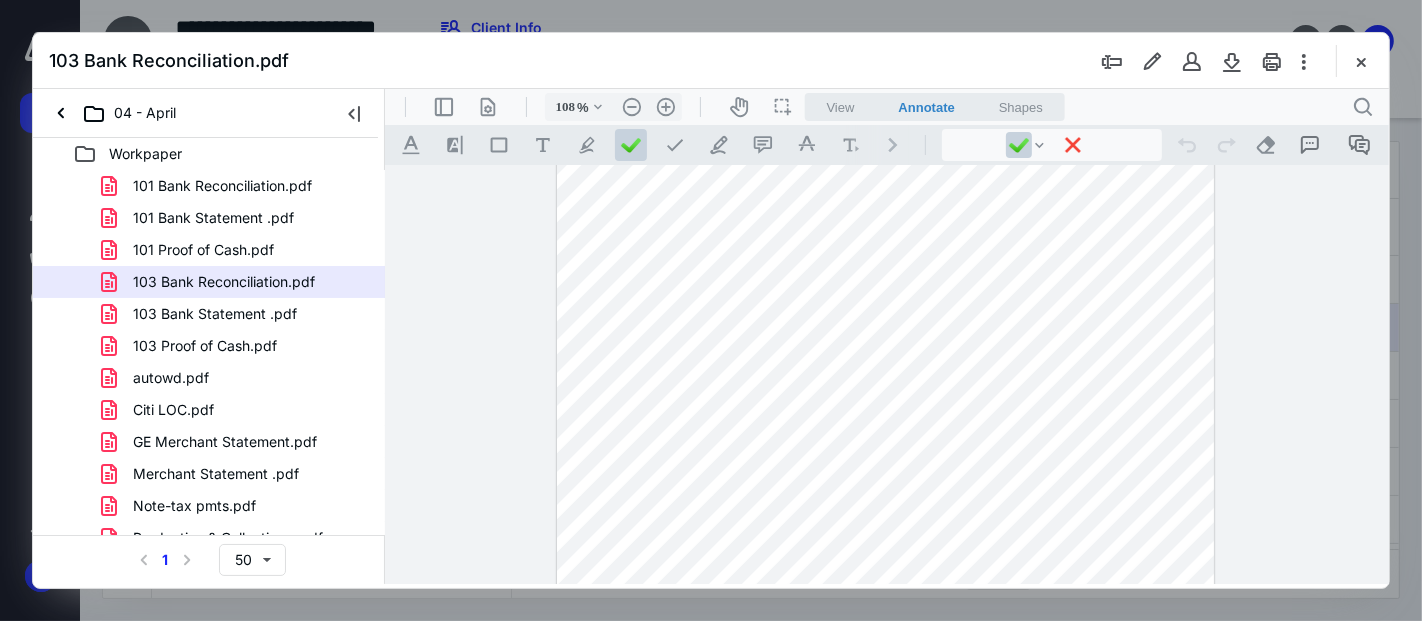 drag, startPoint x: 1365, startPoint y: 59, endPoint x: 928, endPoint y: 298, distance: 498.08633 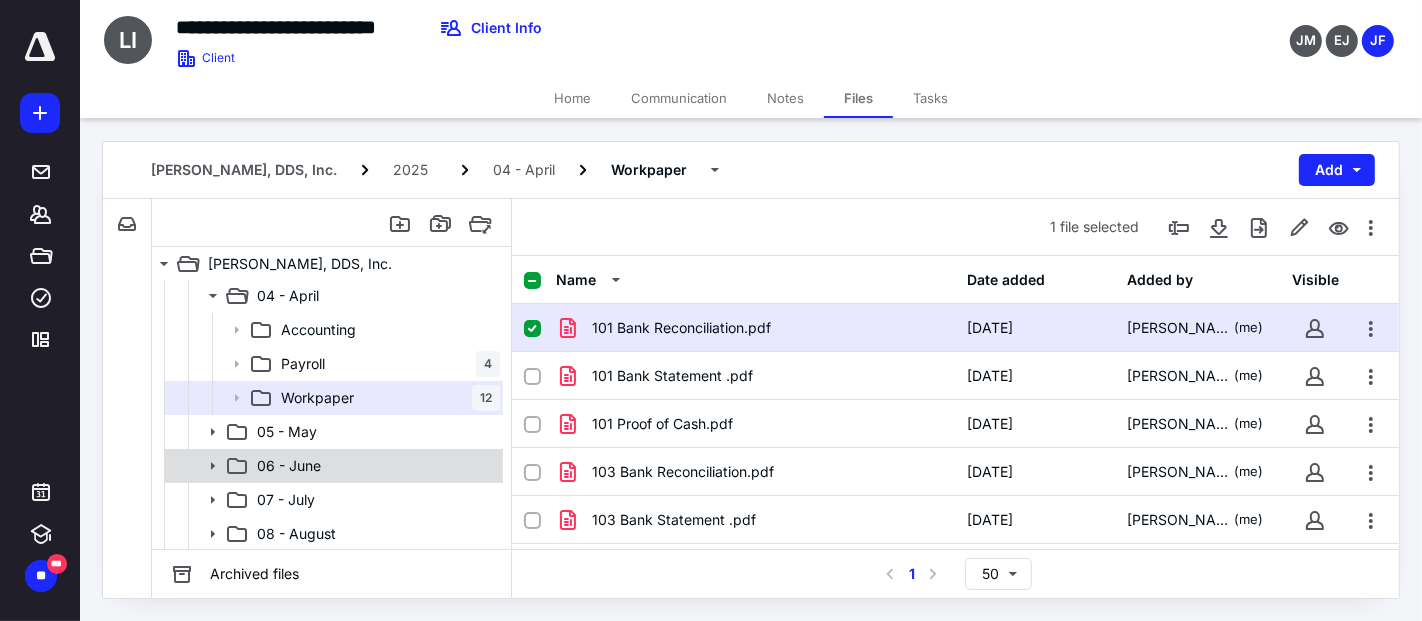 scroll, scrollTop: 444, scrollLeft: 0, axis: vertical 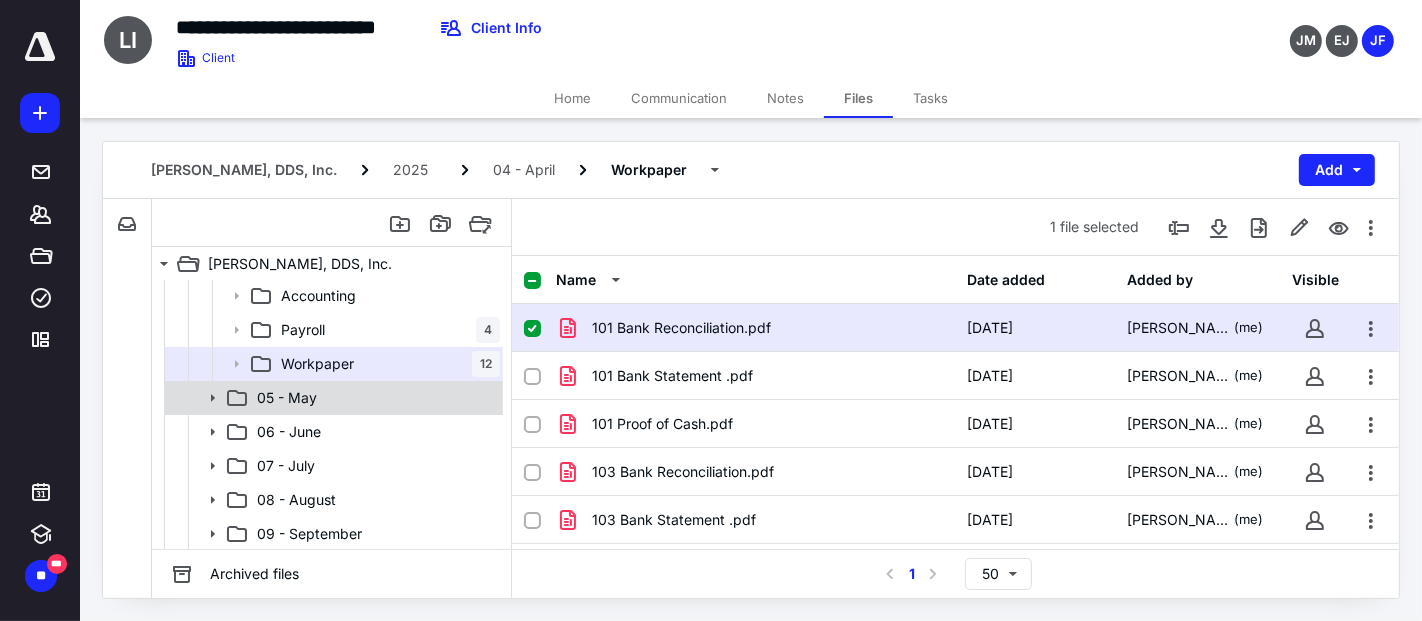 click 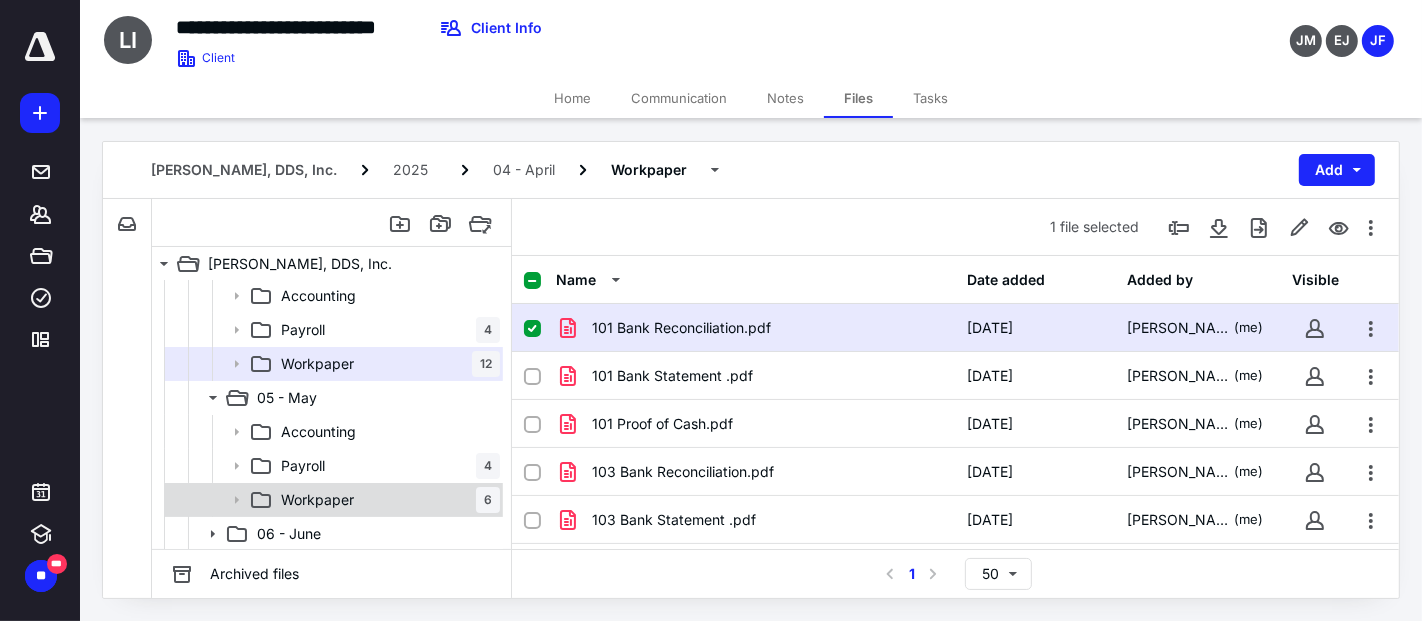 click on "Workpaper" at bounding box center [317, 500] 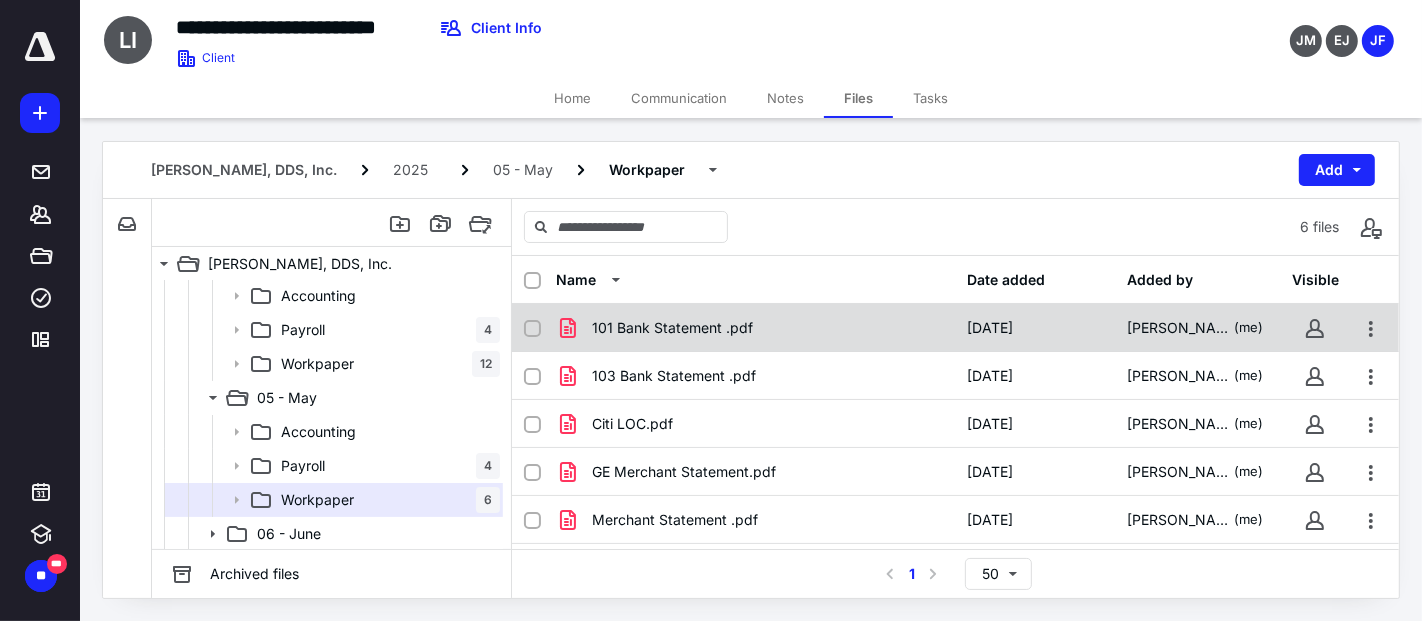 click on "101 Bank Statement .pdf" at bounding box center [756, 328] 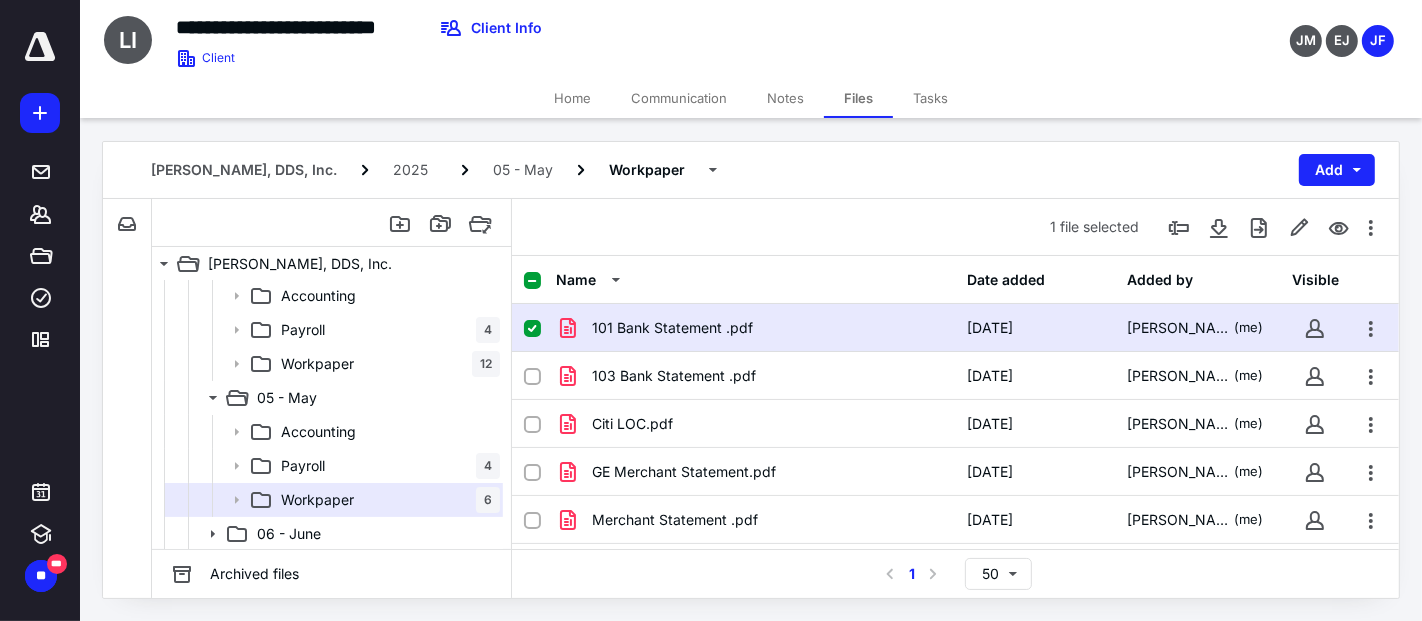 click on "101 Bank Statement .pdf" at bounding box center (756, 328) 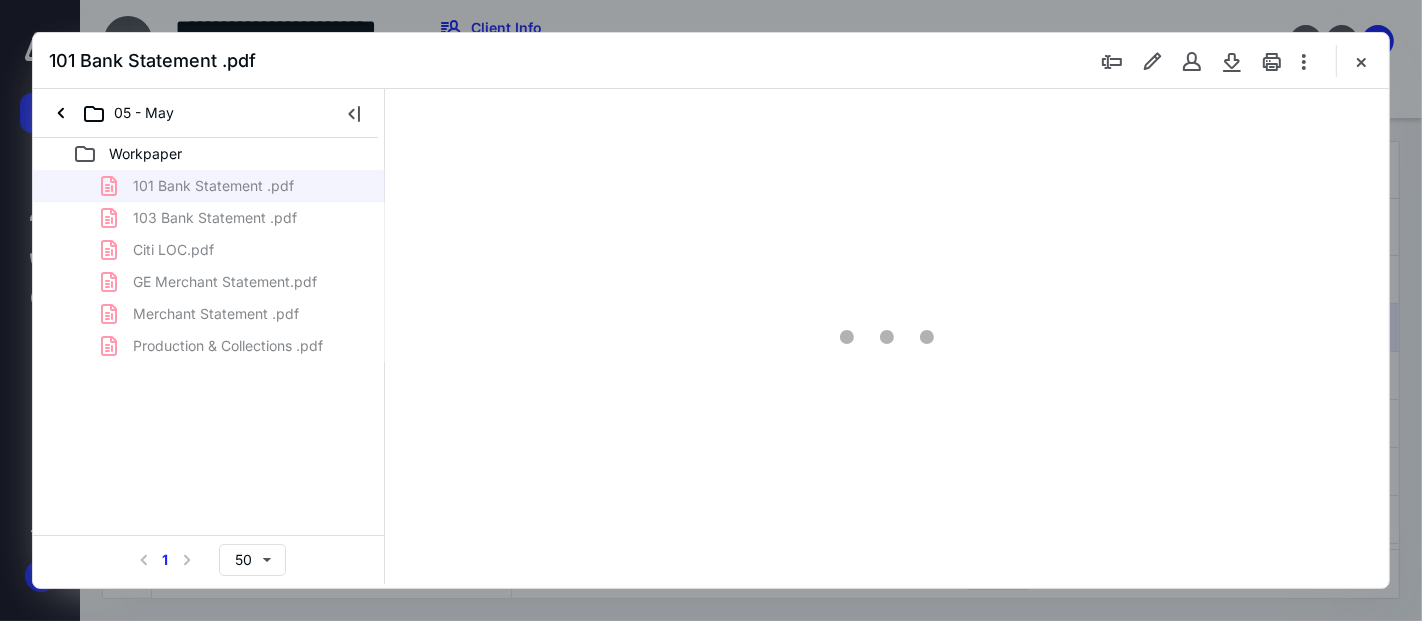 scroll, scrollTop: 0, scrollLeft: 0, axis: both 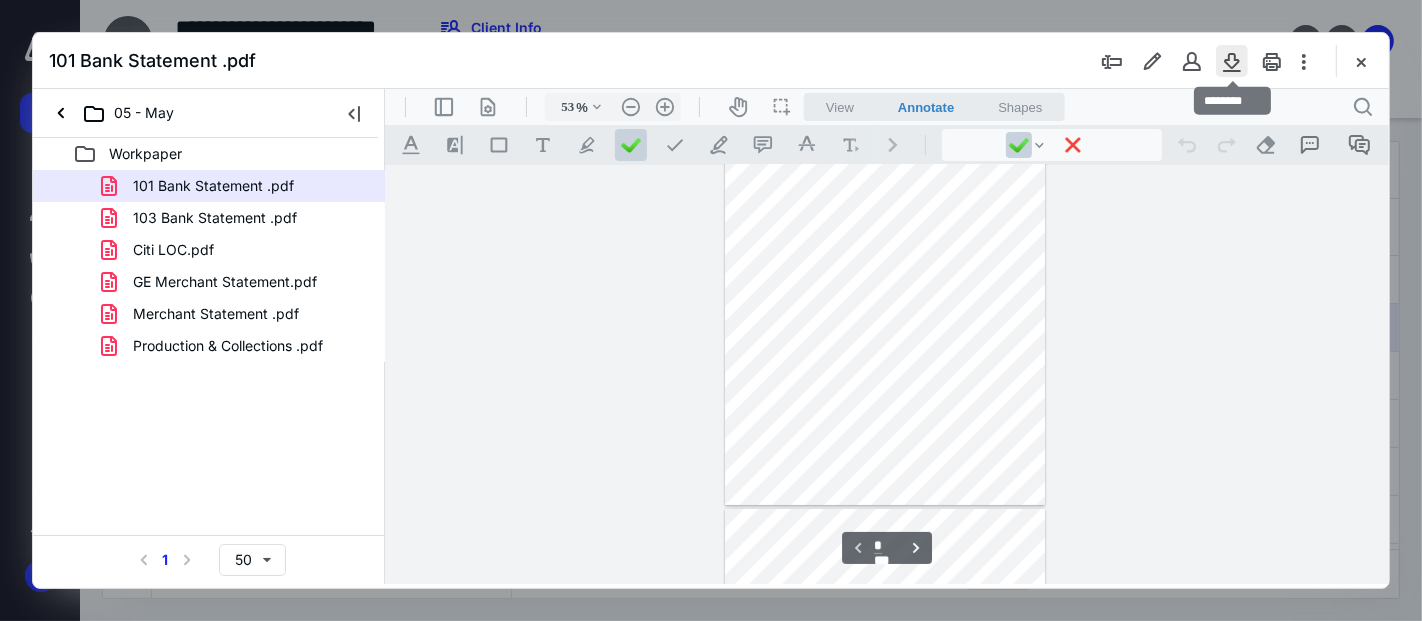 click at bounding box center (1232, 61) 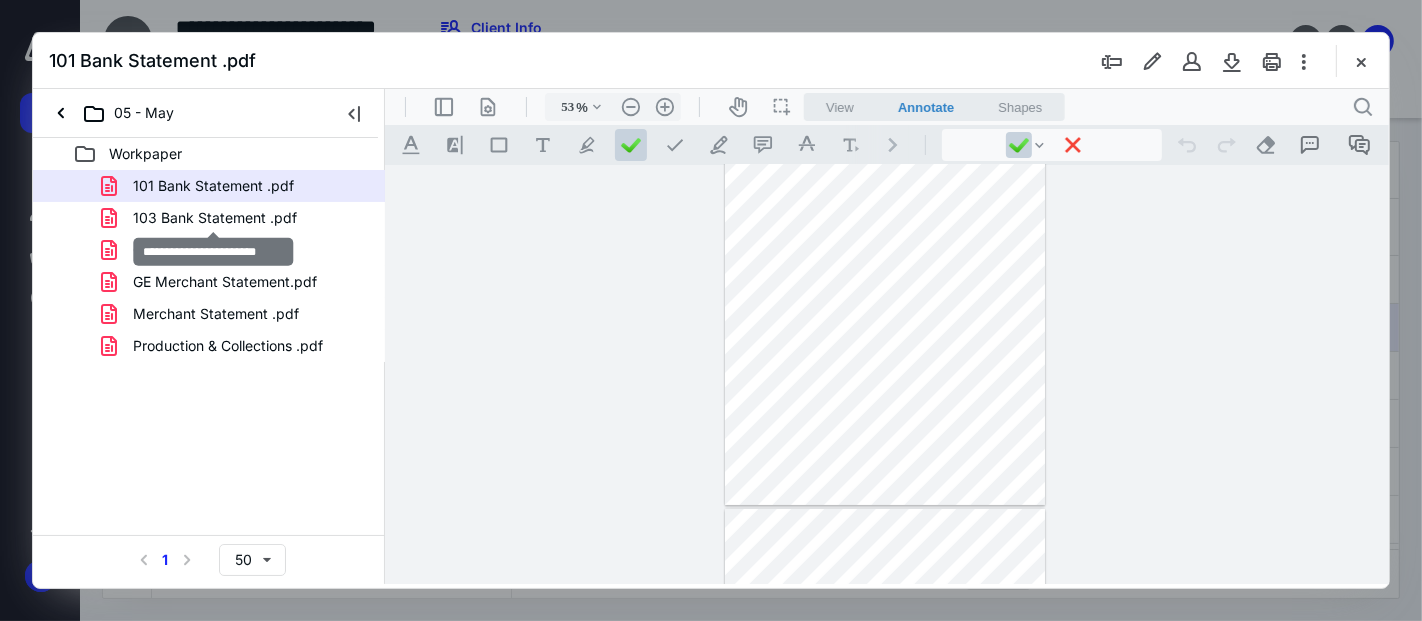 click on "103 Bank Statement .pdf" at bounding box center [215, 218] 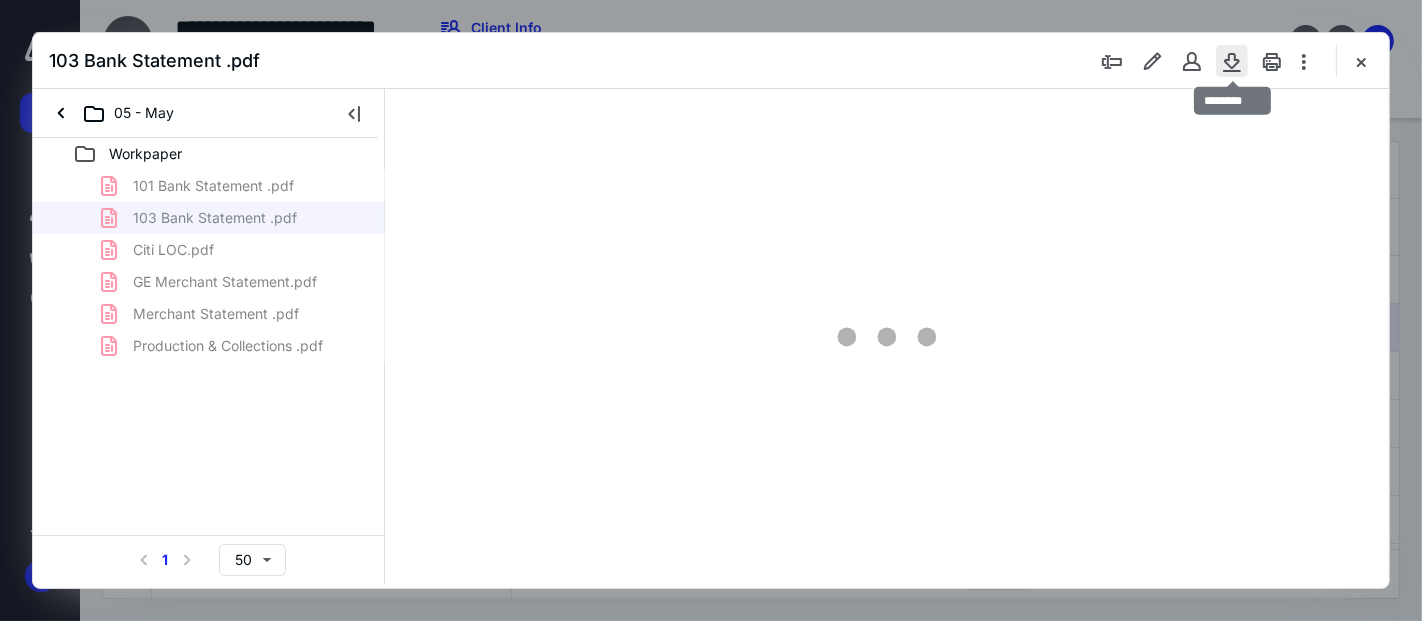 scroll, scrollTop: 77, scrollLeft: 0, axis: vertical 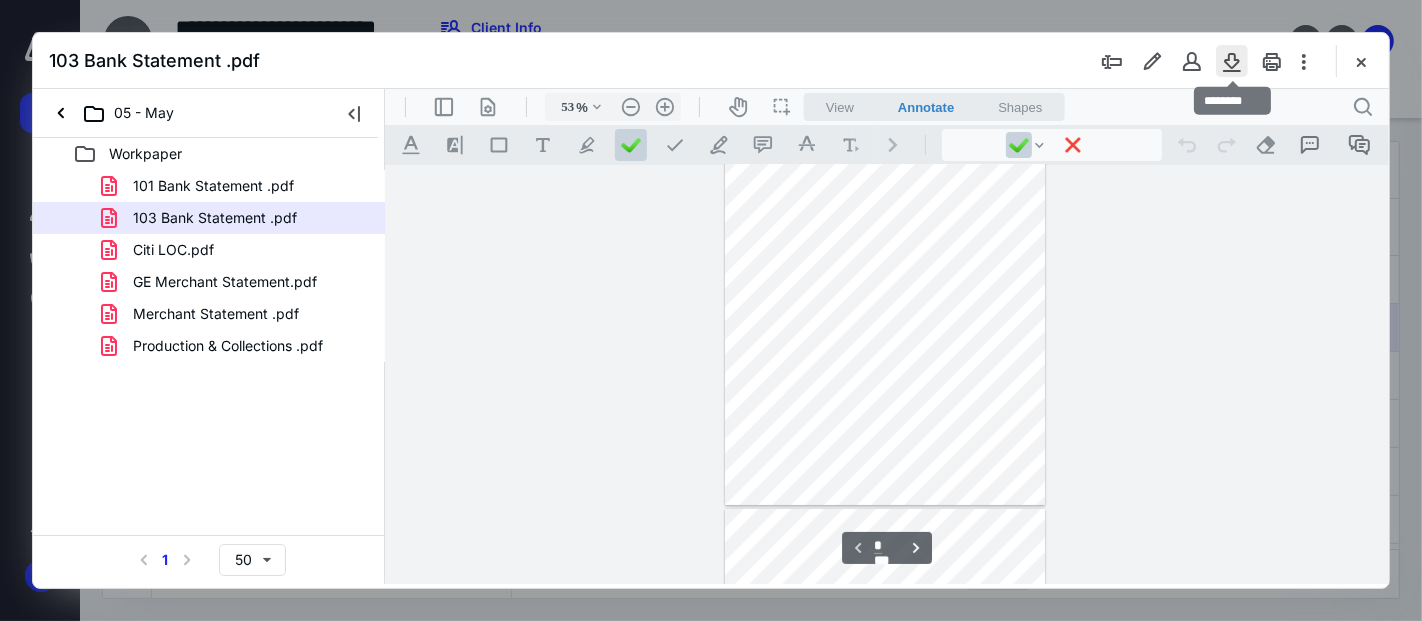 click at bounding box center [1232, 61] 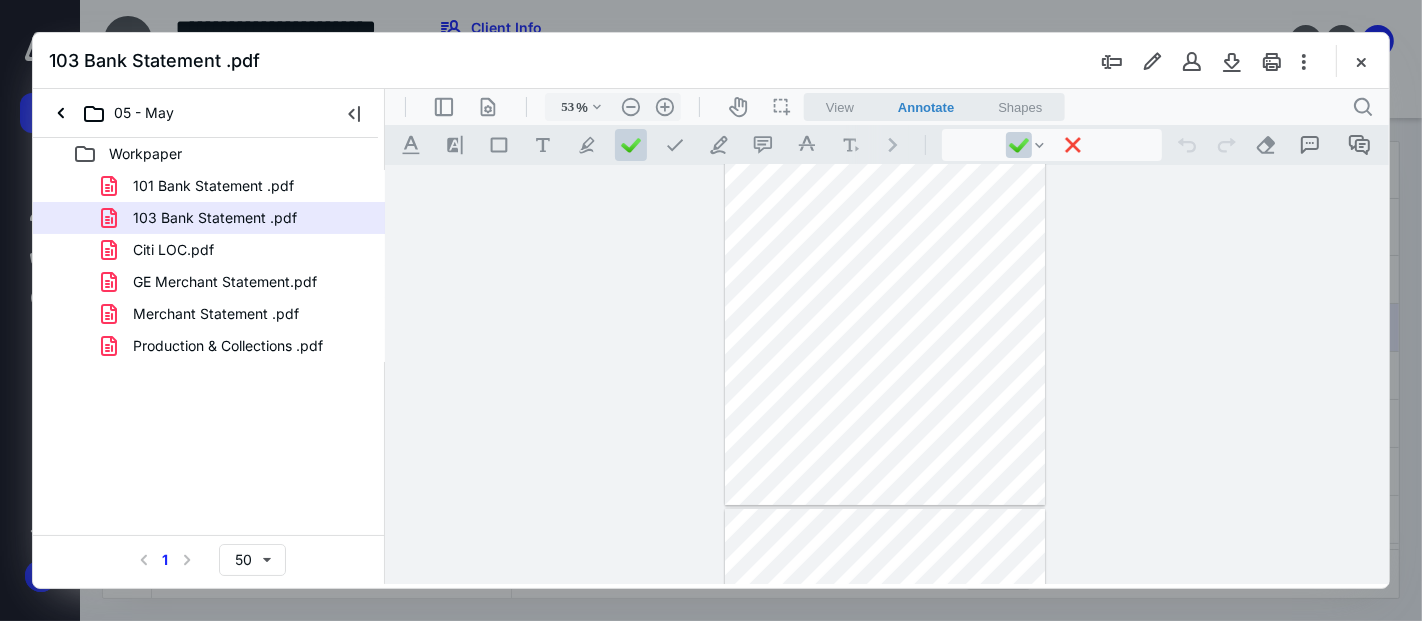 click on "Production & Collections .pdf" at bounding box center [228, 346] 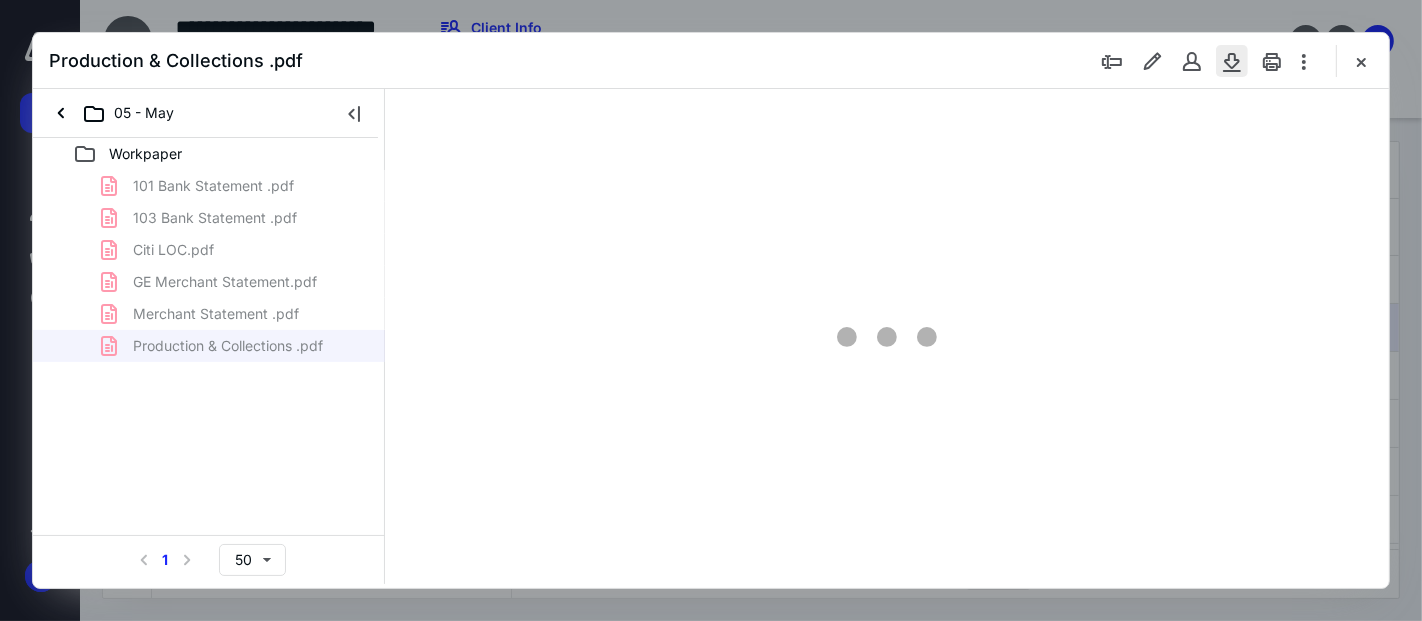 type on "53" 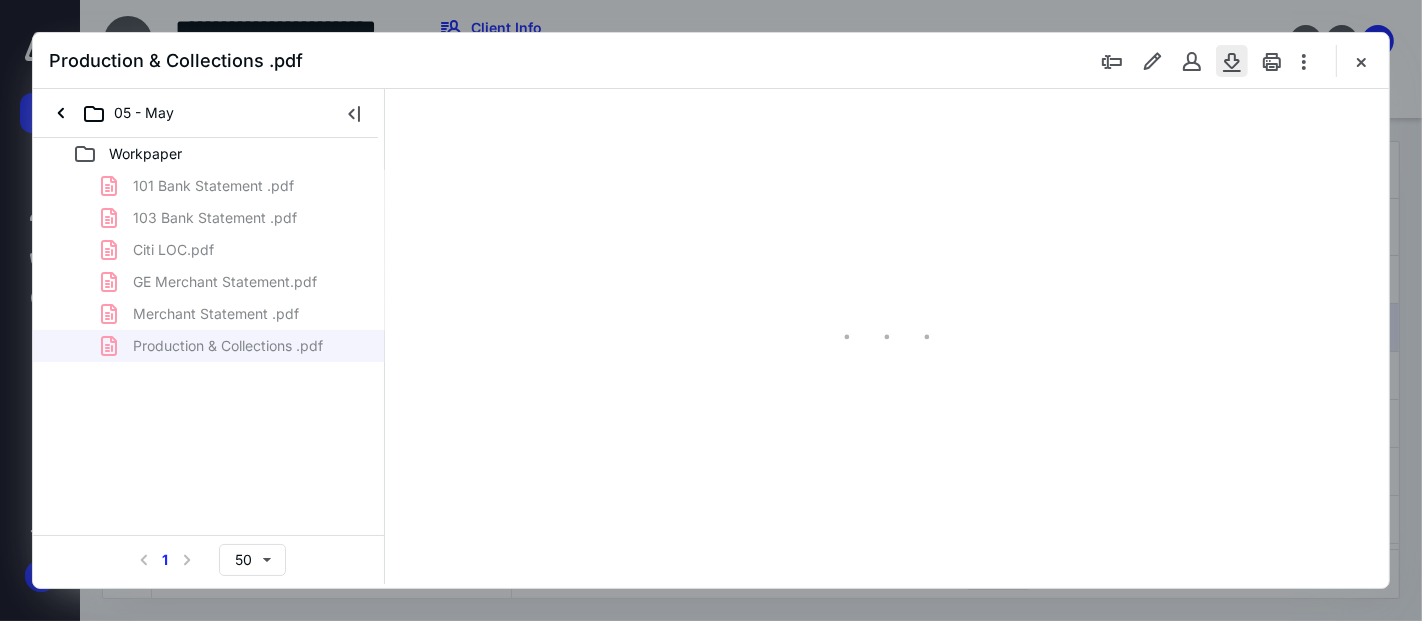 scroll, scrollTop: 77, scrollLeft: 0, axis: vertical 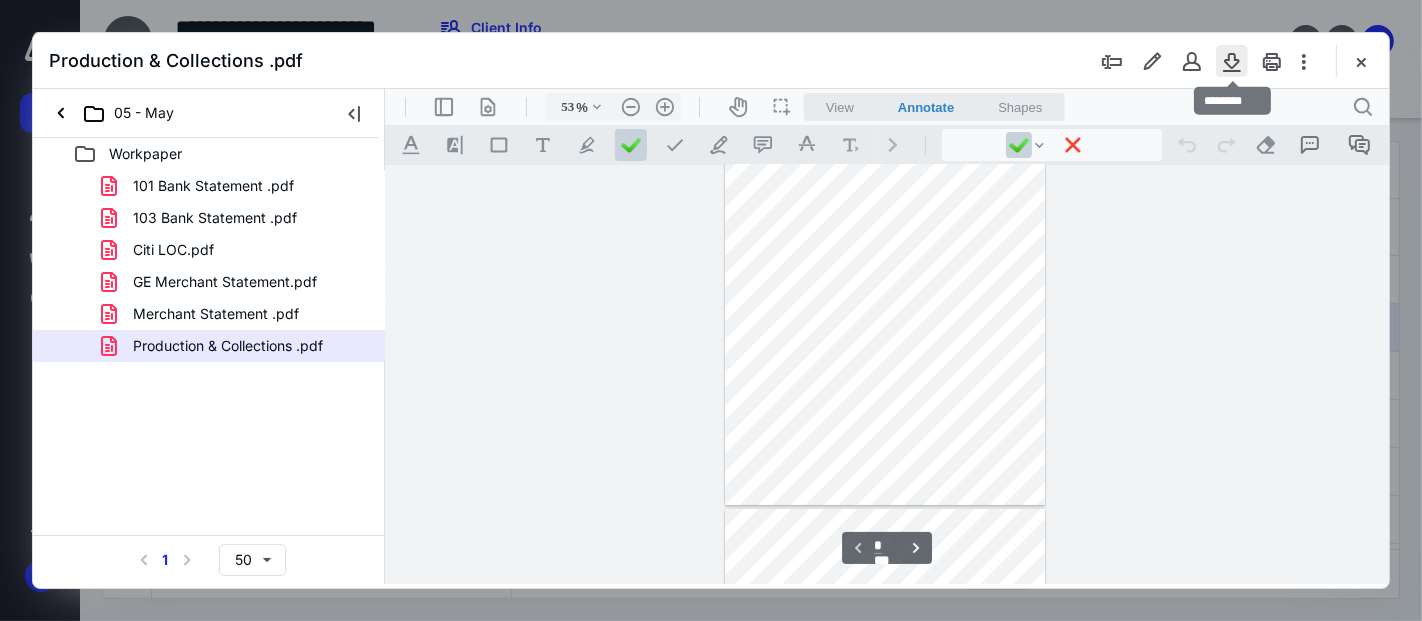 click at bounding box center [1232, 61] 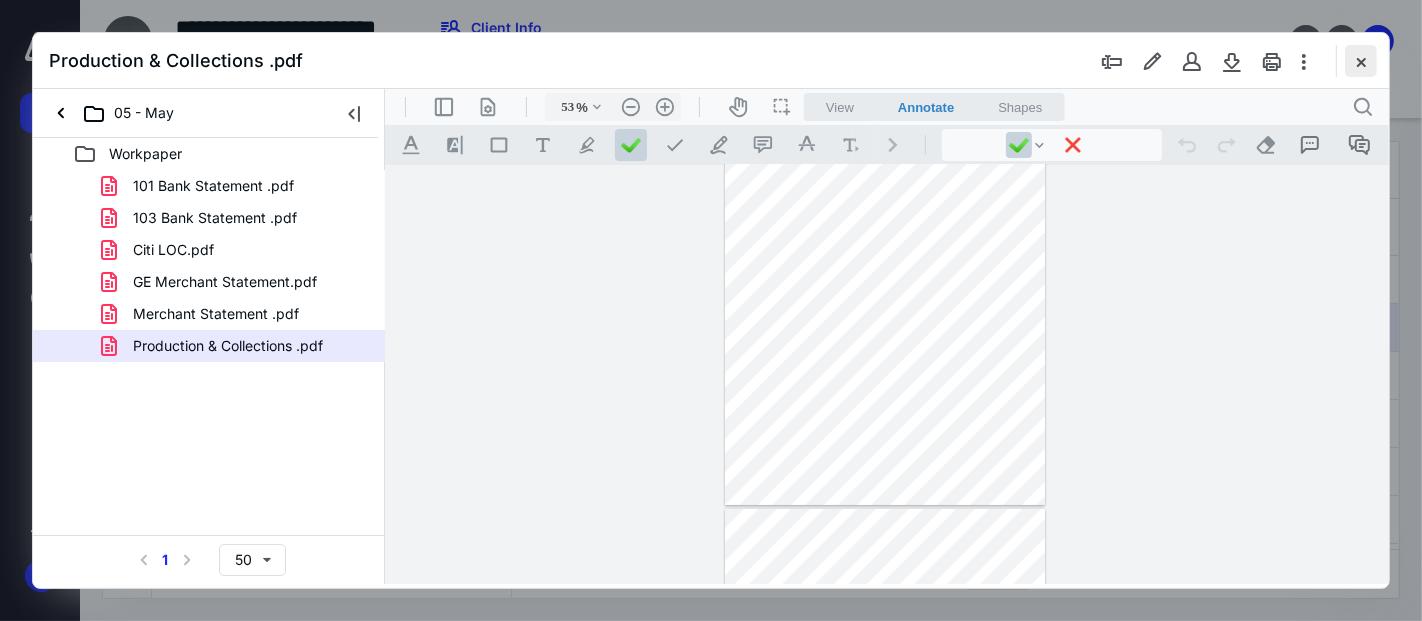 click at bounding box center (1361, 61) 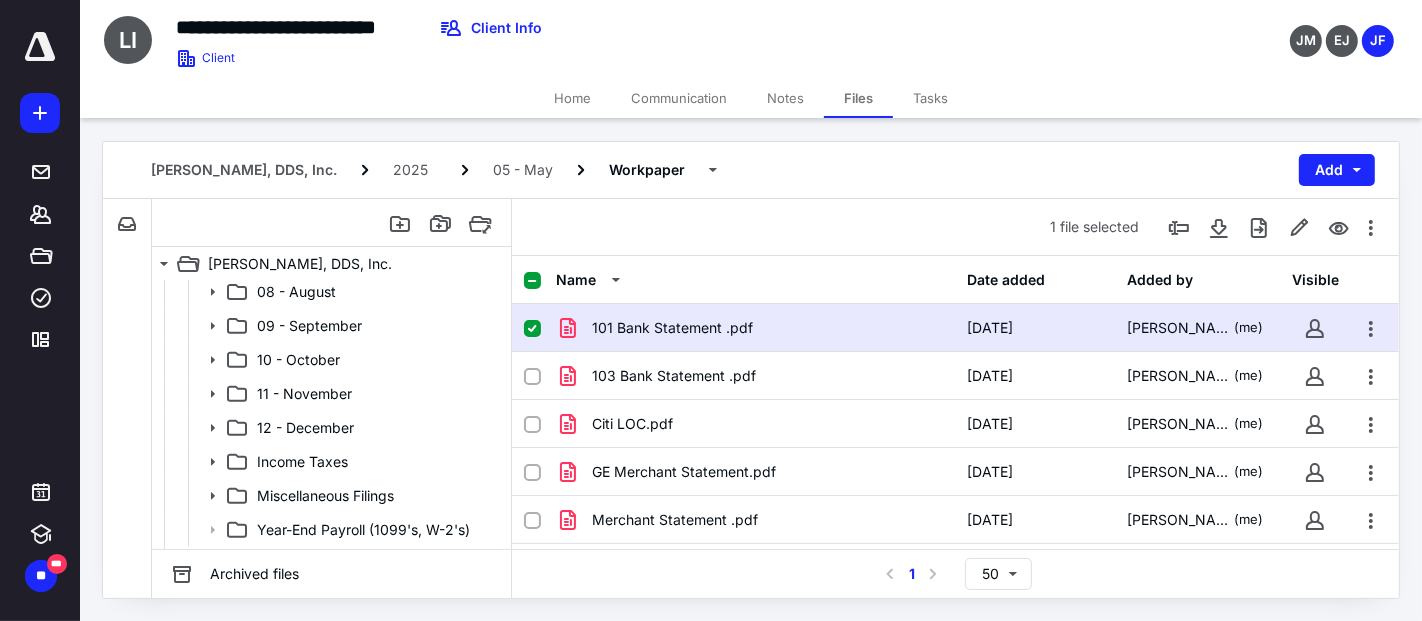 scroll, scrollTop: 988, scrollLeft: 0, axis: vertical 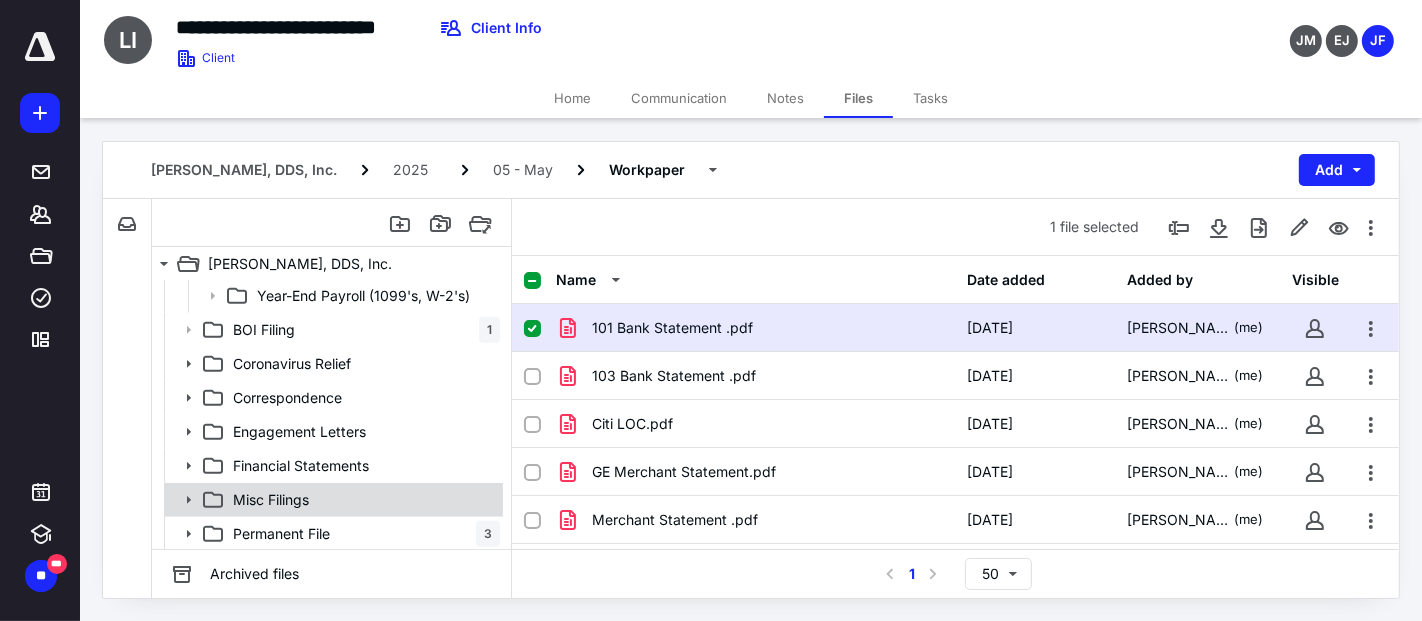 click on "Permanent File 3" at bounding box center [362, 534] 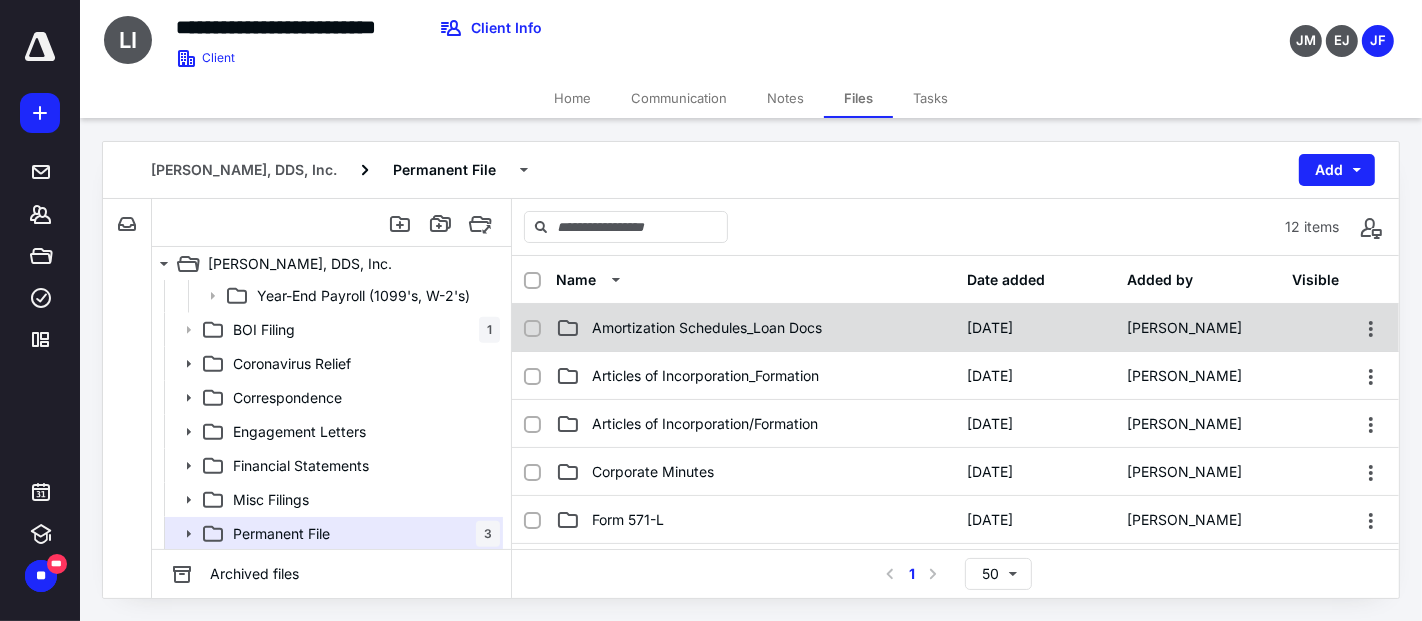 click on "Amortization Schedules_Loan Docs" at bounding box center [707, 328] 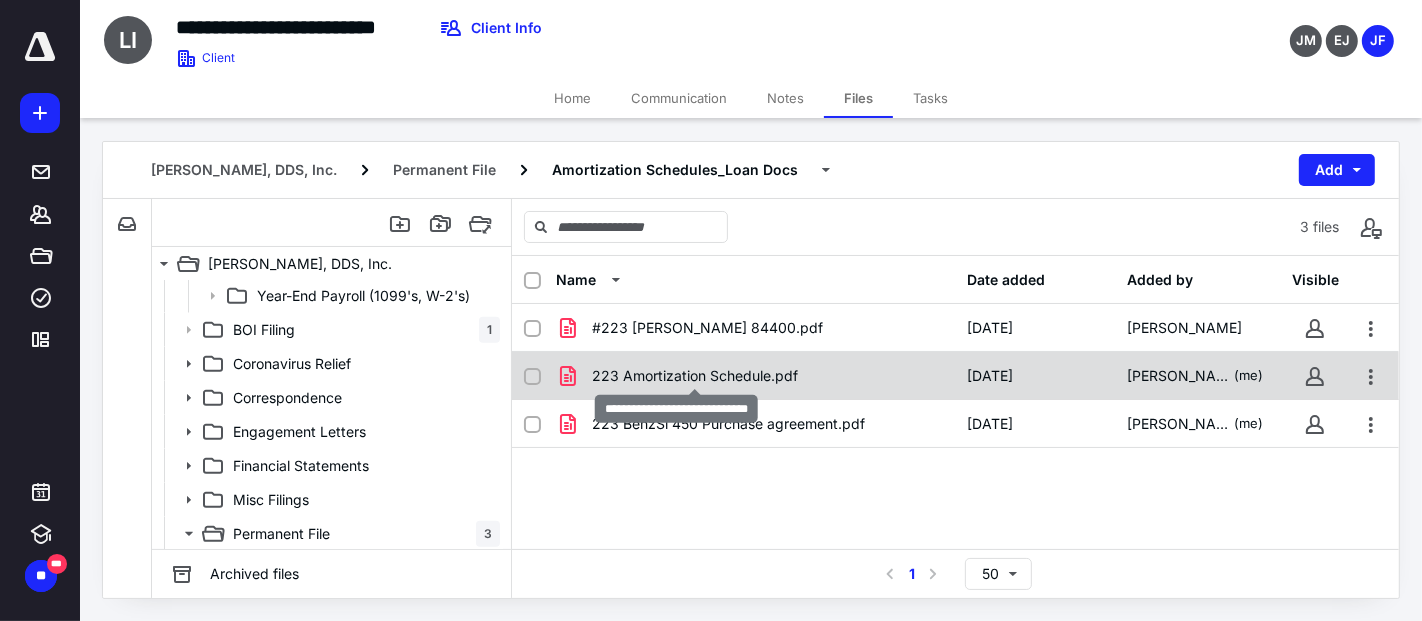 click on "223 Amortization Schedule.pdf" at bounding box center [695, 376] 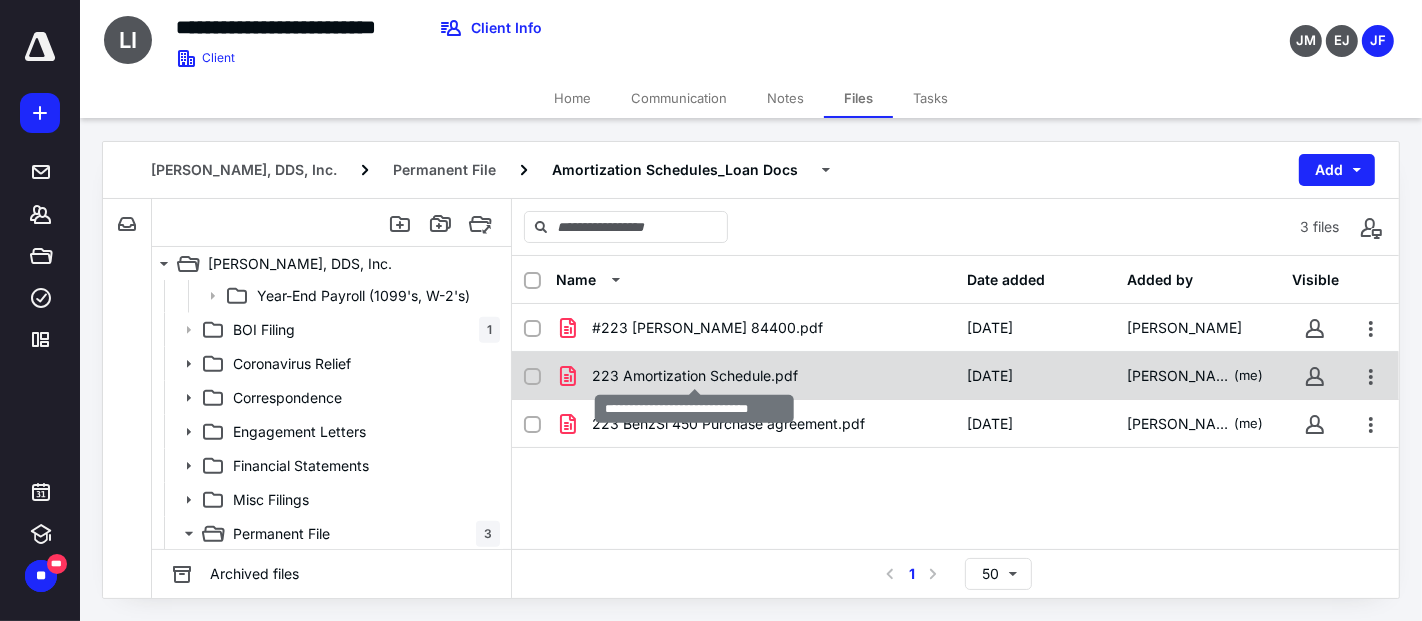 click on "223 Amortization Schedule.pdf" at bounding box center [695, 376] 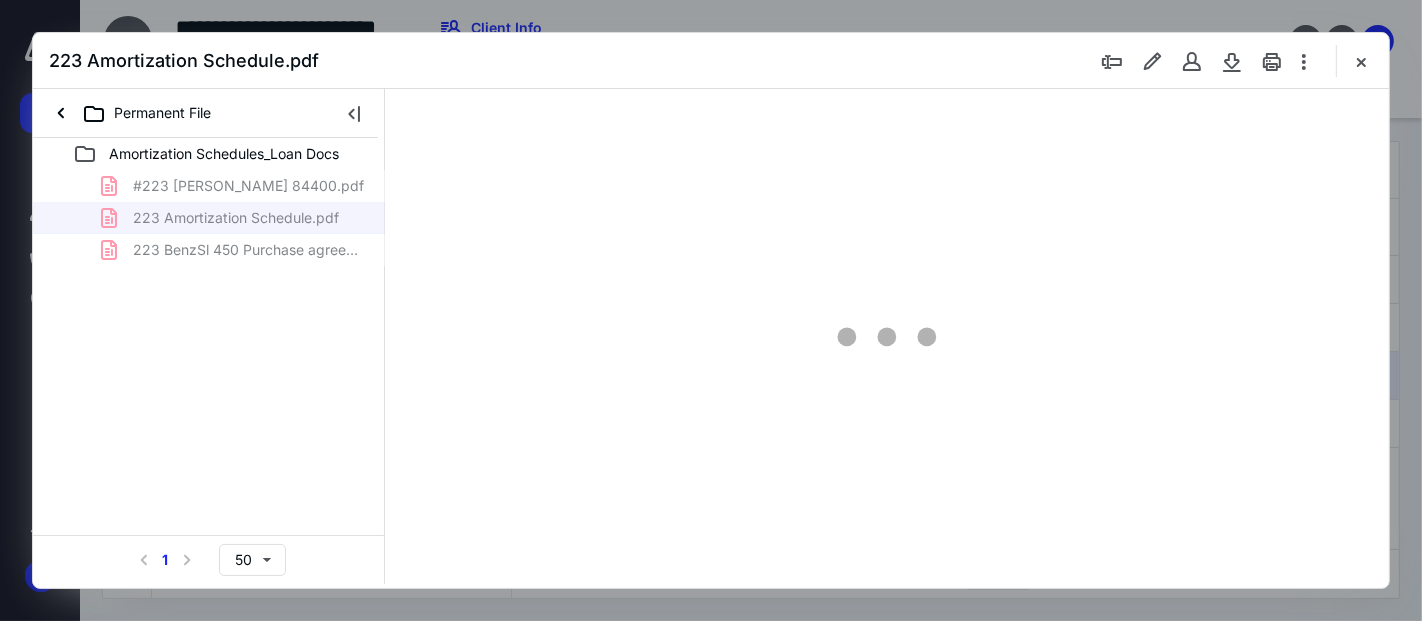 scroll, scrollTop: 0, scrollLeft: 0, axis: both 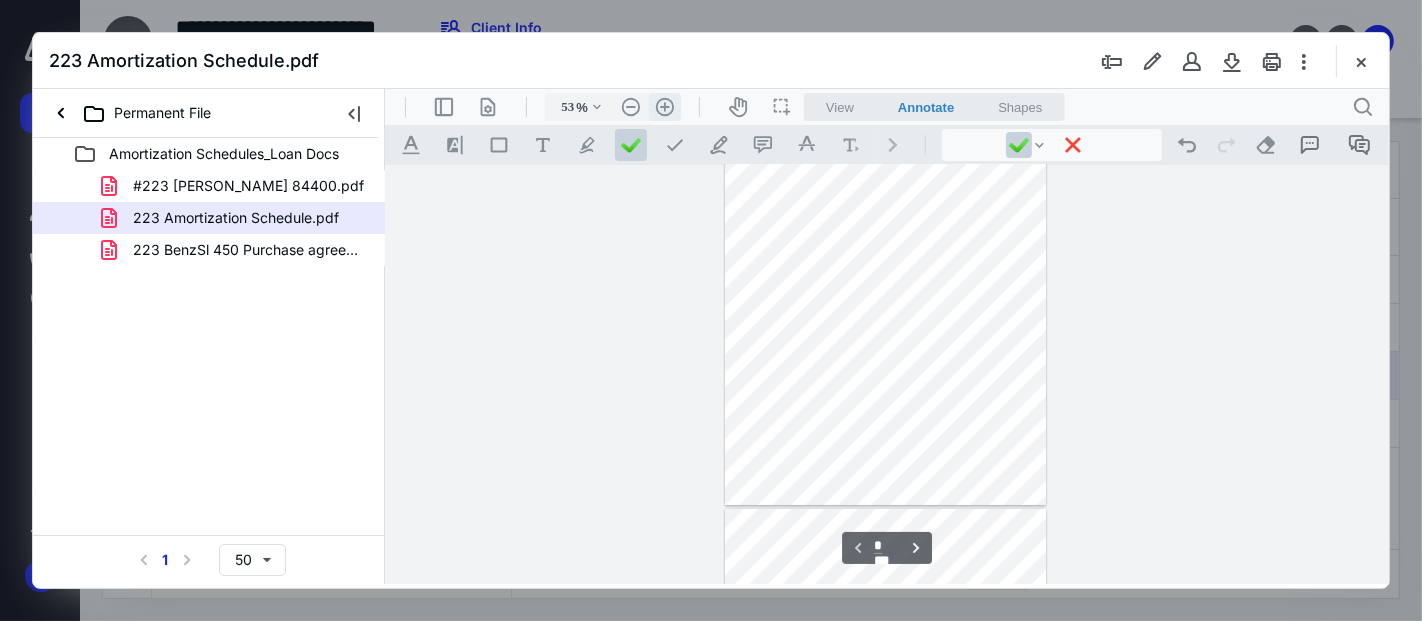 click on ".cls-1{fill:#abb0c4;} icon - header - zoom - in - line" at bounding box center [664, 106] 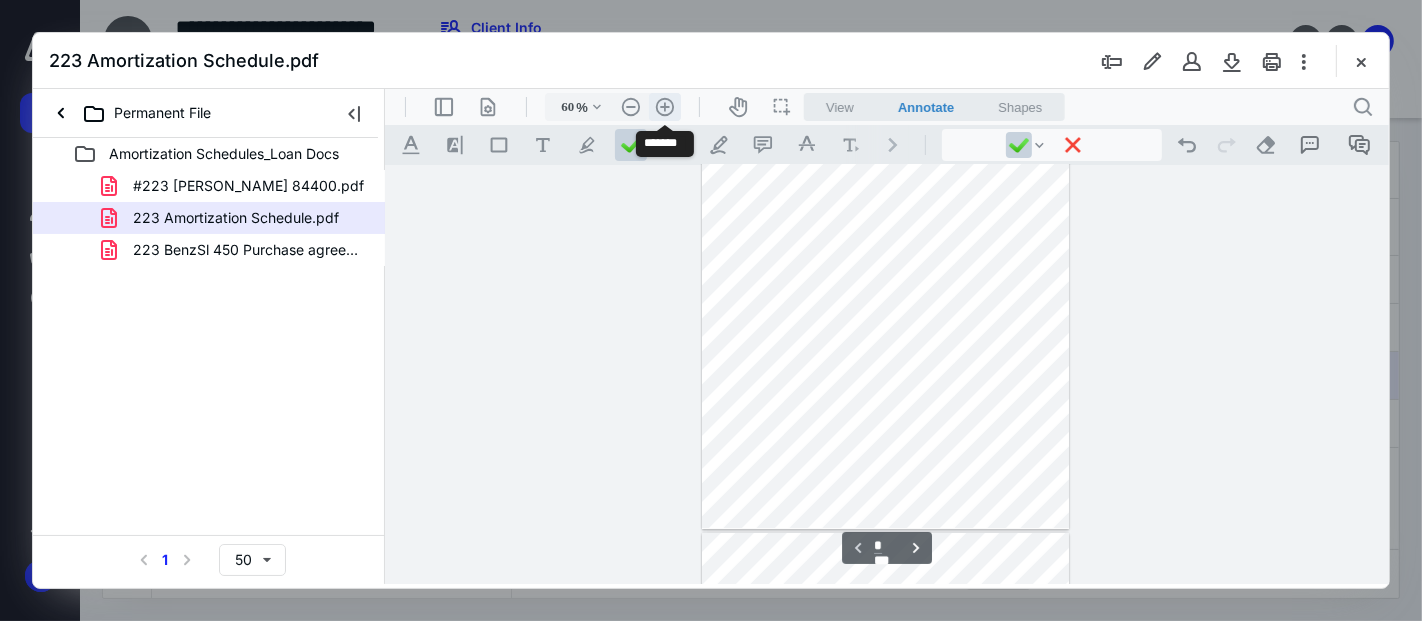 click on ".cls-1{fill:#abb0c4;} icon - header - zoom - in - line" at bounding box center (664, 106) 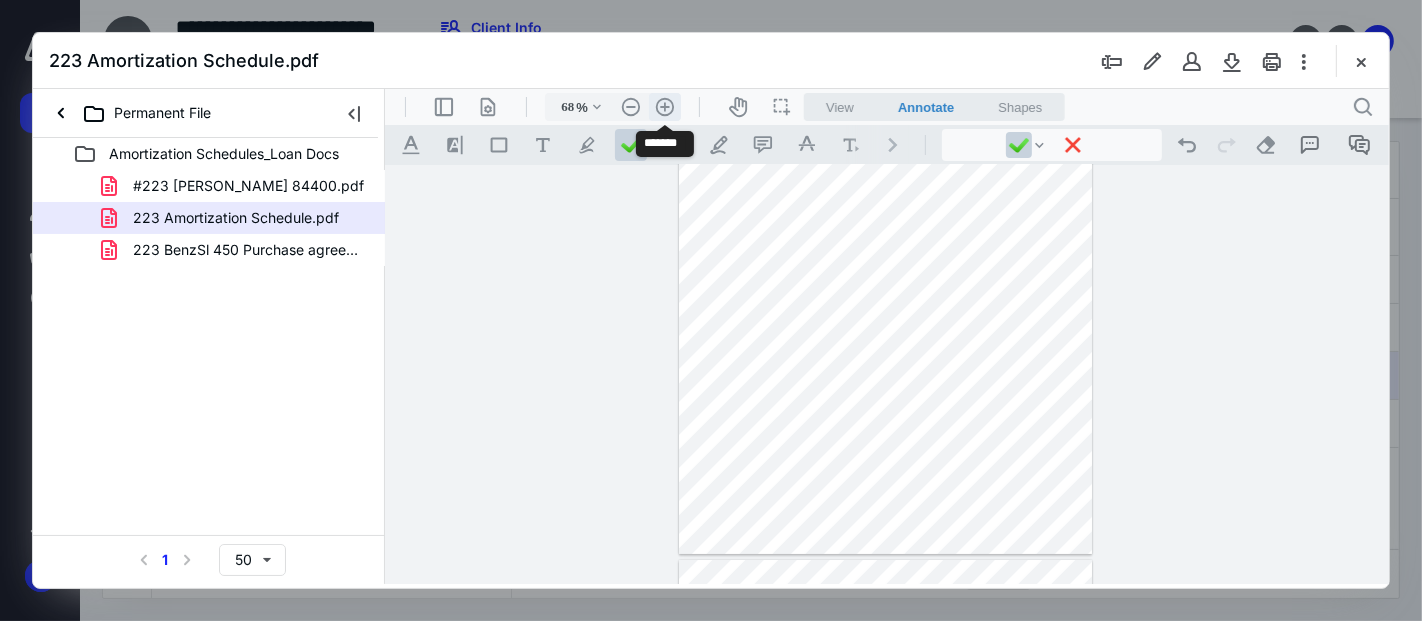 click on ".cls-1{fill:#abb0c4;} icon - header - zoom - in - line" at bounding box center [664, 106] 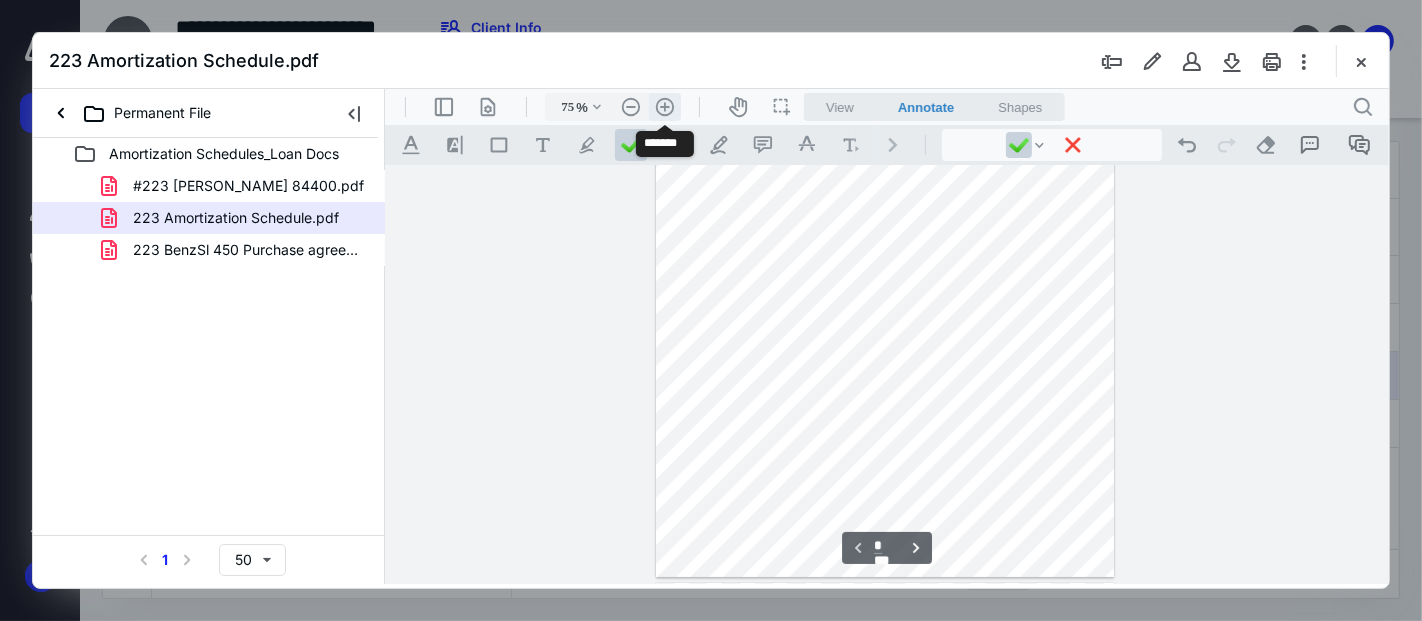 click on ".cls-1{fill:#abb0c4;} icon - header - zoom - in - line" at bounding box center (664, 106) 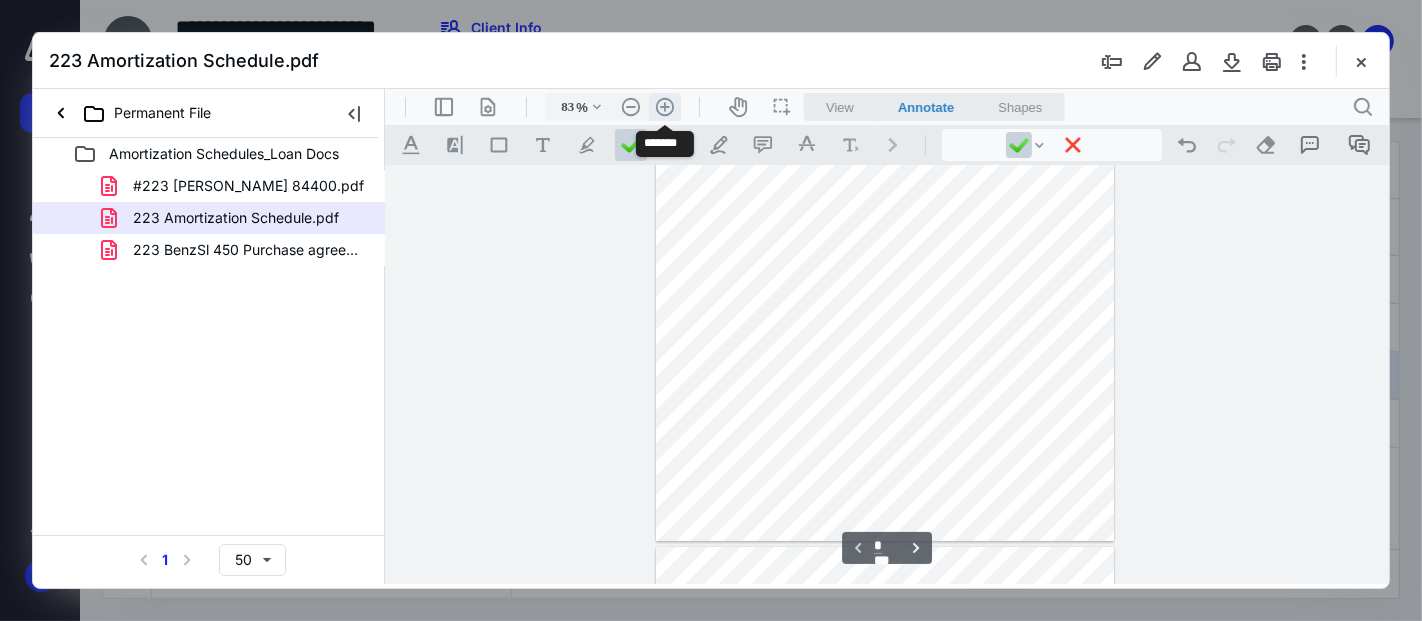 click on ".cls-1{fill:#abb0c4;} icon - header - zoom - in - line" at bounding box center (664, 106) 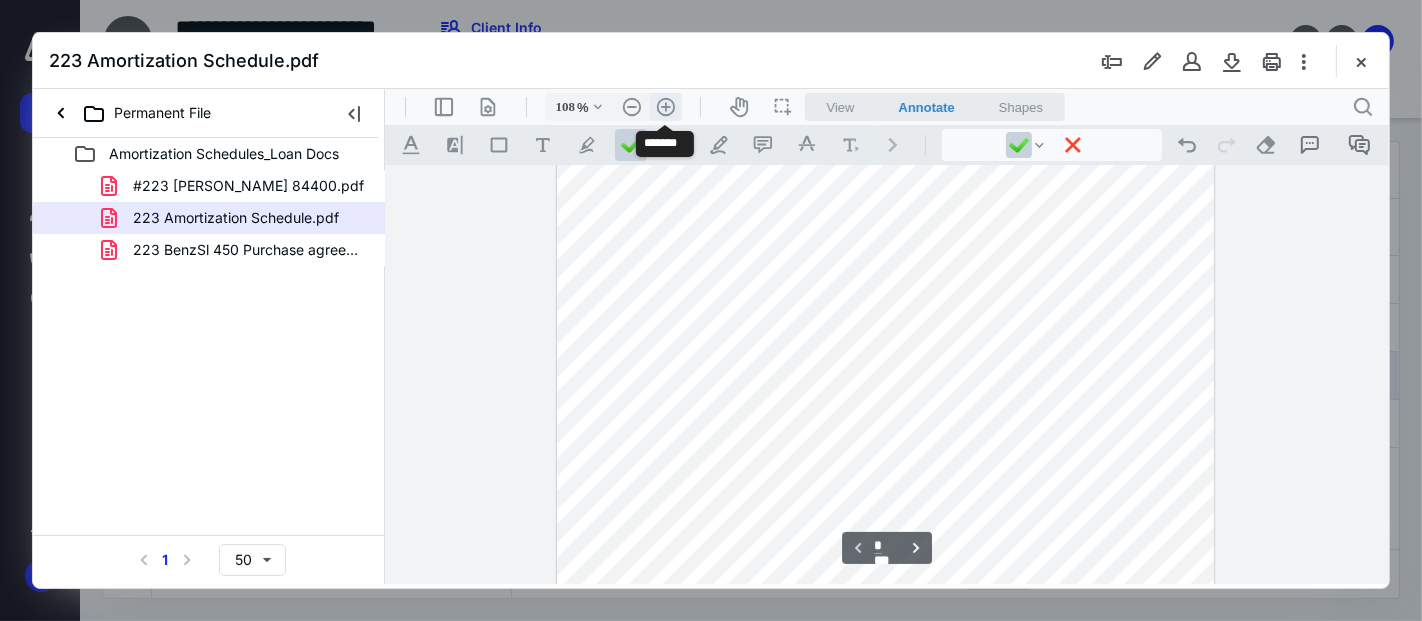click on ".cls-1{fill:#abb0c4;} icon - header - zoom - in - line" at bounding box center [665, 106] 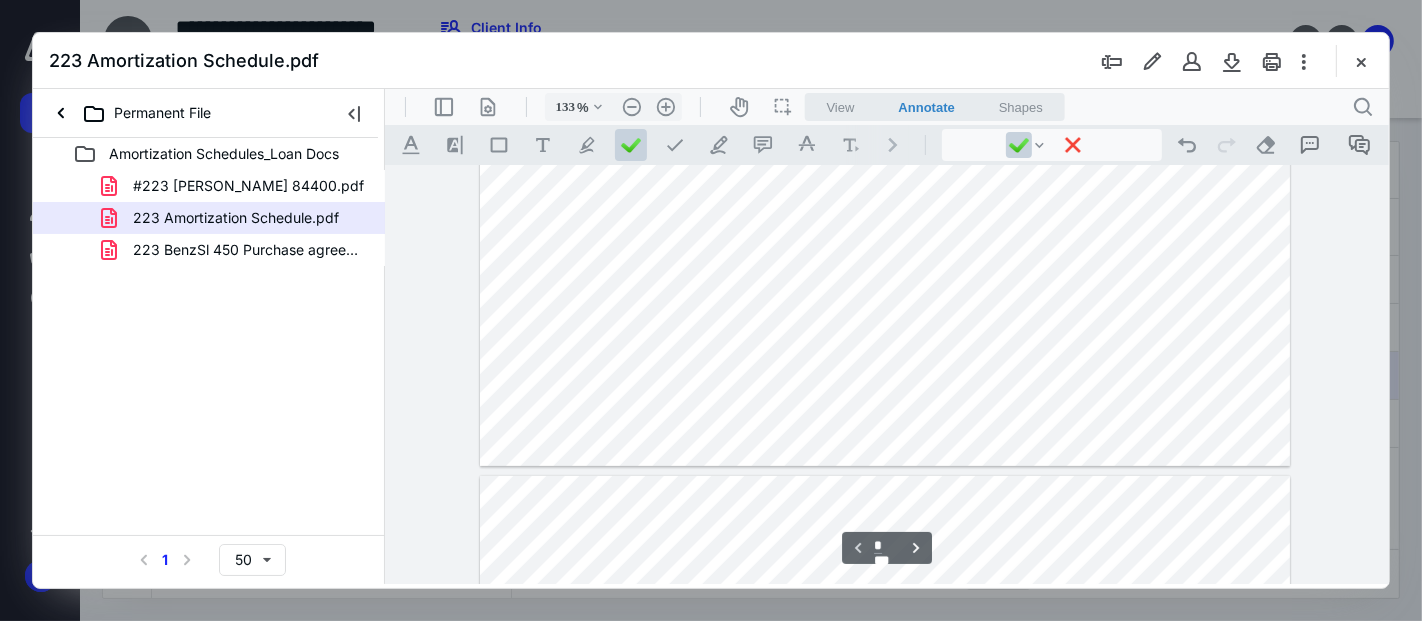 scroll, scrollTop: 790, scrollLeft: 0, axis: vertical 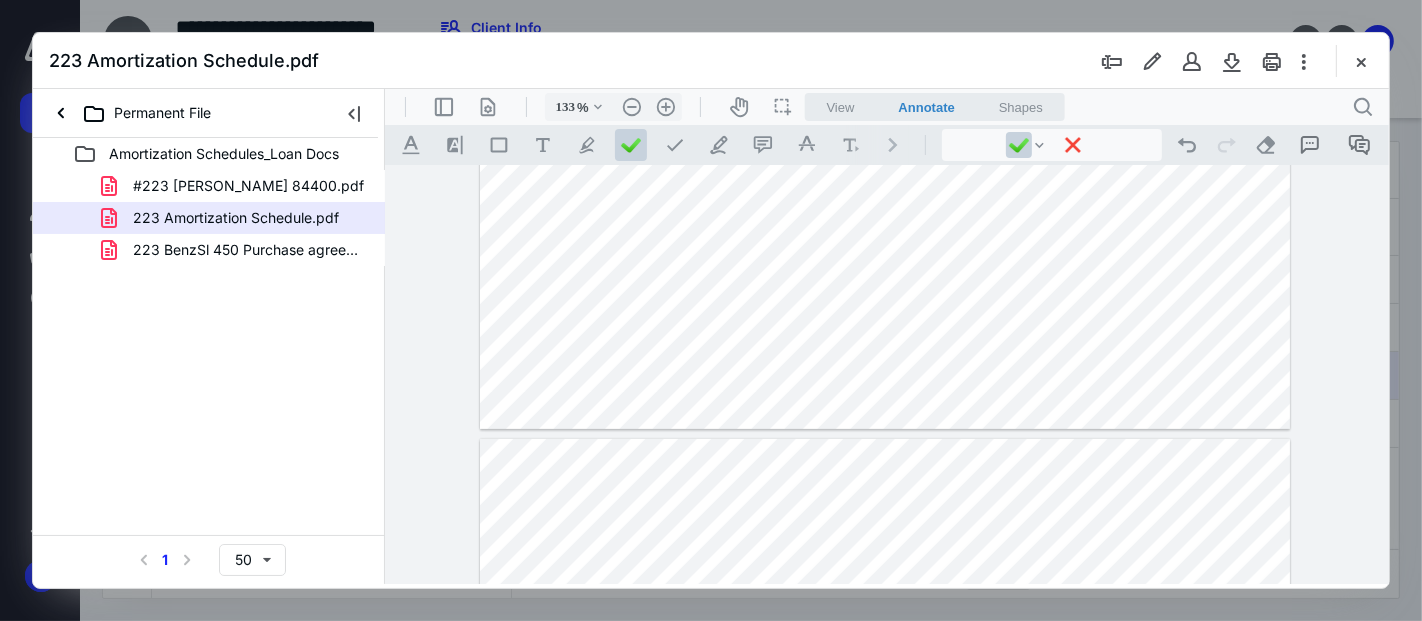 click at bounding box center (884, -97) 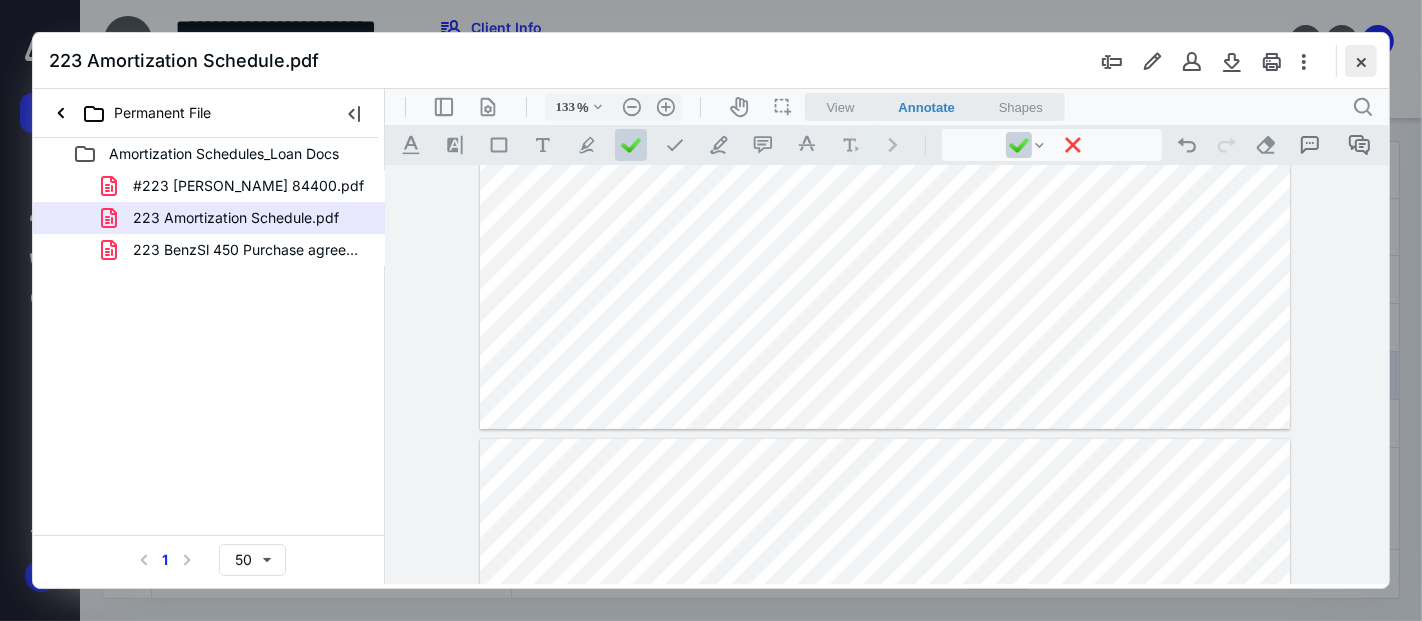 click at bounding box center [1361, 61] 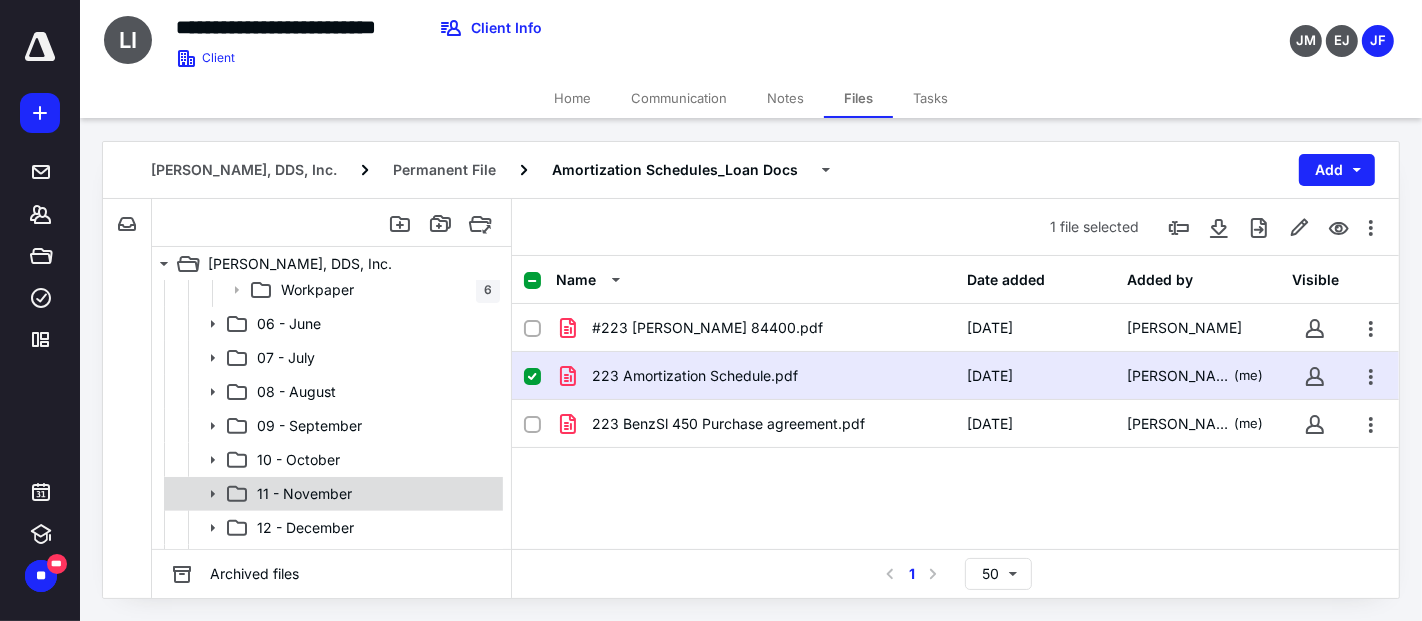 scroll, scrollTop: 543, scrollLeft: 0, axis: vertical 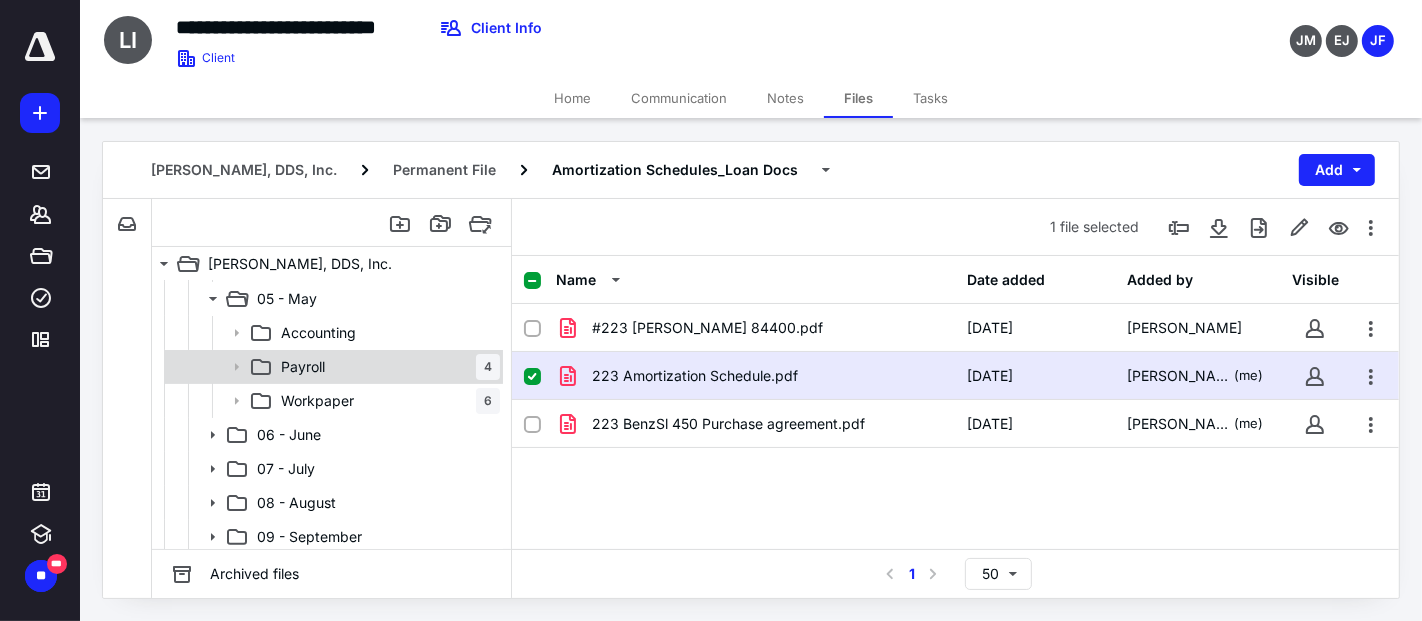 click on "Payroll 4" at bounding box center (386, 367) 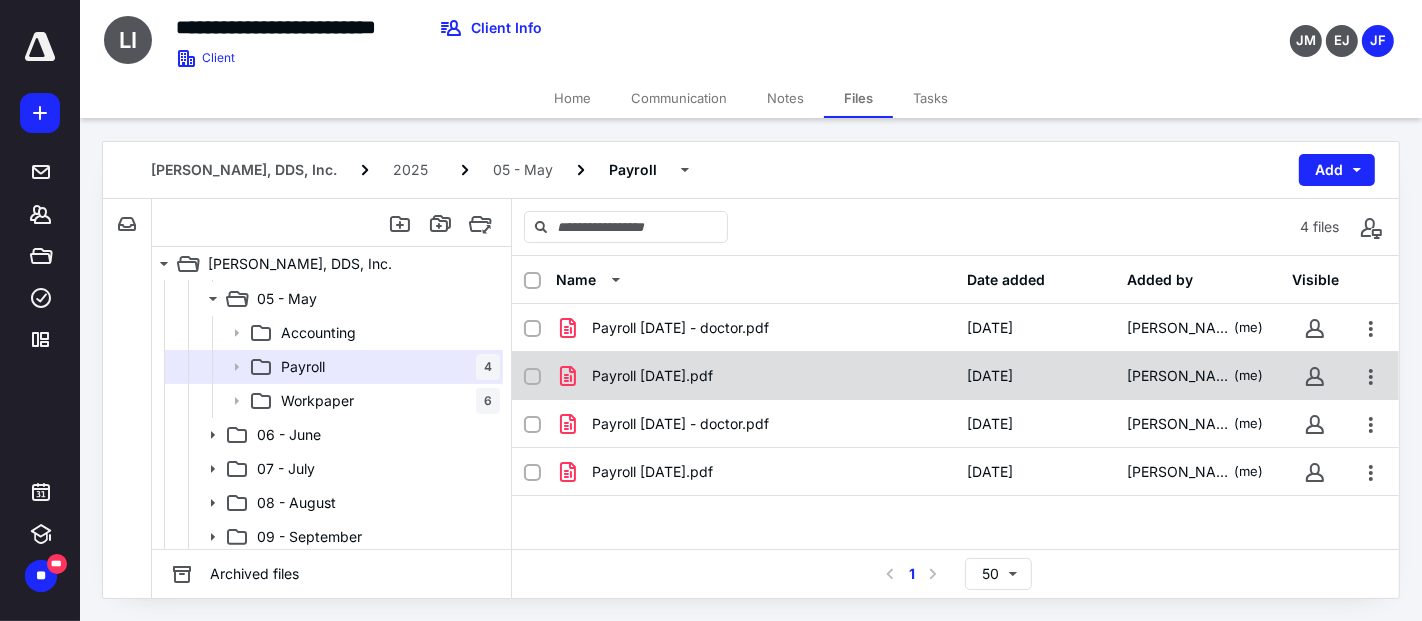 click on "Payroll [DATE].pdf" at bounding box center (756, 376) 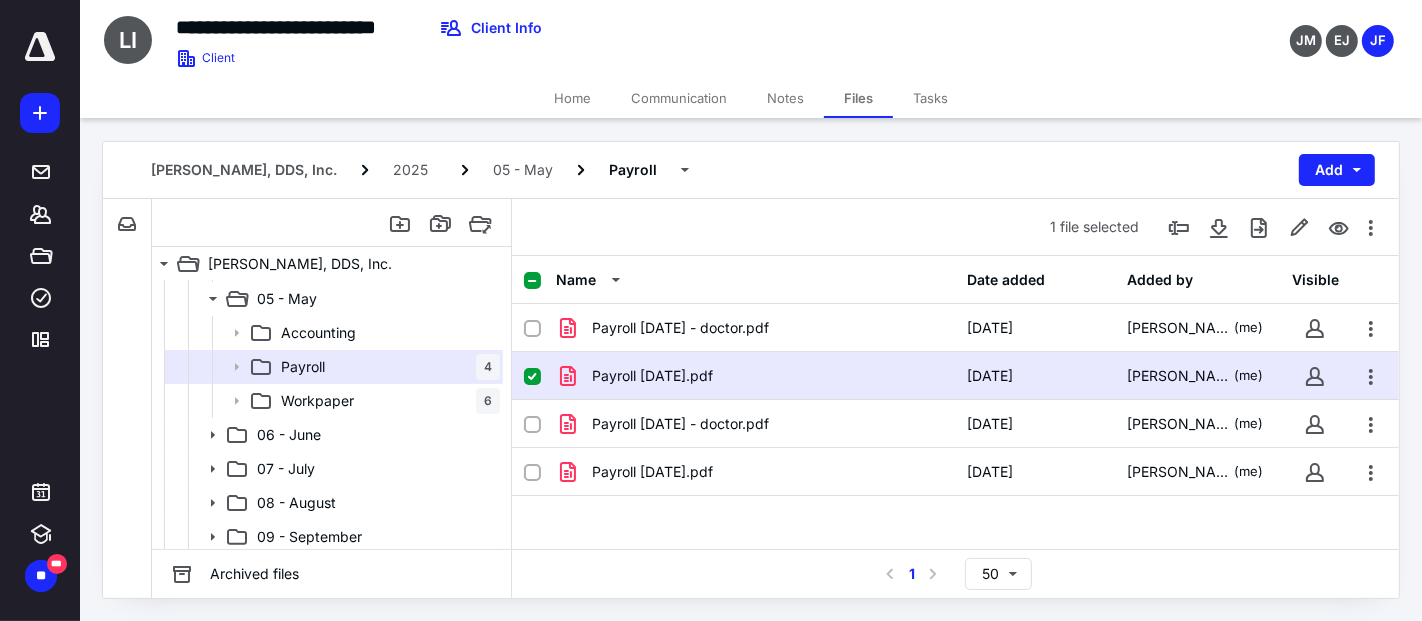 click on "Payroll [DATE].pdf" at bounding box center [756, 376] 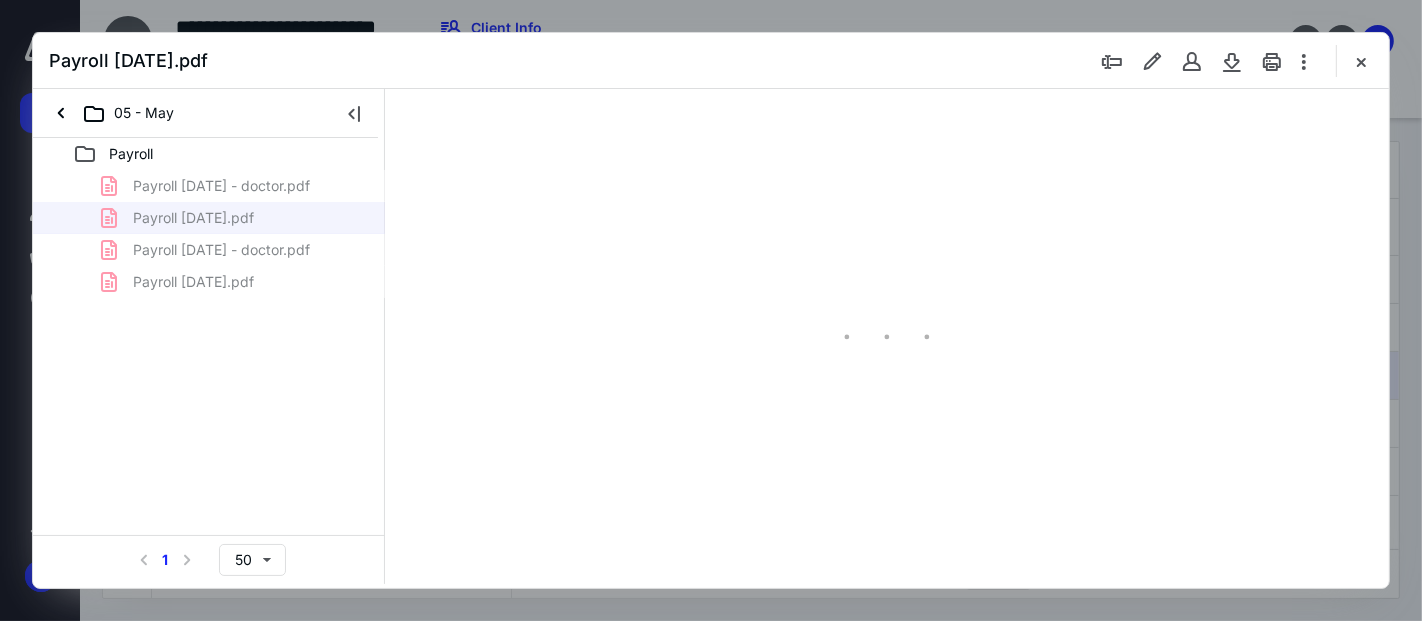 scroll, scrollTop: 0, scrollLeft: 0, axis: both 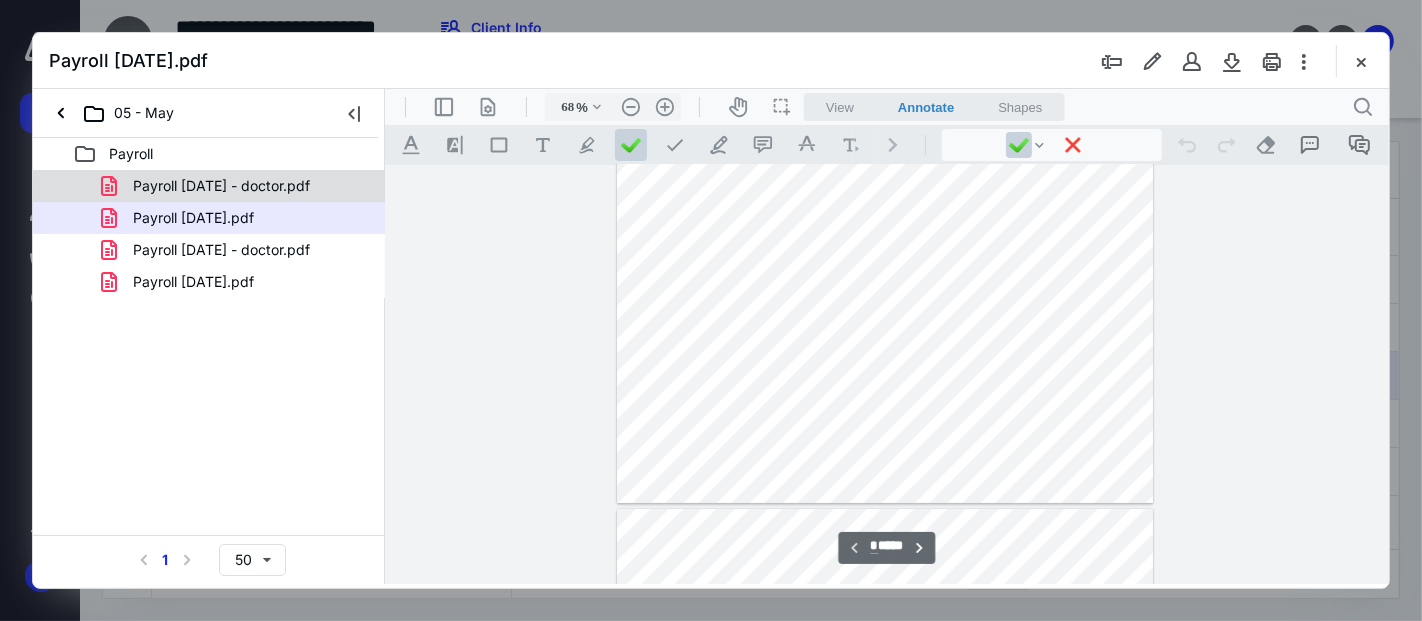 click on "Payroll [DATE] - doctor.pdf" at bounding box center (221, 186) 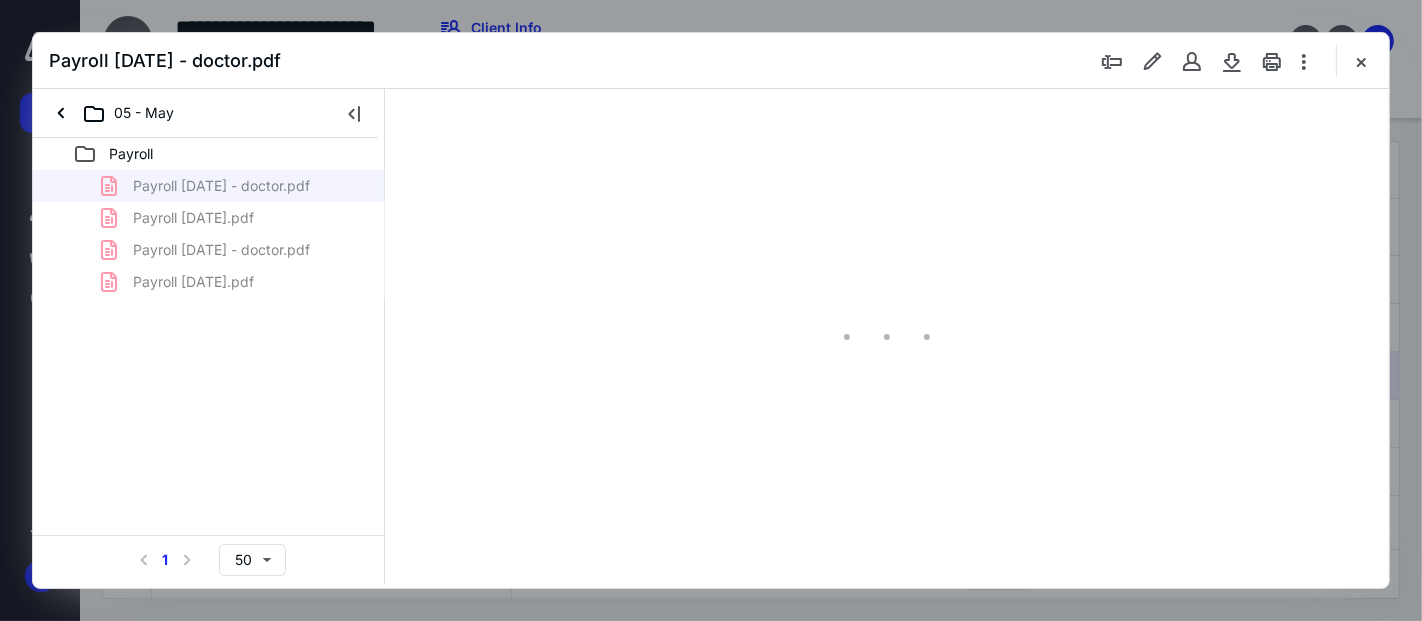 scroll, scrollTop: 79, scrollLeft: 0, axis: vertical 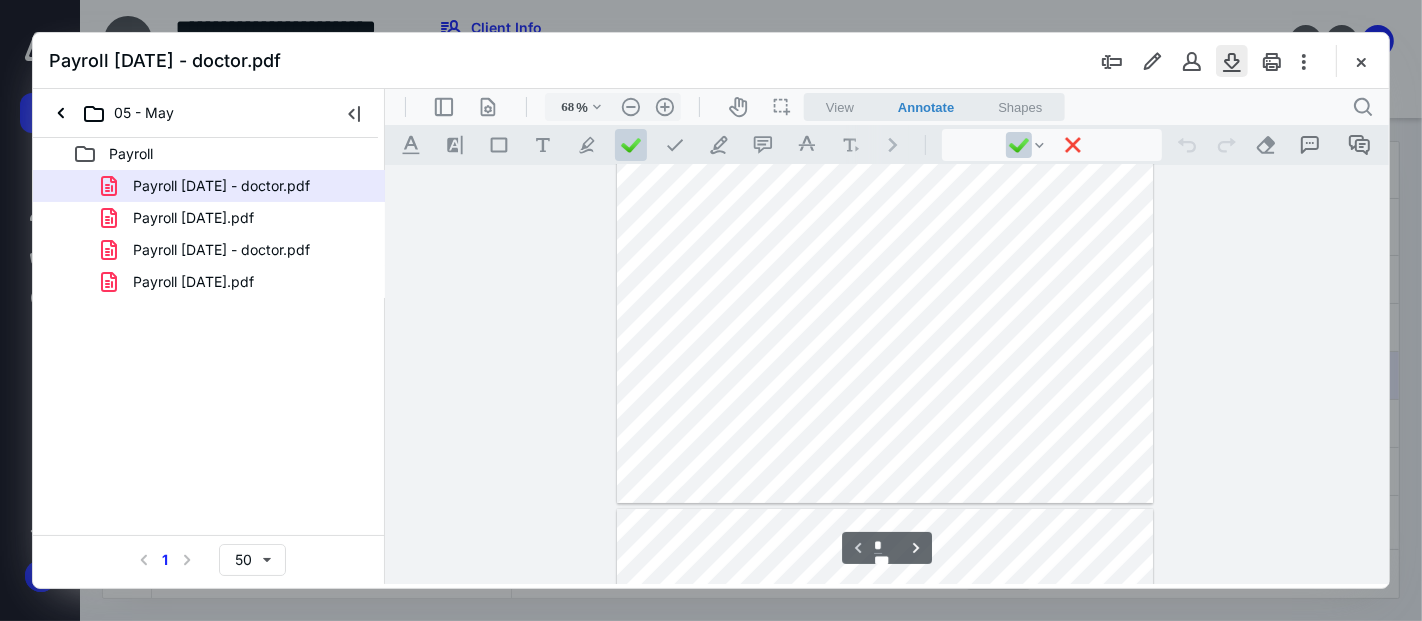 click at bounding box center [1232, 61] 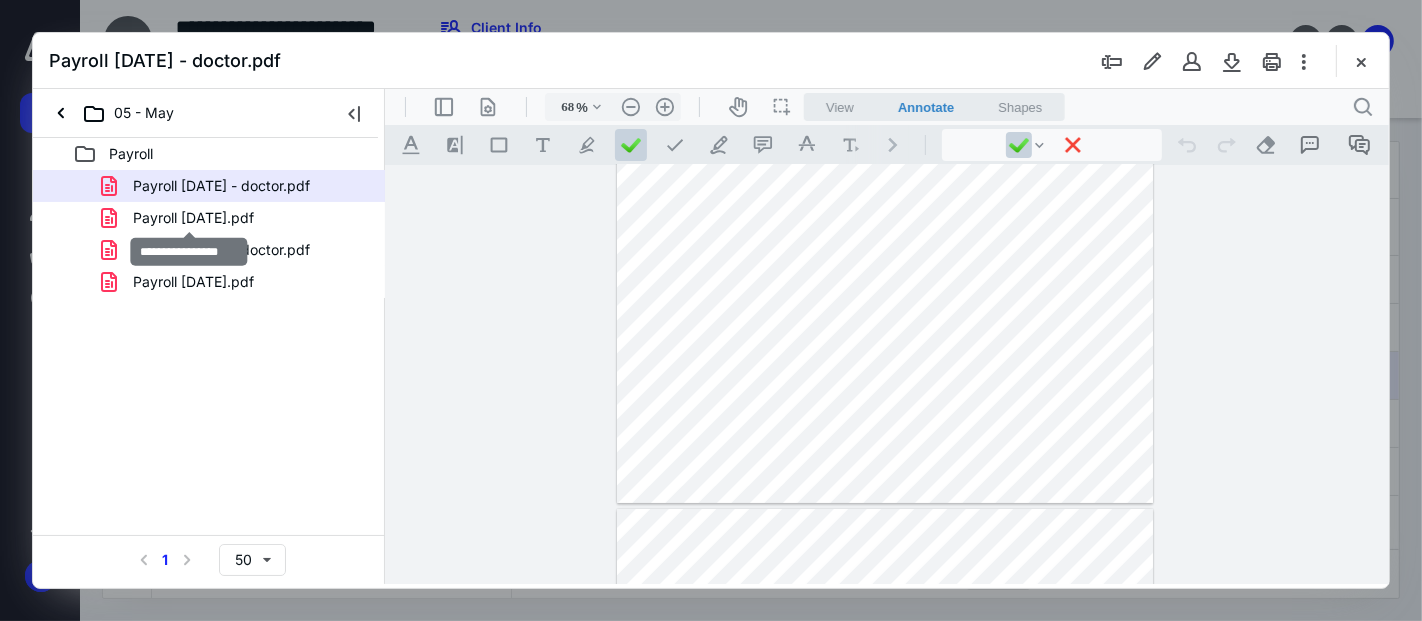 drag, startPoint x: 202, startPoint y: 215, endPoint x: 200, endPoint y: 245, distance: 30.066593 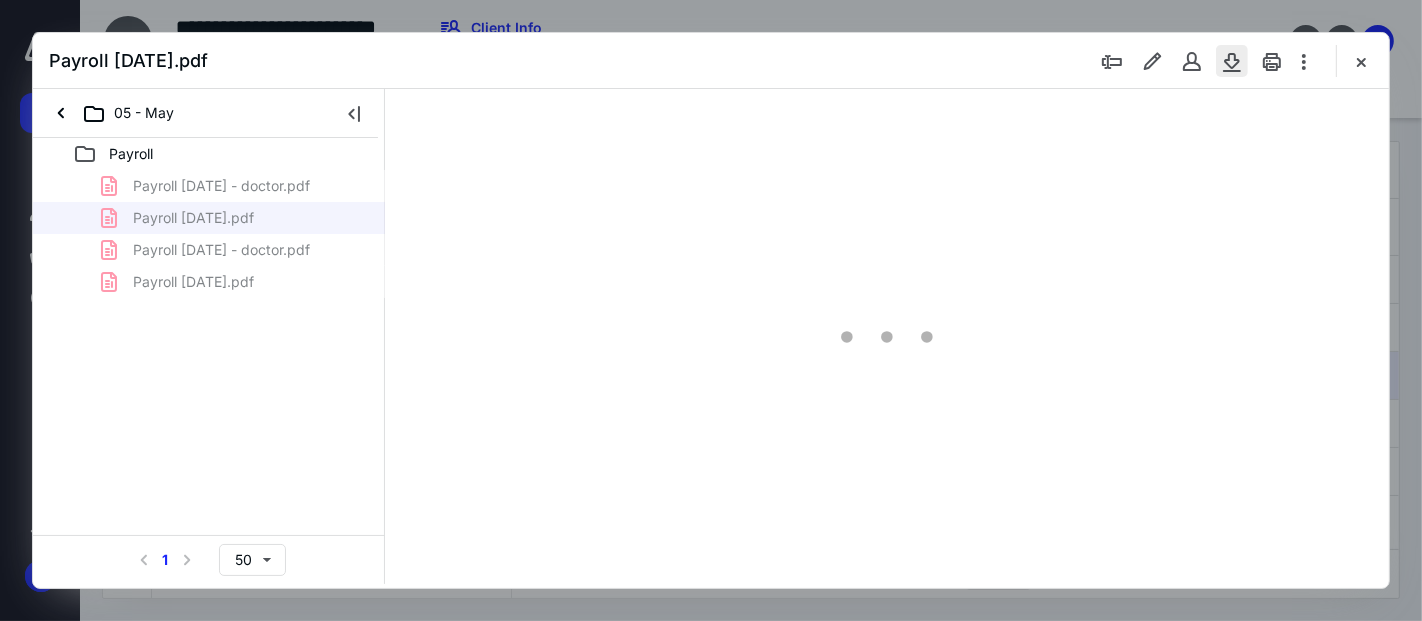 scroll, scrollTop: 79, scrollLeft: 0, axis: vertical 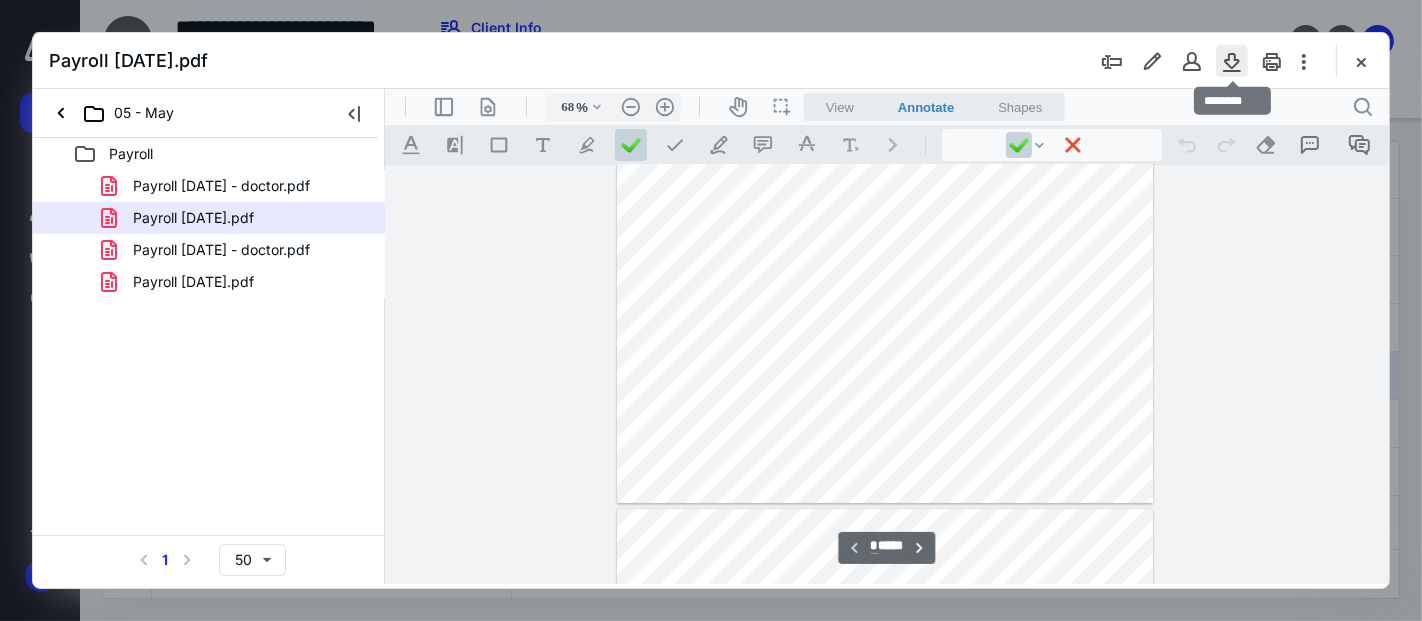 click at bounding box center (1232, 61) 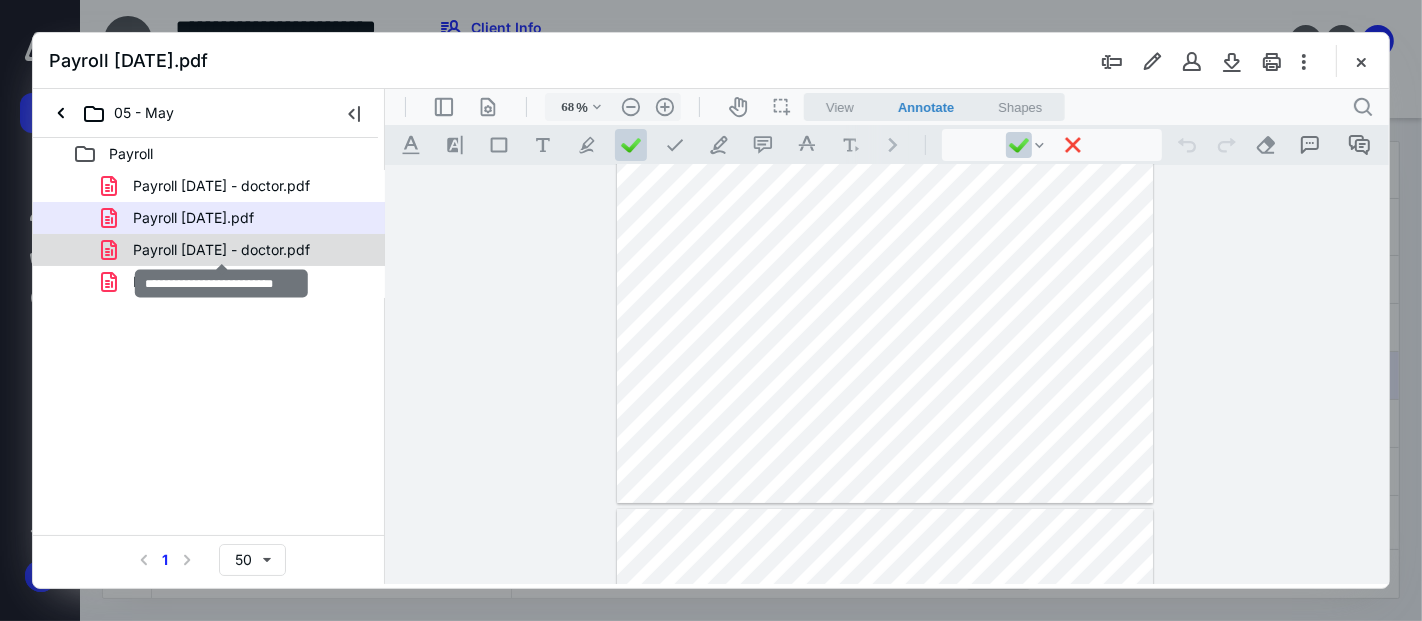 click on "Payroll [DATE] - doctor.pdf" at bounding box center [221, 250] 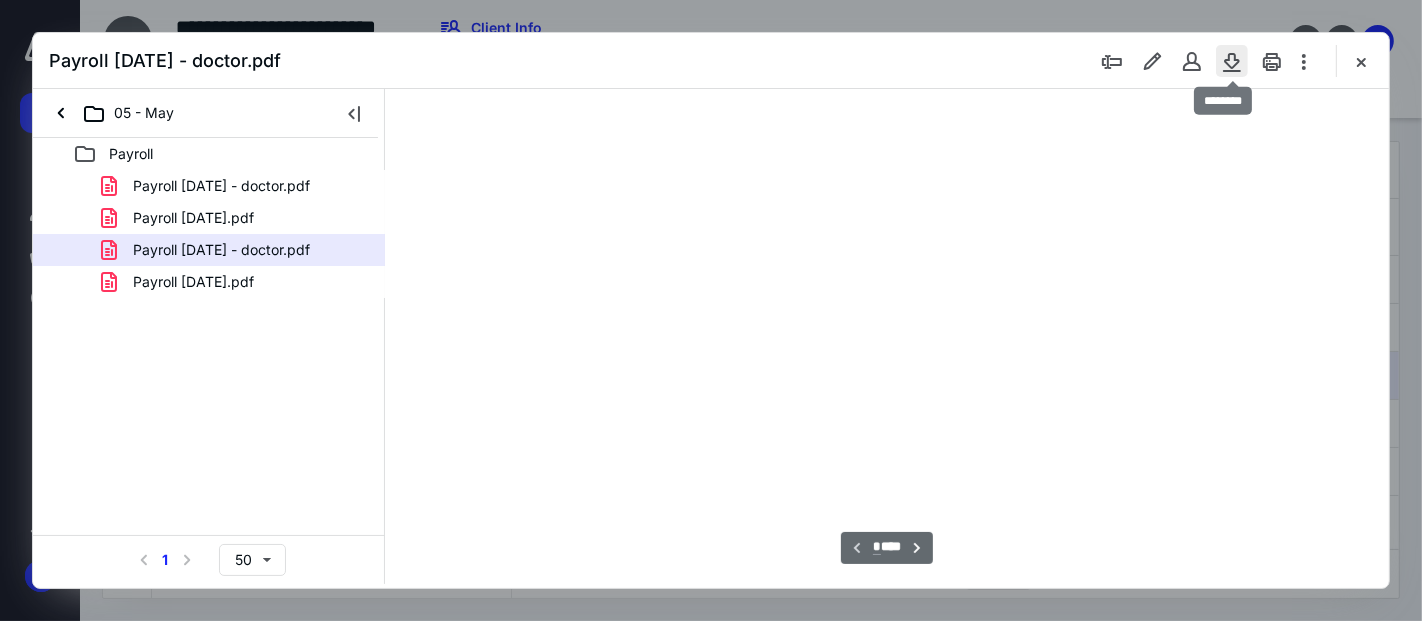 scroll, scrollTop: 79, scrollLeft: 0, axis: vertical 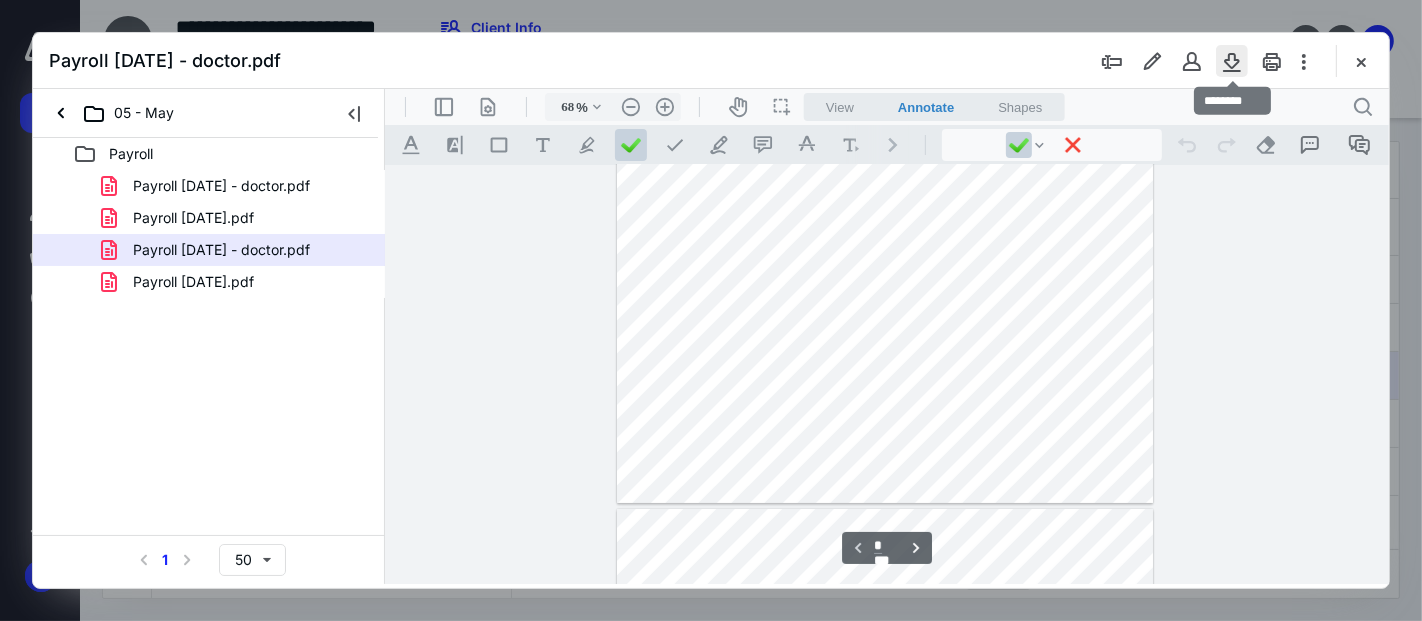 click at bounding box center (1232, 61) 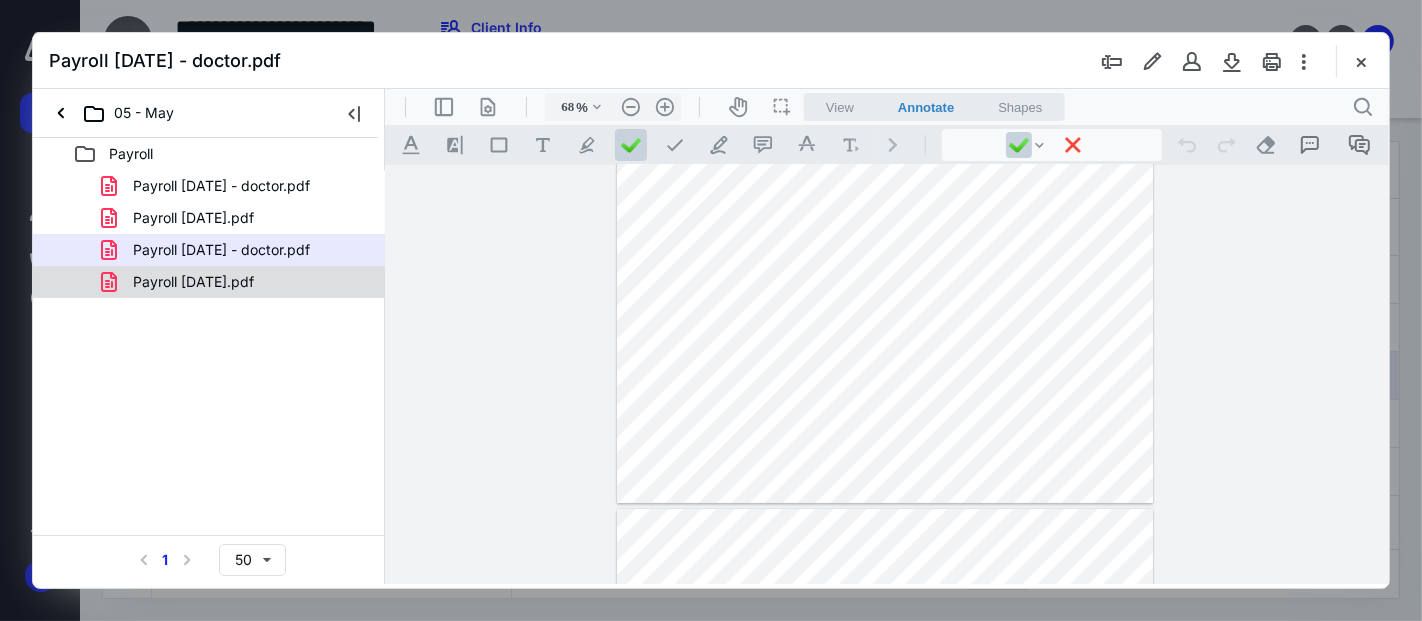 click on "Payroll [DATE].pdf" at bounding box center (193, 282) 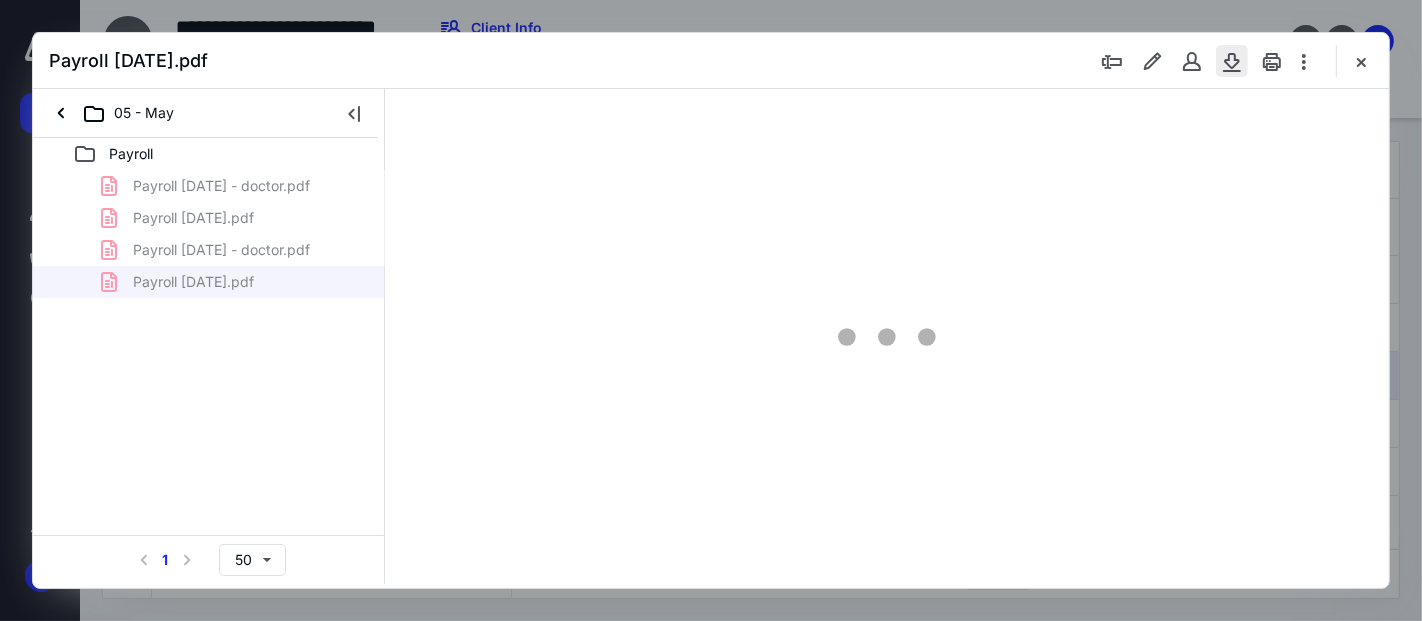 type on "68" 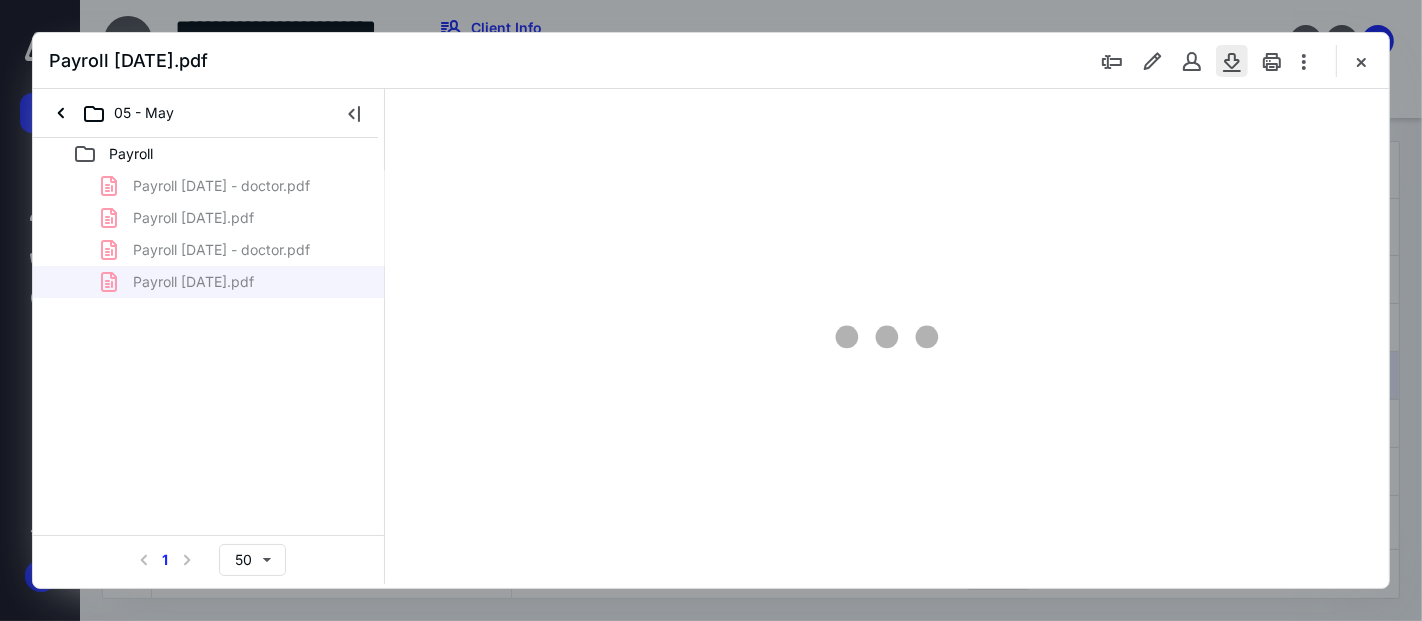 scroll, scrollTop: 79, scrollLeft: 0, axis: vertical 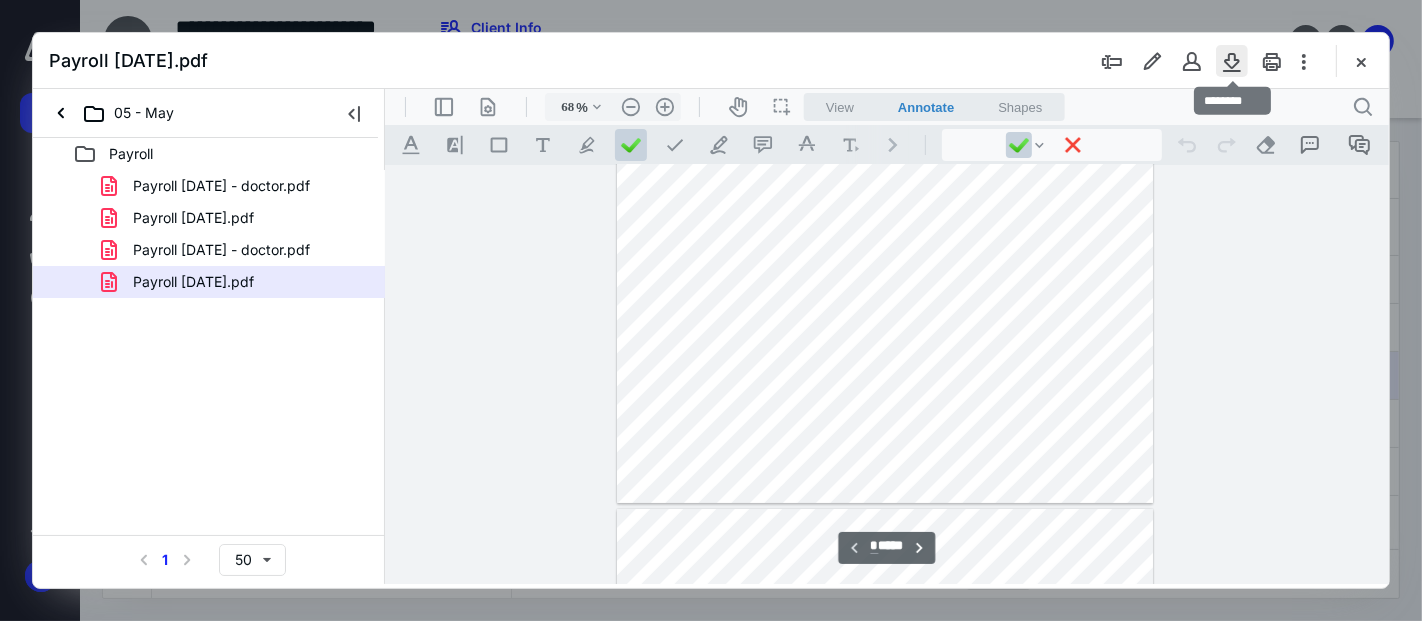 click at bounding box center [1232, 61] 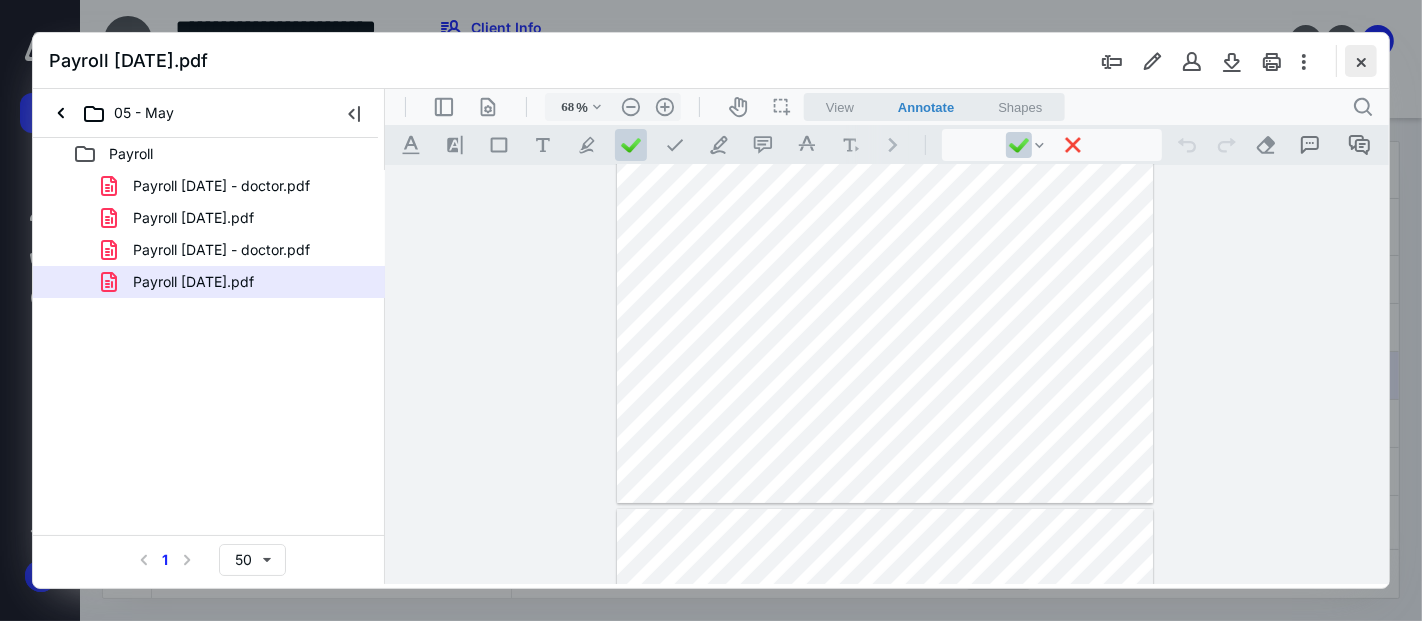 click at bounding box center [1361, 61] 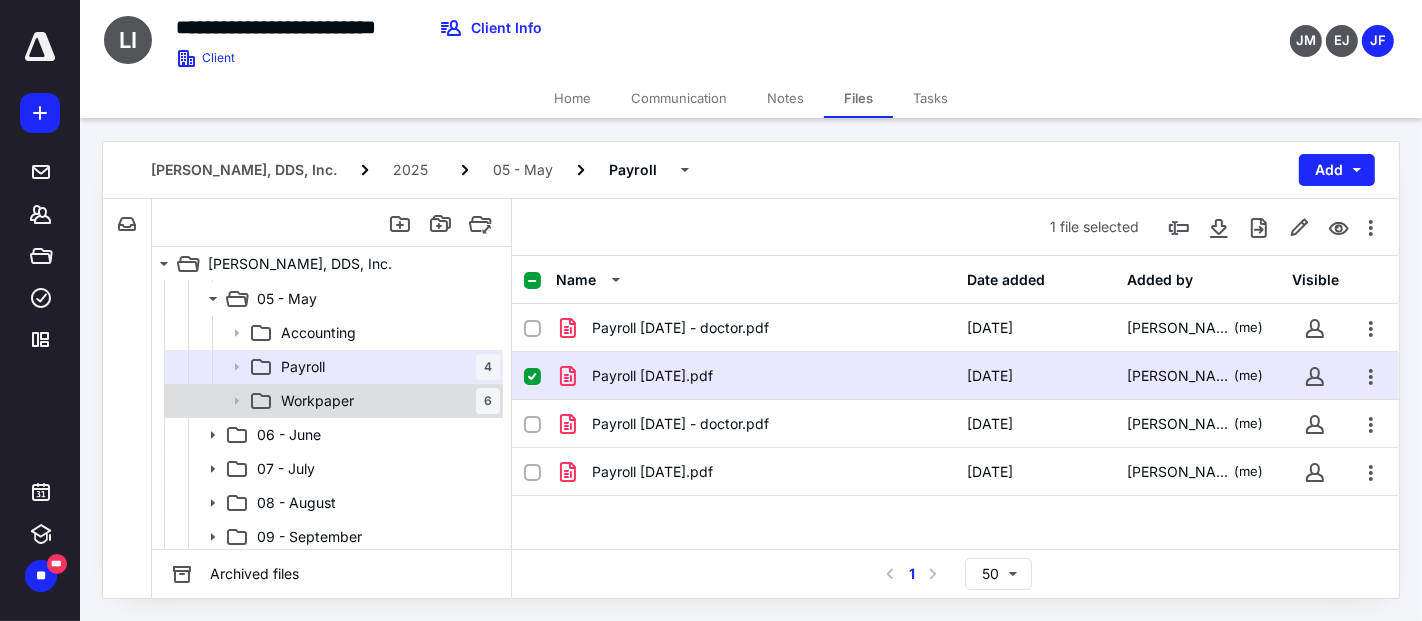 click on "Workpaper 6" at bounding box center [386, 401] 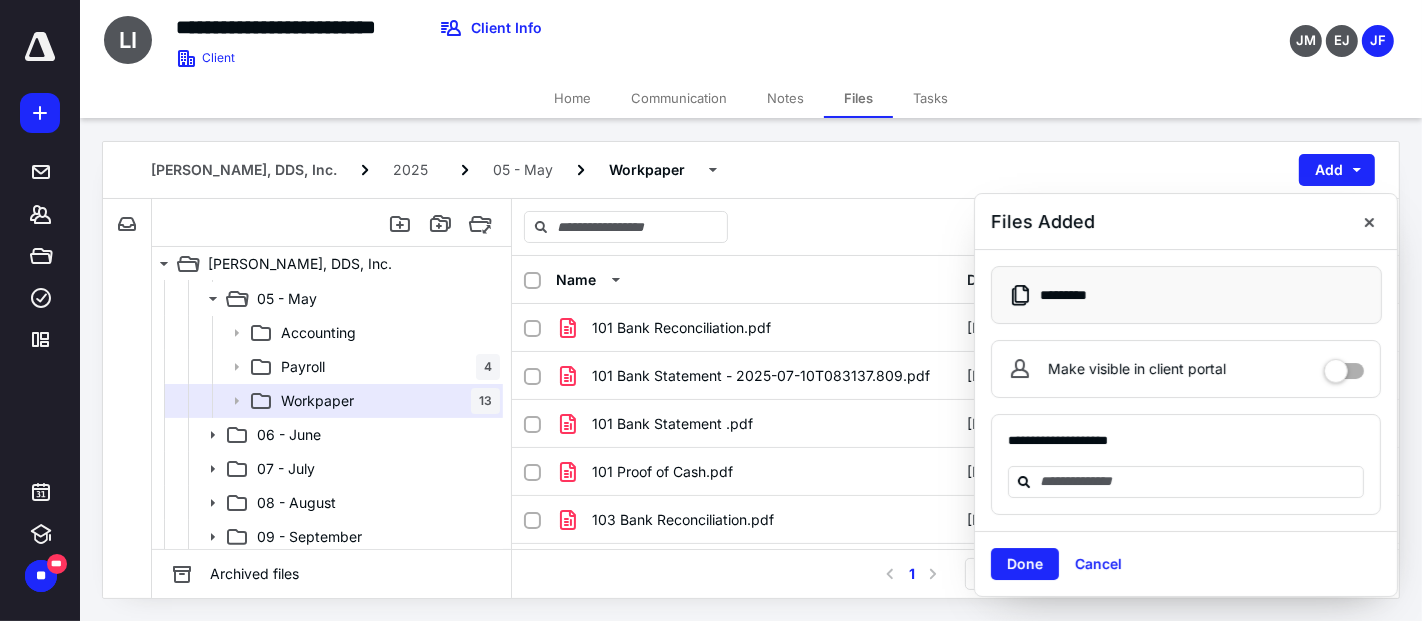 click at bounding box center [1369, 222] 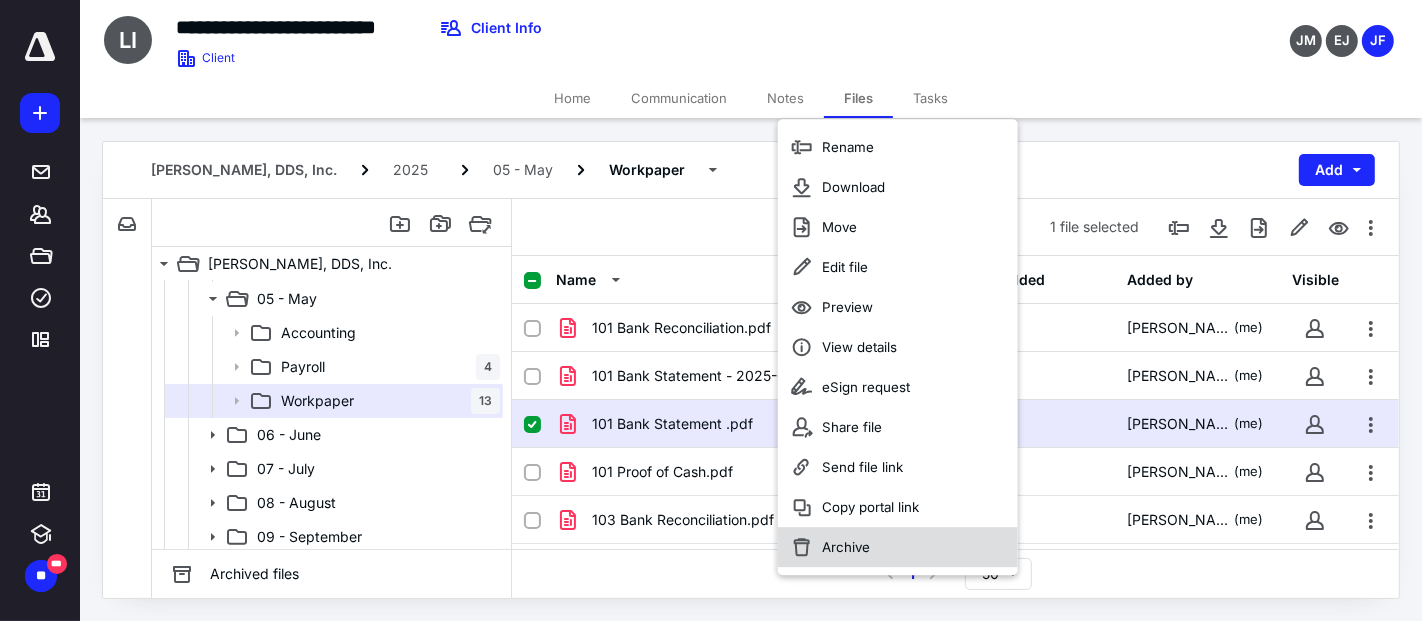 click on "Archive" at bounding box center [898, 547] 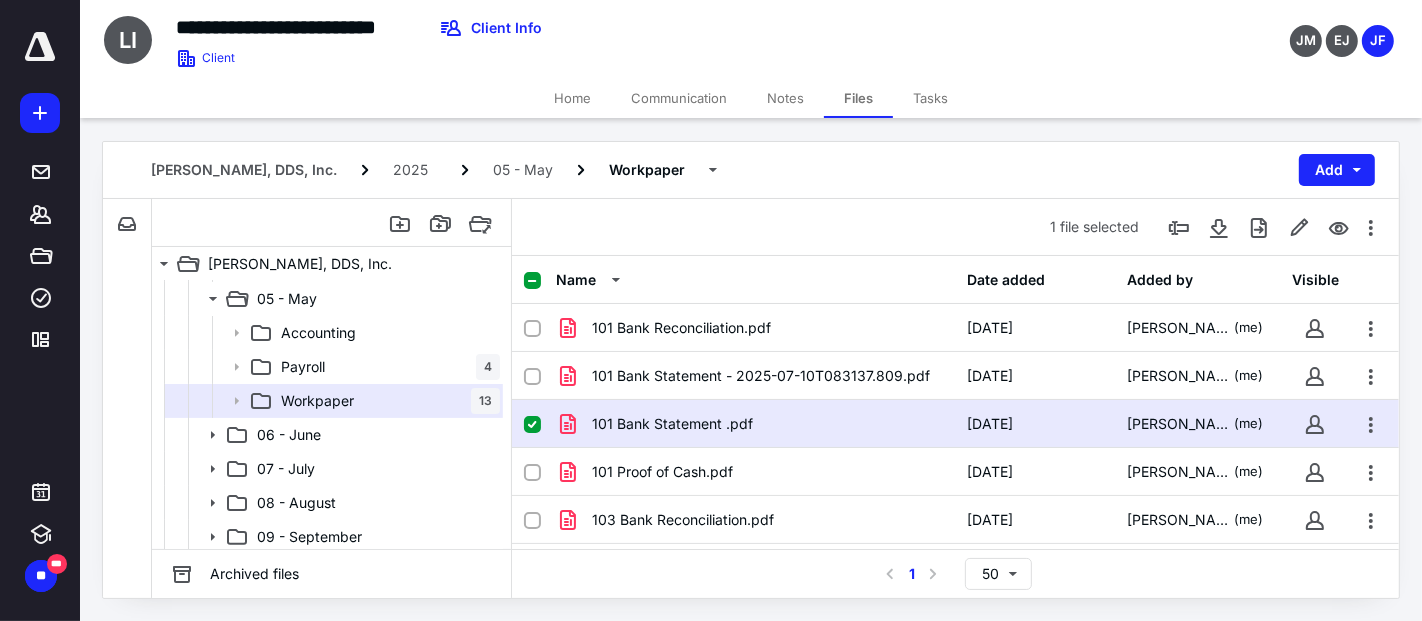 checkbox on "false" 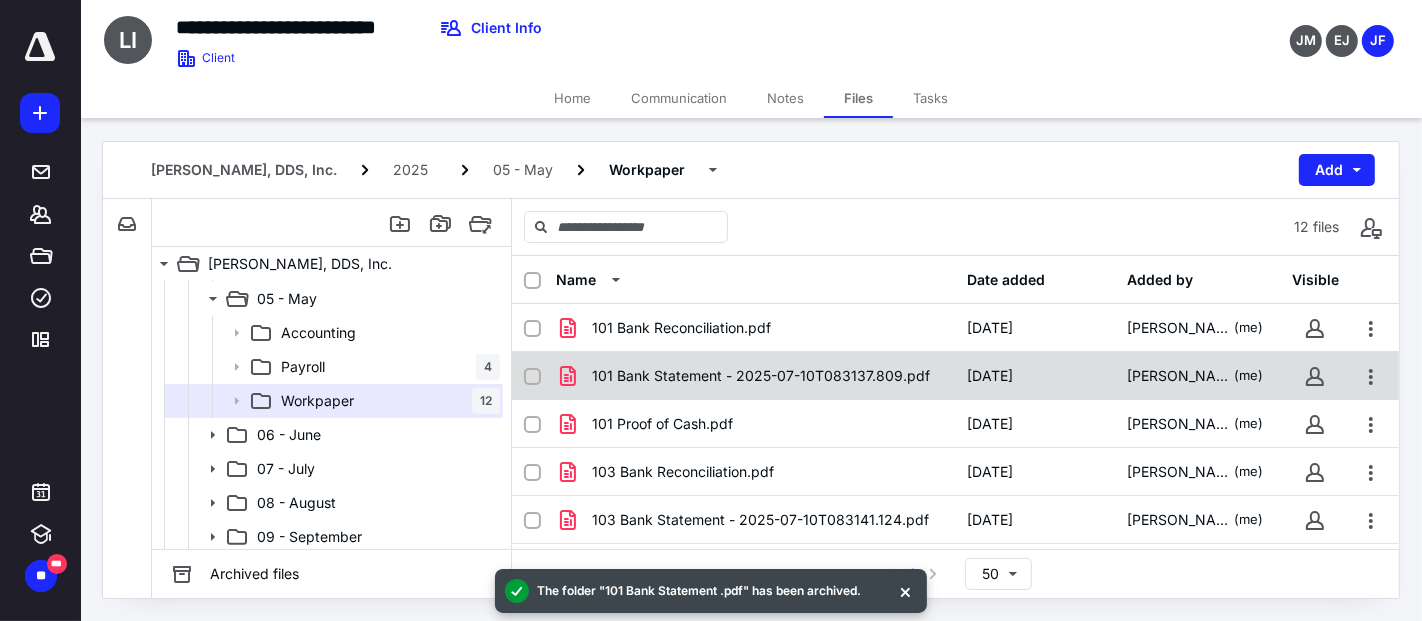 checkbox on "true" 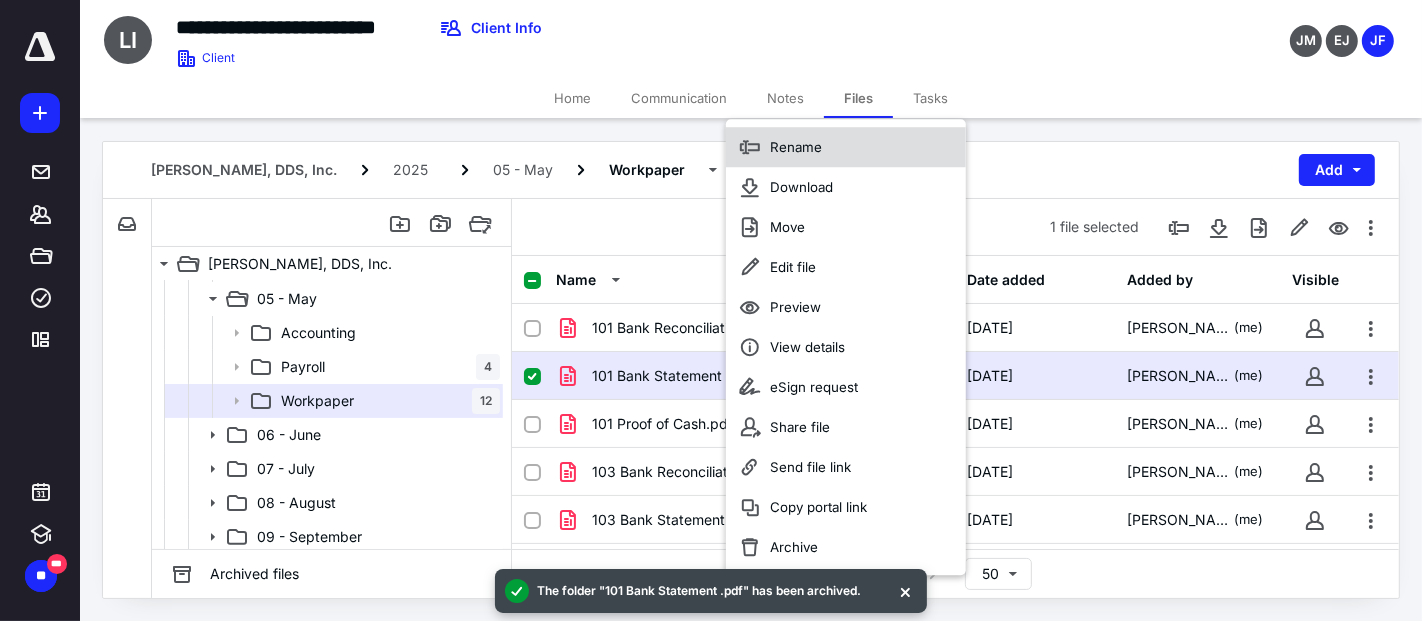 click on "Rename" at bounding box center [846, 147] 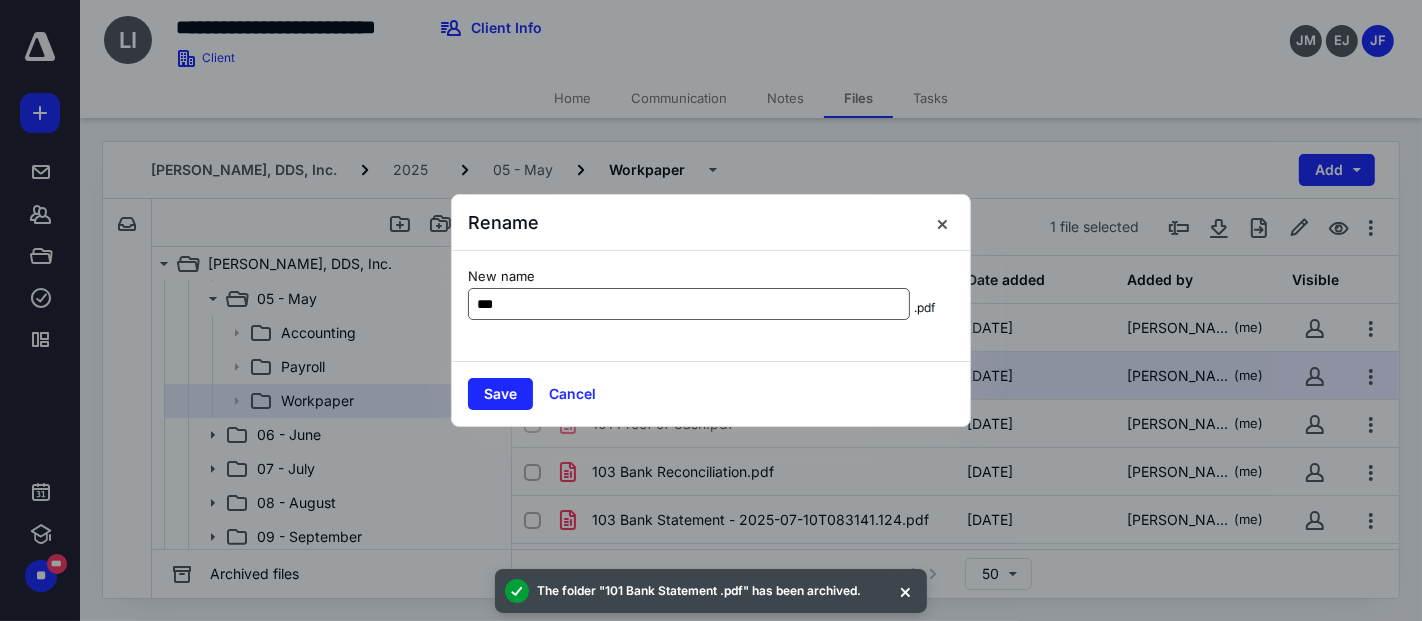 type on "**********" 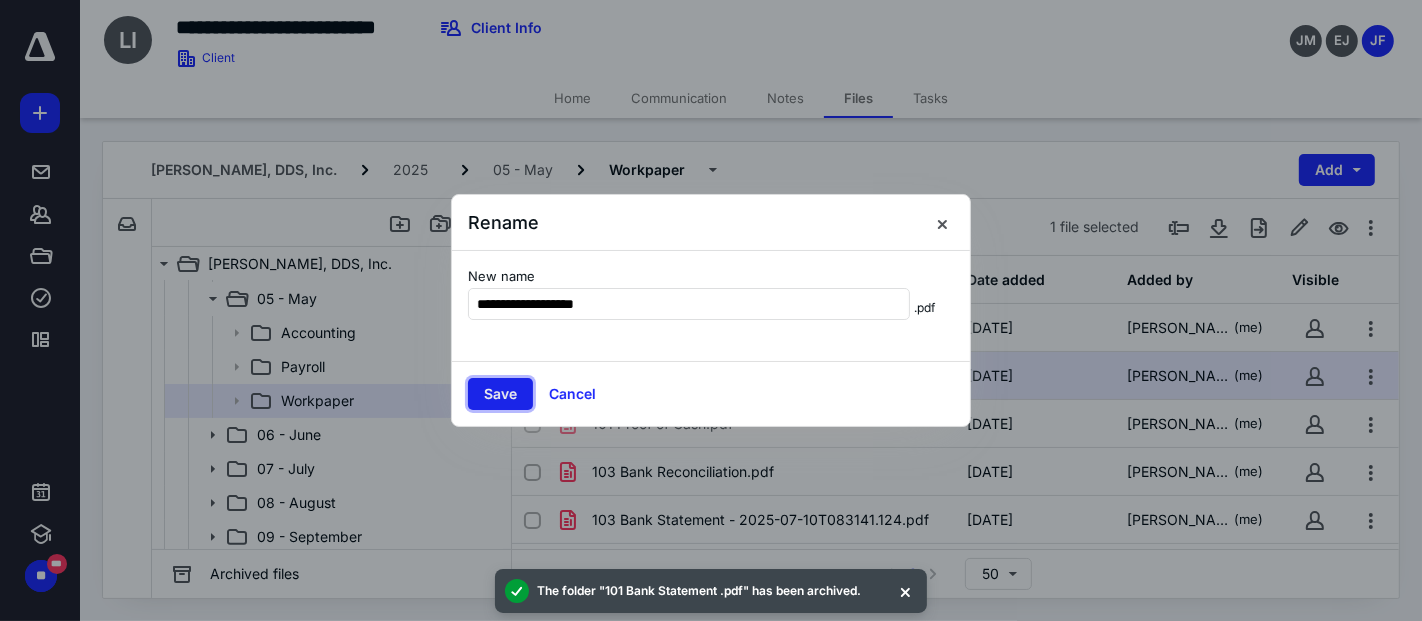 click on "Save" at bounding box center (500, 394) 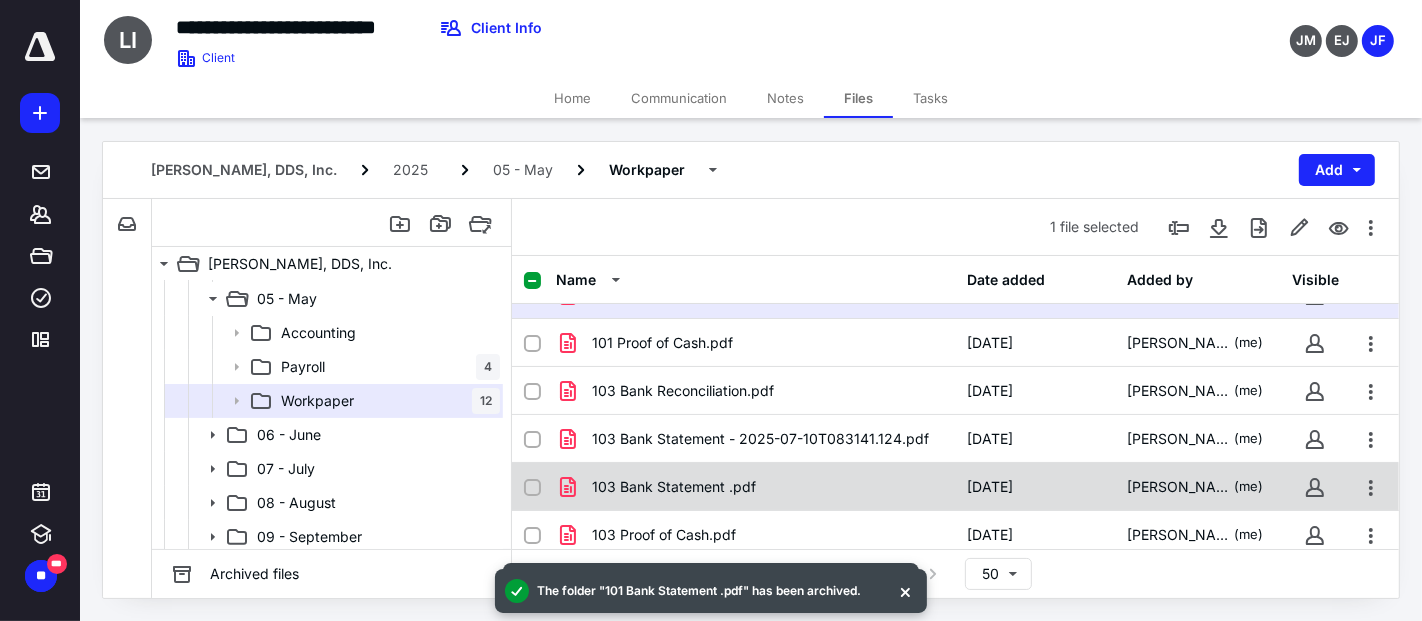 scroll, scrollTop: 111, scrollLeft: 0, axis: vertical 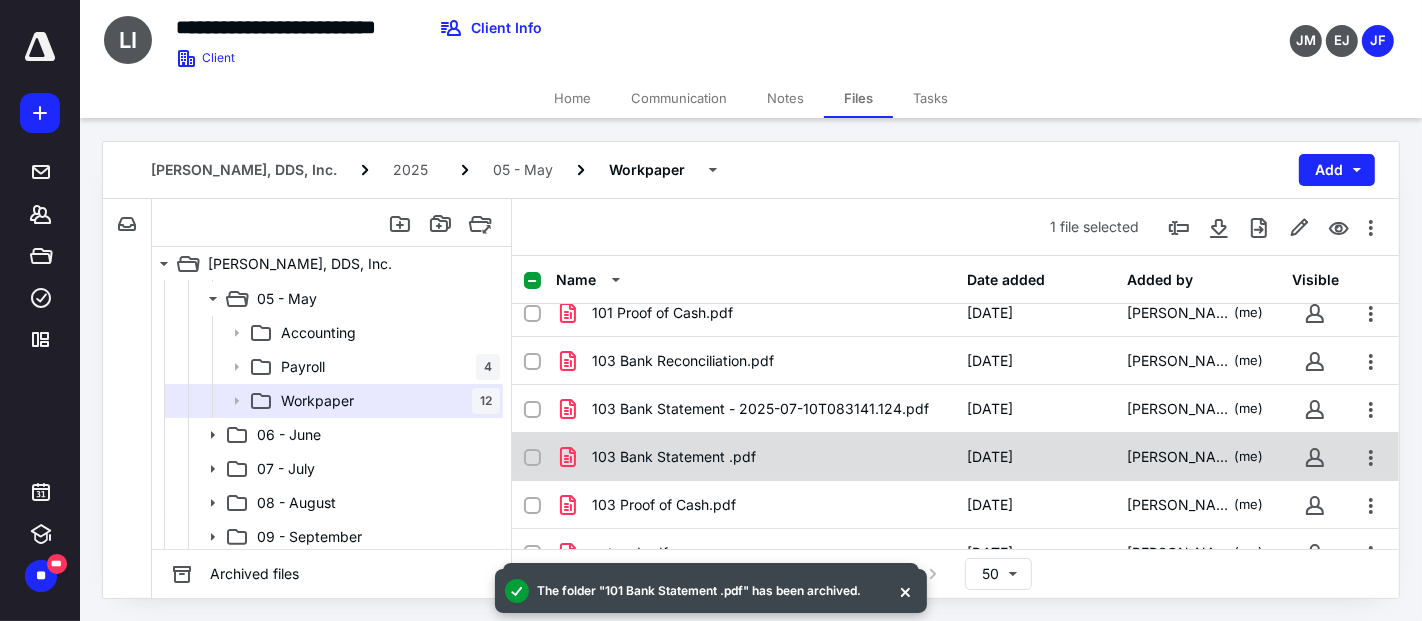 checkbox on "true" 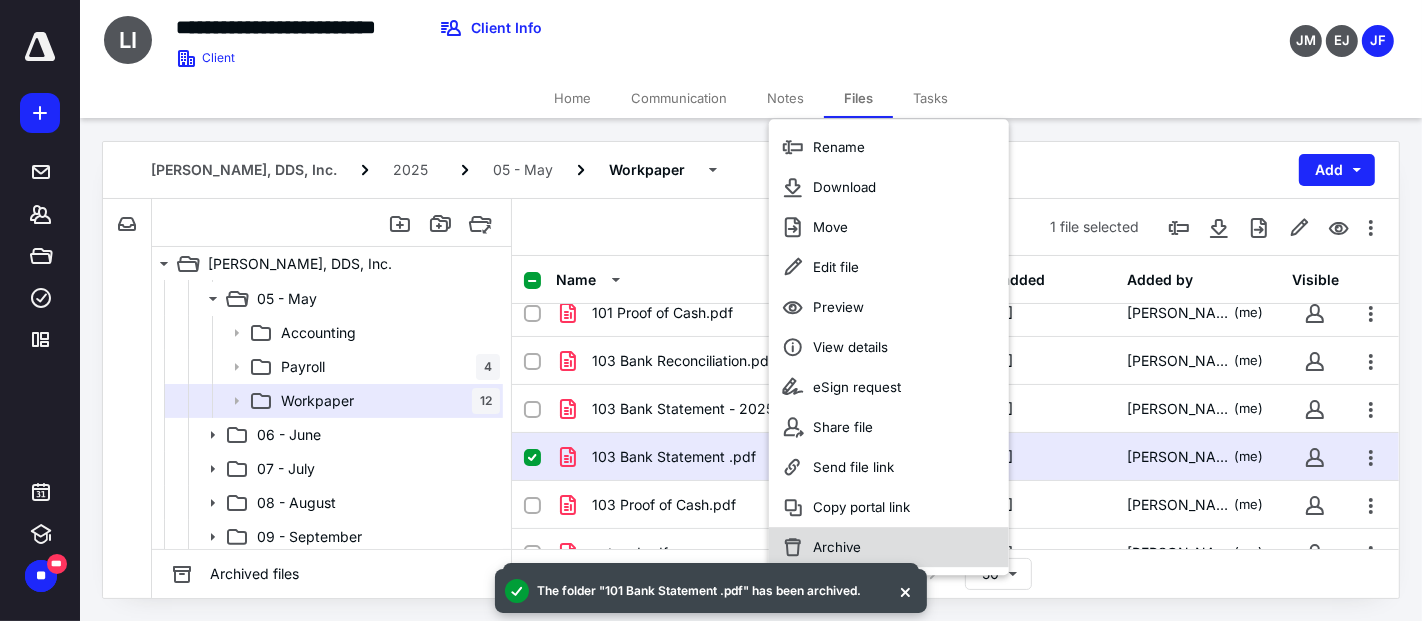 click on "Archive" at bounding box center (889, 547) 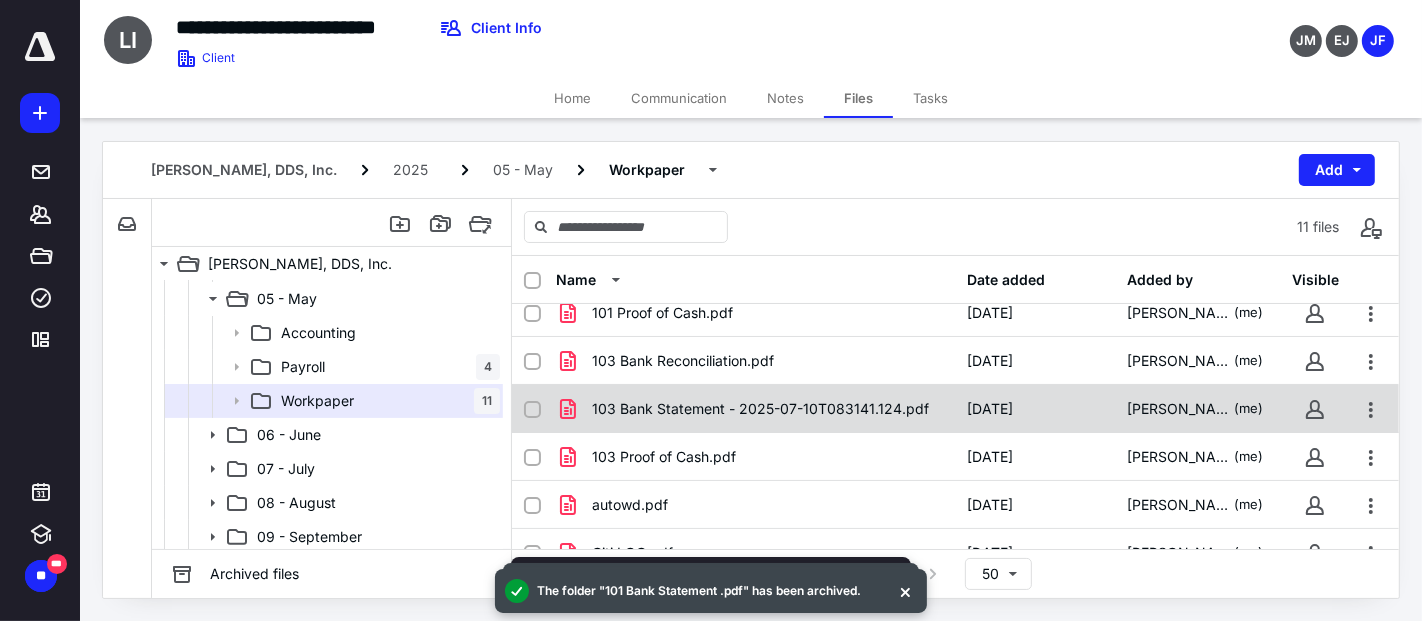checkbox on "true" 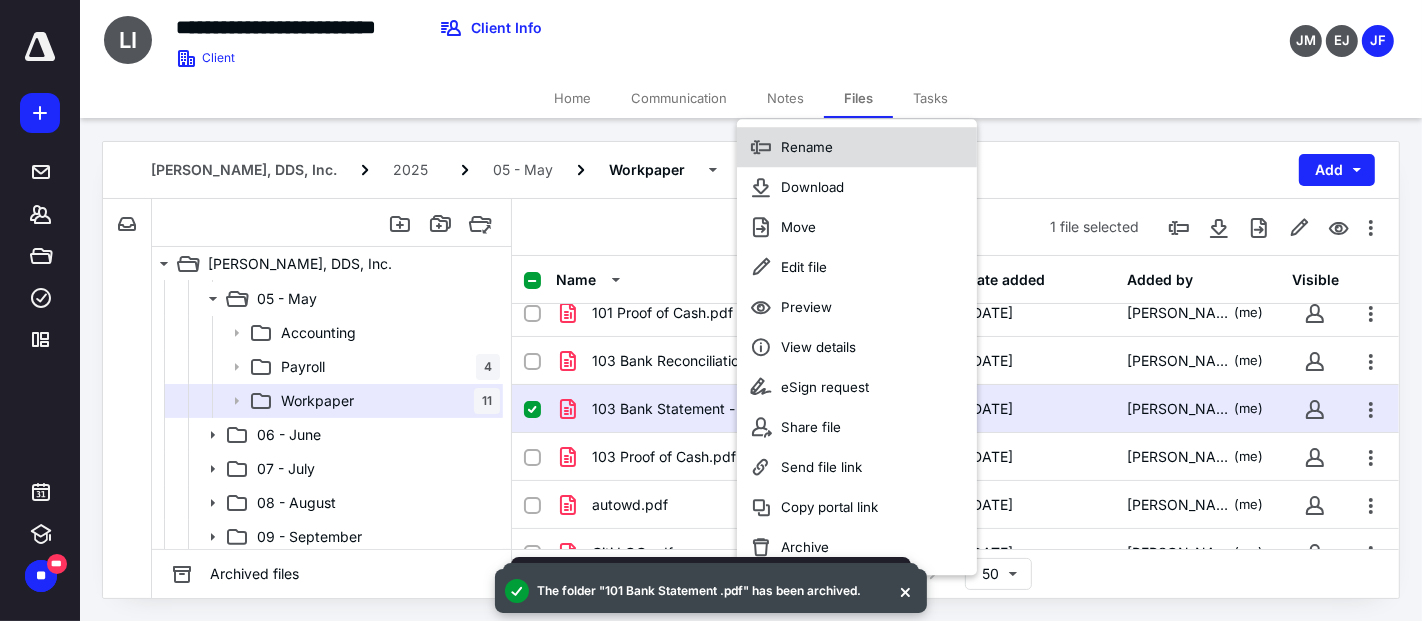 click on "Rename" at bounding box center (807, 147) 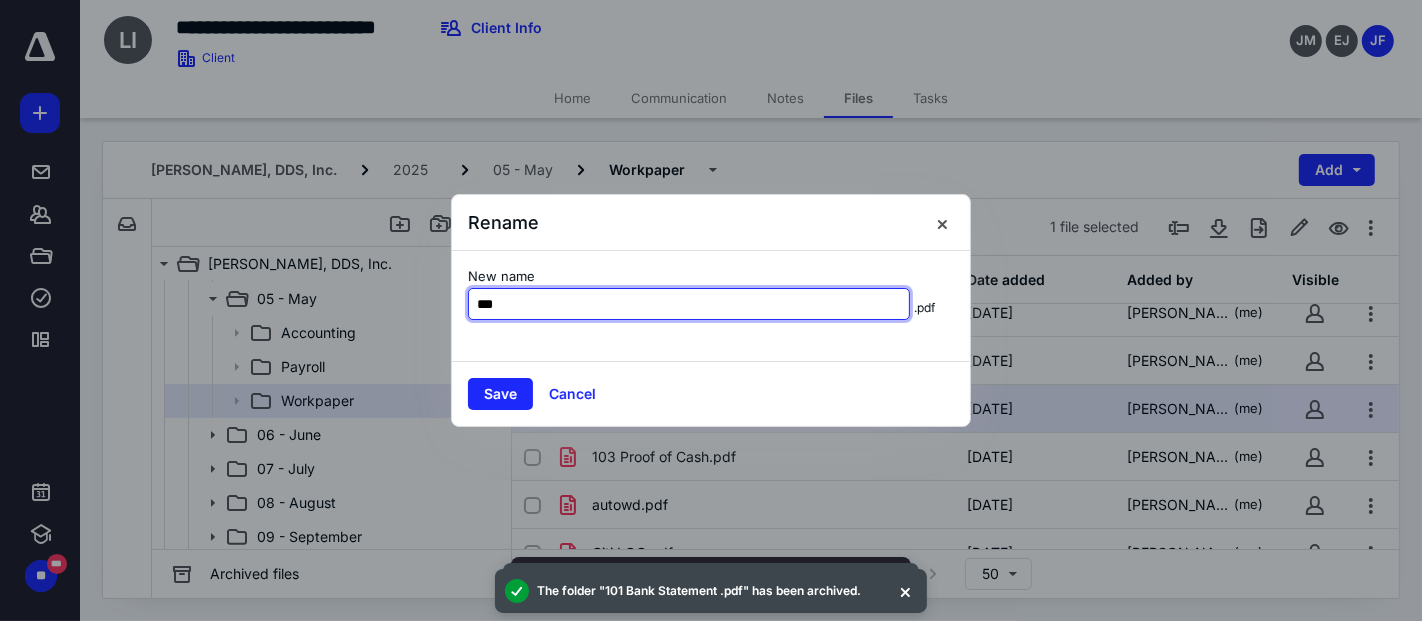 drag, startPoint x: 811, startPoint y: 173, endPoint x: 568, endPoint y: 302, distance: 275.11816 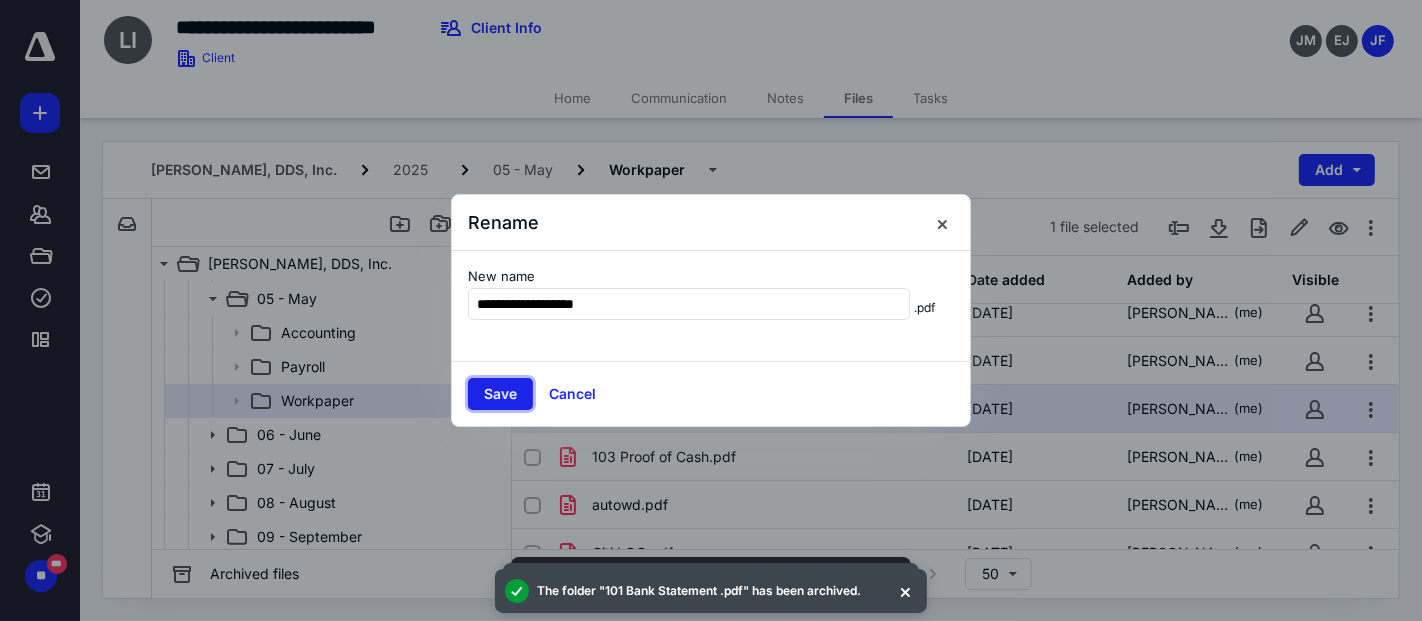 click on "Save" at bounding box center (500, 394) 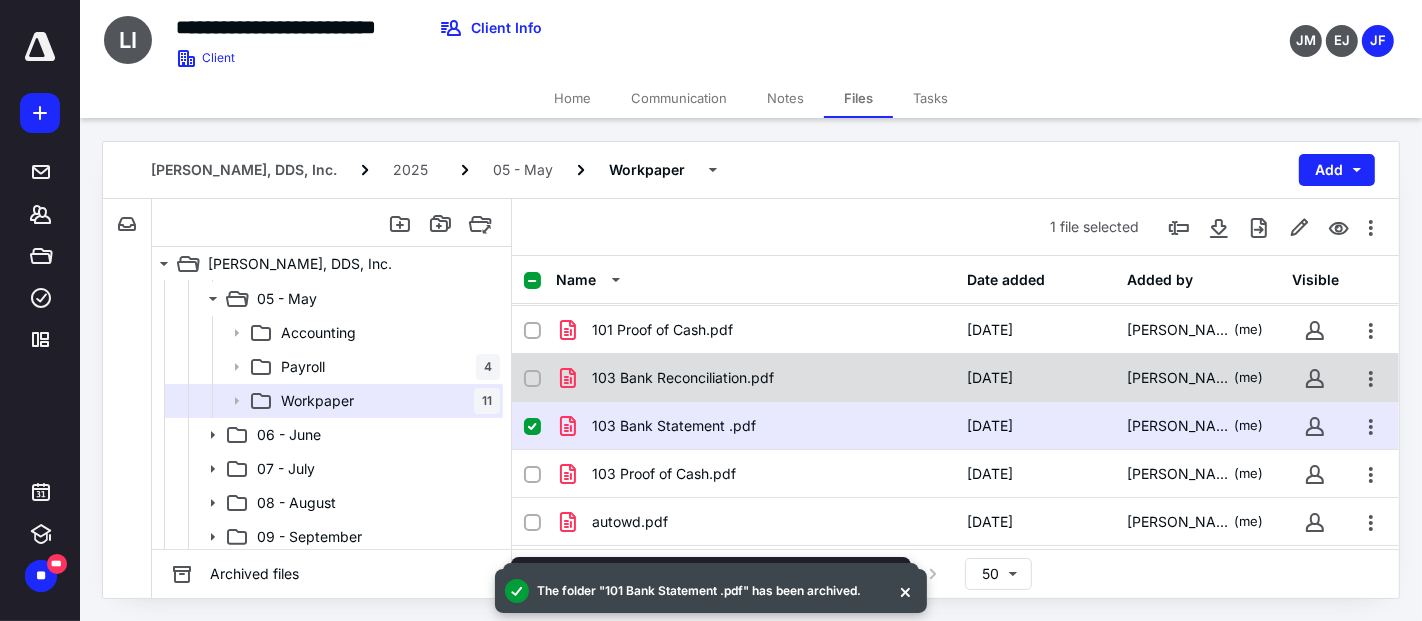 scroll, scrollTop: 0, scrollLeft: 0, axis: both 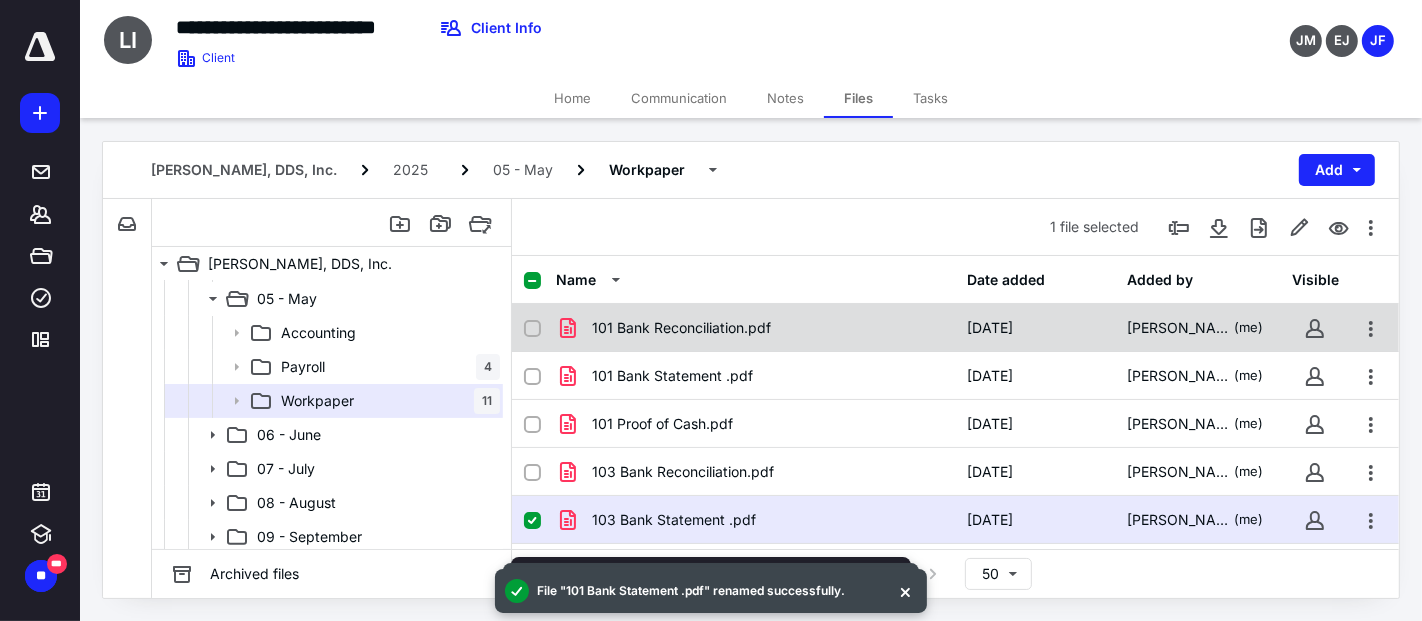 click on "101 Bank Reconciliation.pdf" at bounding box center (681, 328) 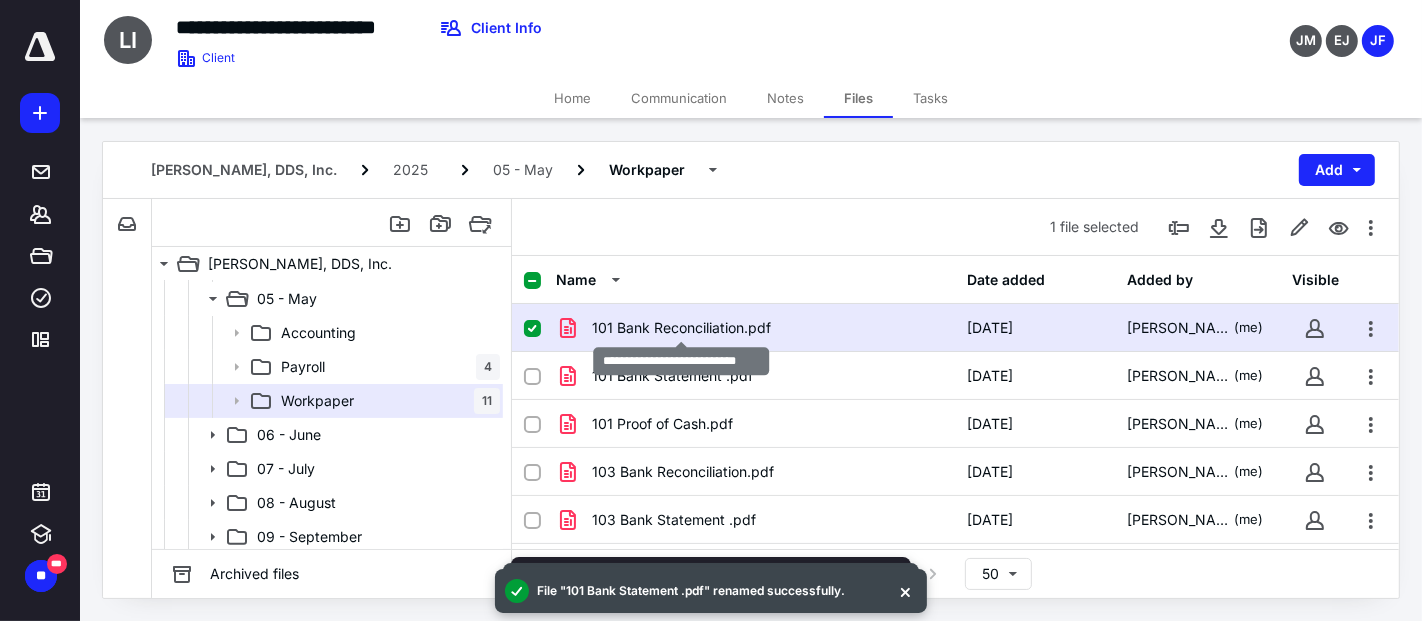 click on "101 Bank Reconciliation.pdf" at bounding box center [681, 328] 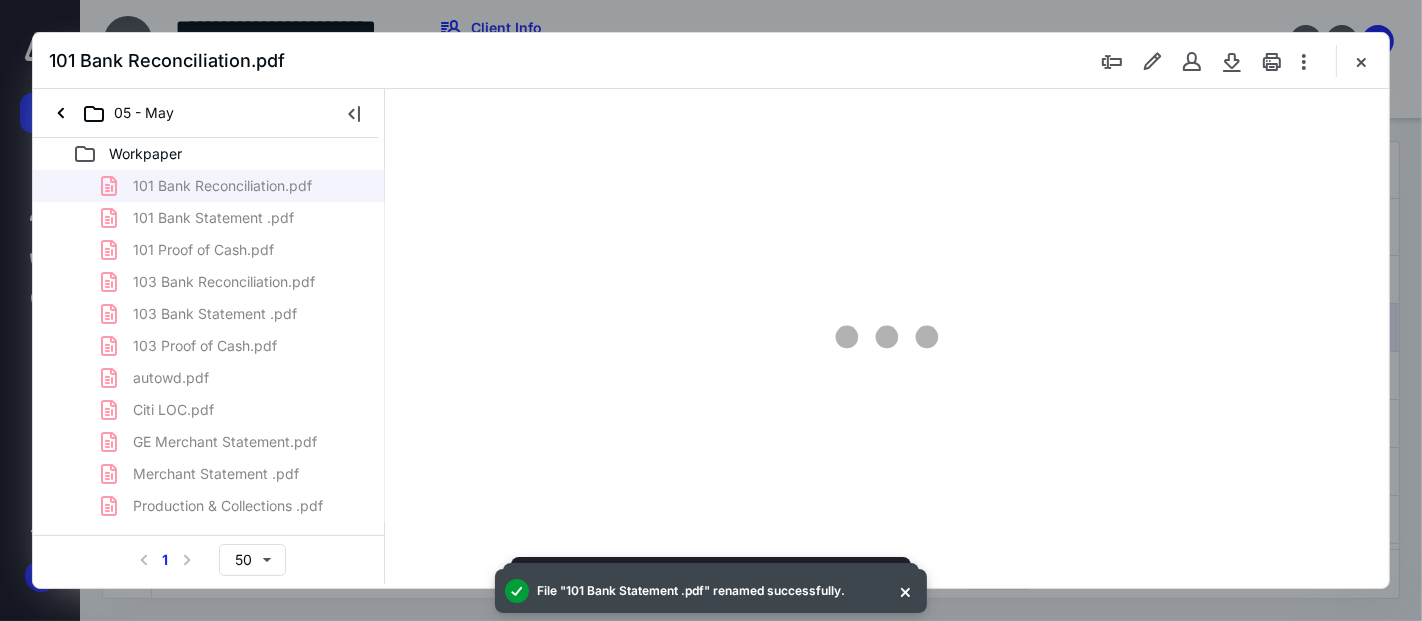 scroll, scrollTop: 0, scrollLeft: 0, axis: both 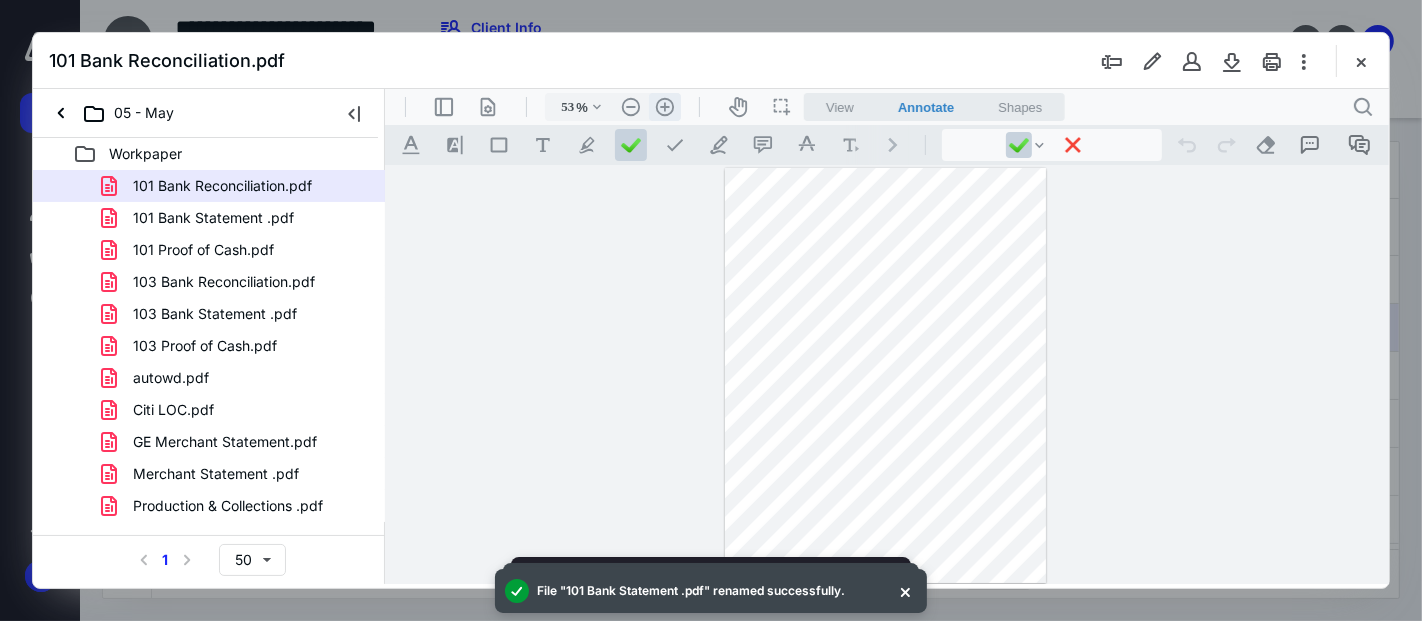 click on ".cls-1{fill:#abb0c4;} icon - header - zoom - in - line" at bounding box center [664, 106] 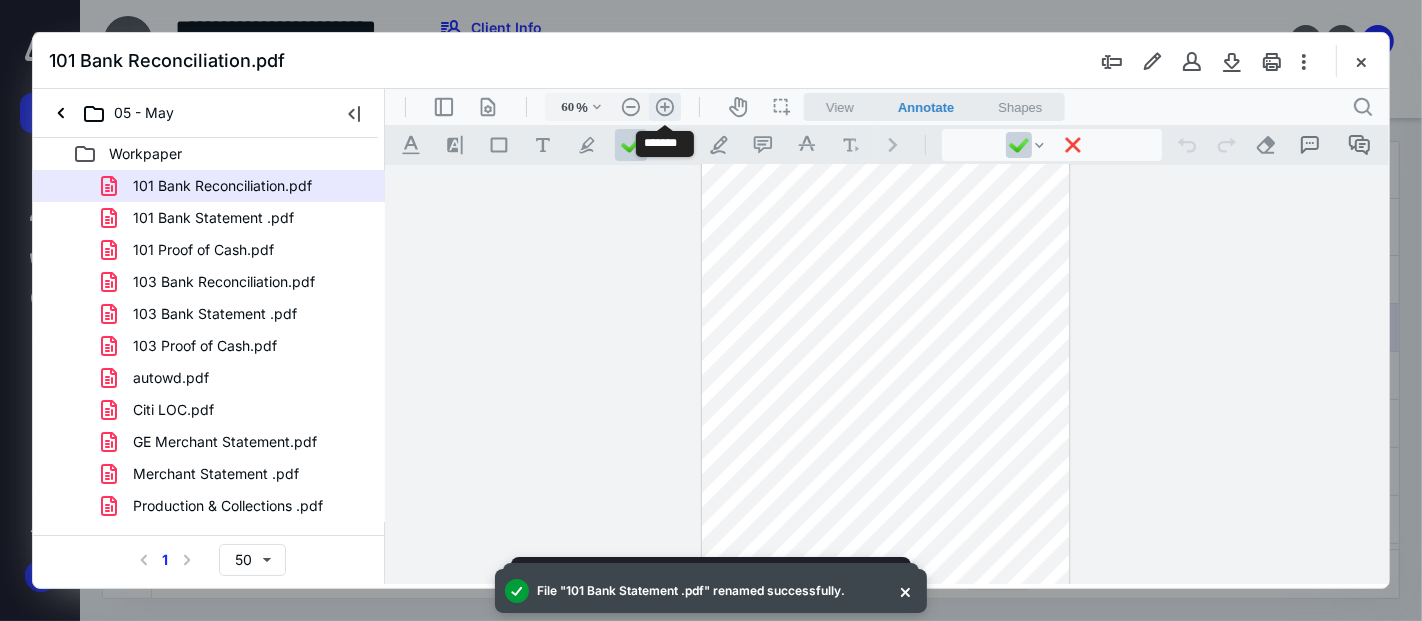 click on ".cls-1{fill:#abb0c4;} icon - header - zoom - in - line" at bounding box center [664, 106] 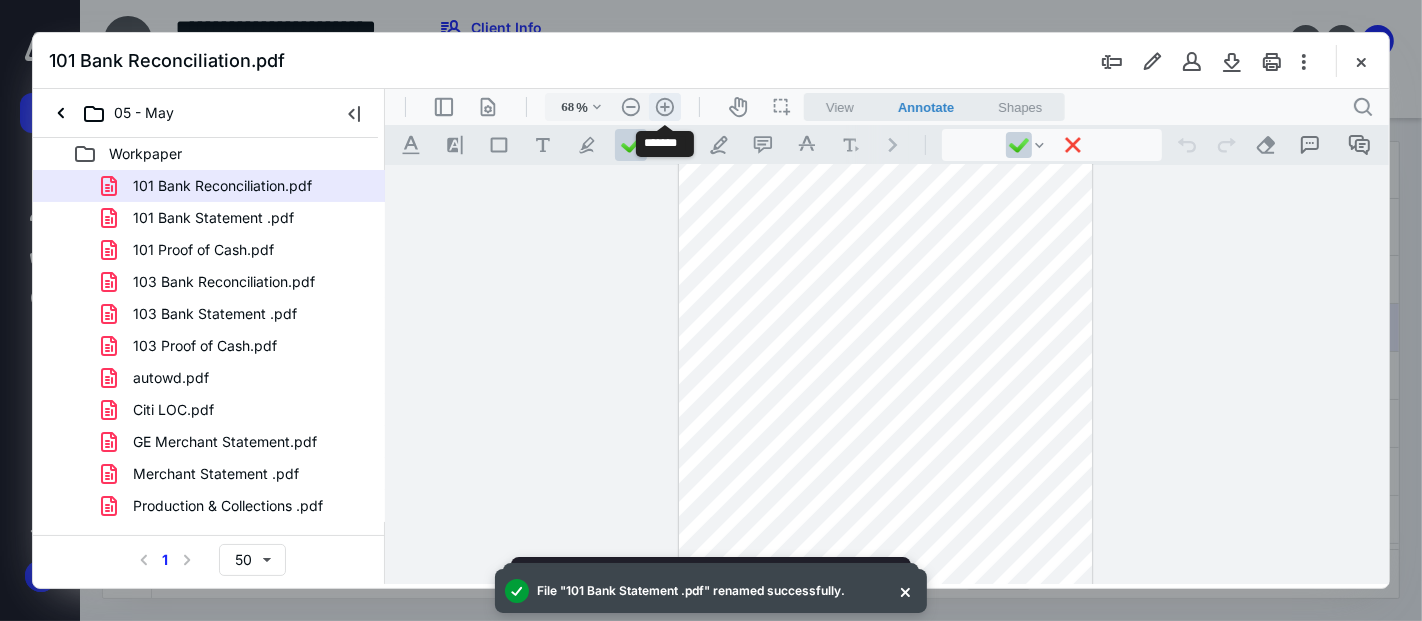 click on ".cls-1{fill:#abb0c4;} icon - header - zoom - in - line" at bounding box center (664, 106) 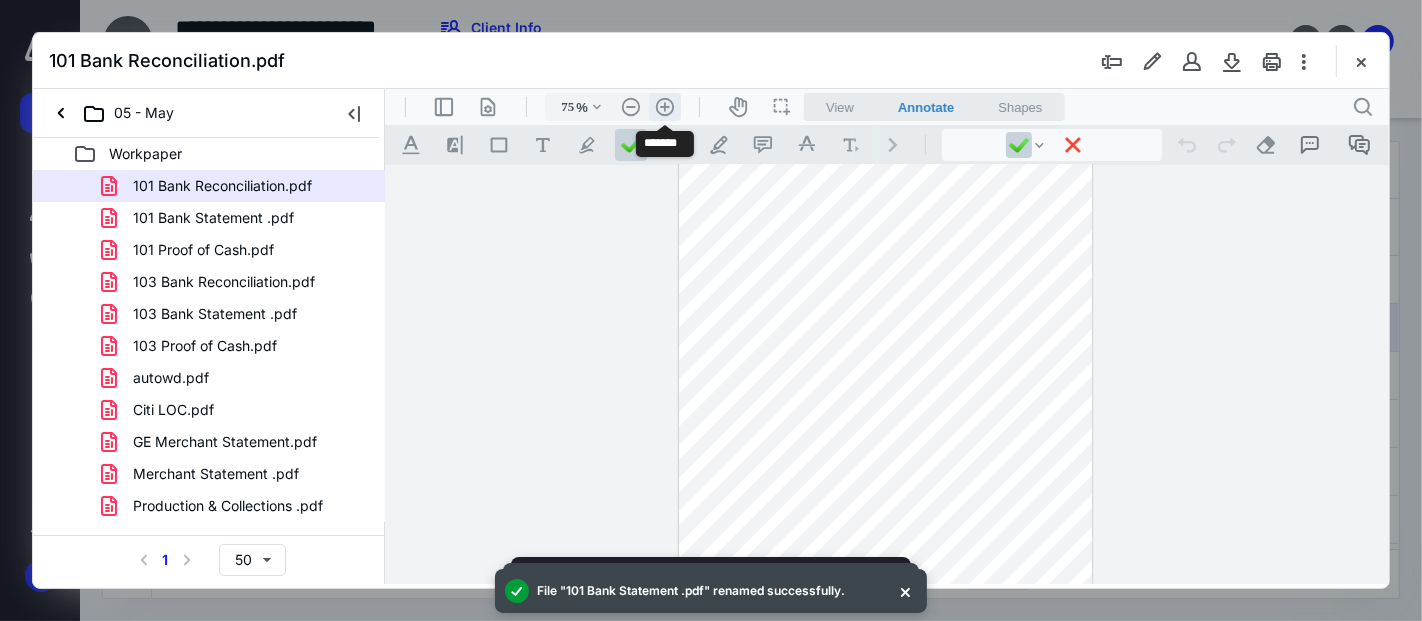click on ".cls-1{fill:#abb0c4;} icon - header - zoom - in - line" at bounding box center (664, 106) 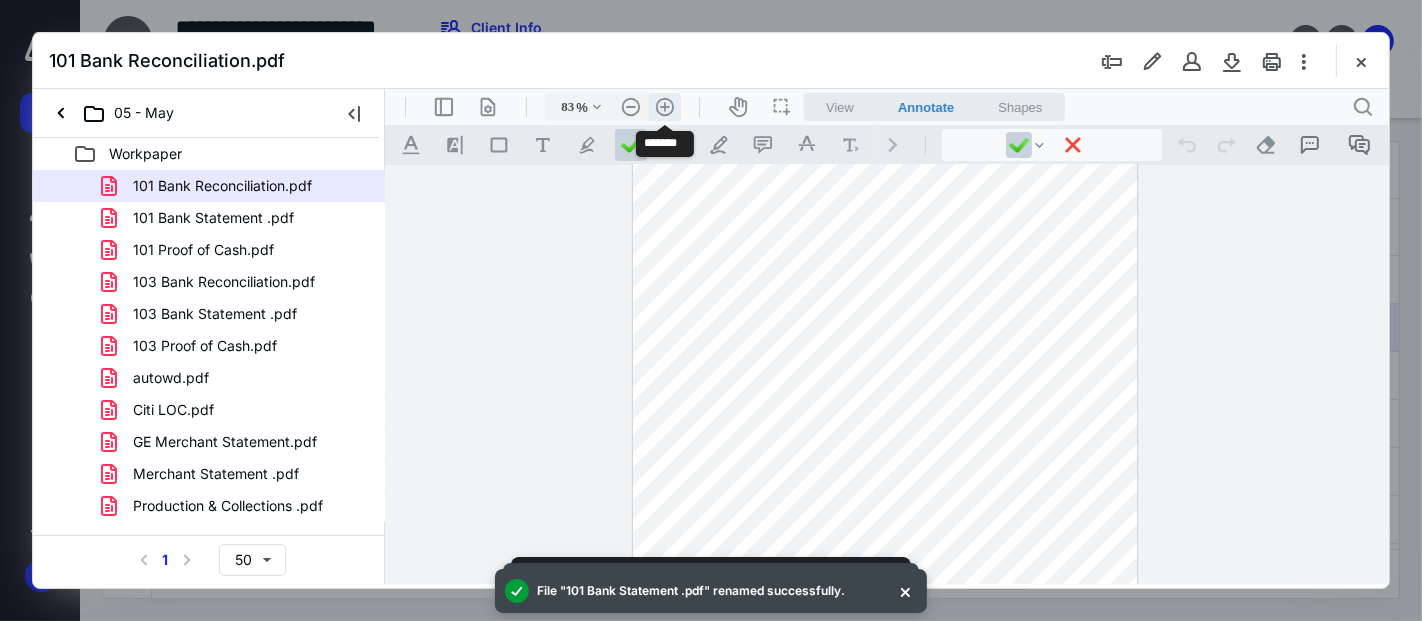 click on ".cls-1{fill:#abb0c4;} icon - header - zoom - in - line" at bounding box center (664, 106) 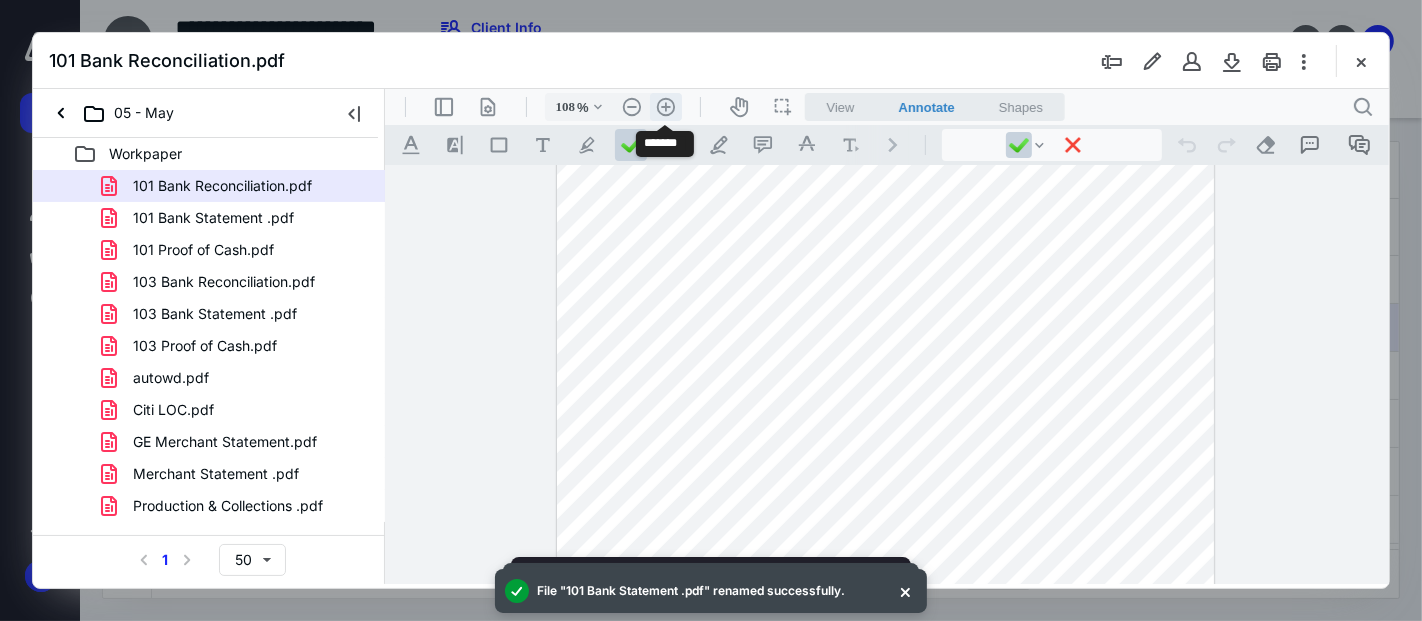 click on ".cls-1{fill:#abb0c4;} icon - header - zoom - in - line" at bounding box center (665, 106) 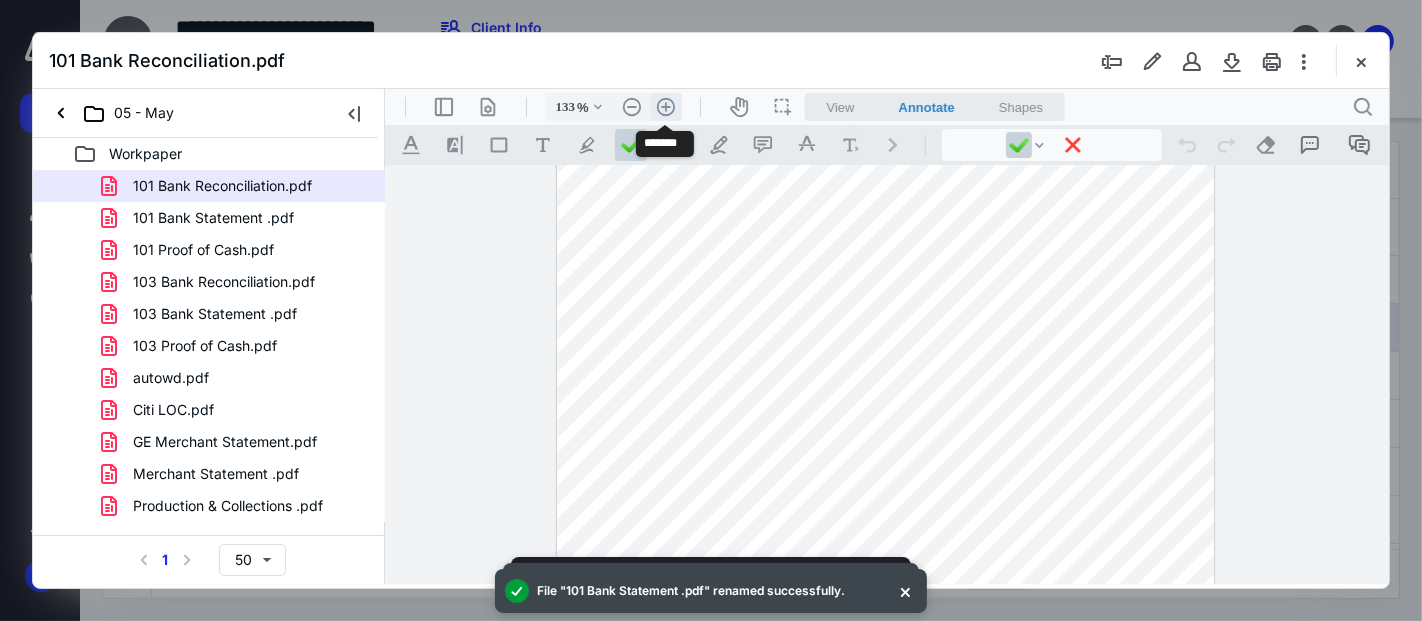scroll, scrollTop: 260, scrollLeft: 0, axis: vertical 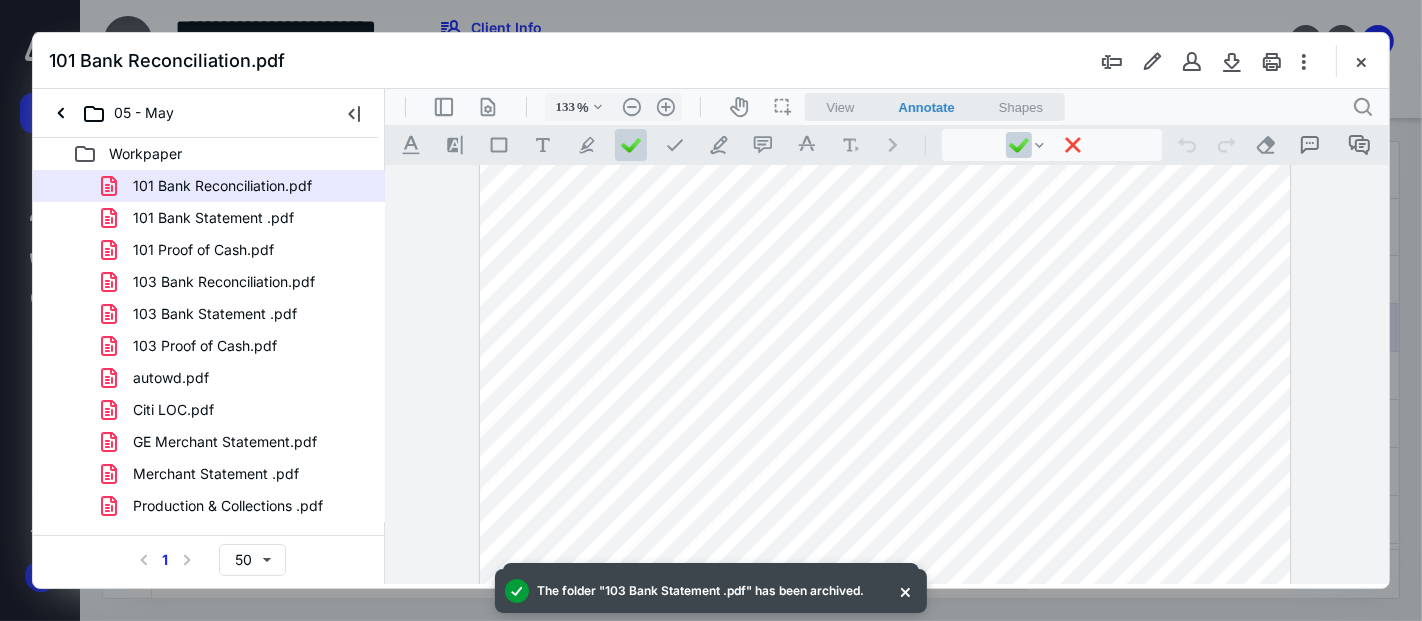 click on "103 Bank Reconciliation.pdf" at bounding box center (212, 282) 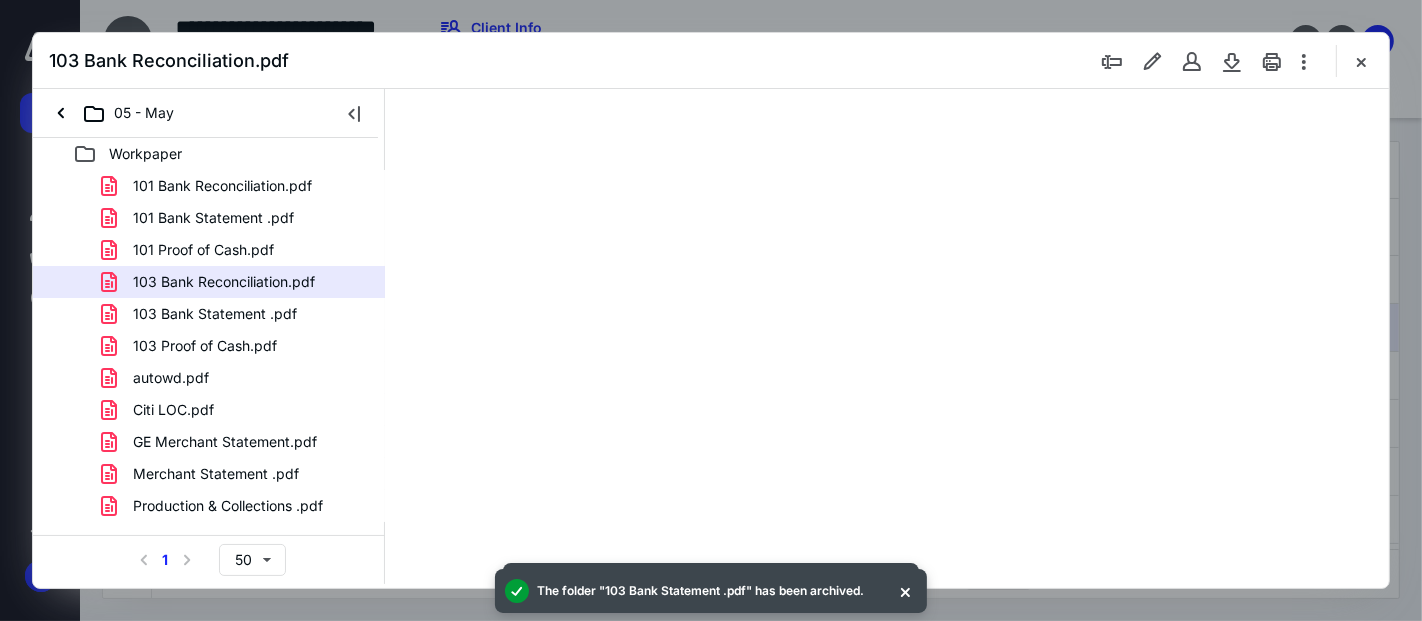 scroll, scrollTop: 0, scrollLeft: 0, axis: both 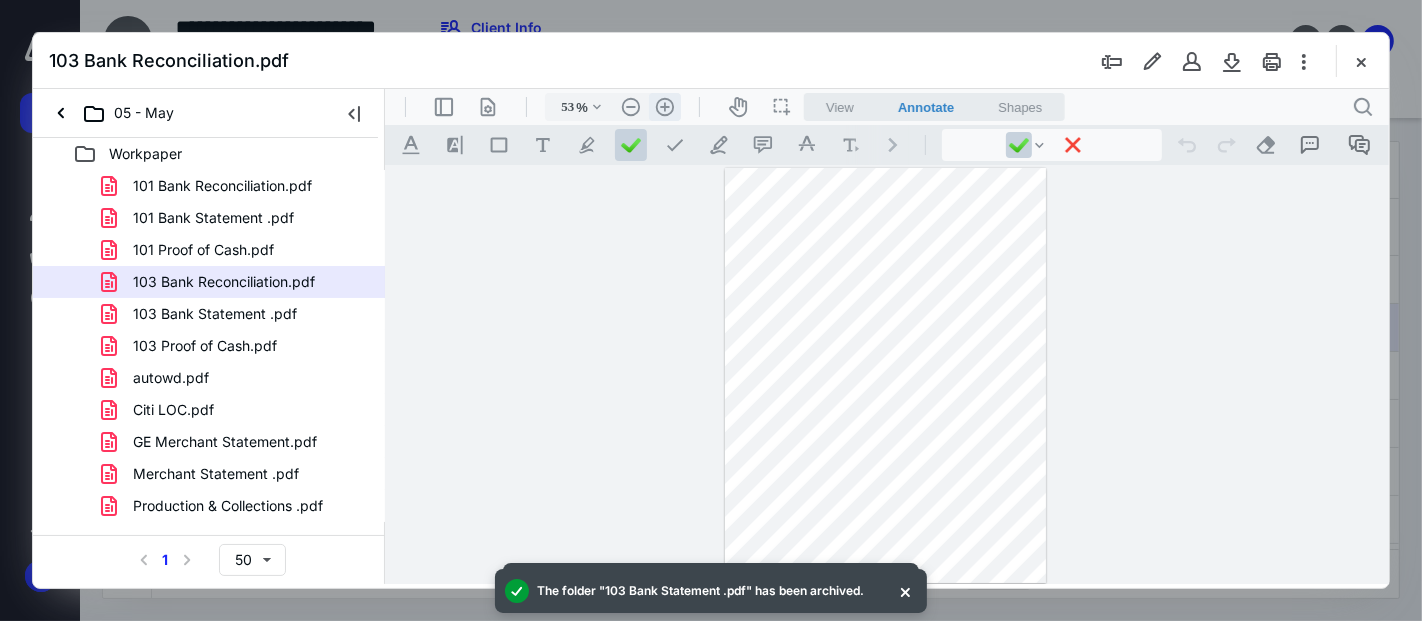 click on ".cls-1{fill:#abb0c4;} icon - header - zoom - in - line" at bounding box center [664, 106] 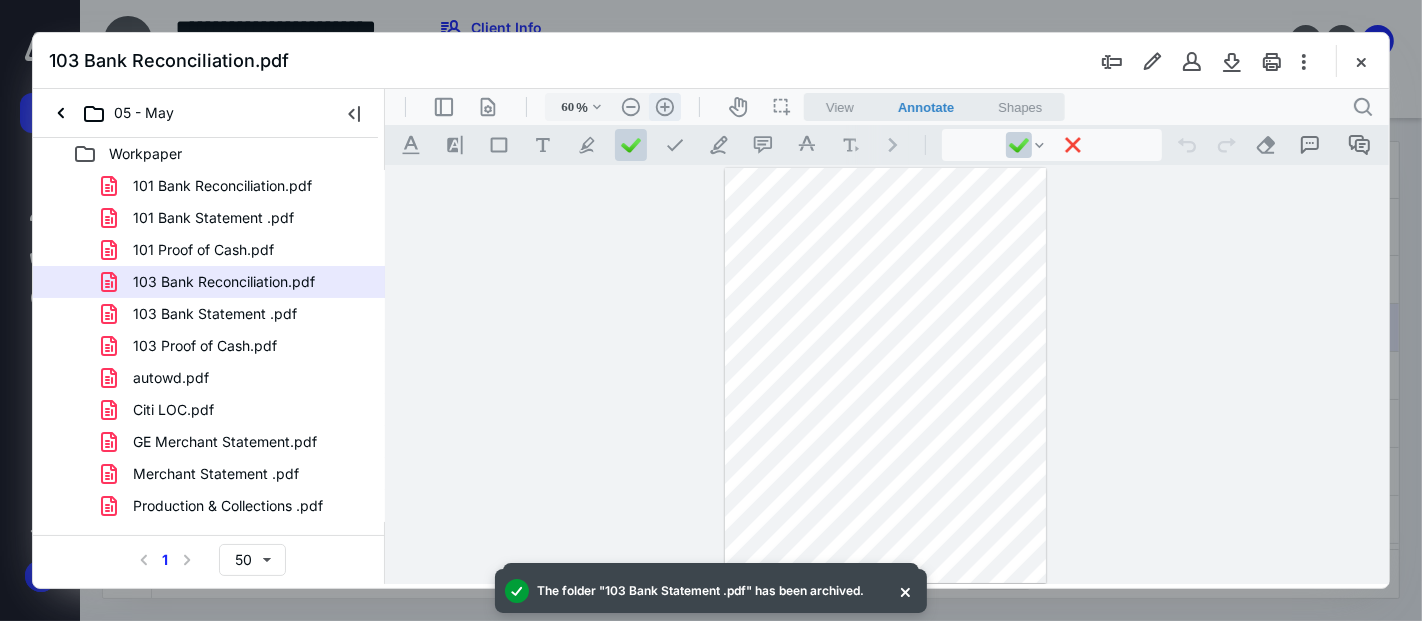 click on ".cls-1{fill:#abb0c4;} icon - header - zoom - in - line" at bounding box center (664, 106) 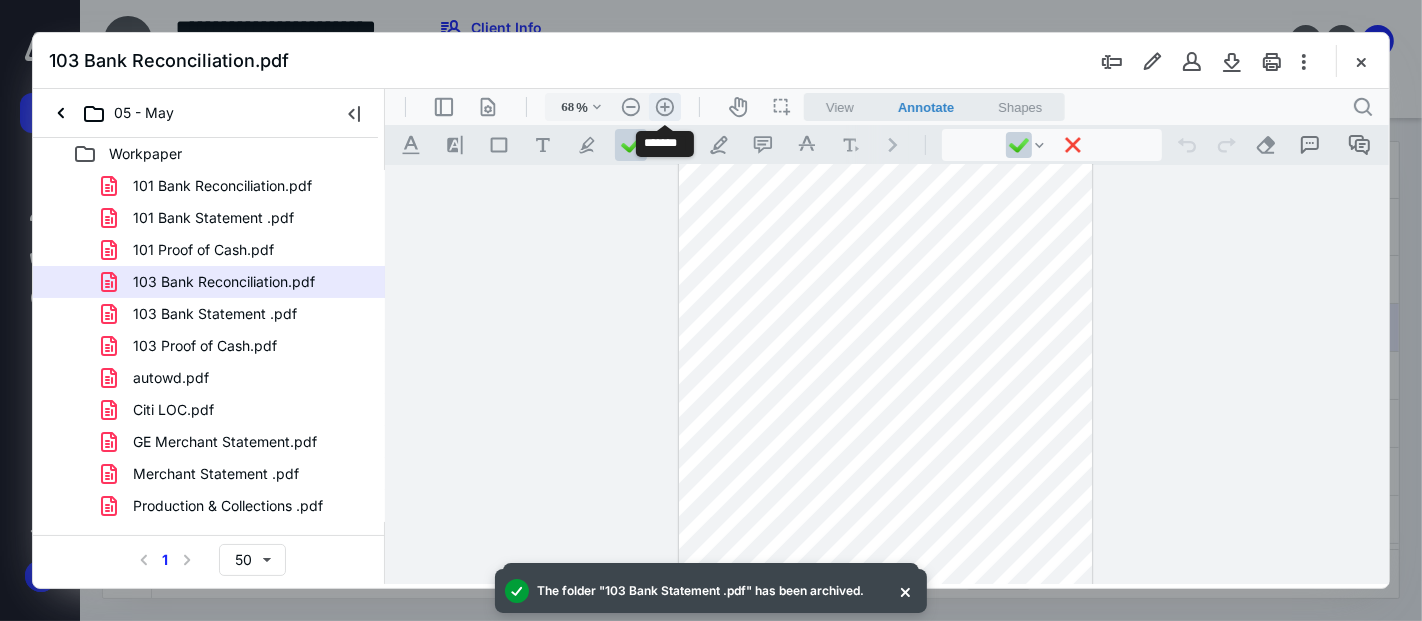 click on ".cls-1{fill:#abb0c4;} icon - header - zoom - in - line" at bounding box center [664, 106] 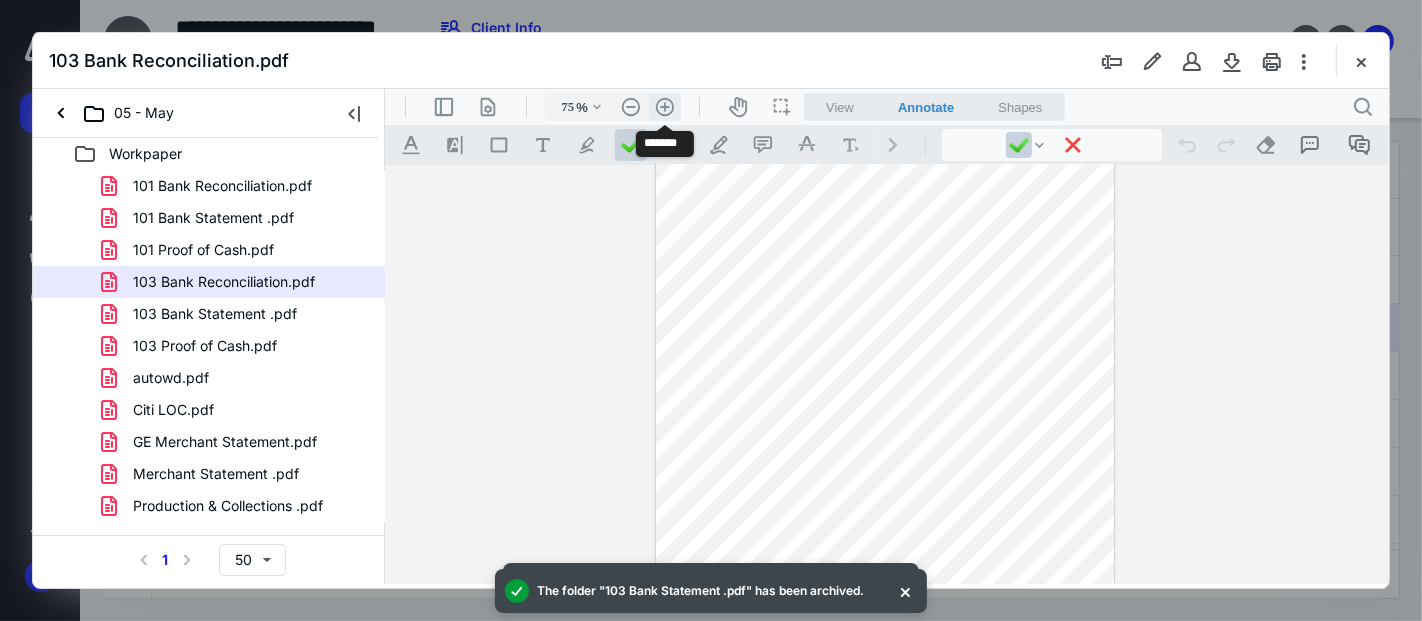 click on ".cls-1{fill:#abb0c4;} icon - header - zoom - in - line" at bounding box center [664, 106] 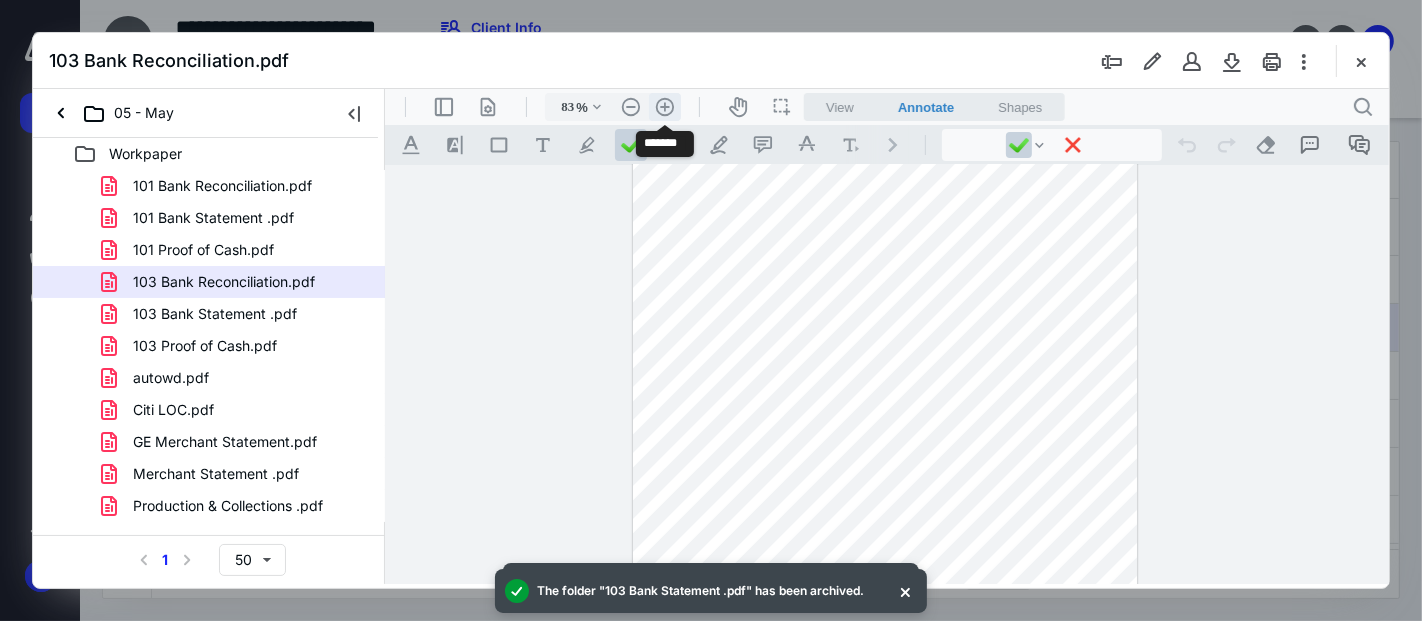 click on ".cls-1{fill:#abb0c4;} icon - header - zoom - in - line" at bounding box center (664, 106) 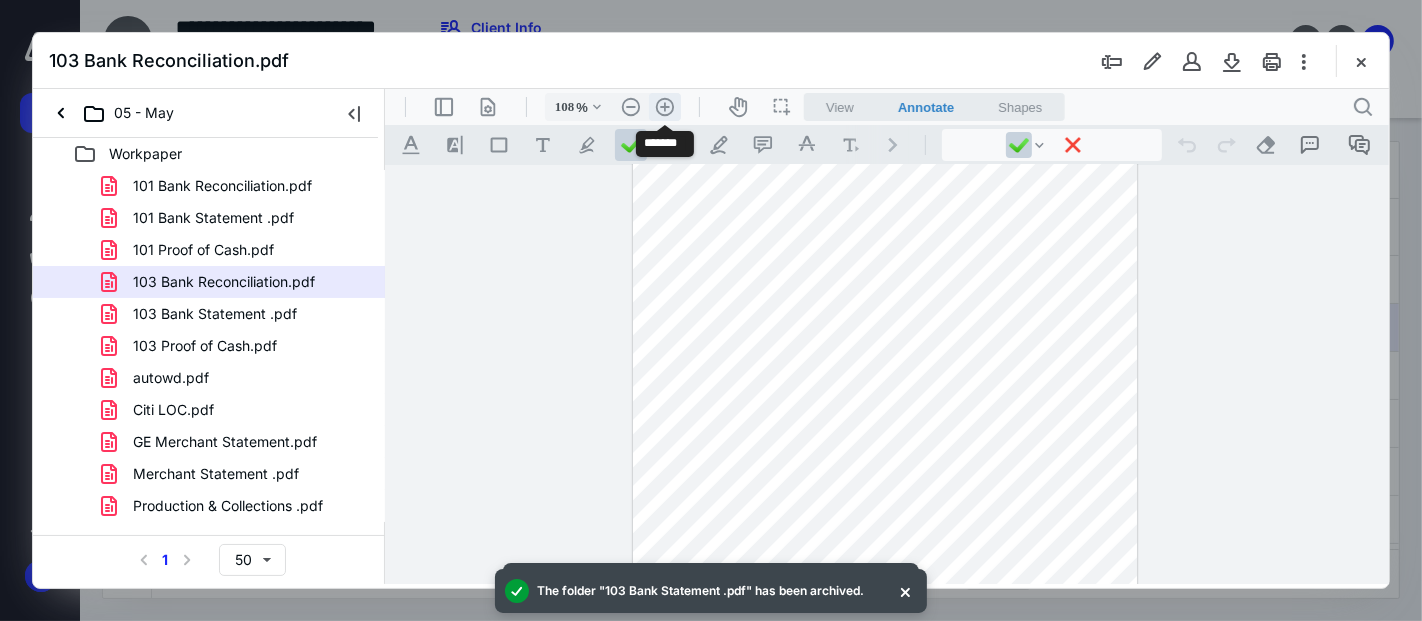 scroll, scrollTop: 178, scrollLeft: 0, axis: vertical 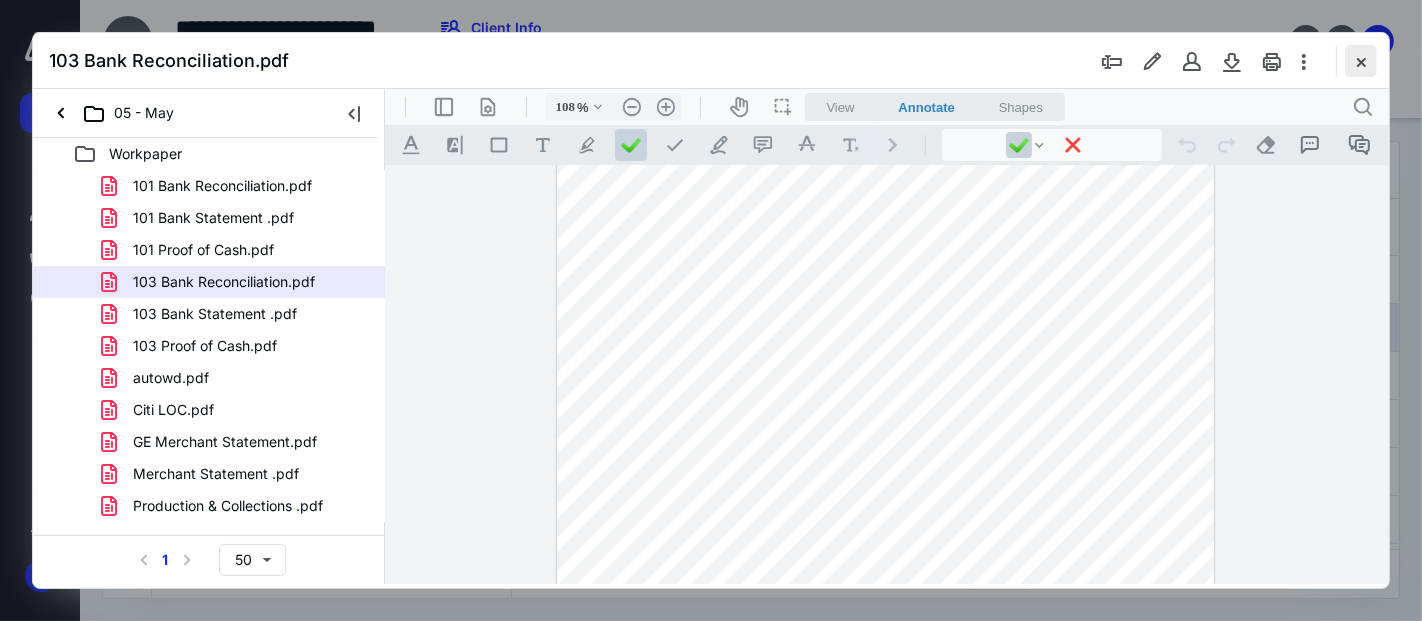 click at bounding box center [1361, 61] 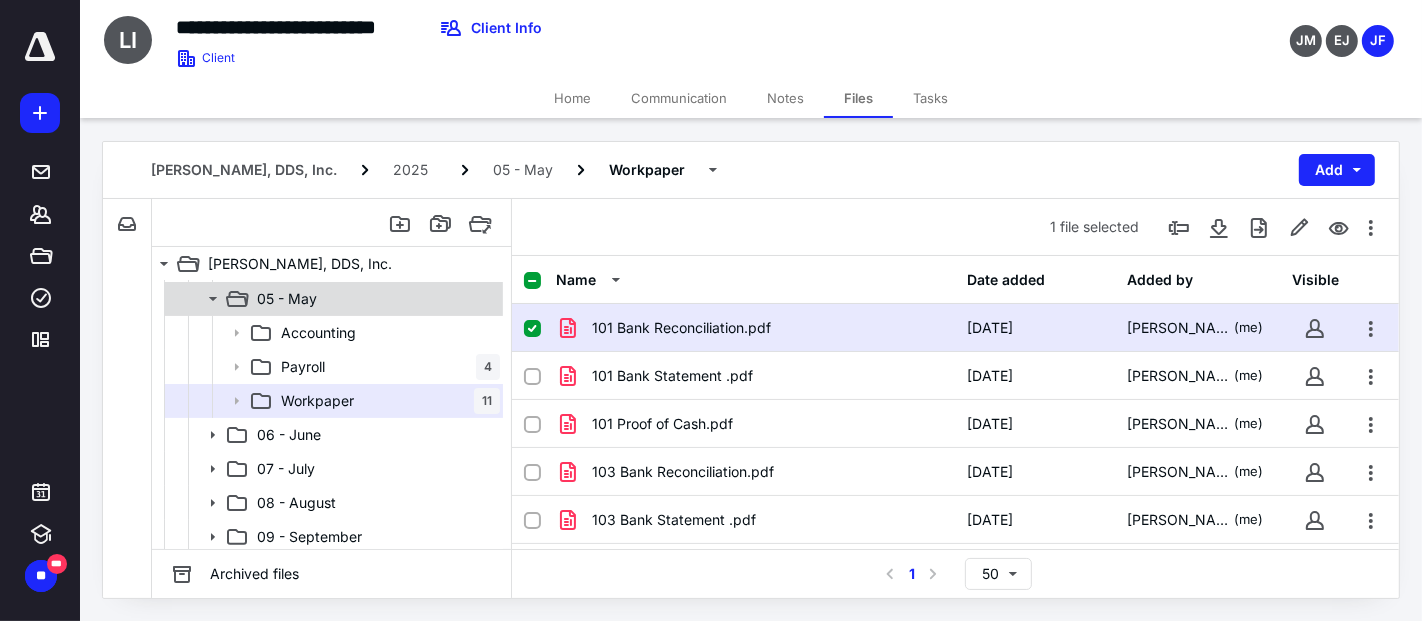 click 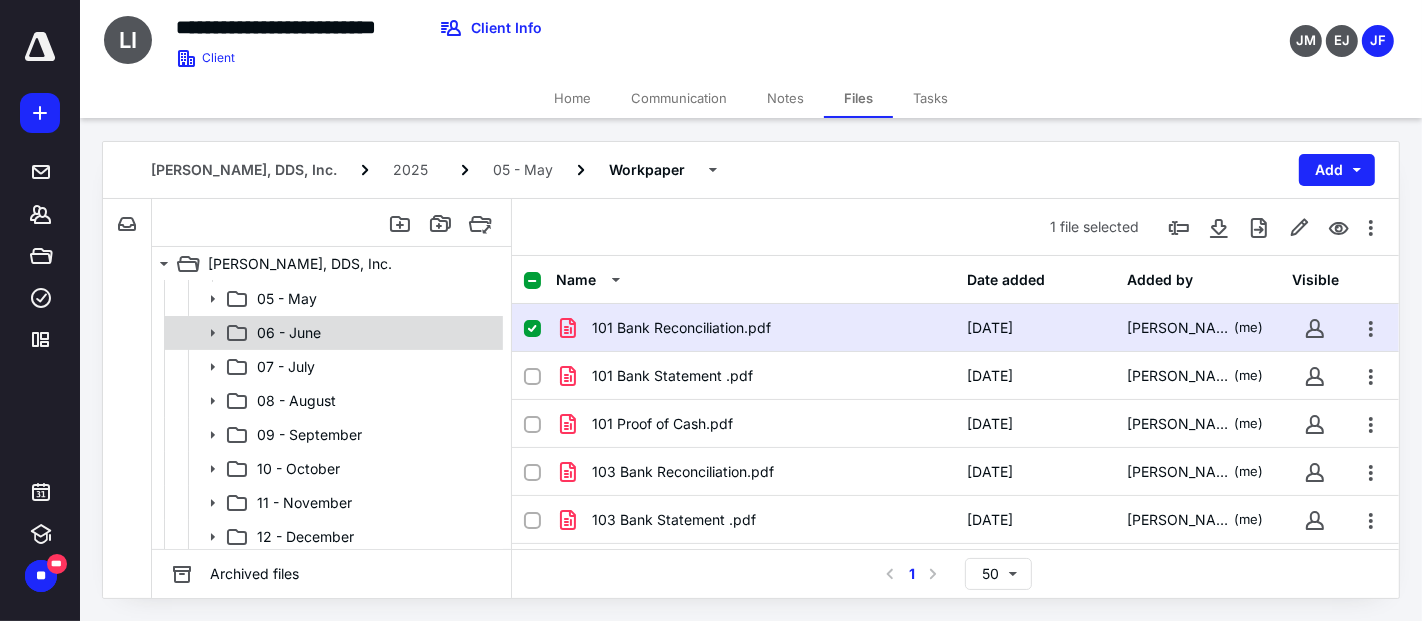 click 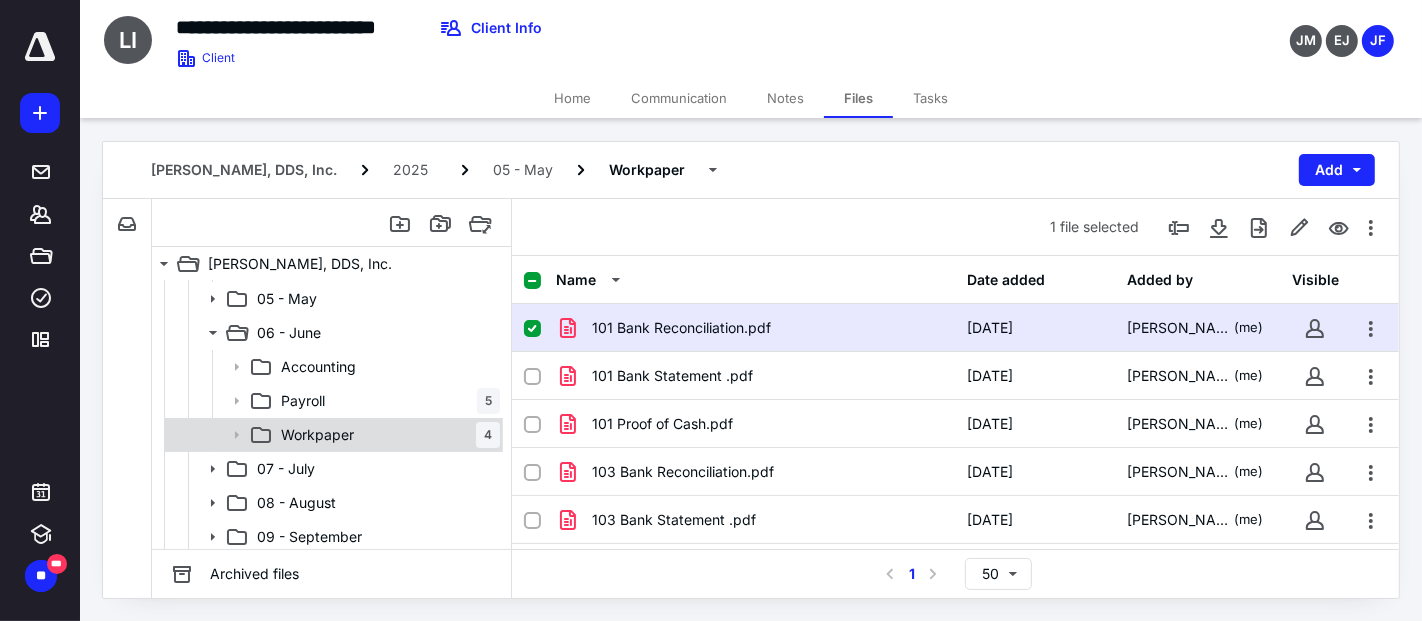 click on "Workpaper 4" at bounding box center (386, 435) 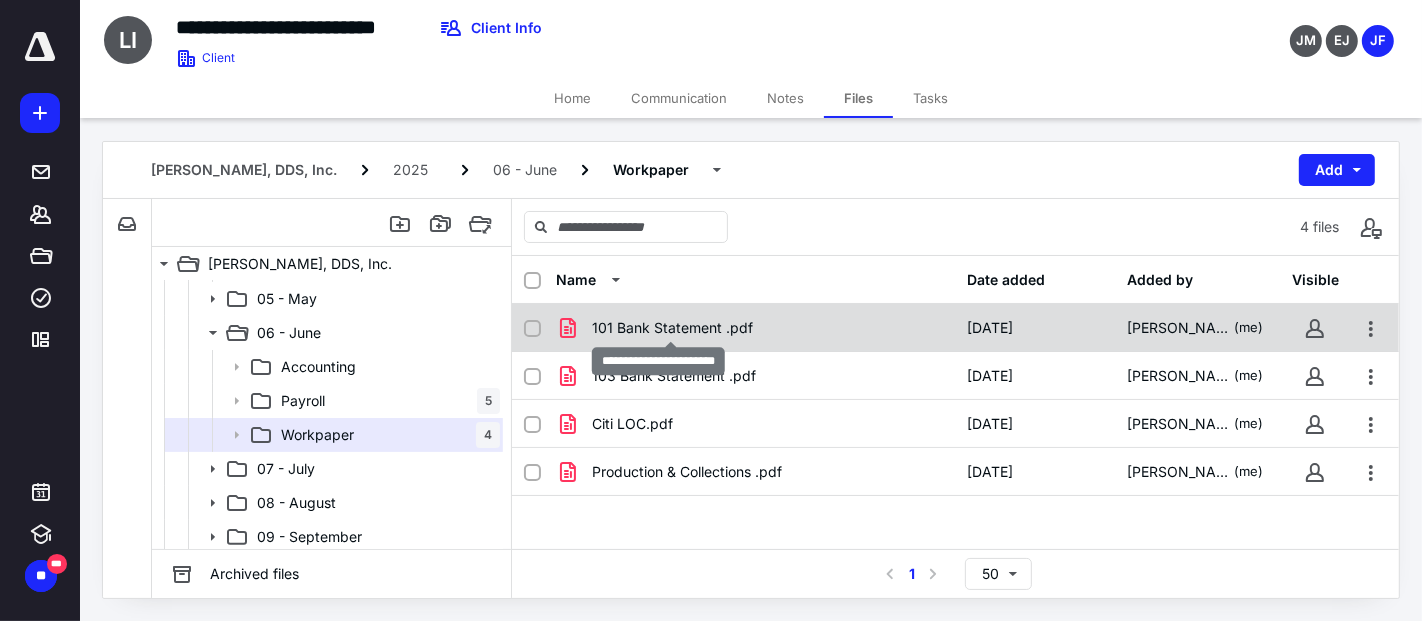 click on "101 Bank Statement .pdf" at bounding box center (672, 328) 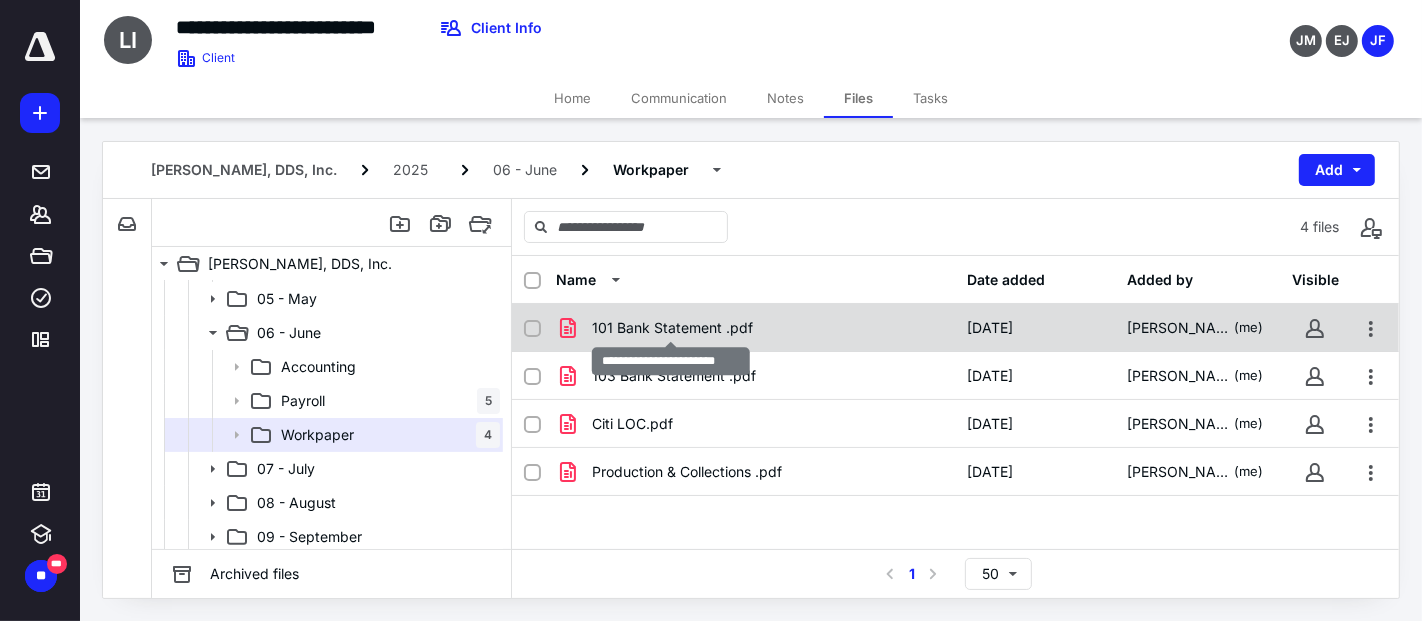 click on "101 Bank Statement .pdf" at bounding box center [672, 328] 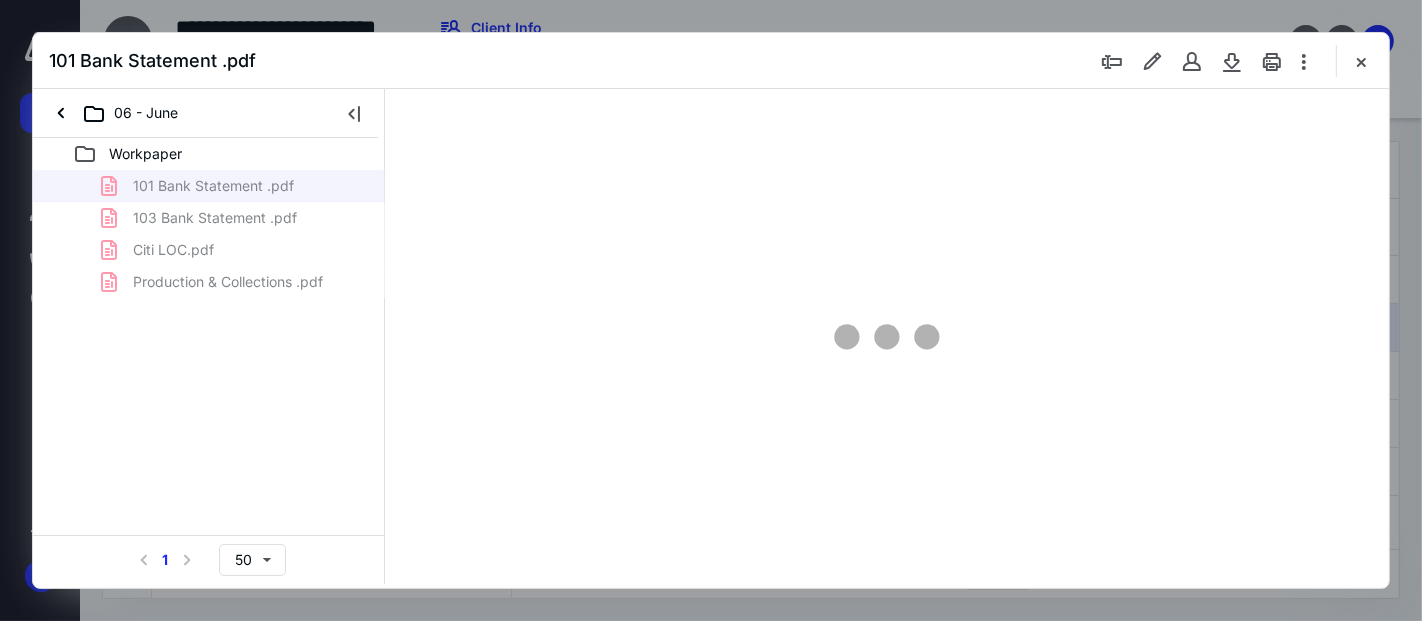 scroll, scrollTop: 0, scrollLeft: 0, axis: both 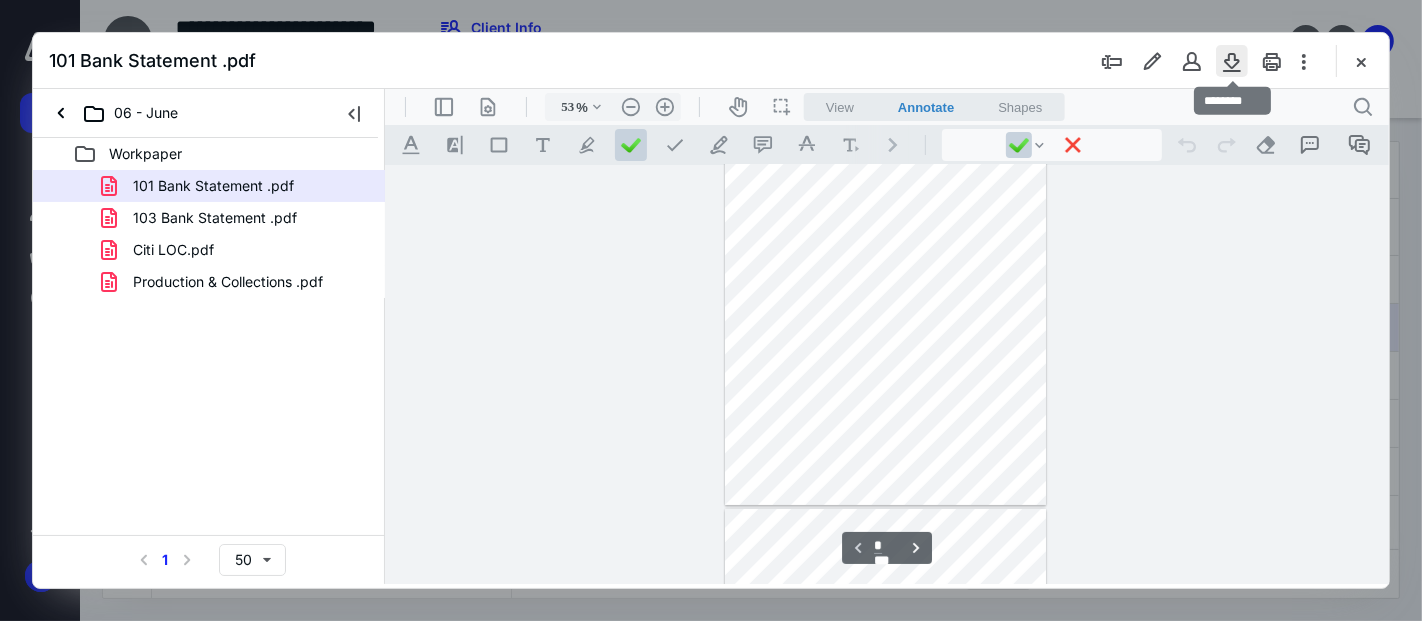 drag, startPoint x: 1234, startPoint y: 58, endPoint x: 1218, endPoint y: 62, distance: 16.492422 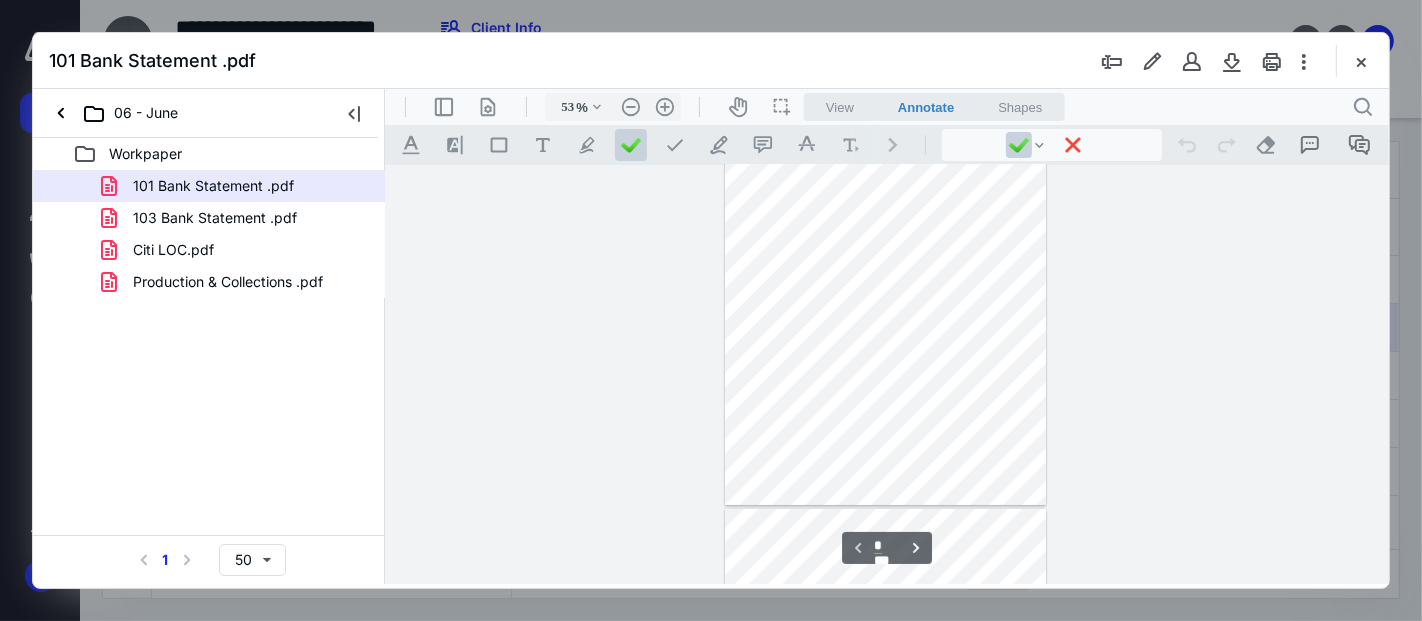 drag, startPoint x: 269, startPoint y: 207, endPoint x: 665, endPoint y: 211, distance: 396.0202 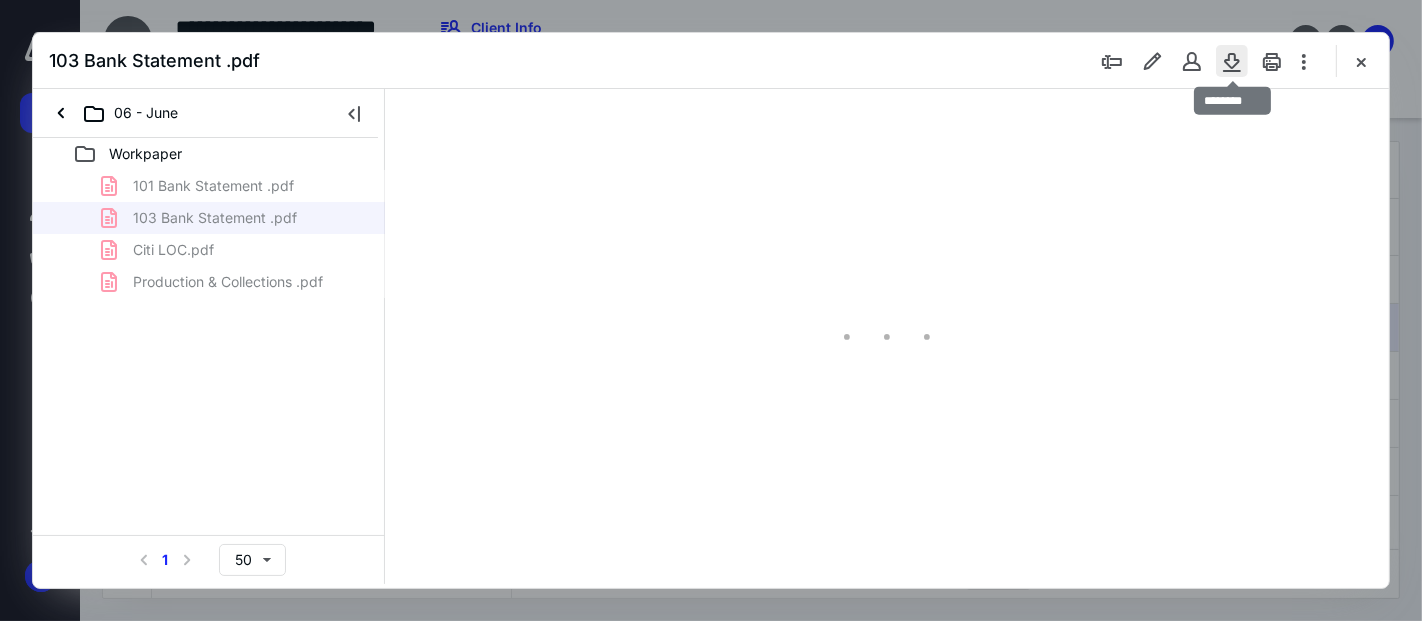 scroll, scrollTop: 77, scrollLeft: 0, axis: vertical 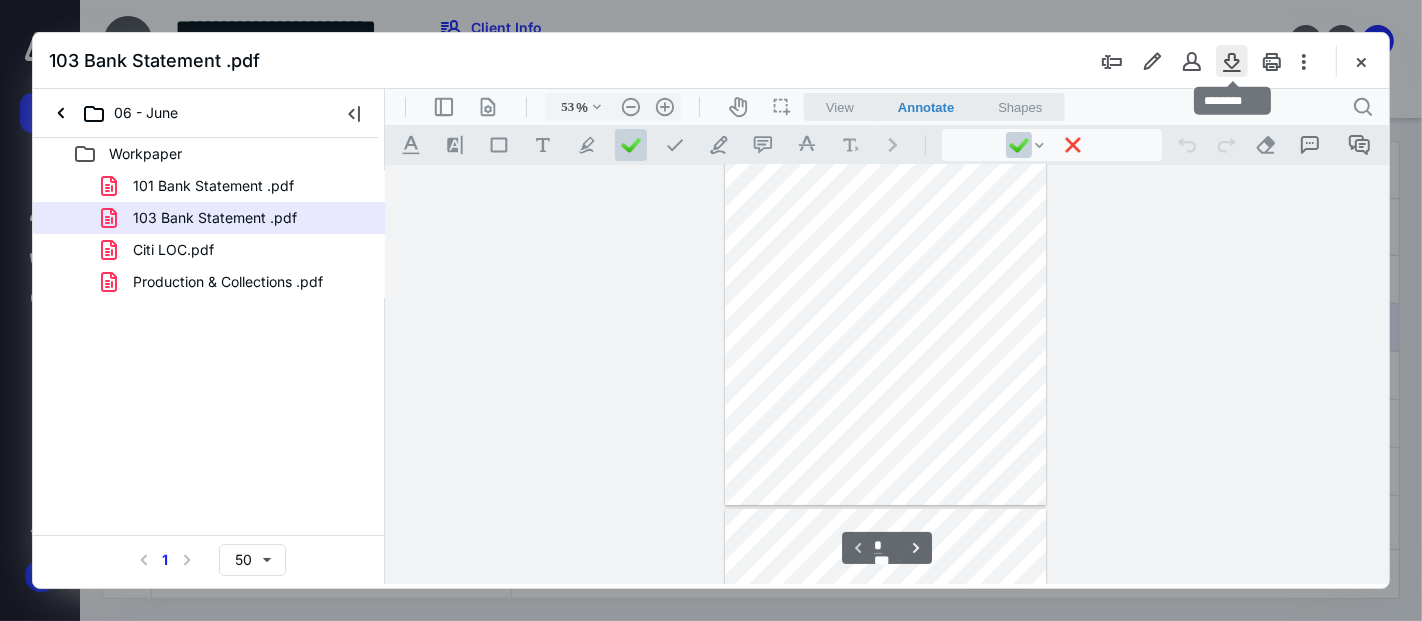 click at bounding box center (1232, 61) 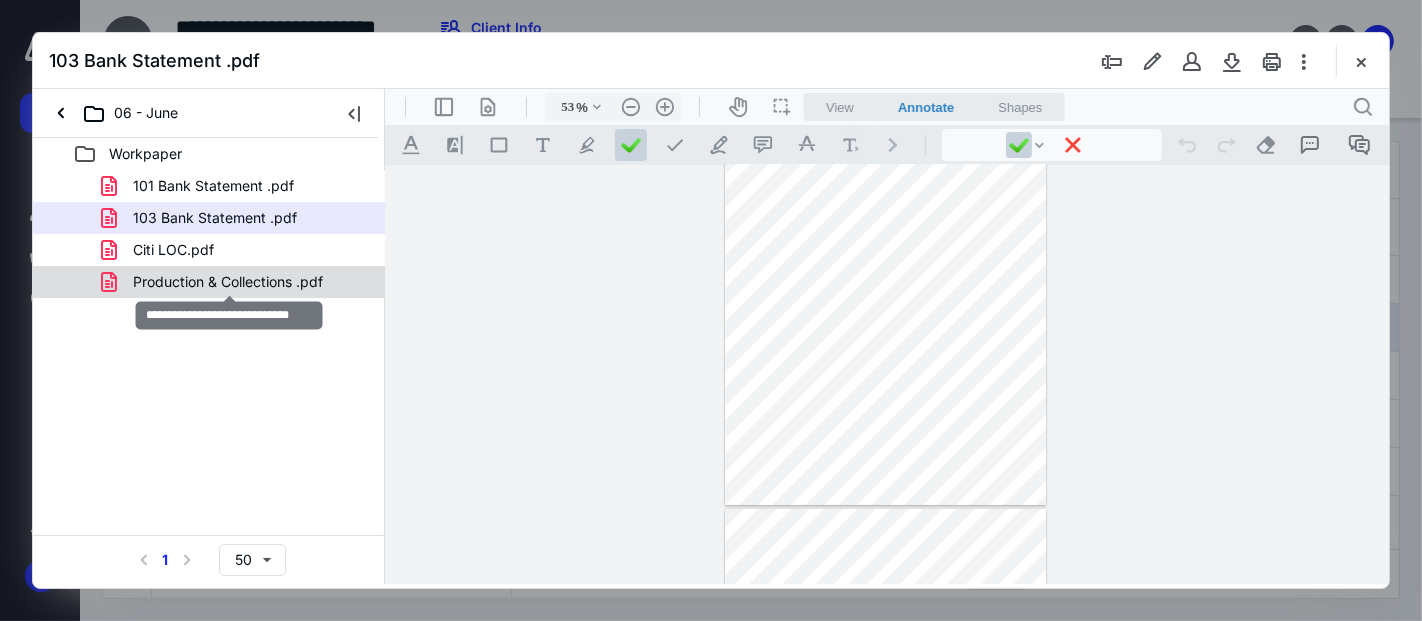 click on "Production & Collections .pdf" at bounding box center (228, 282) 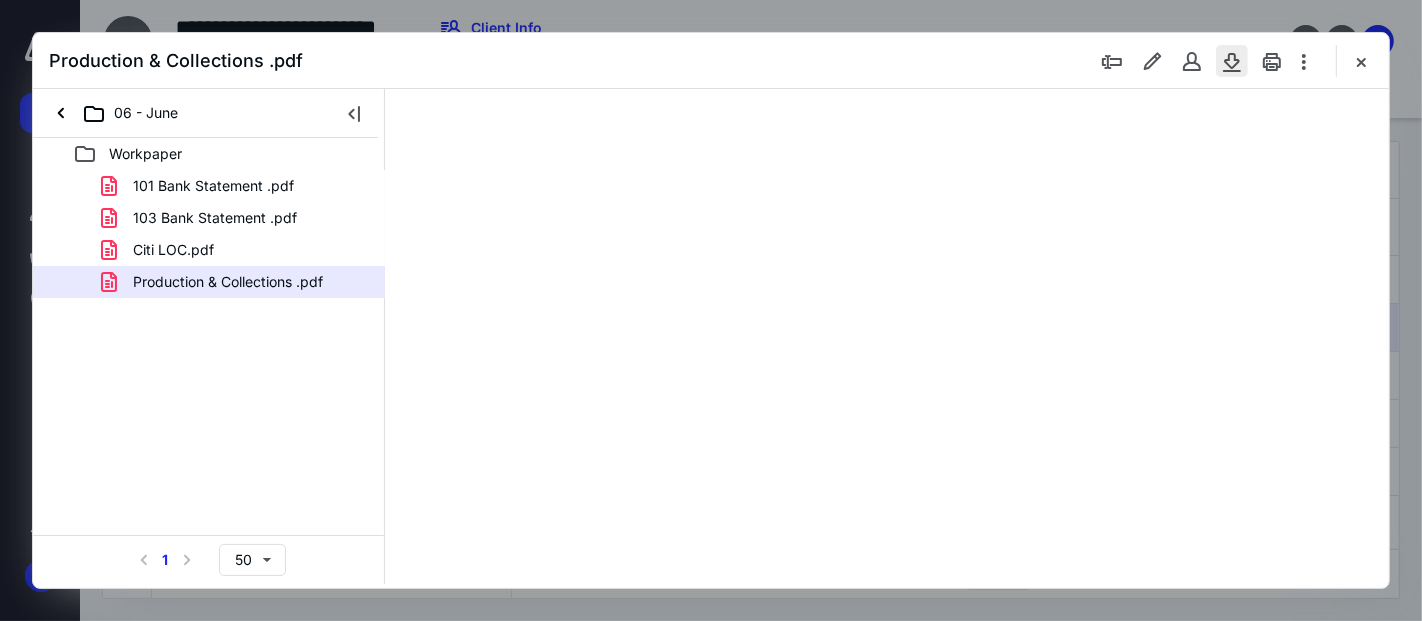 type on "53" 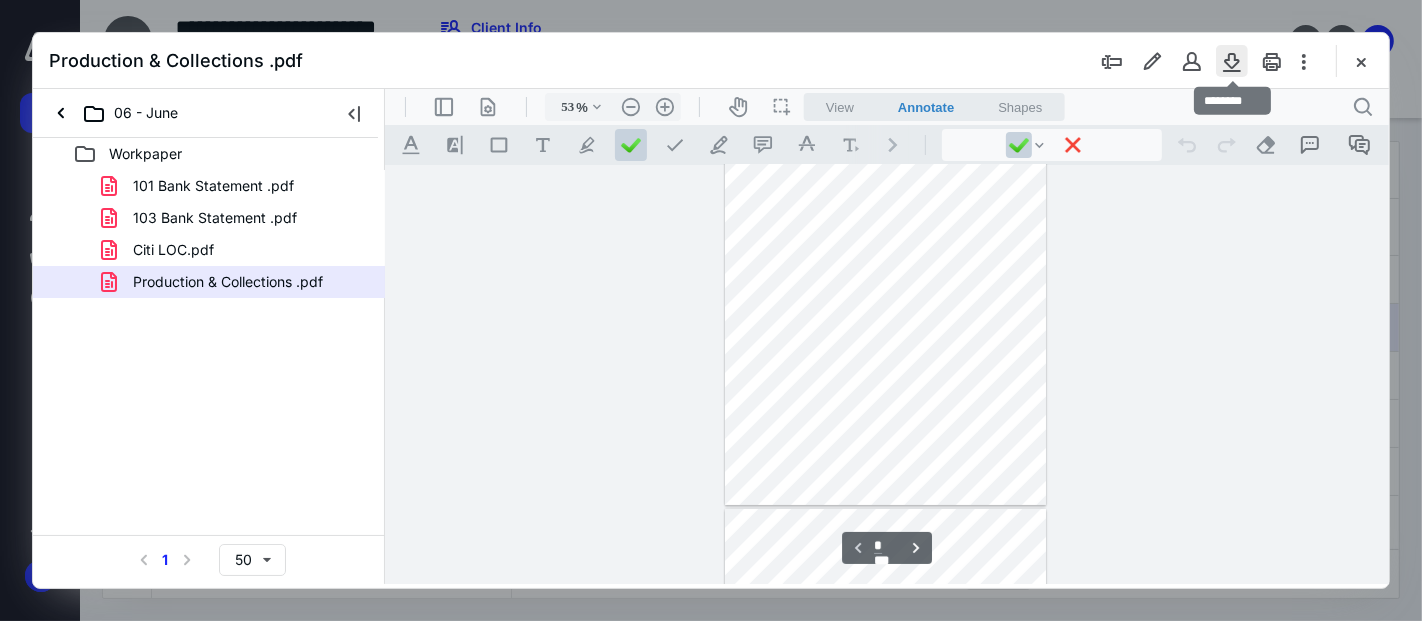 click at bounding box center [1232, 61] 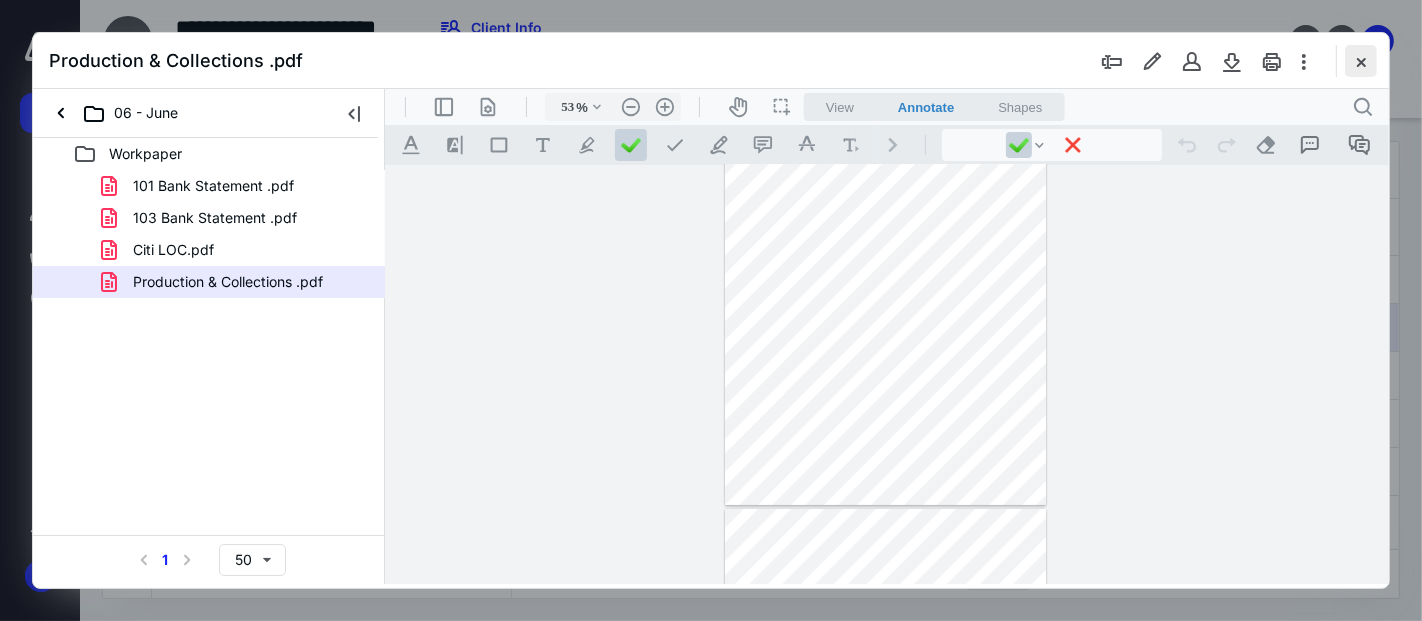 click at bounding box center [1361, 61] 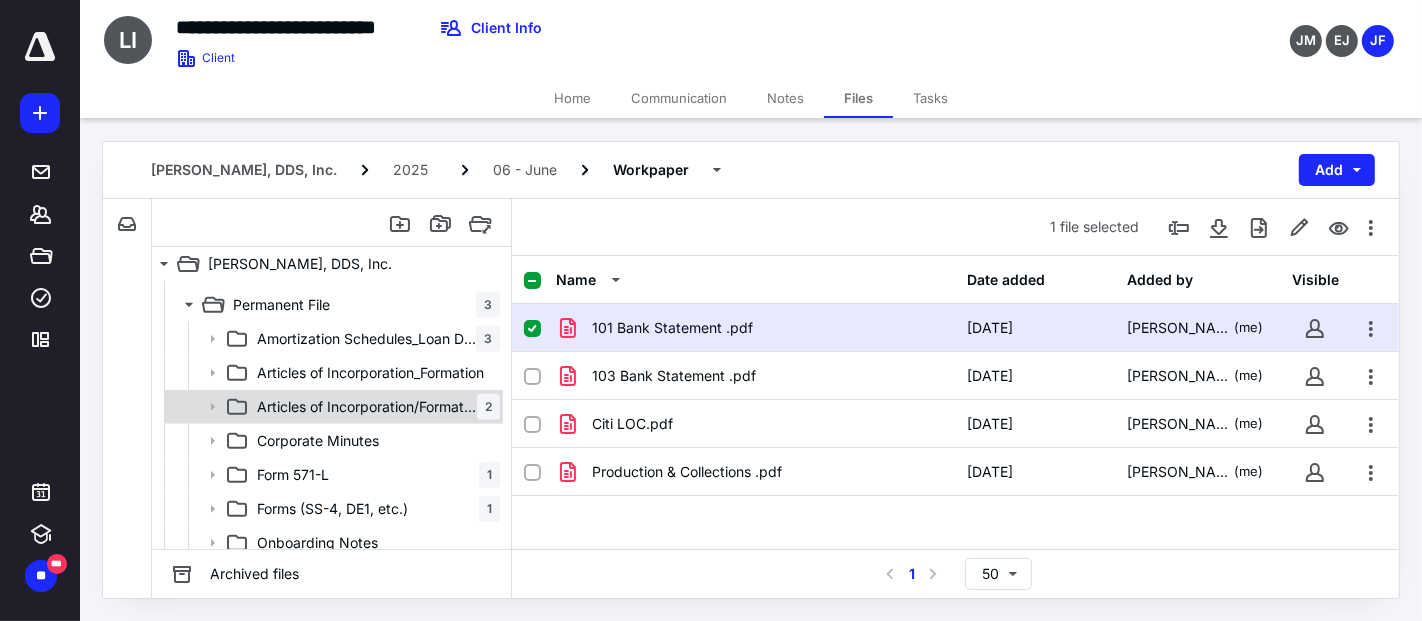 scroll, scrollTop: 1182, scrollLeft: 0, axis: vertical 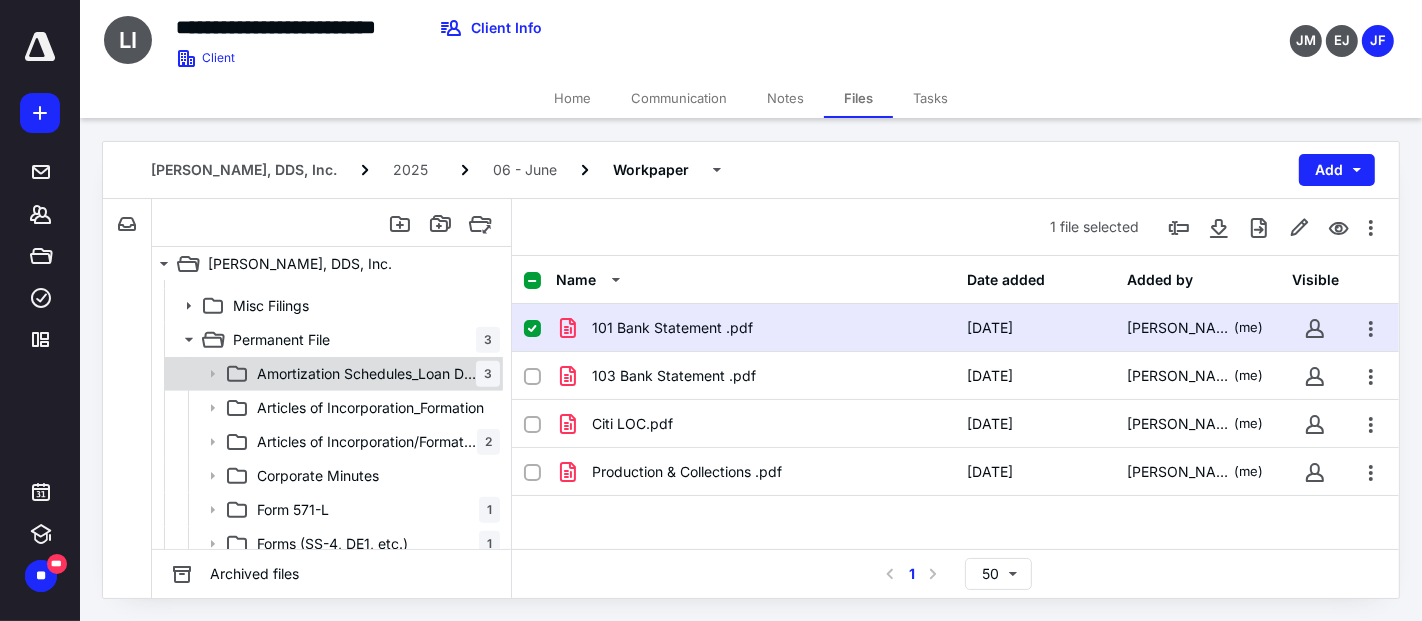 click on "Amortization Schedules_Loan Docs" at bounding box center [366, 374] 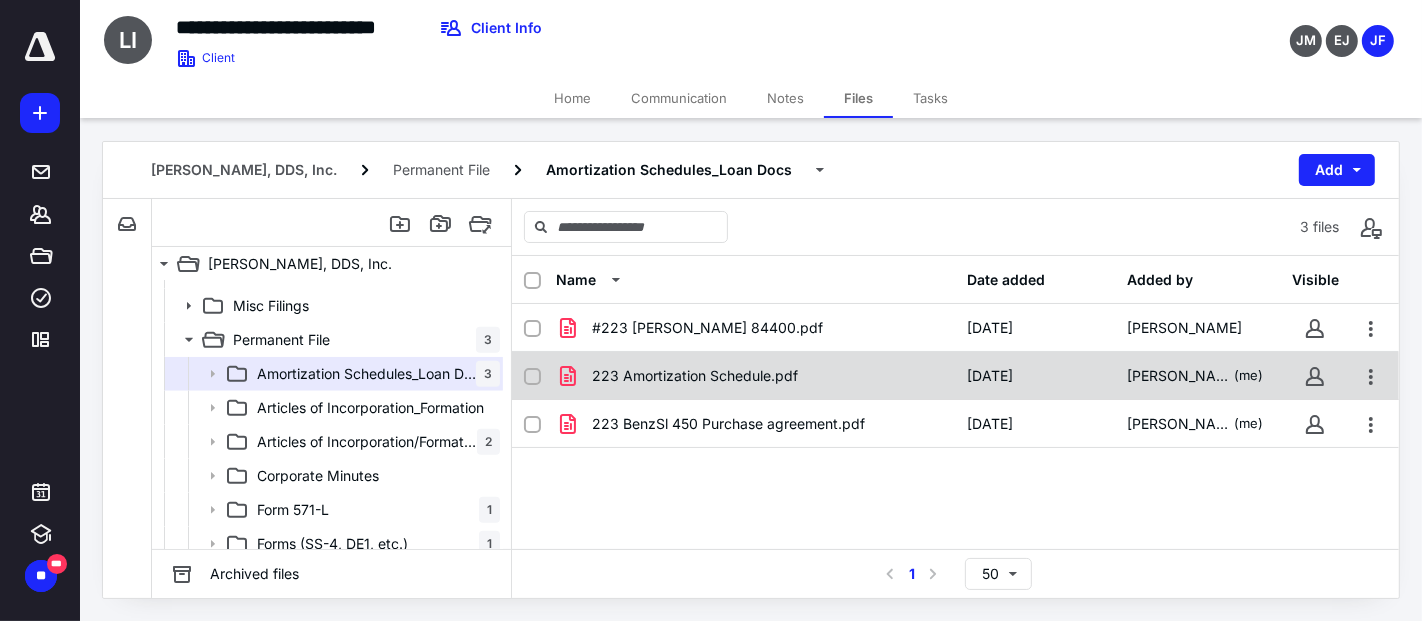 click on "223 Amortization Schedule.pdf" at bounding box center [695, 376] 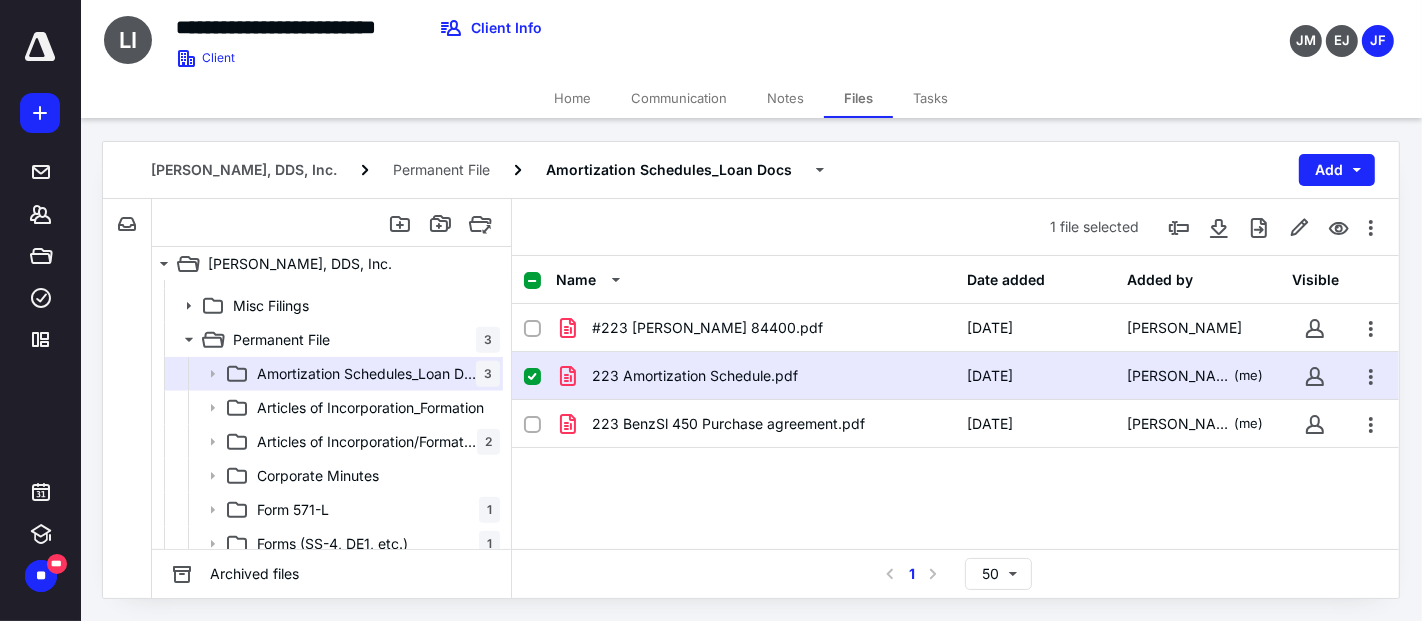 click on "223 Amortization Schedule.pdf" at bounding box center [695, 376] 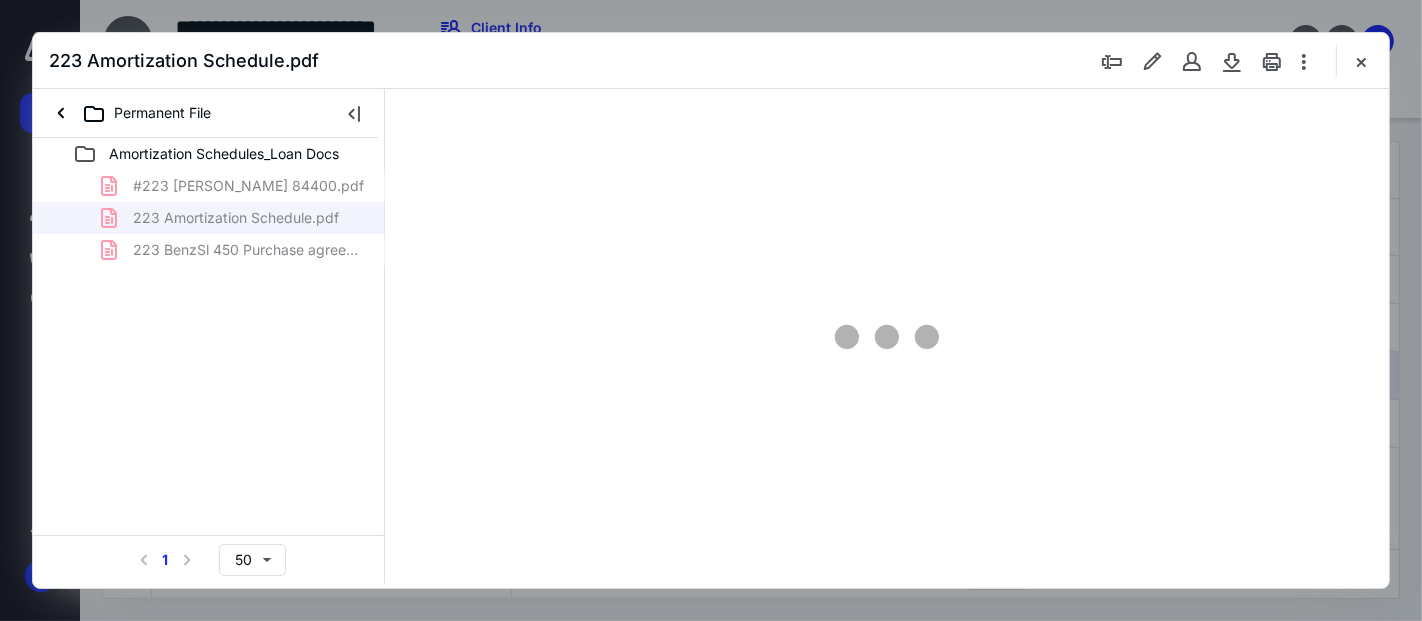 scroll, scrollTop: 0, scrollLeft: 0, axis: both 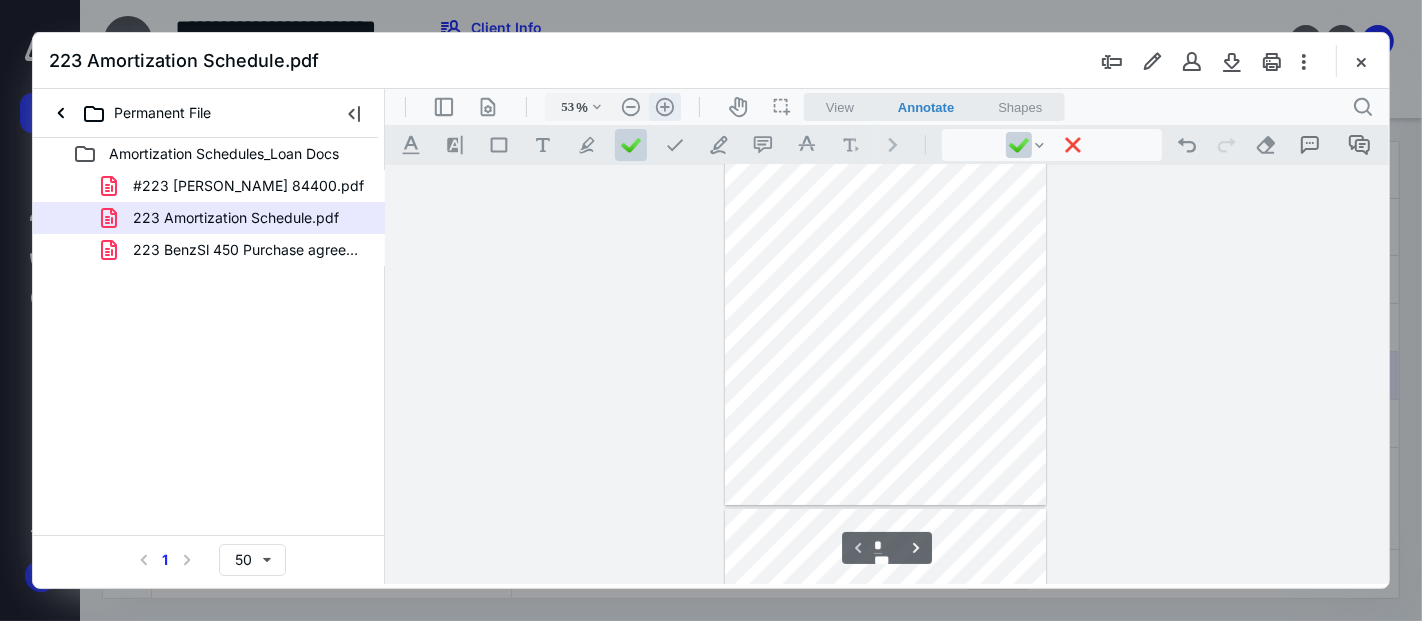 click on ".cls-1{fill:#abb0c4;} icon - header - zoom - in - line" at bounding box center (664, 106) 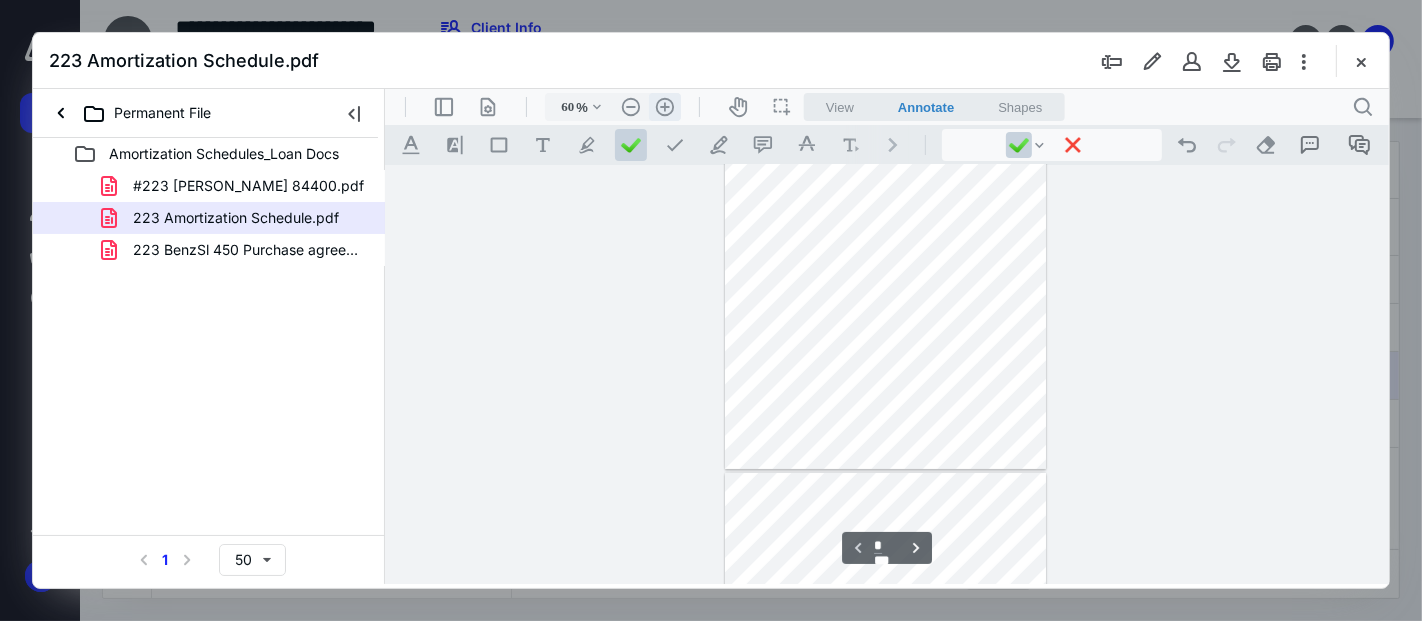 click on ".cls-1{fill:#abb0c4;} icon - header - zoom - in - line" at bounding box center (664, 106) 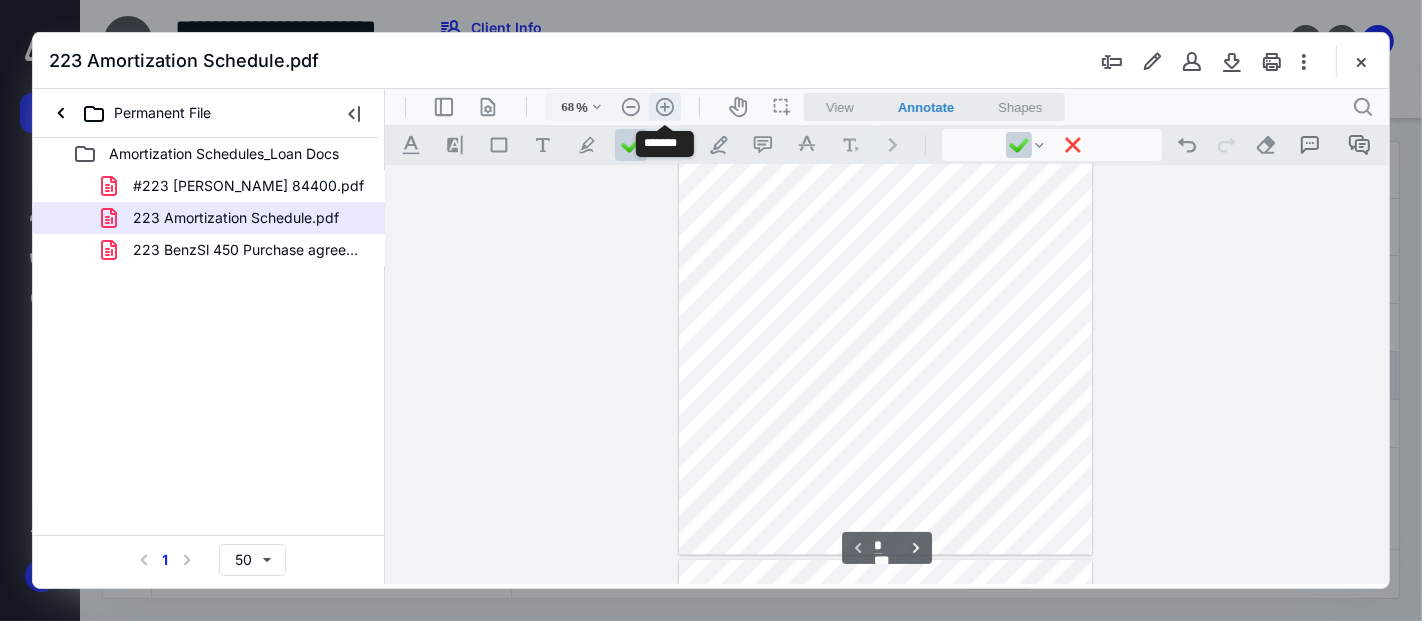click on ".cls-1{fill:#abb0c4;} icon - header - zoom - in - line" at bounding box center (664, 106) 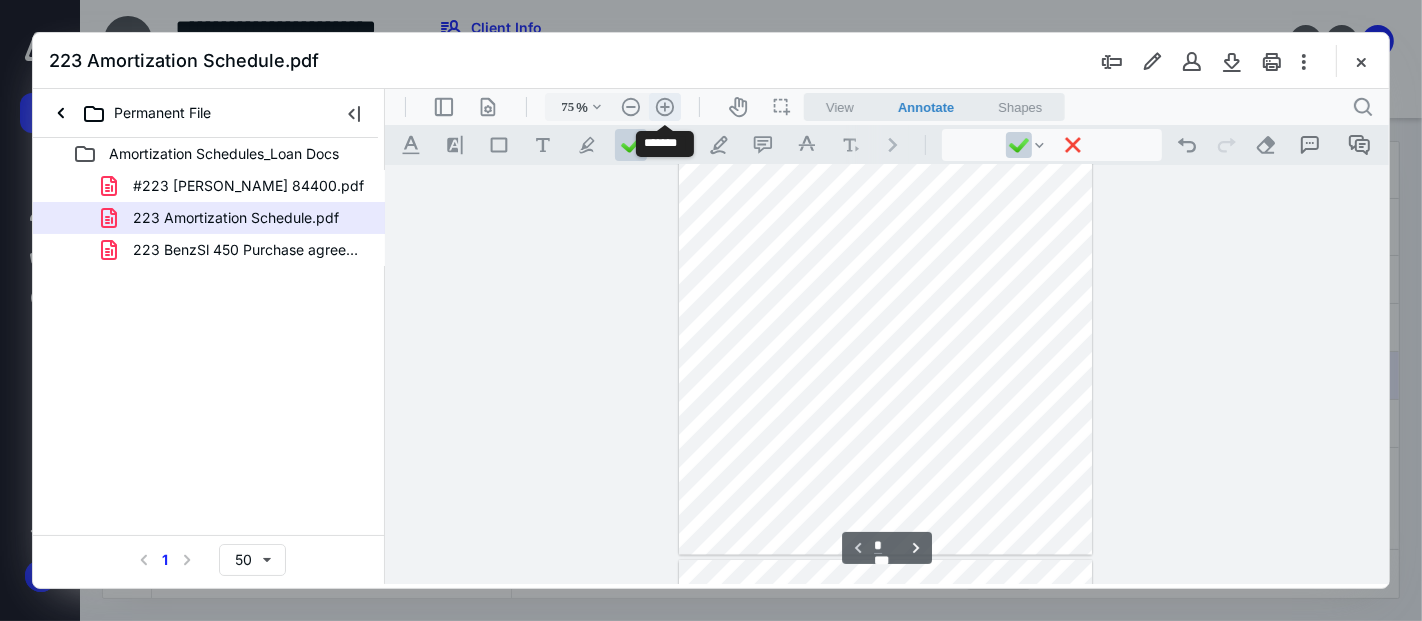 click on ".cls-1{fill:#abb0c4;} icon - header - zoom - in - line" at bounding box center (664, 106) 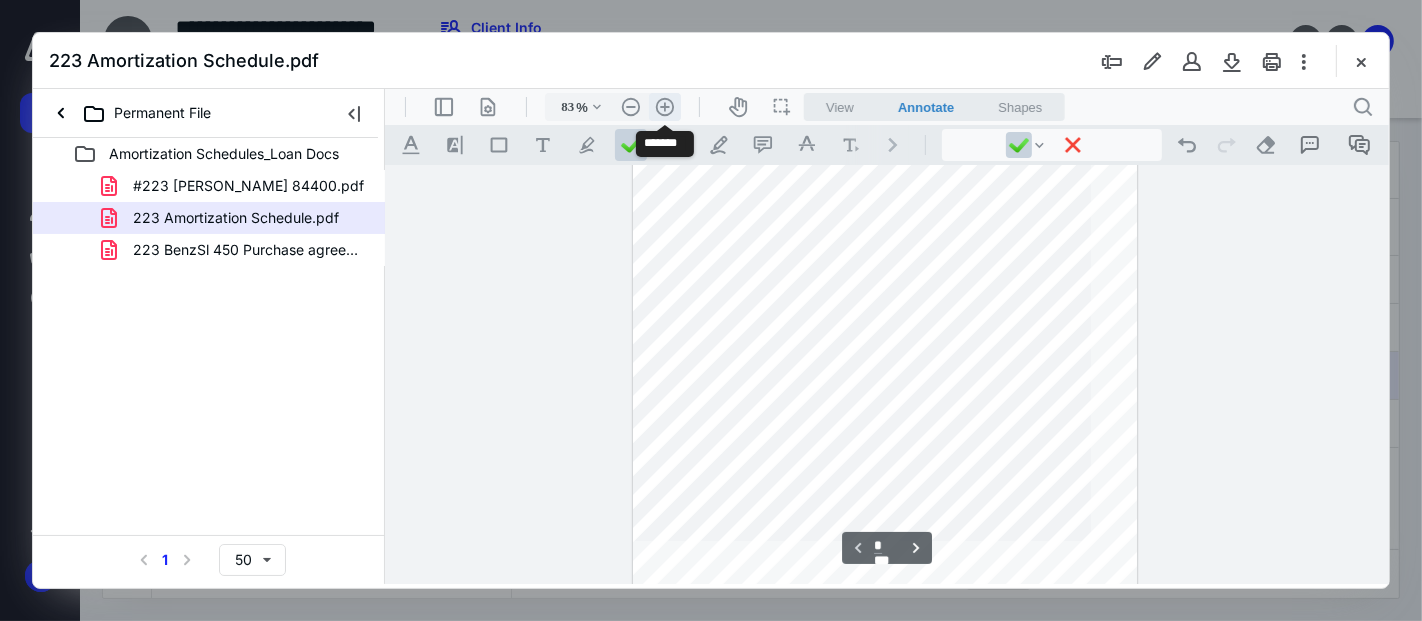 click on ".cls-1{fill:#abb0c4;} icon - header - zoom - in - line" at bounding box center (664, 106) 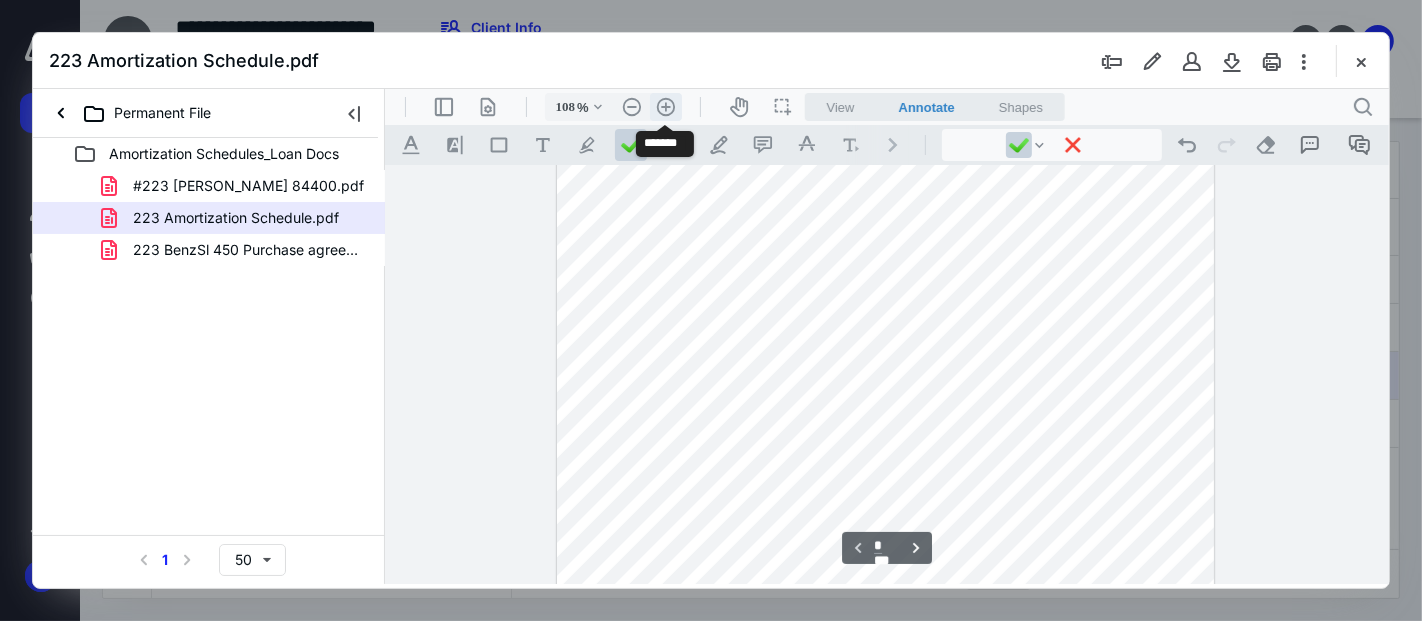 click on ".cls-1{fill:#abb0c4;} icon - header - zoom - in - line" at bounding box center (665, 106) 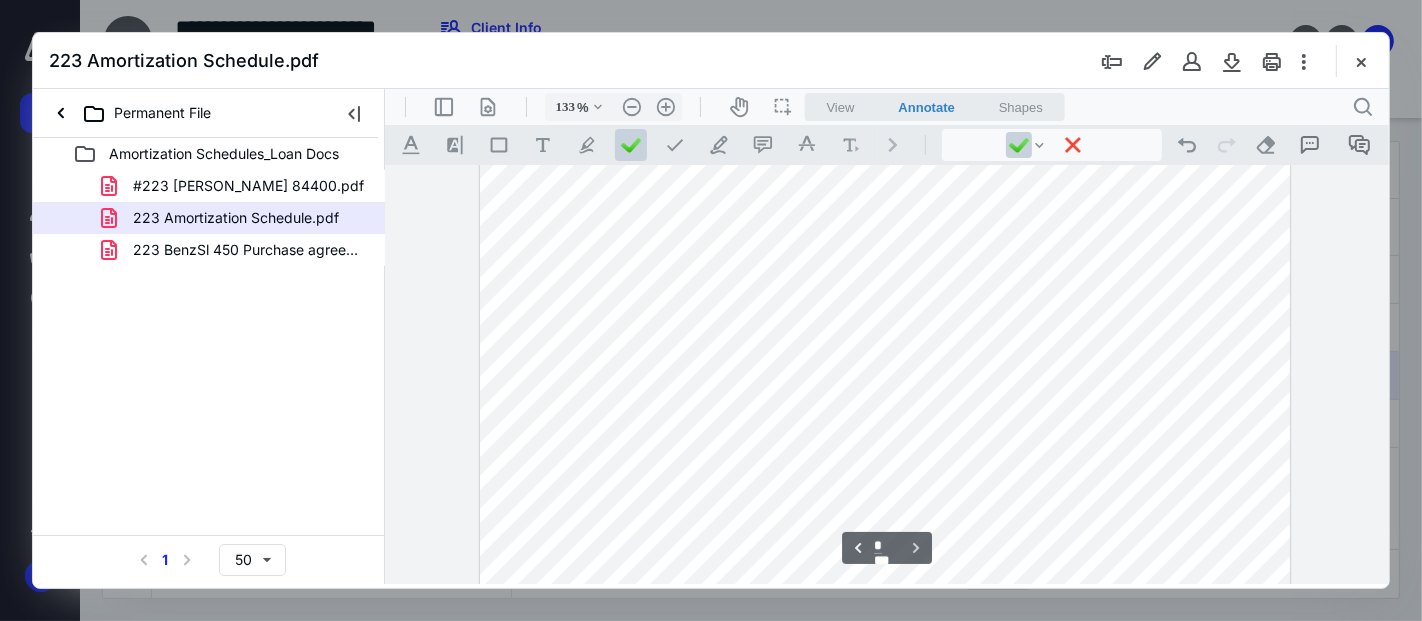 scroll, scrollTop: 790, scrollLeft: 0, axis: vertical 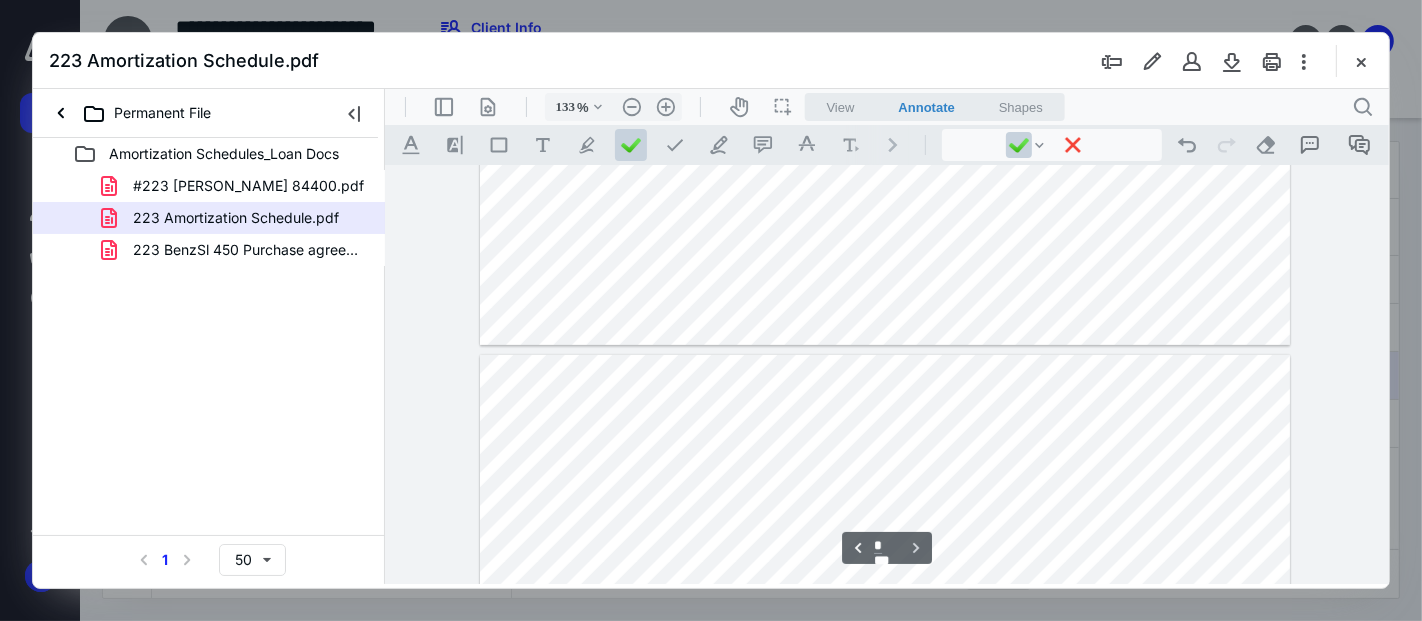 type on "*" 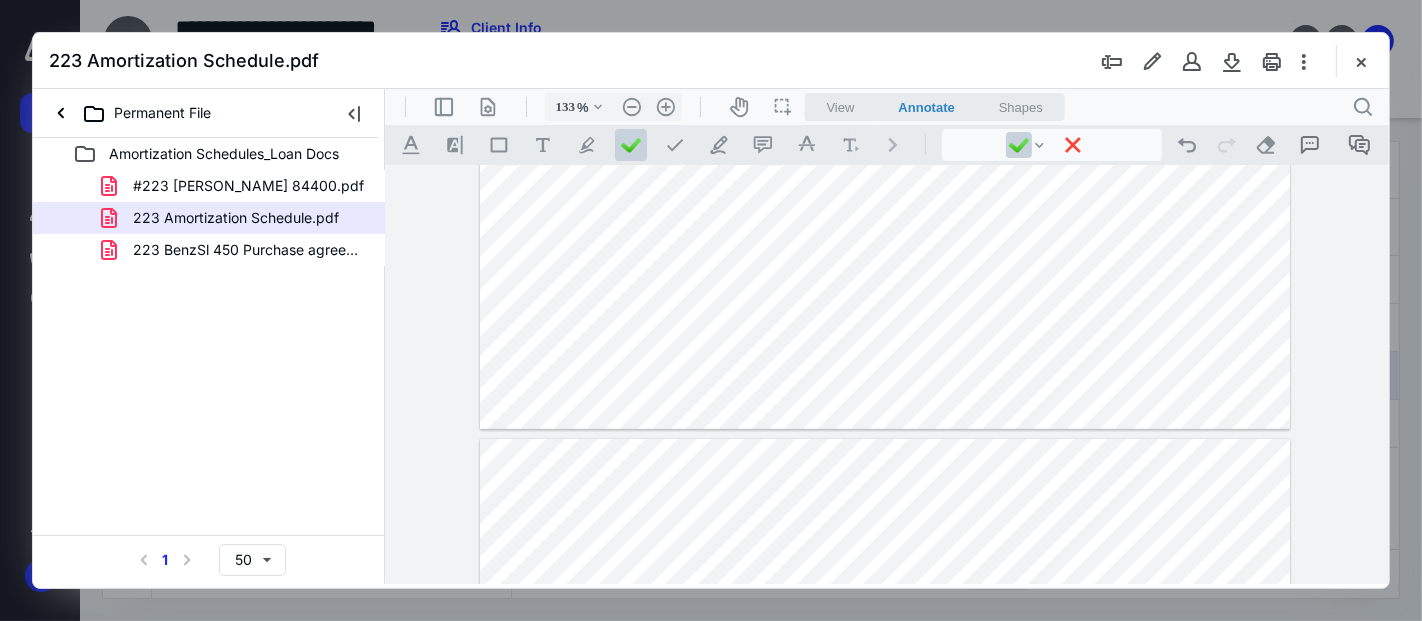 drag, startPoint x: 933, startPoint y: 316, endPoint x: 965, endPoint y: 311, distance: 32.38827 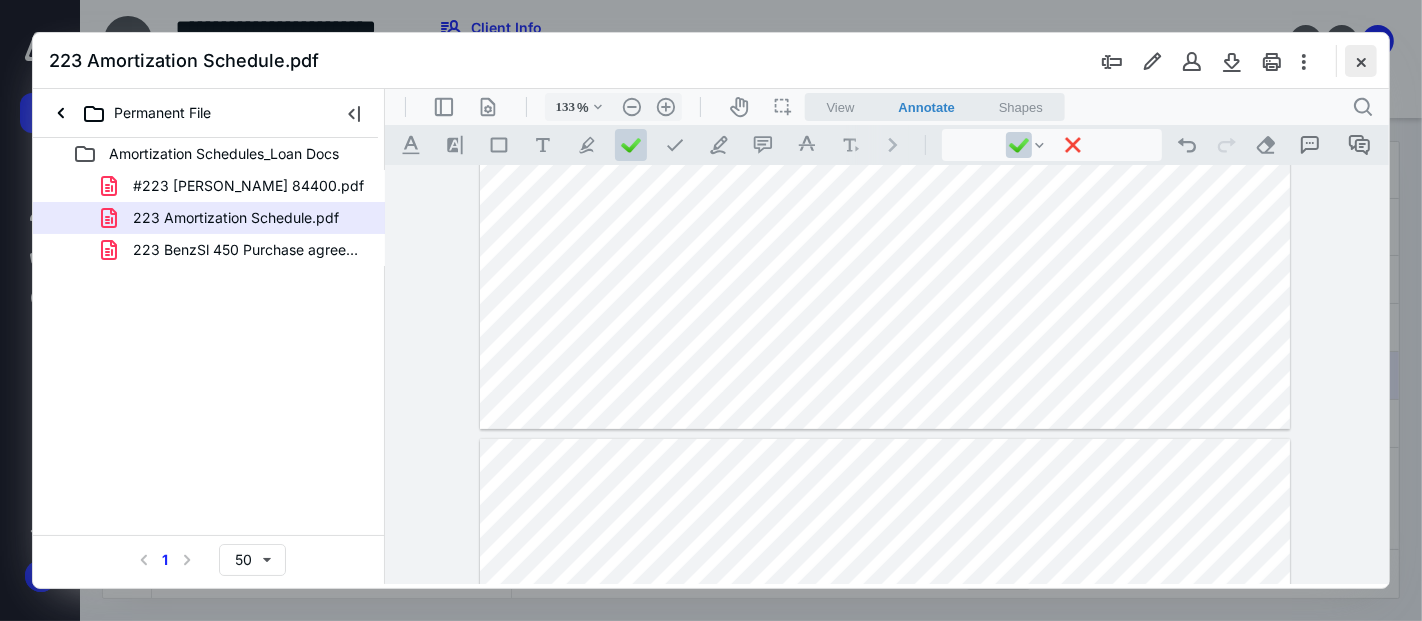 click at bounding box center (1361, 61) 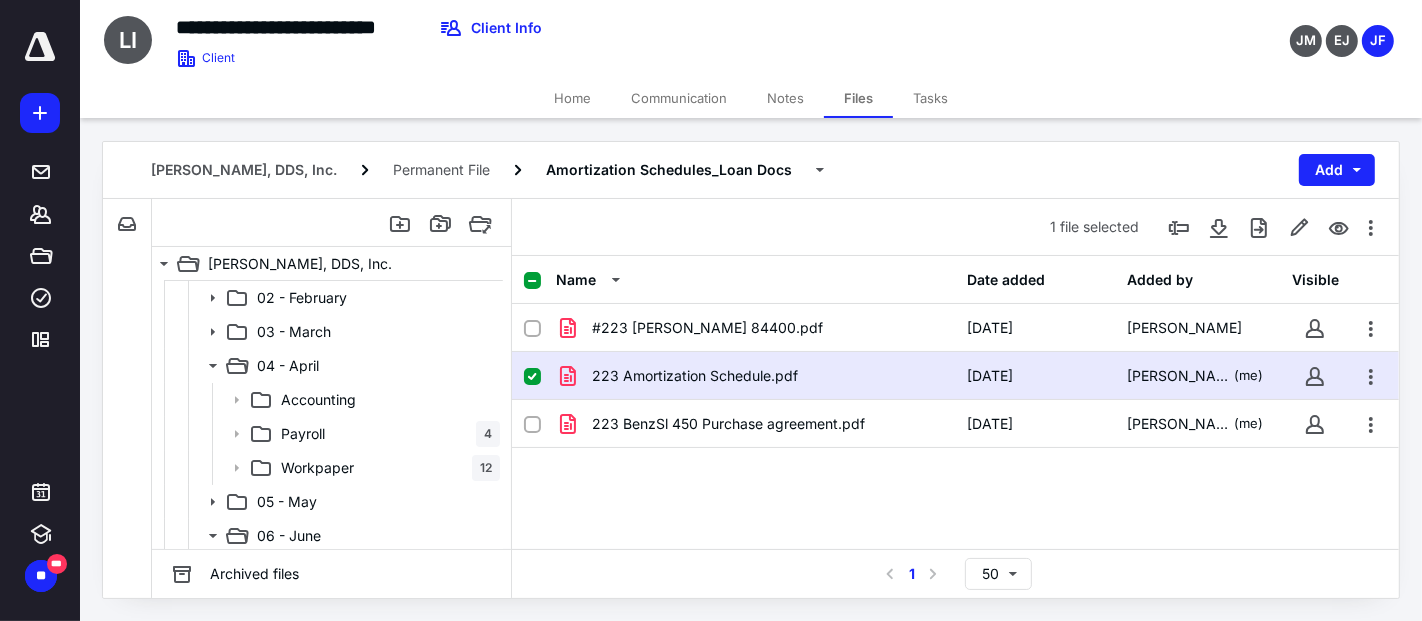 scroll, scrollTop: 182, scrollLeft: 0, axis: vertical 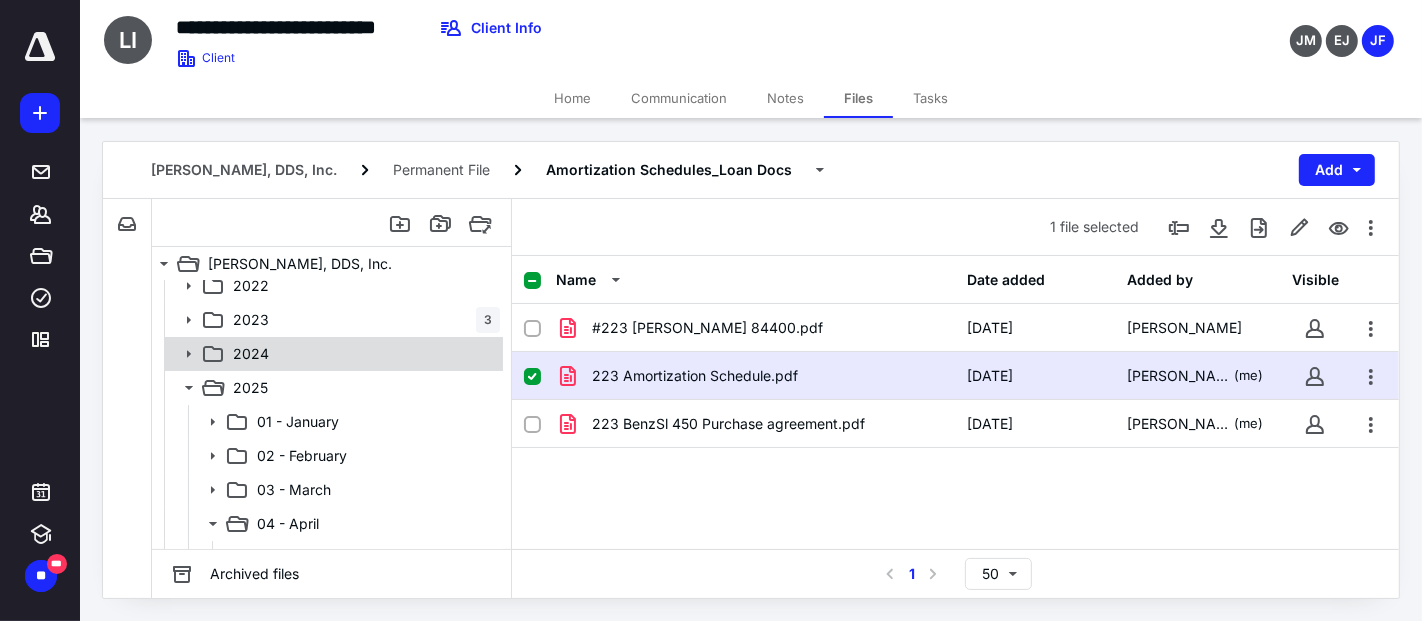 click 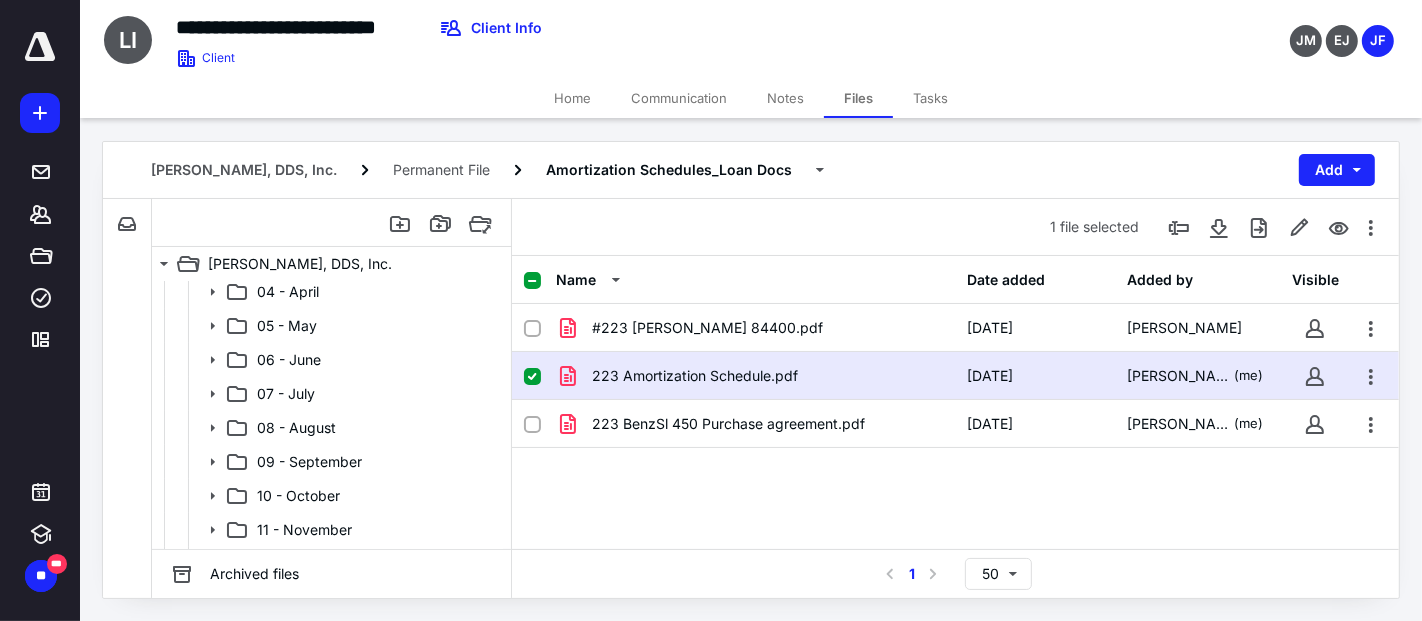 scroll, scrollTop: 627, scrollLeft: 0, axis: vertical 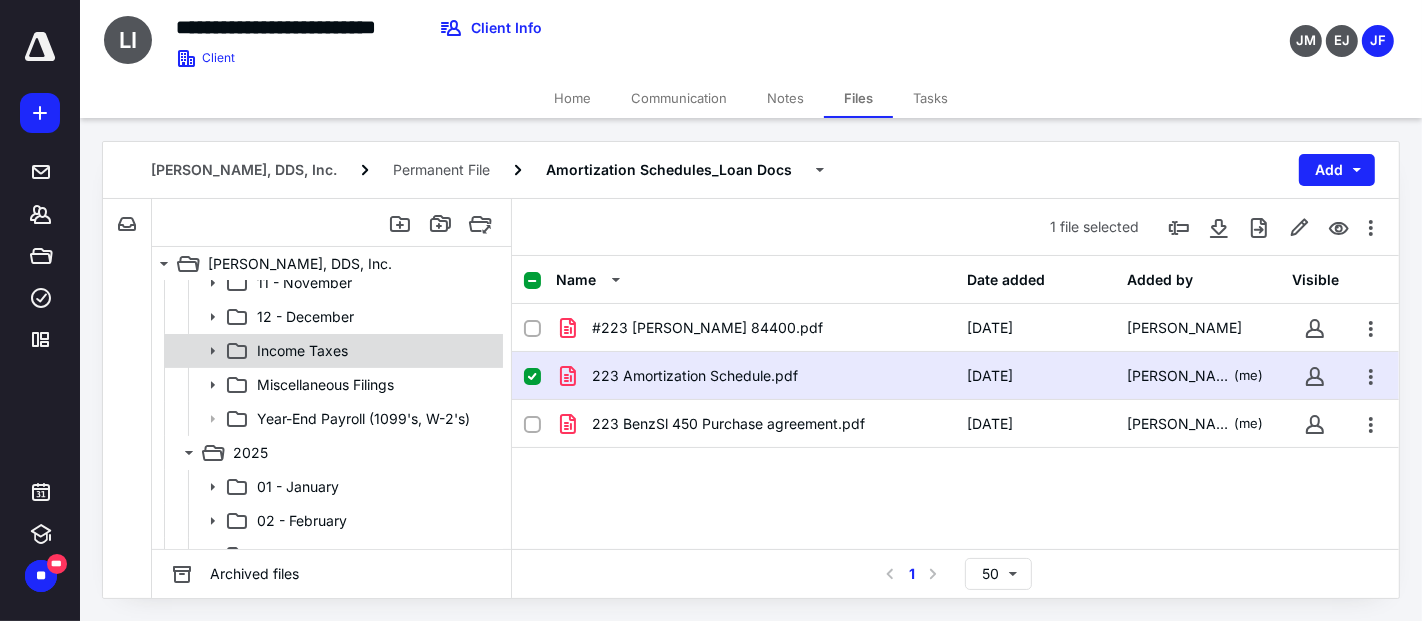 click 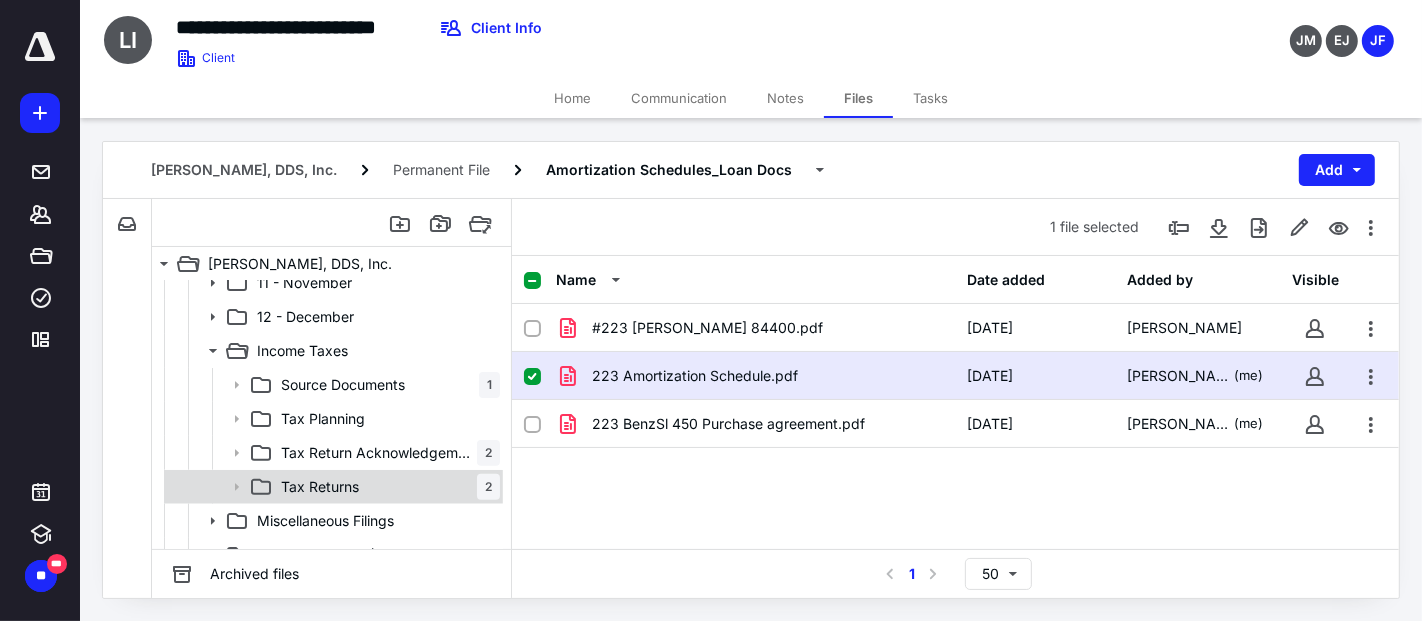 click on "Tax Returns 2" at bounding box center [386, 487] 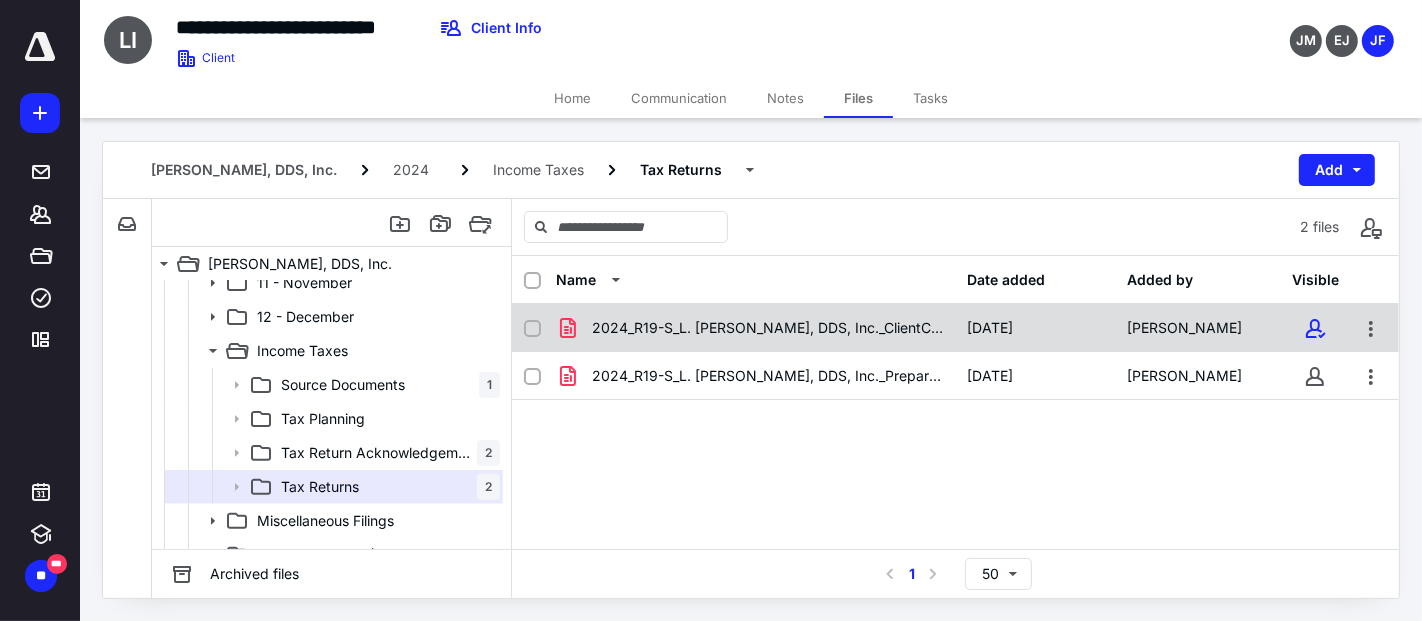 click on "2024_R19-S_L. [PERSON_NAME], DDS, Inc._ClientCopy_S-Corporat.pdf" at bounding box center (768, 328) 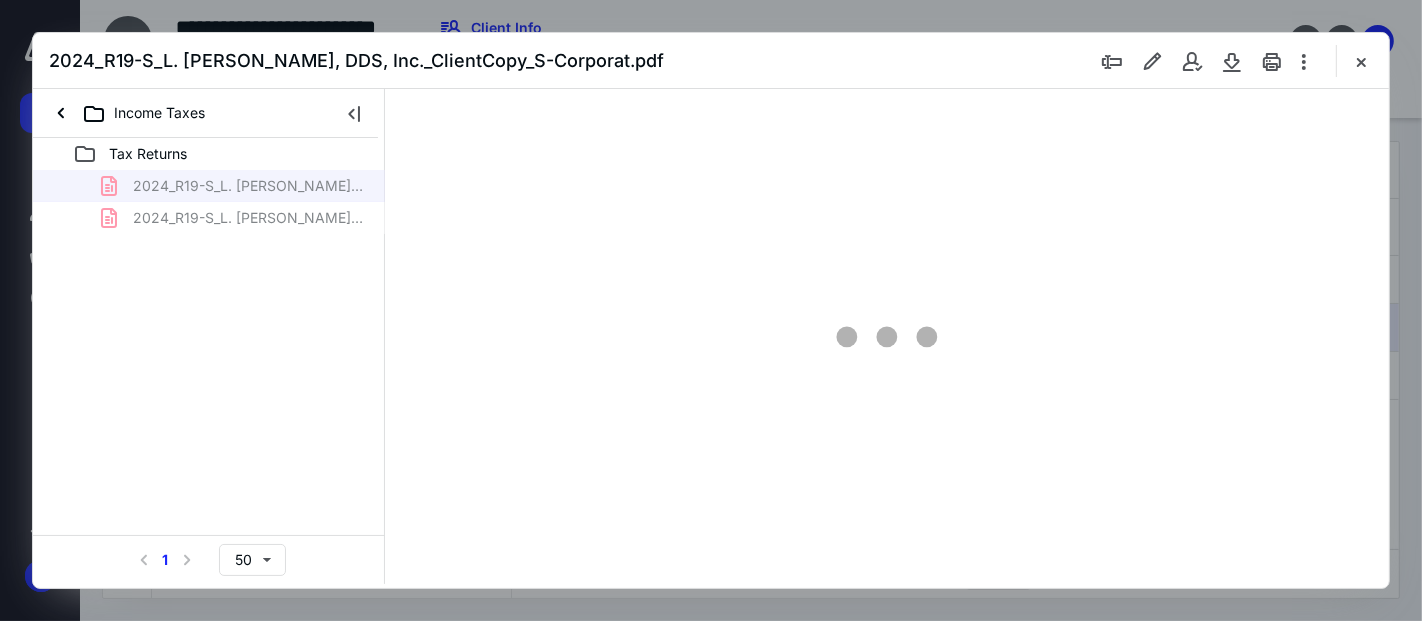 scroll, scrollTop: 0, scrollLeft: 0, axis: both 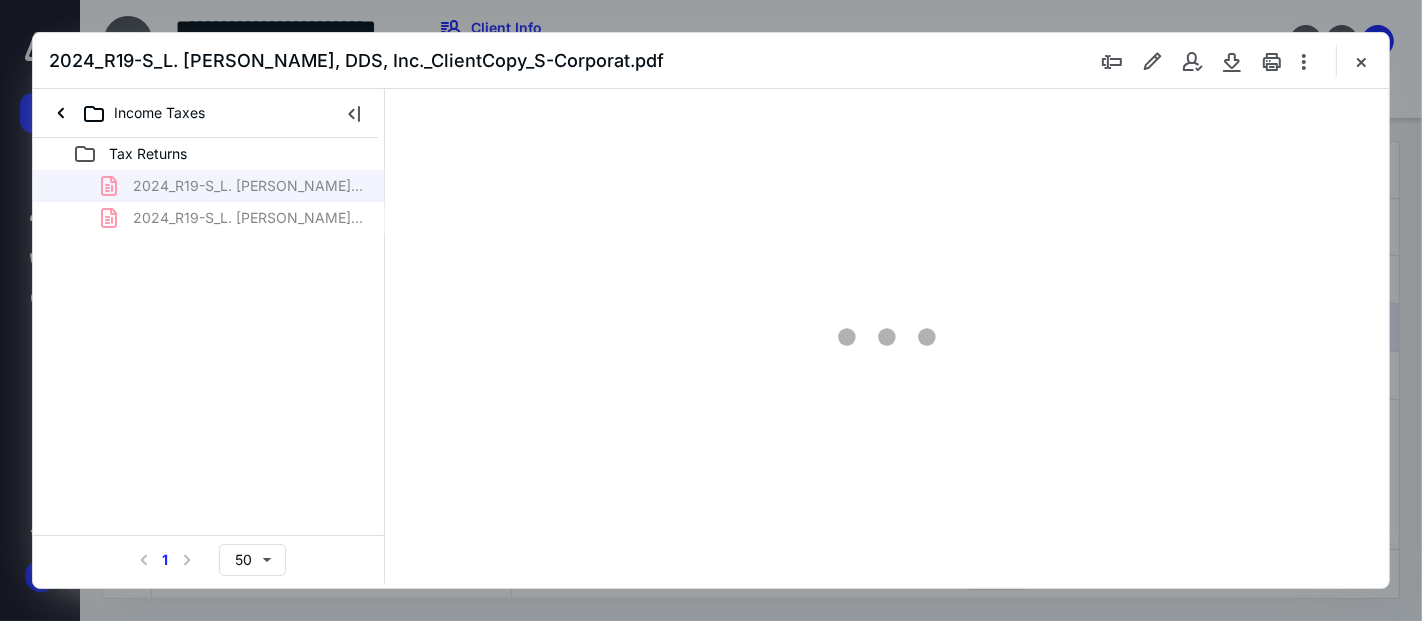 drag, startPoint x: 693, startPoint y: 306, endPoint x: 624, endPoint y: 272, distance: 76.922035 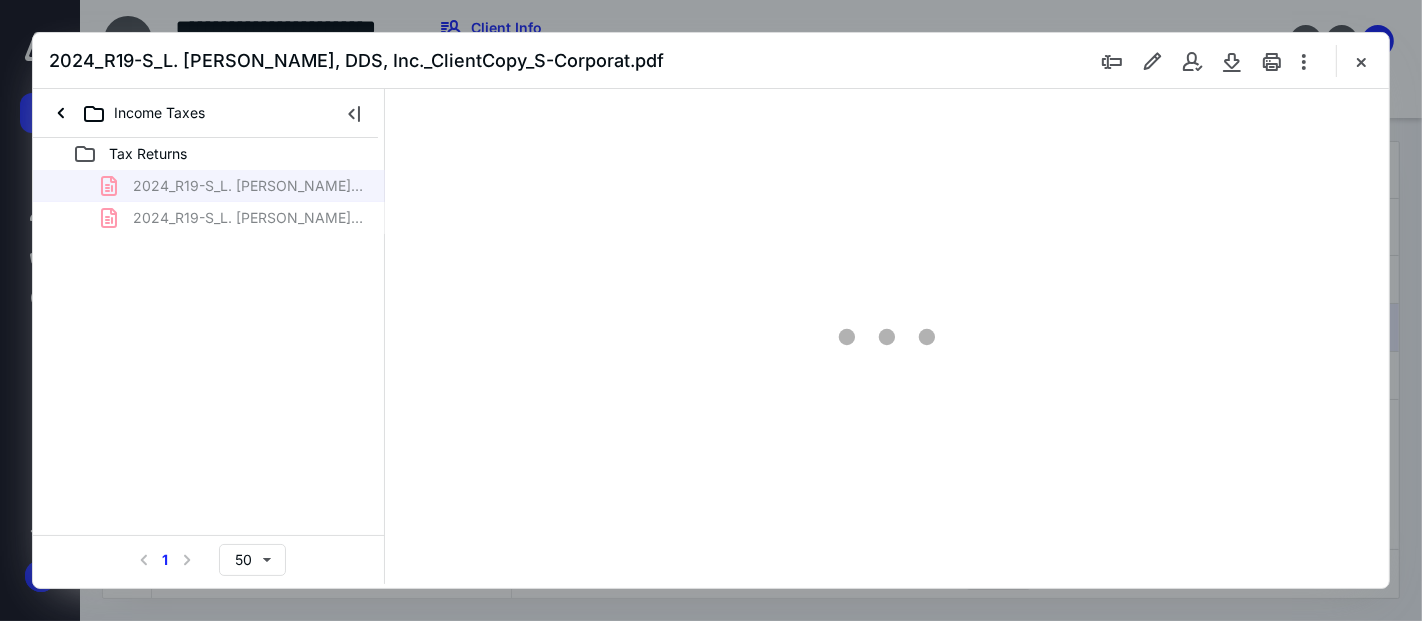 click at bounding box center [887, 336] 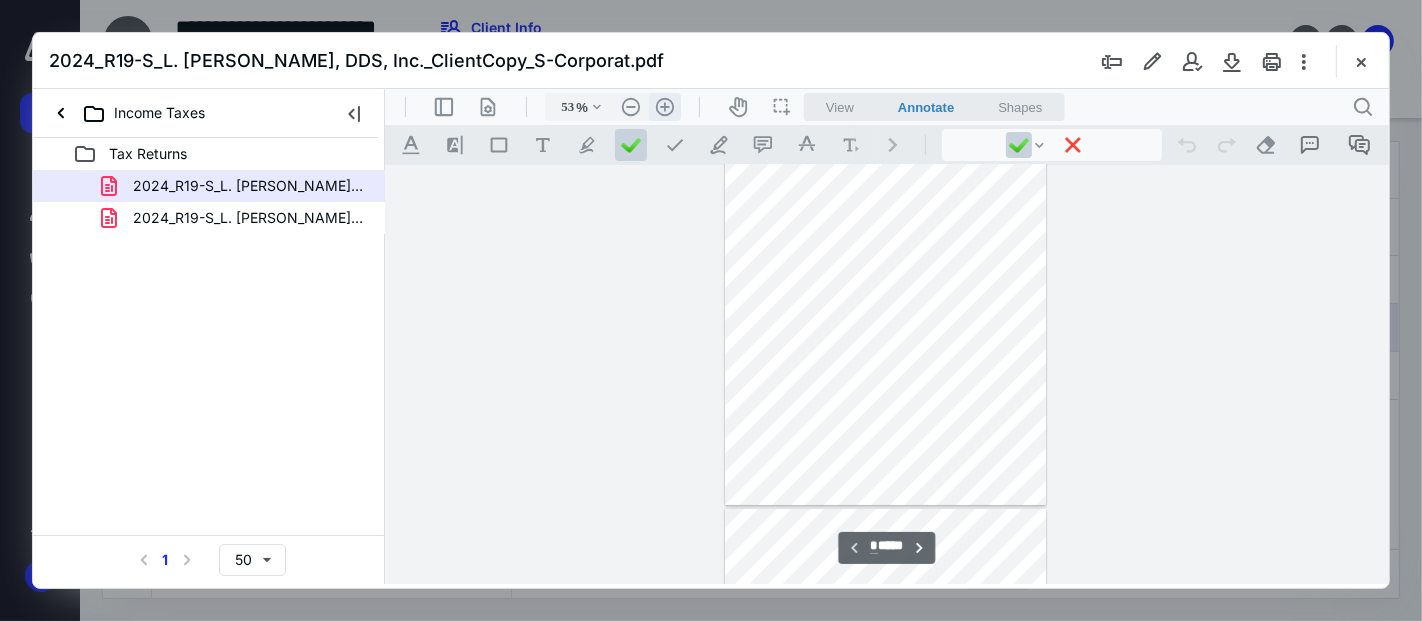 click on ".cls-1{fill:#abb0c4;} icon - header - zoom - in - line" at bounding box center [664, 106] 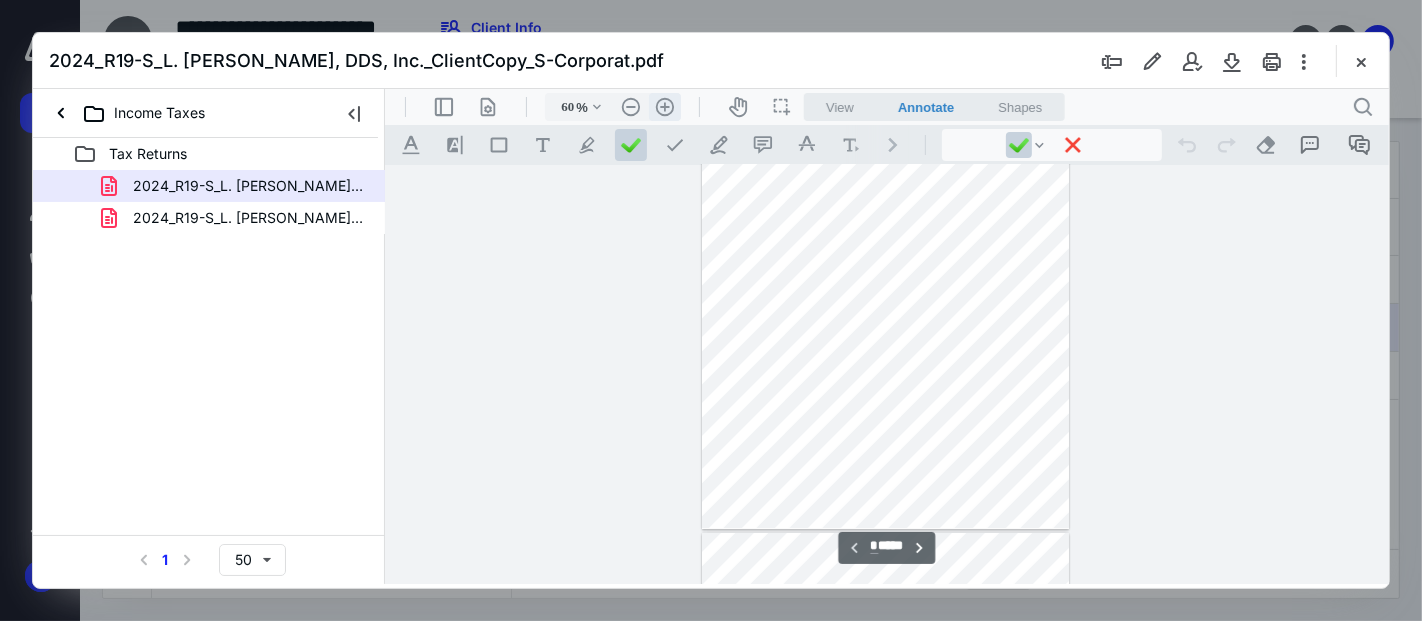click on ".cls-1{fill:#abb0c4;} icon - header - zoom - in - line" at bounding box center [664, 106] 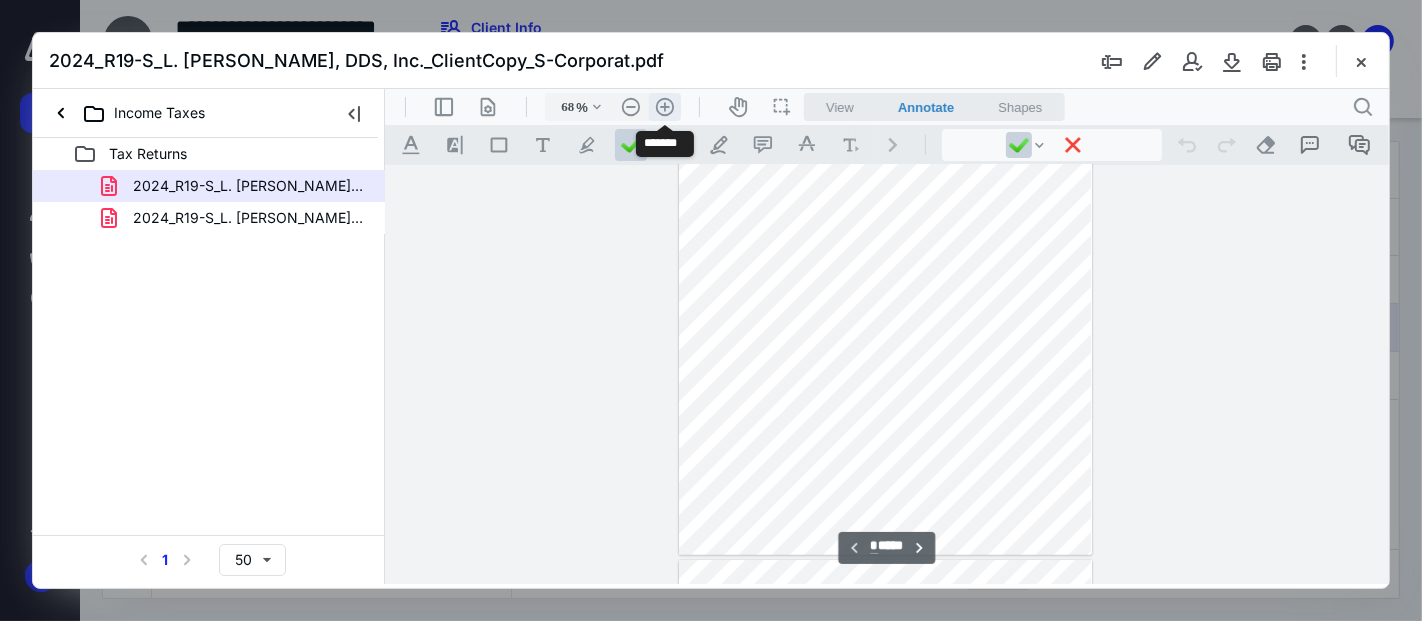 click on ".cls-1{fill:#abb0c4;} icon - header - zoom - in - line" at bounding box center (664, 106) 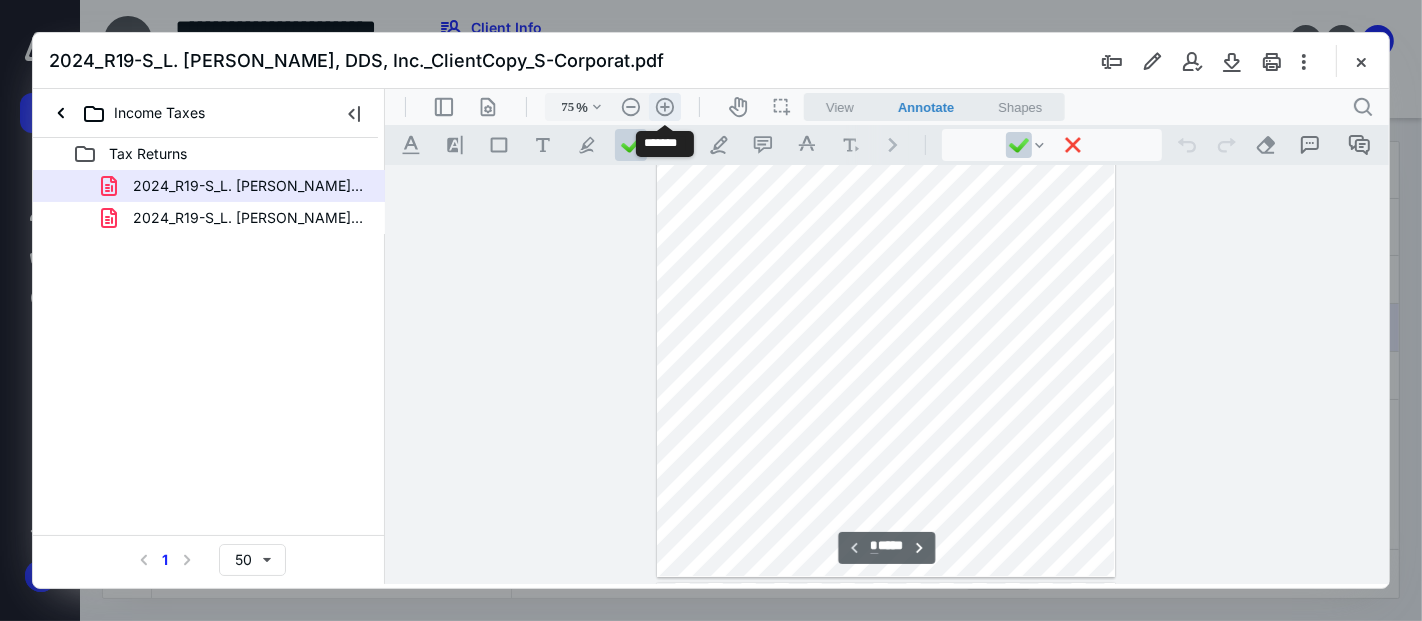 click on ".cls-1{fill:#abb0c4;} icon - header - zoom - in - line" at bounding box center [664, 106] 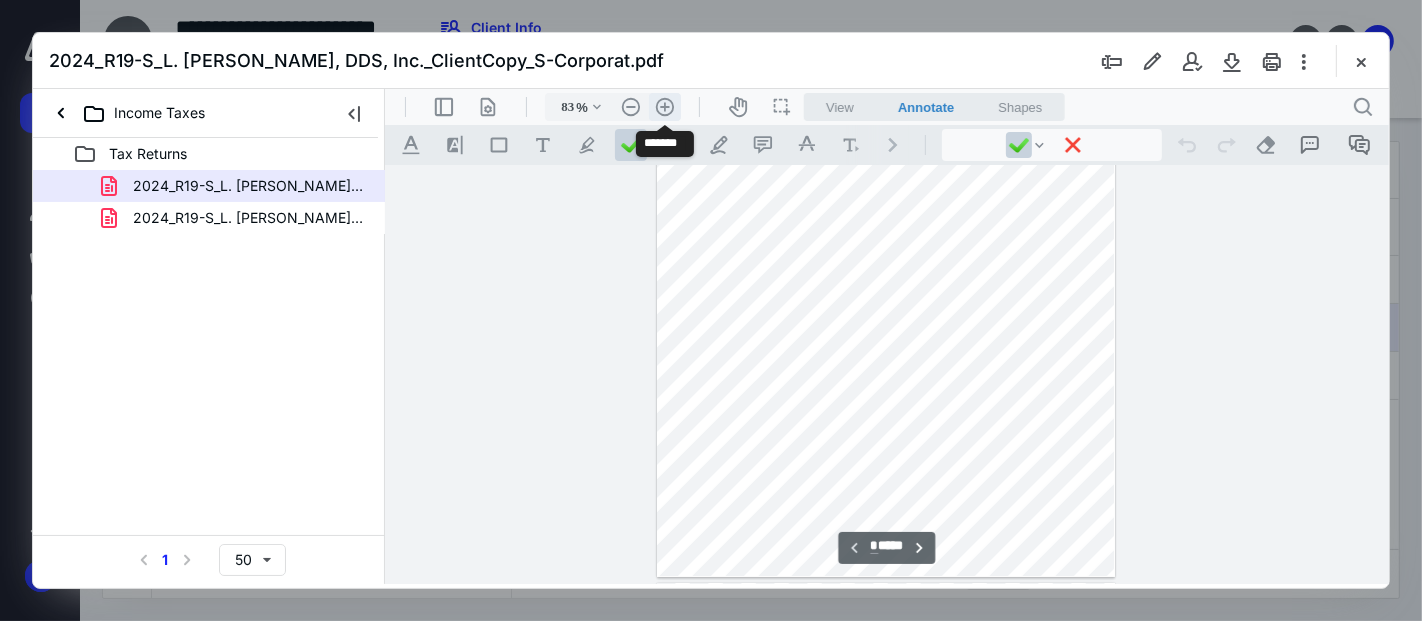 click on ".cls-1{fill:#abb0c4;} icon - header - zoom - in - line" at bounding box center (664, 106) 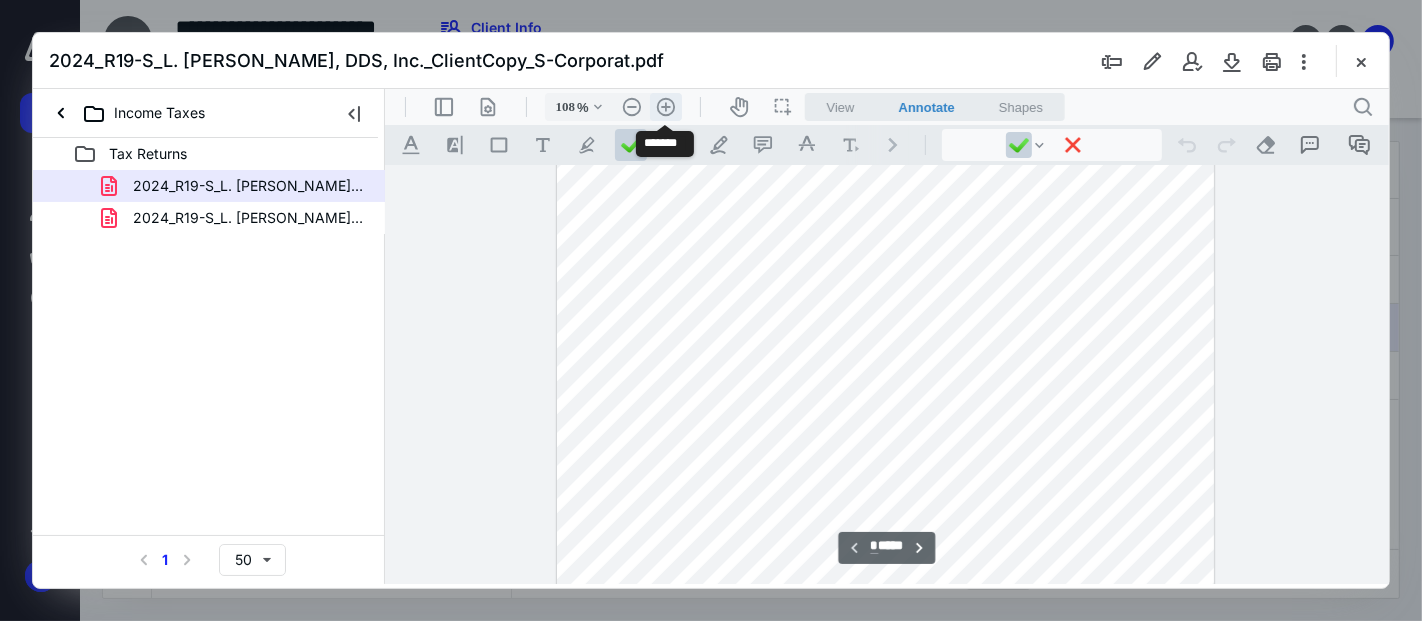 scroll, scrollTop: 338, scrollLeft: 0, axis: vertical 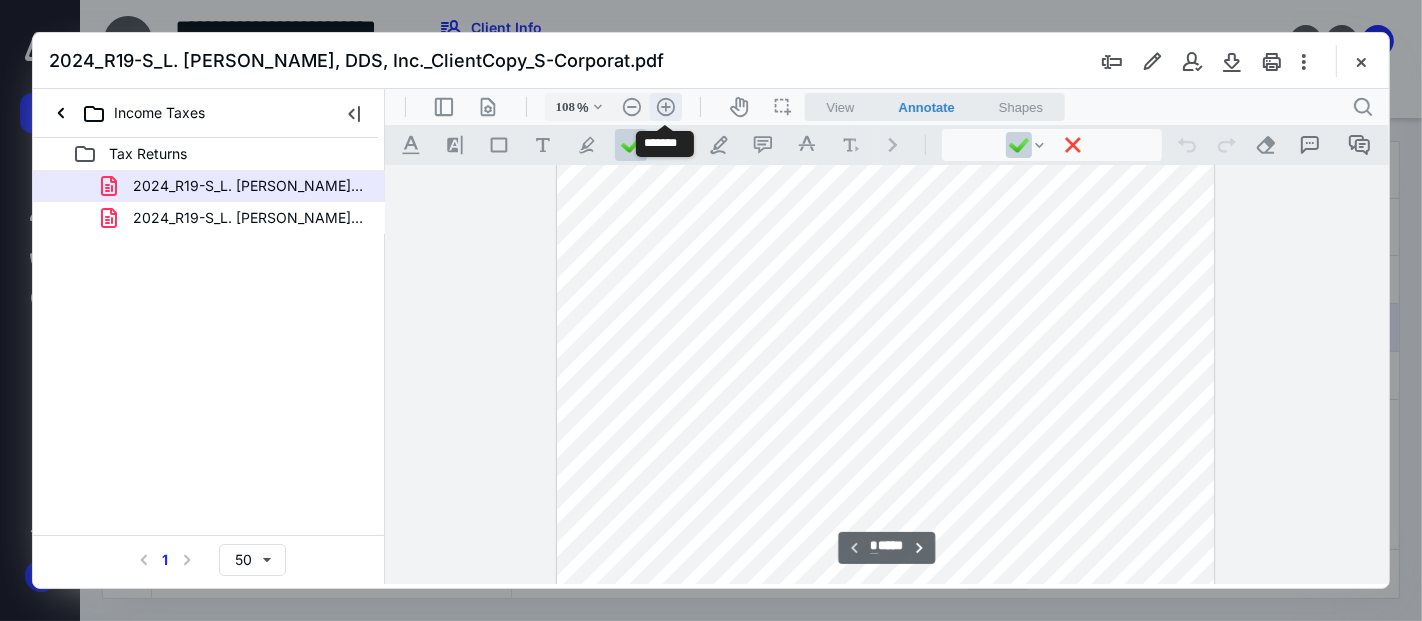 click on ".cls-1{fill:#abb0c4;} icon - header - zoom - in - line" at bounding box center (665, 106) 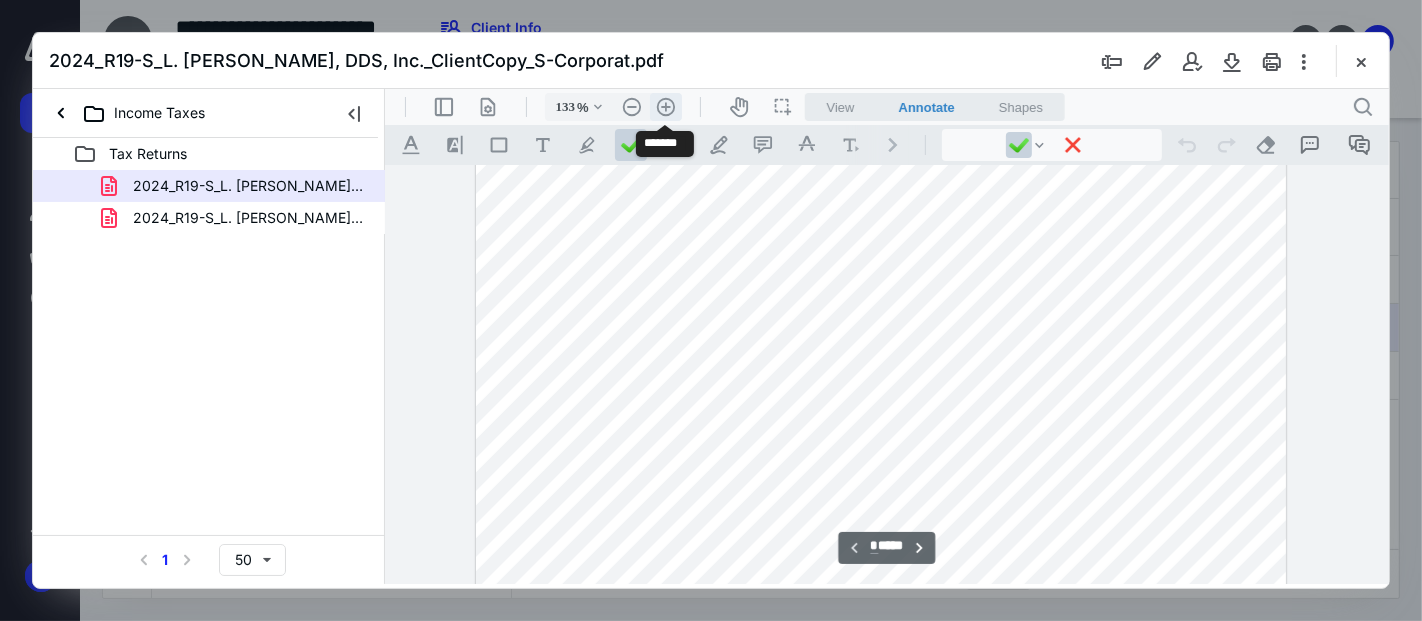 click on ".cls-1{fill:#abb0c4;} icon - header - zoom - in - line" at bounding box center [665, 106] 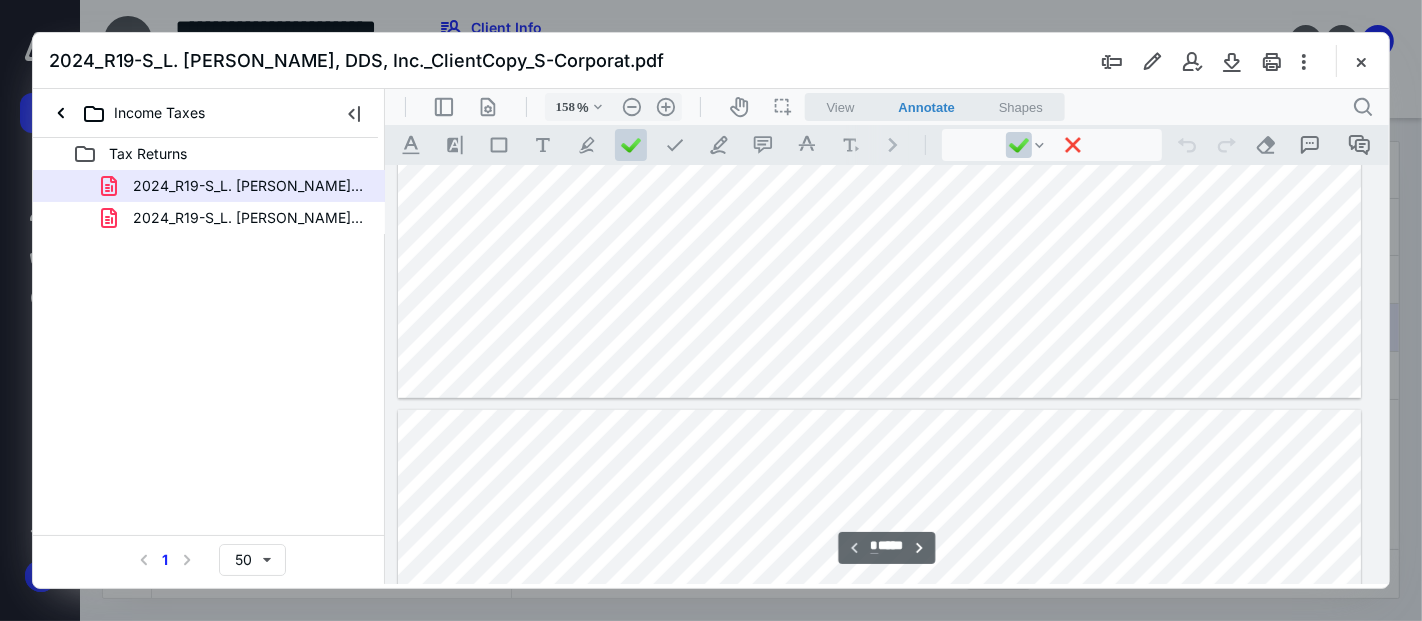 type on "*" 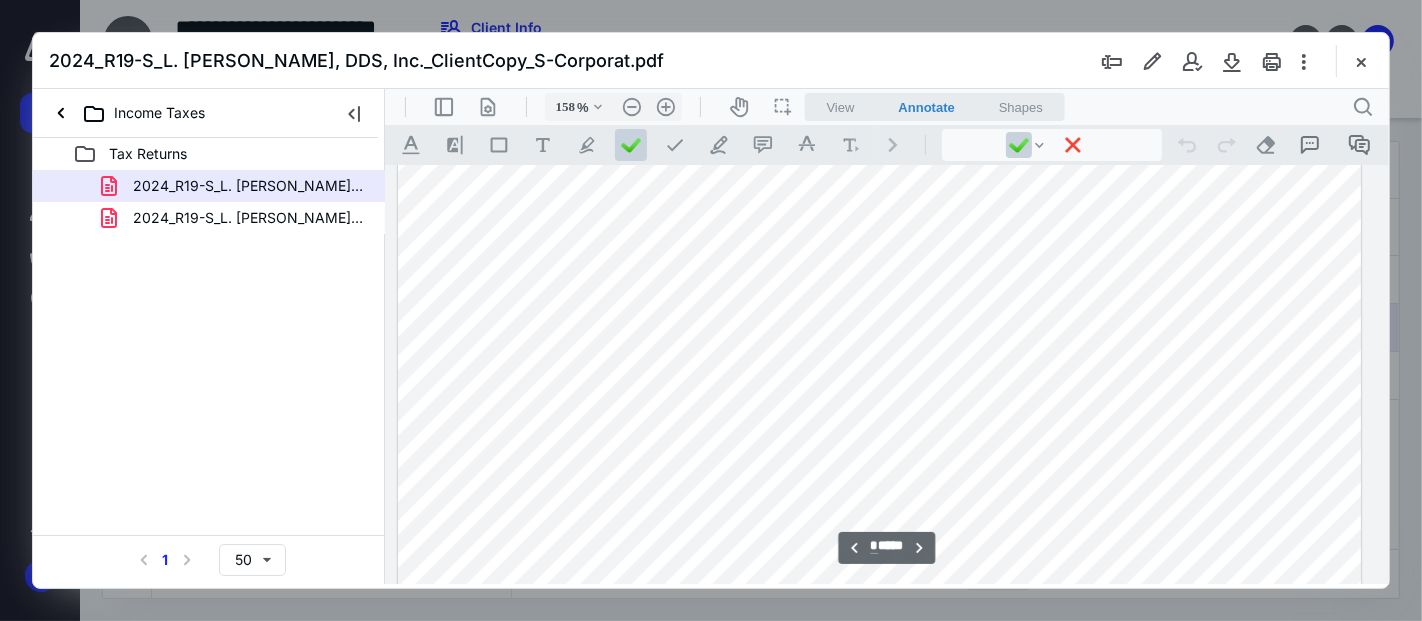 scroll, scrollTop: 1686, scrollLeft: 135, axis: both 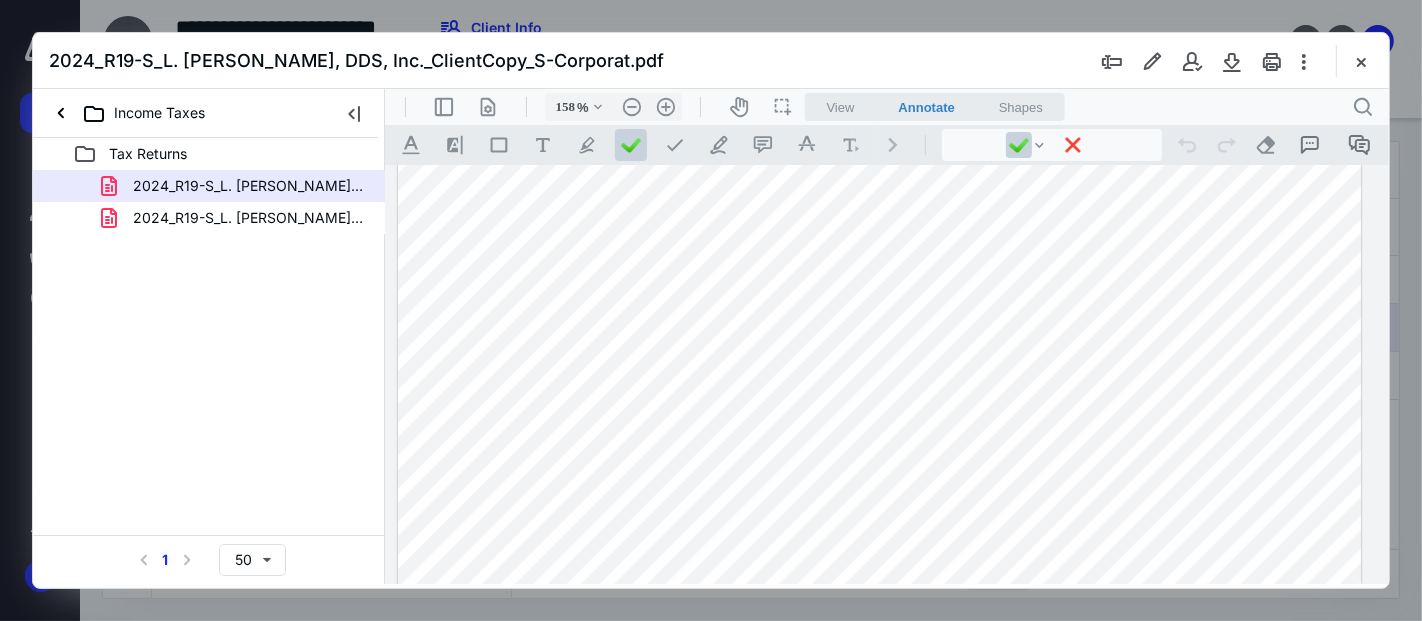 drag, startPoint x: 1361, startPoint y: 61, endPoint x: 1217, endPoint y: 61, distance: 144 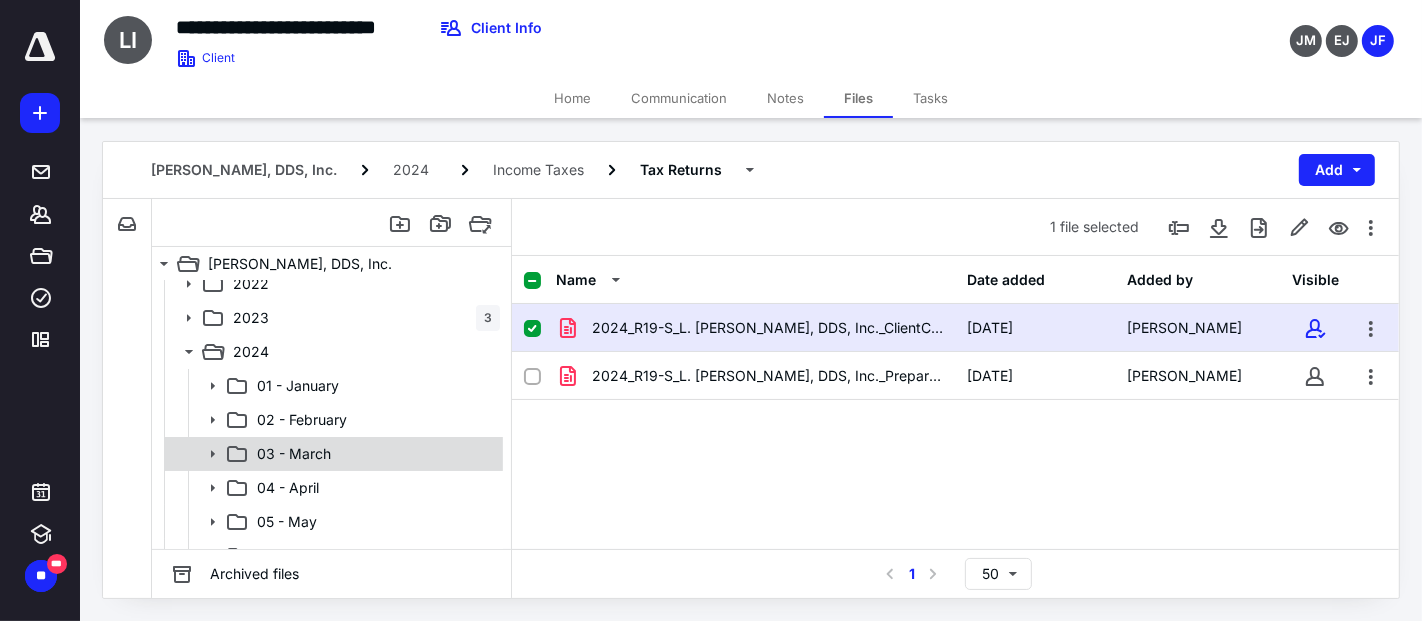 scroll, scrollTop: 182, scrollLeft: 0, axis: vertical 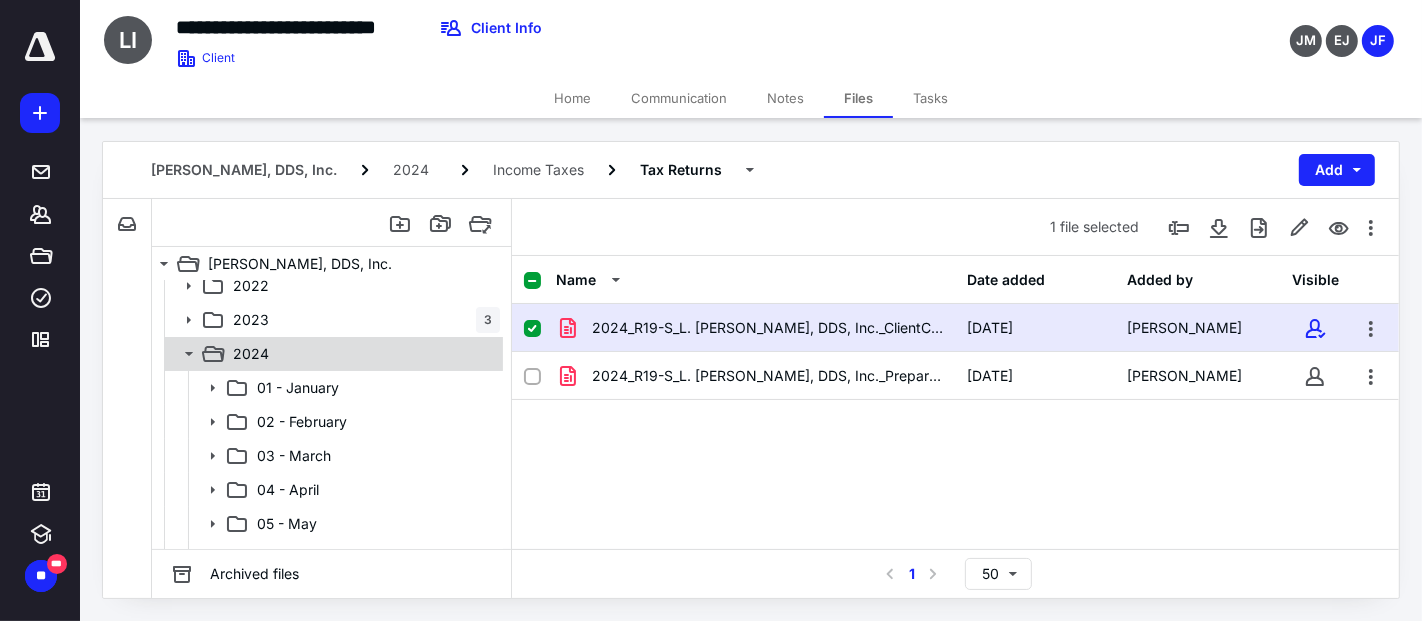 click 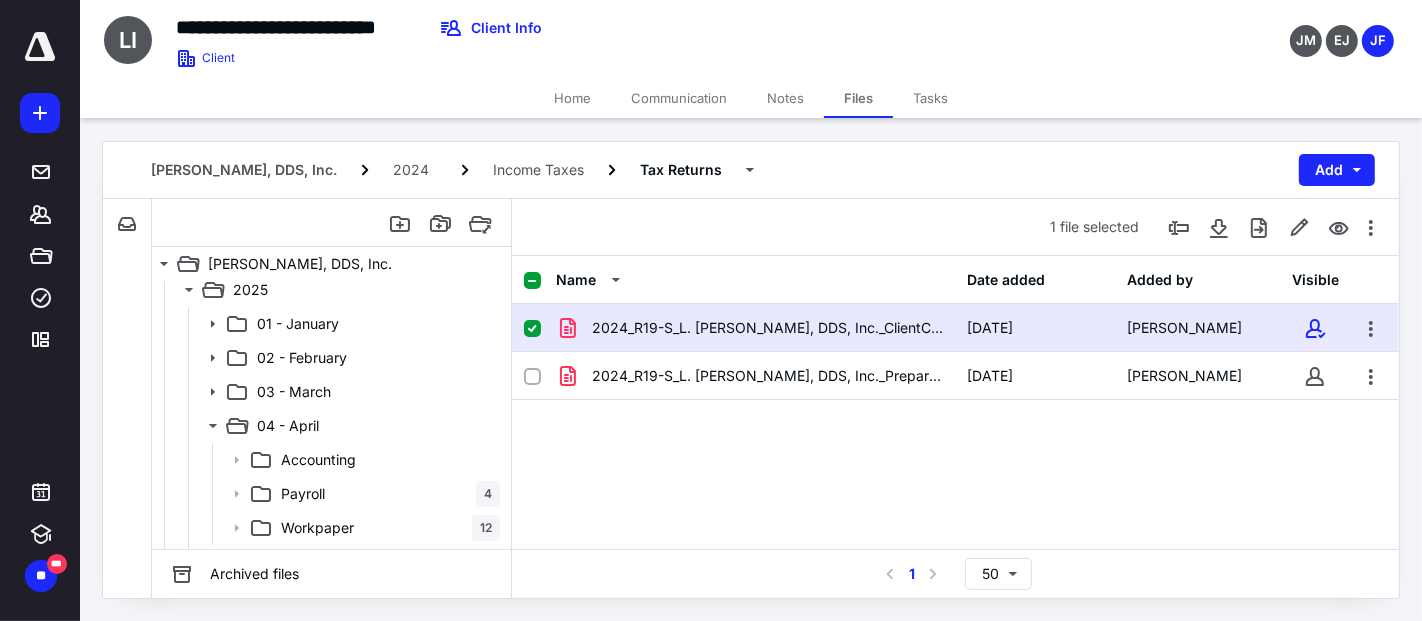 scroll, scrollTop: 405, scrollLeft: 0, axis: vertical 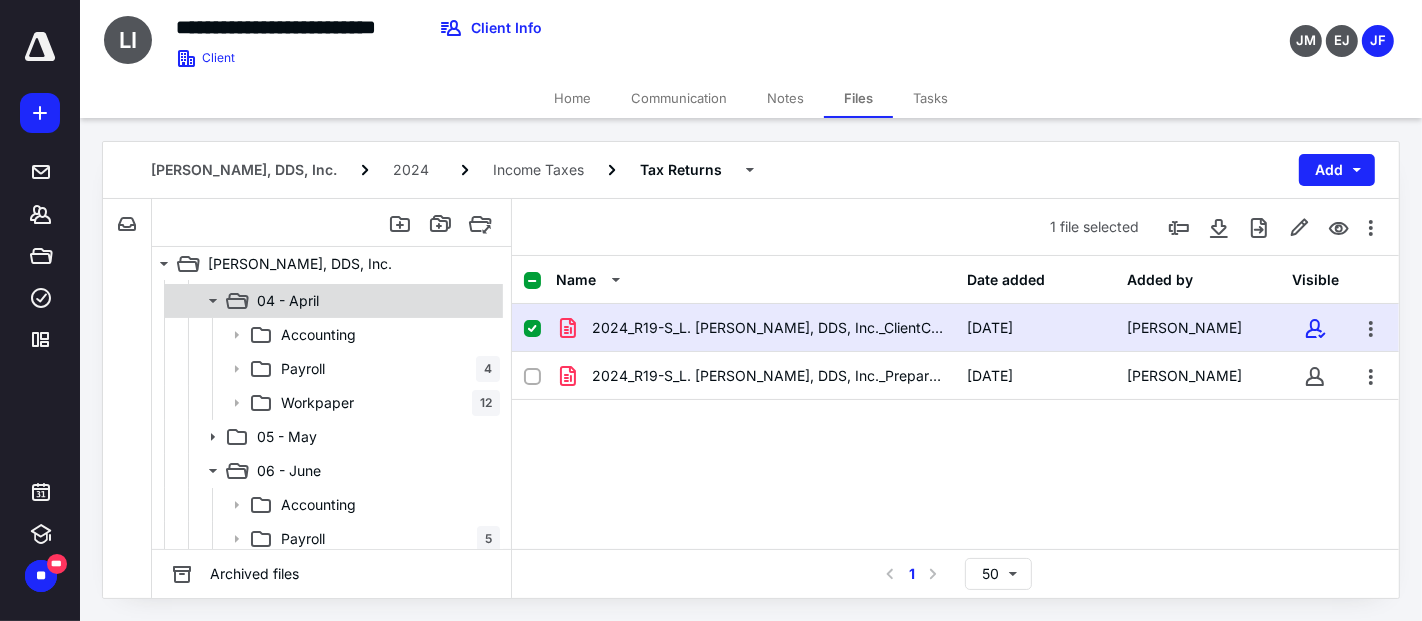 drag, startPoint x: 208, startPoint y: 306, endPoint x: 245, endPoint y: 339, distance: 49.57822 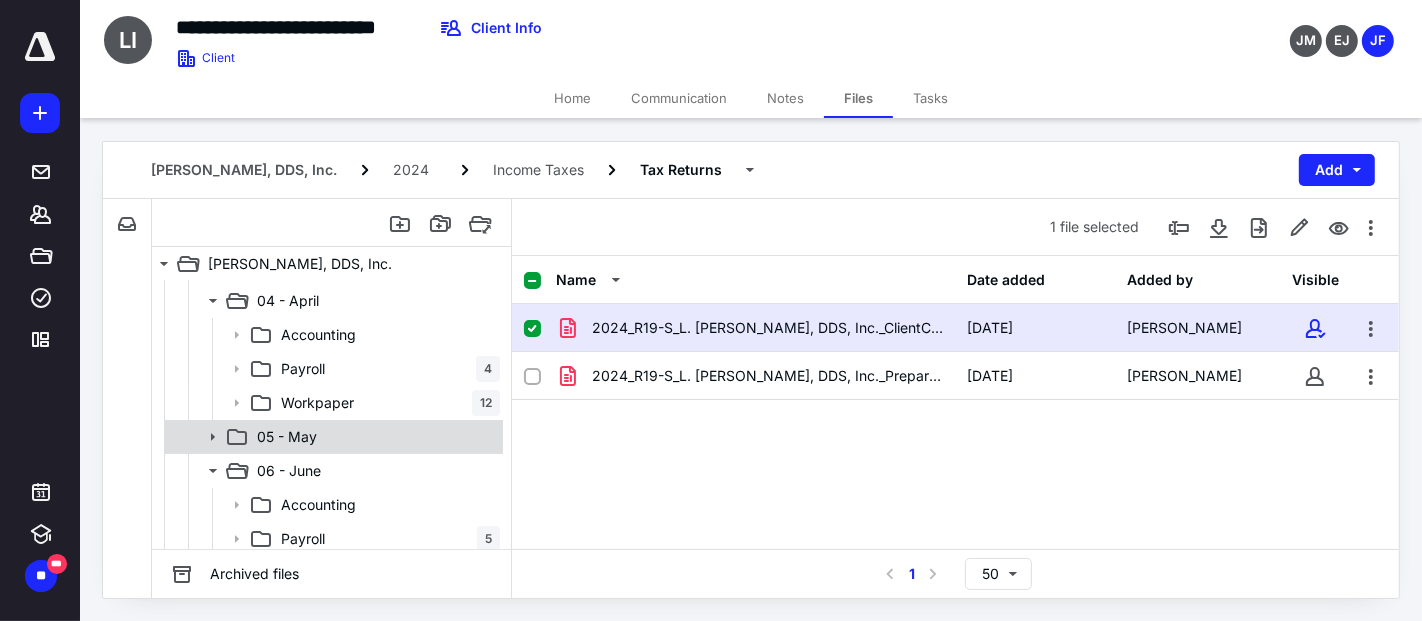 click 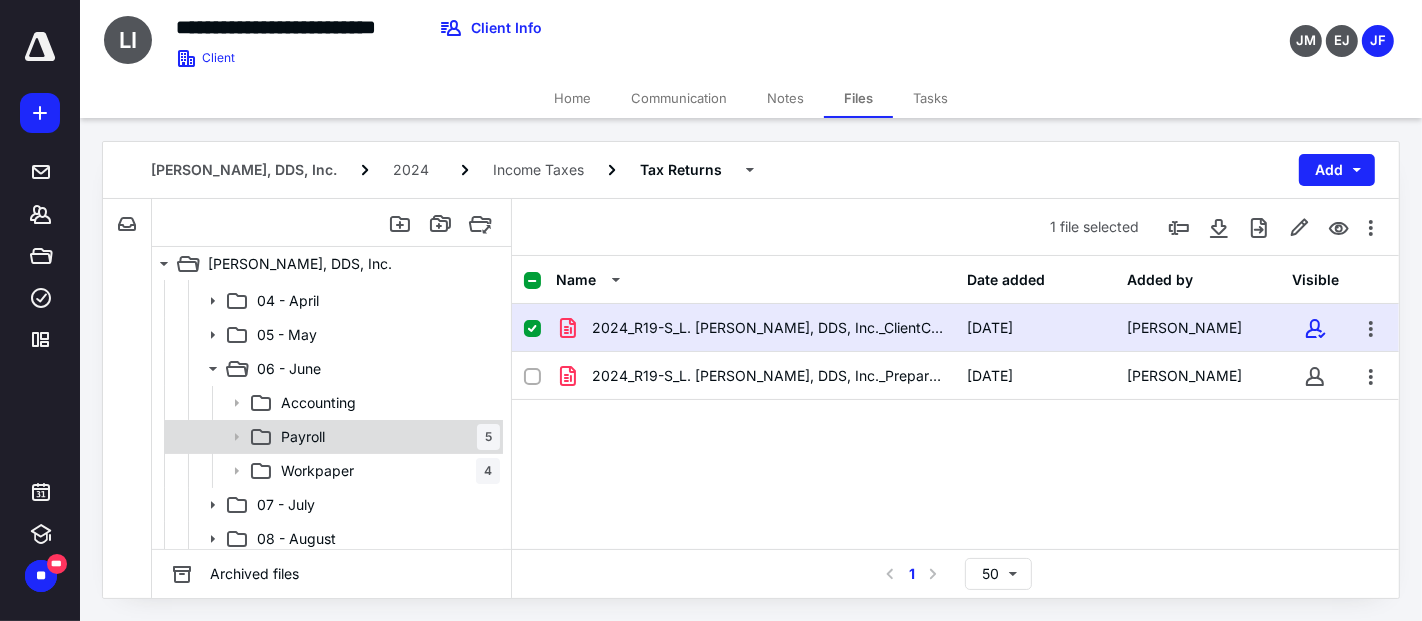 click on "Payroll 5" at bounding box center [386, 437] 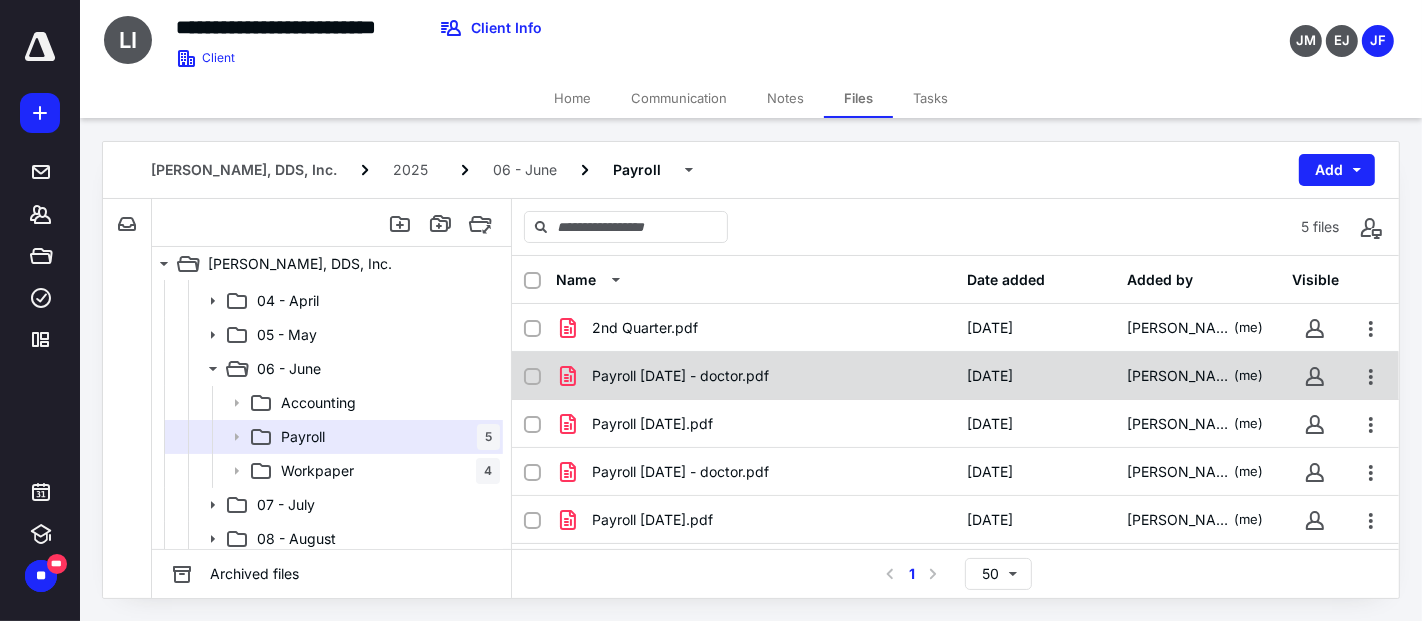 click on "Payroll [DATE] - doctor.pdf" at bounding box center (680, 376) 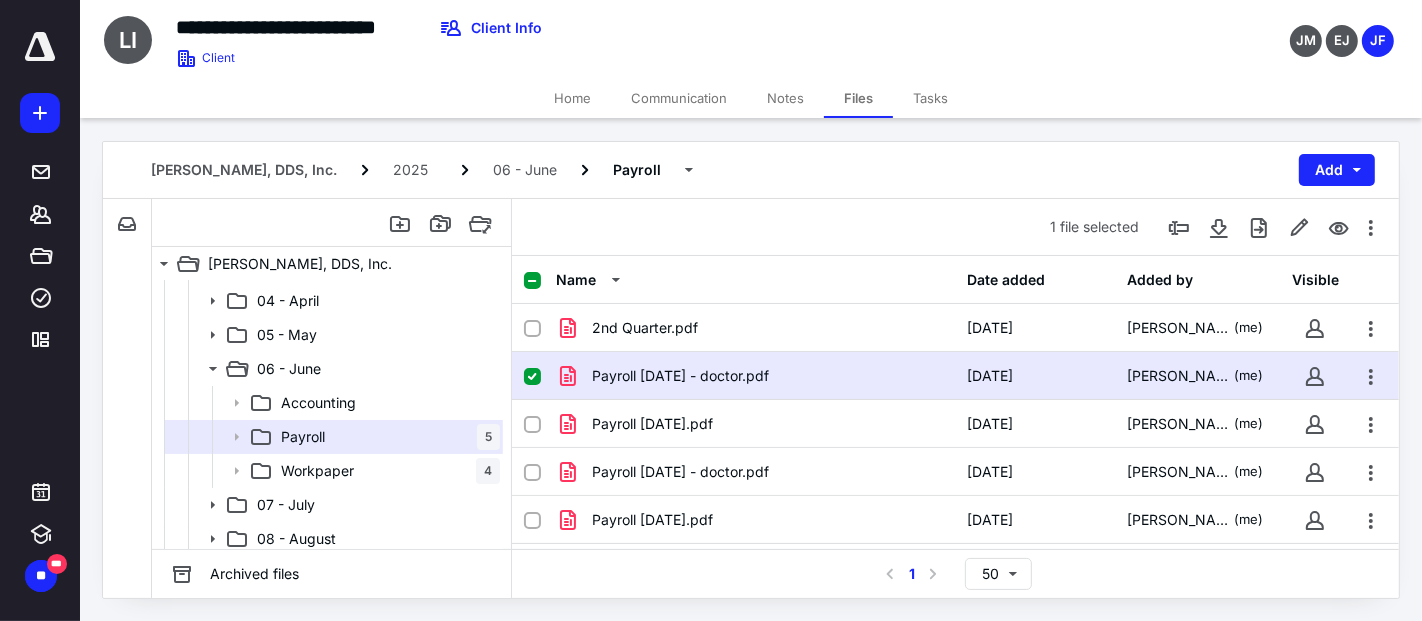 click on "Payroll [DATE] - doctor.pdf" at bounding box center (680, 376) 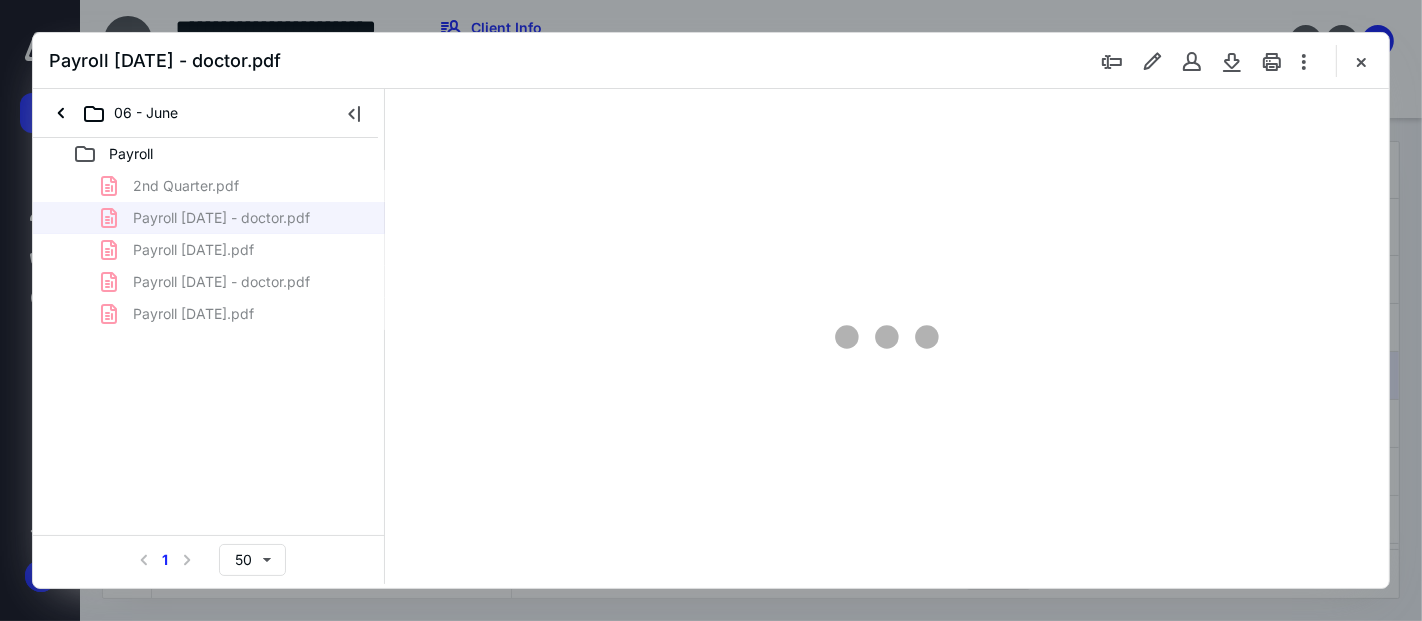 scroll, scrollTop: 0, scrollLeft: 0, axis: both 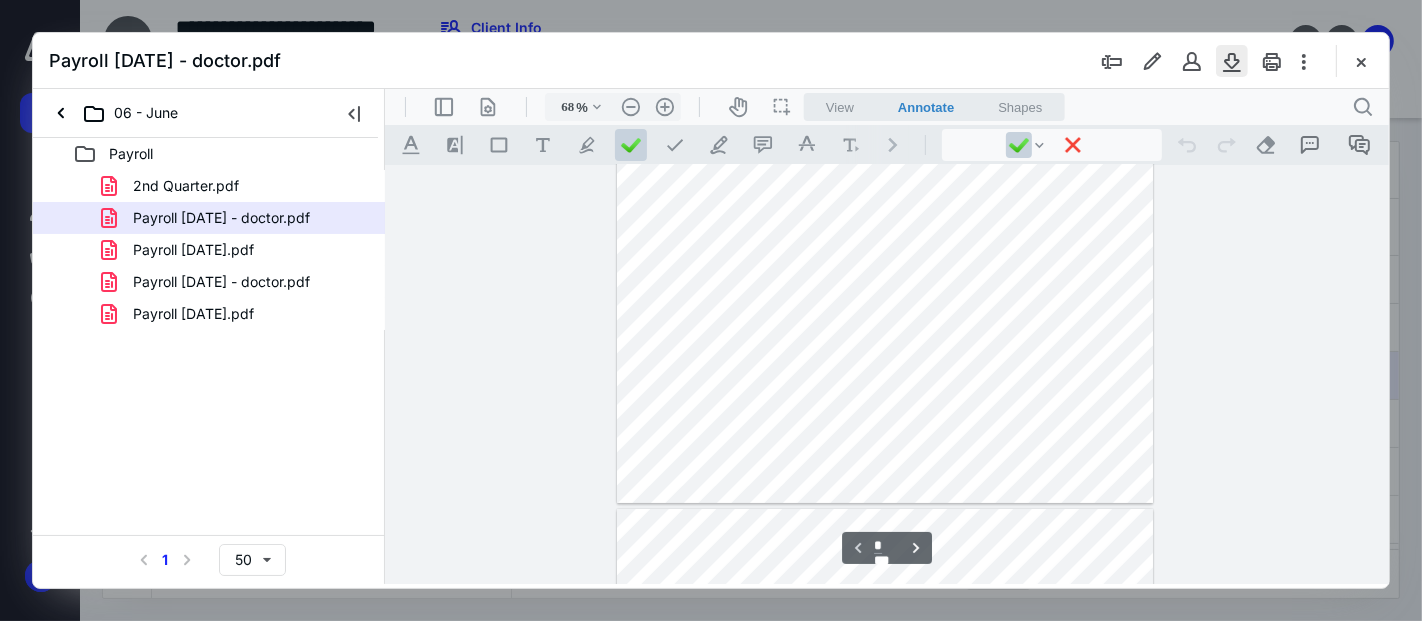 click at bounding box center [1232, 61] 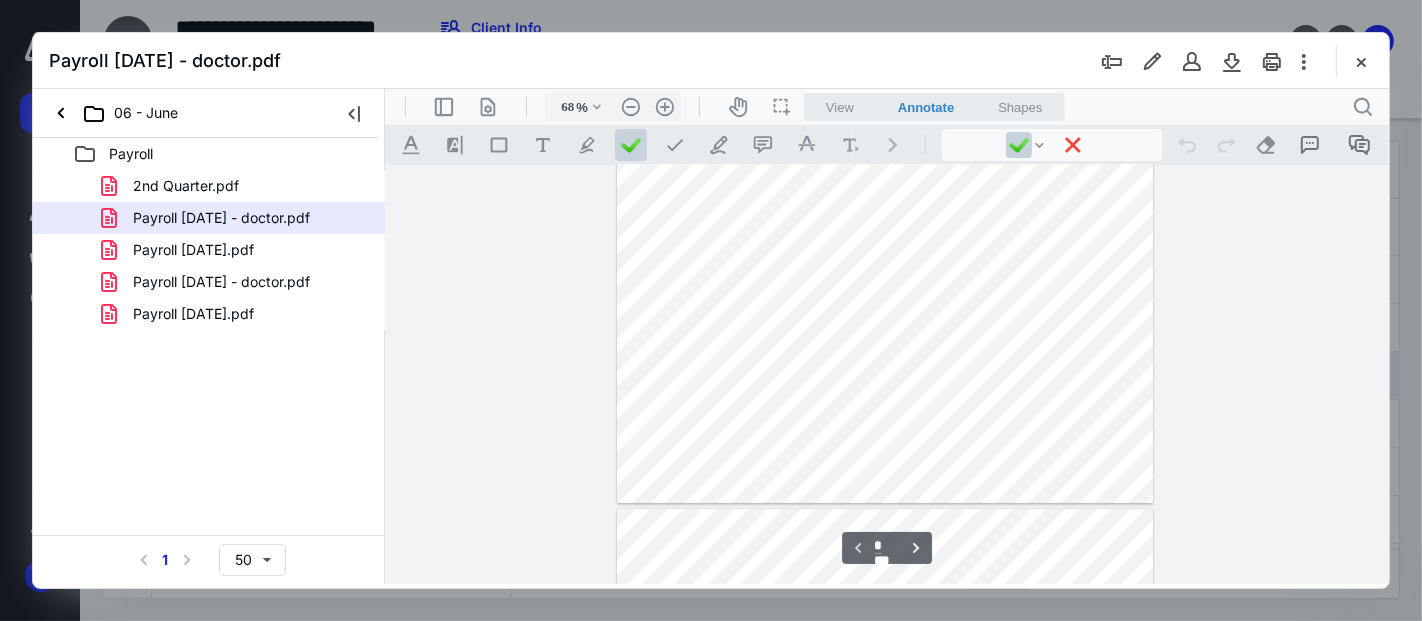 drag, startPoint x: 297, startPoint y: 238, endPoint x: 325, endPoint y: 241, distance: 28.160255 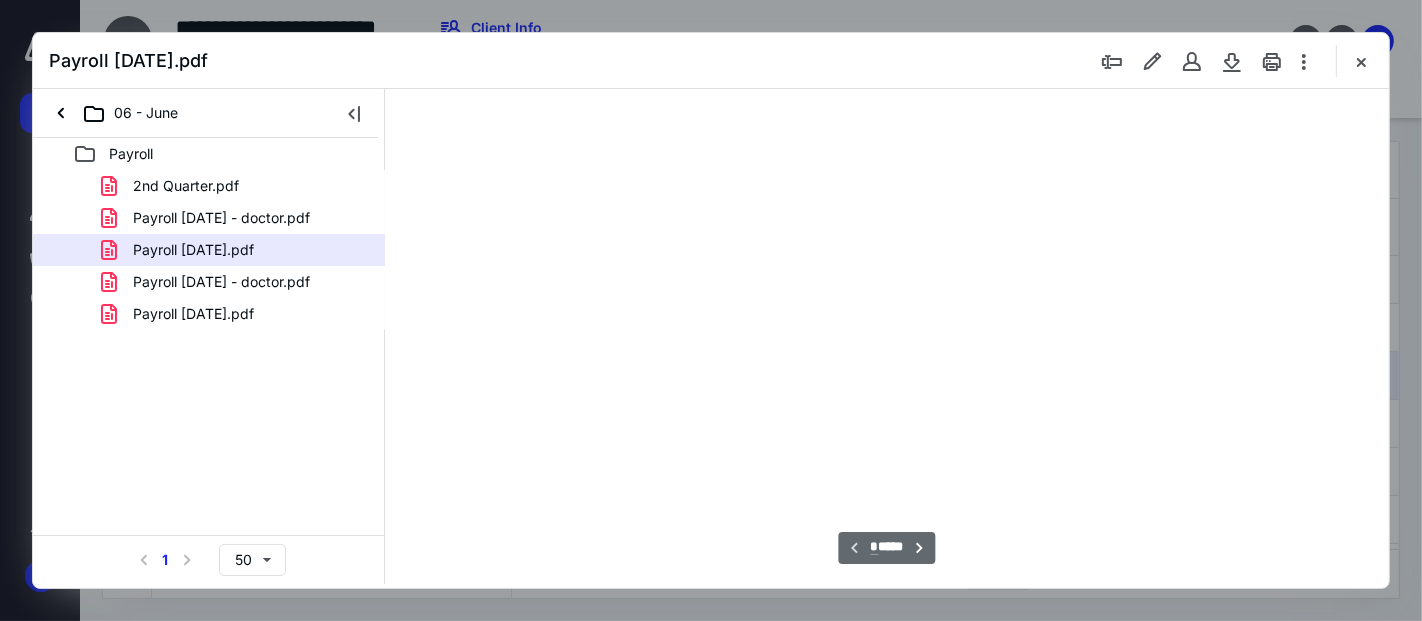 scroll, scrollTop: 79, scrollLeft: 0, axis: vertical 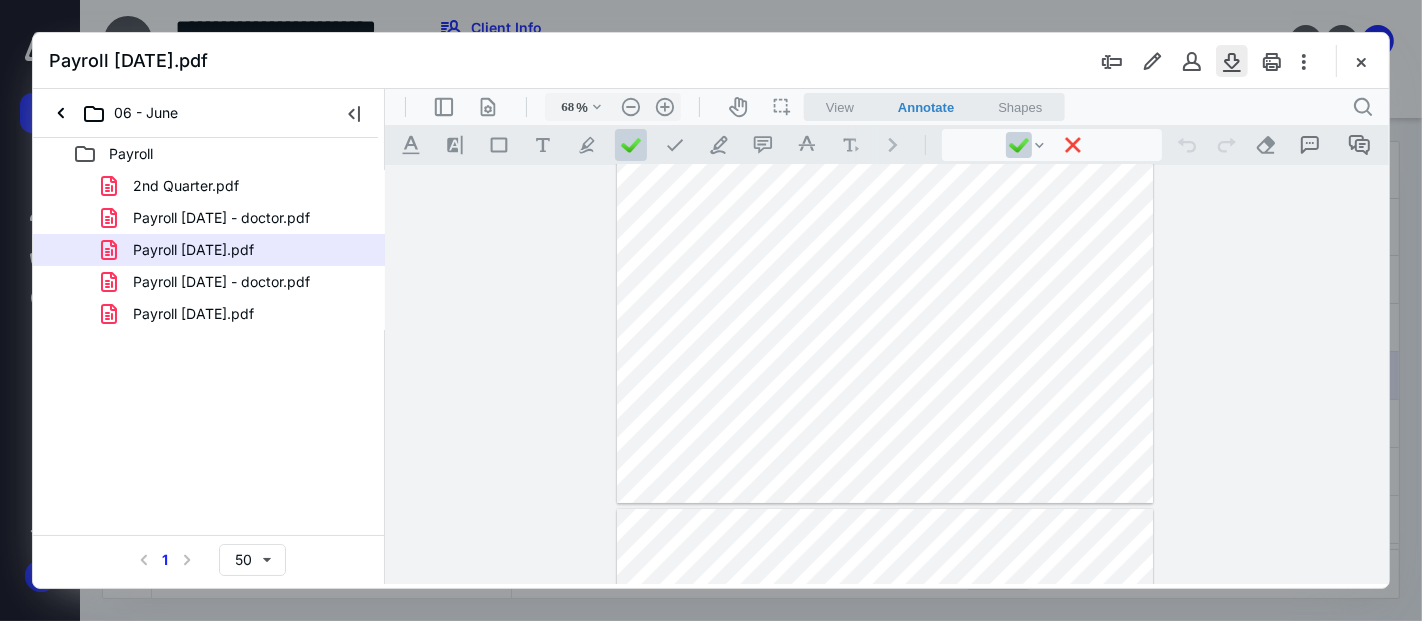 click at bounding box center [1232, 61] 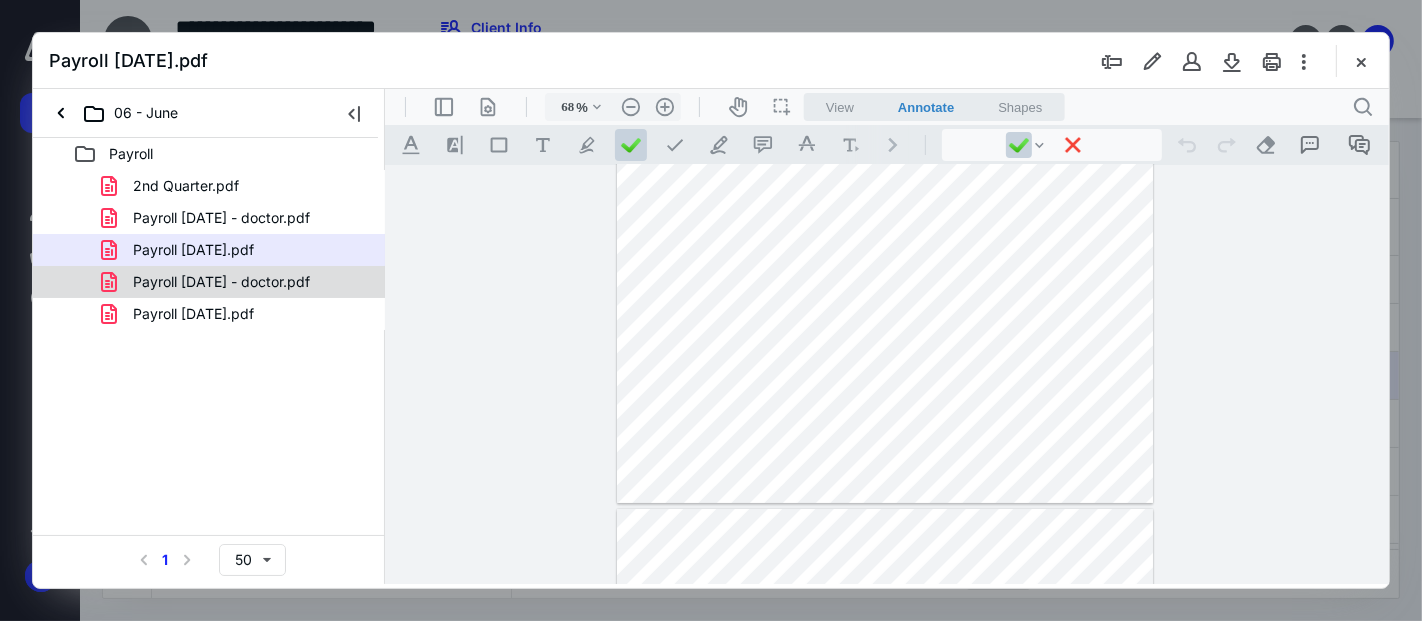 click on "Payroll [DATE] - doctor.pdf" at bounding box center [209, 282] 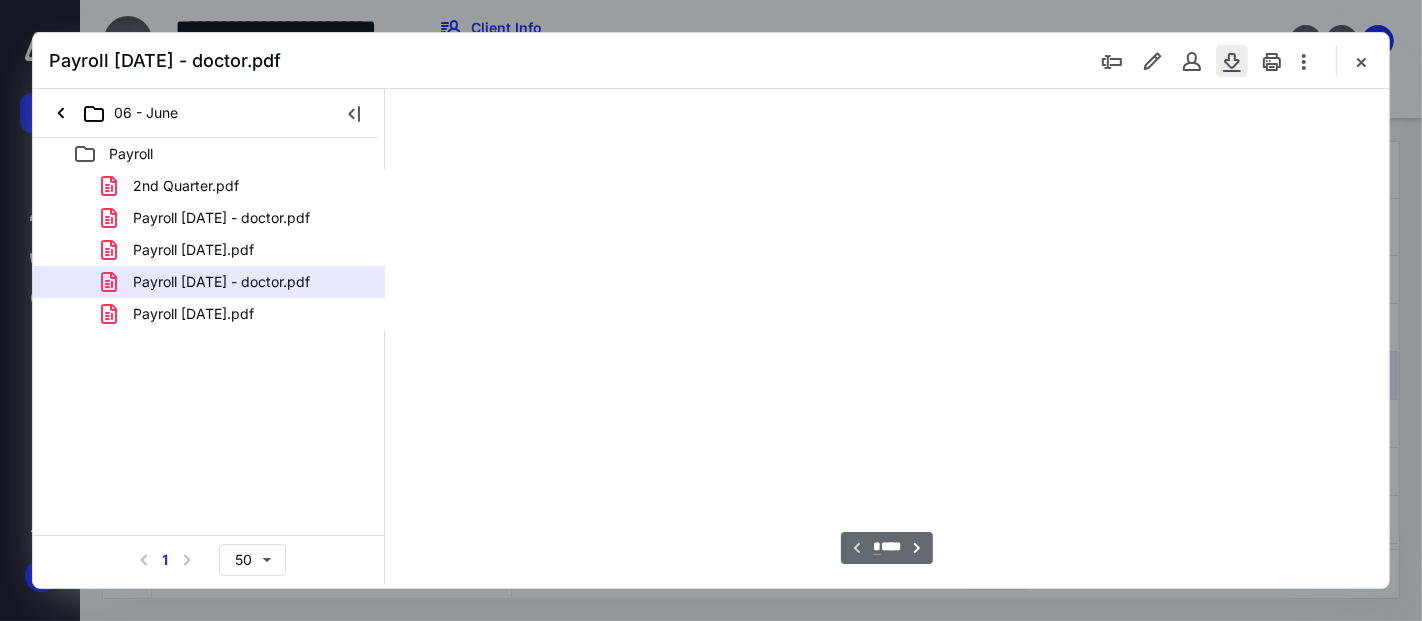 scroll, scrollTop: 79, scrollLeft: 0, axis: vertical 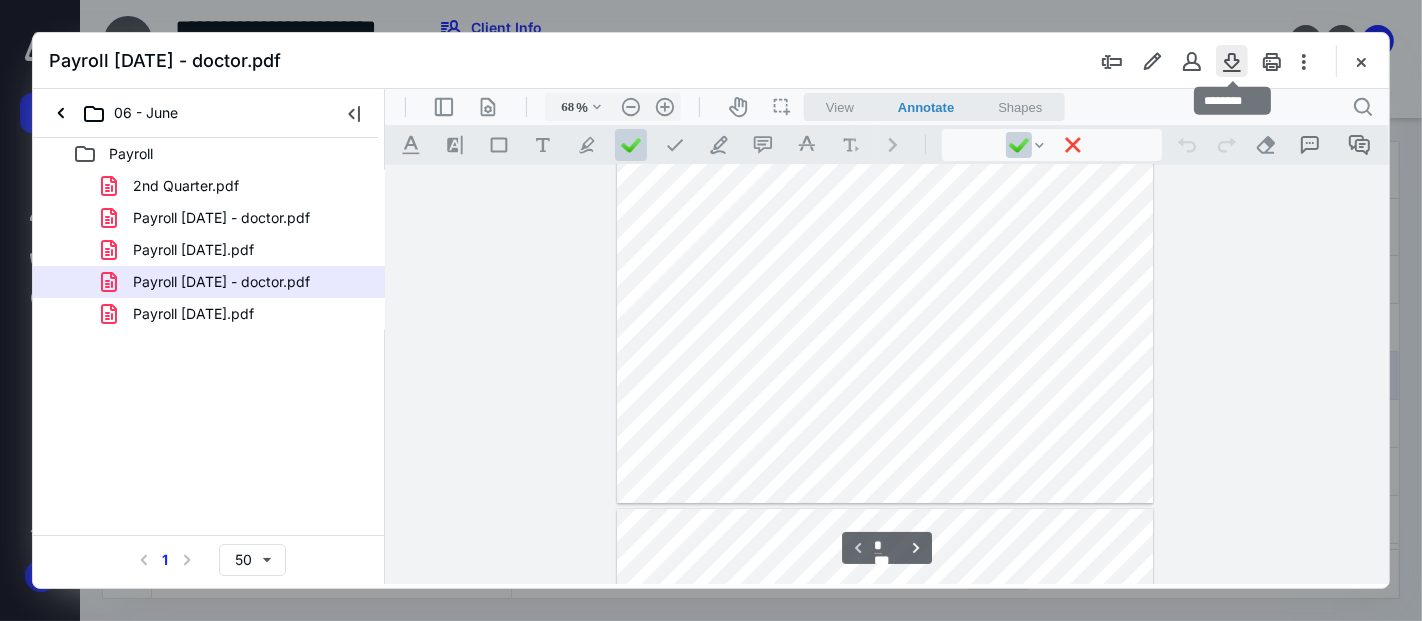 click at bounding box center [1232, 61] 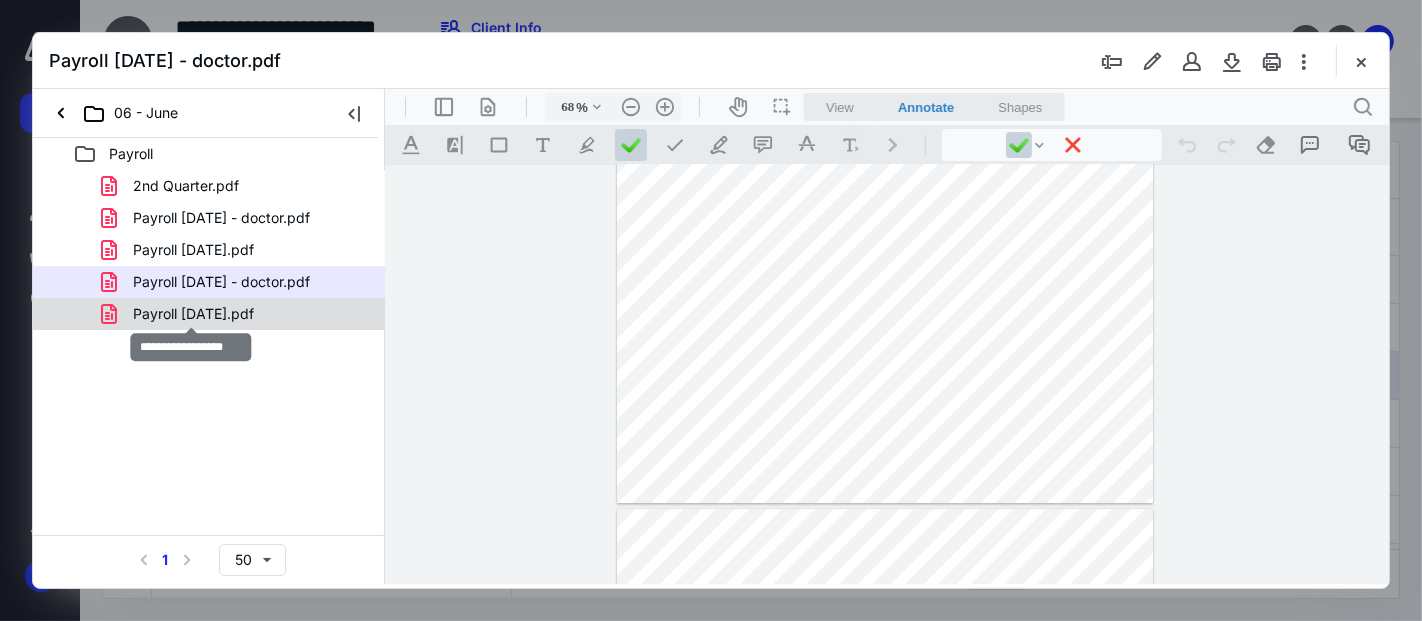 click on "Payroll [DATE].pdf" at bounding box center (193, 314) 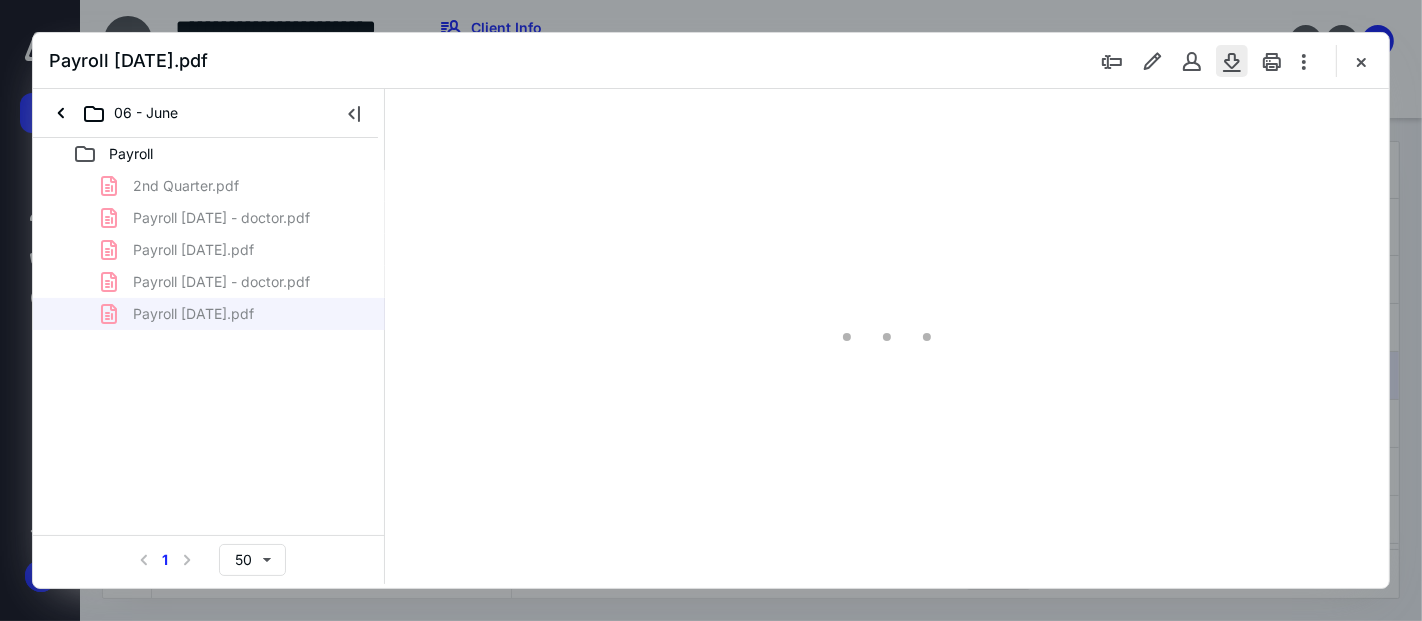 type on "68" 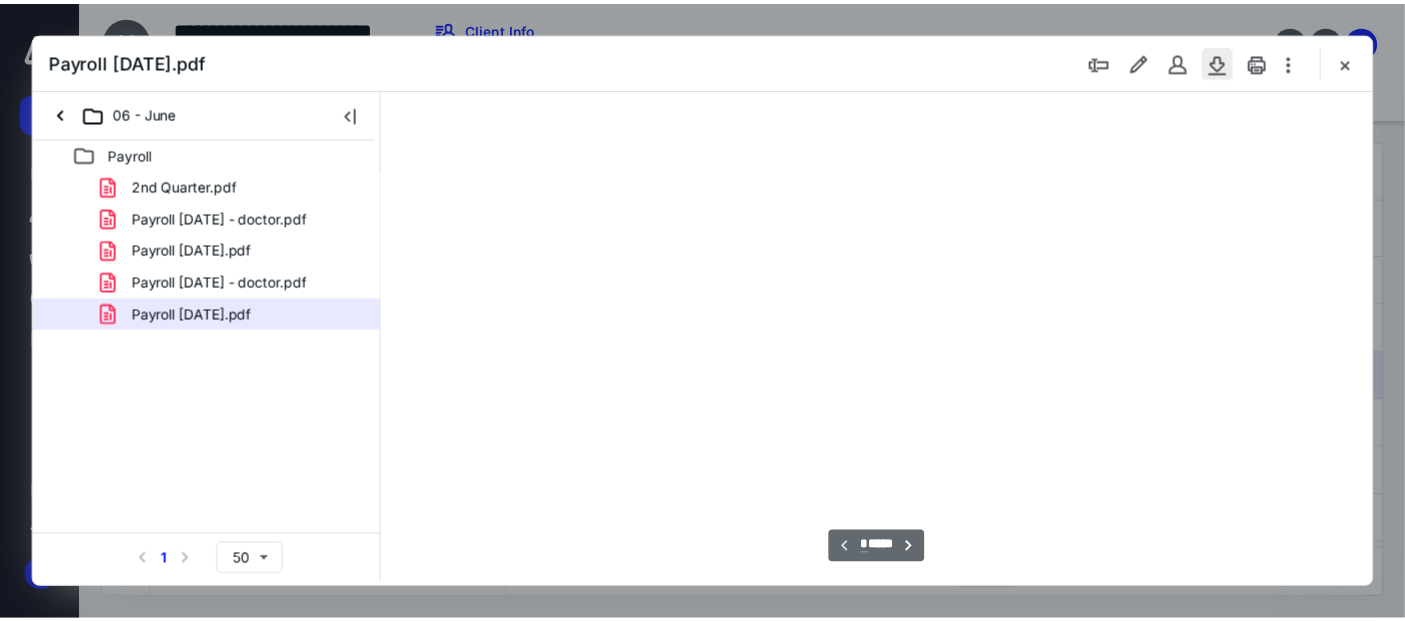 scroll, scrollTop: 79, scrollLeft: 0, axis: vertical 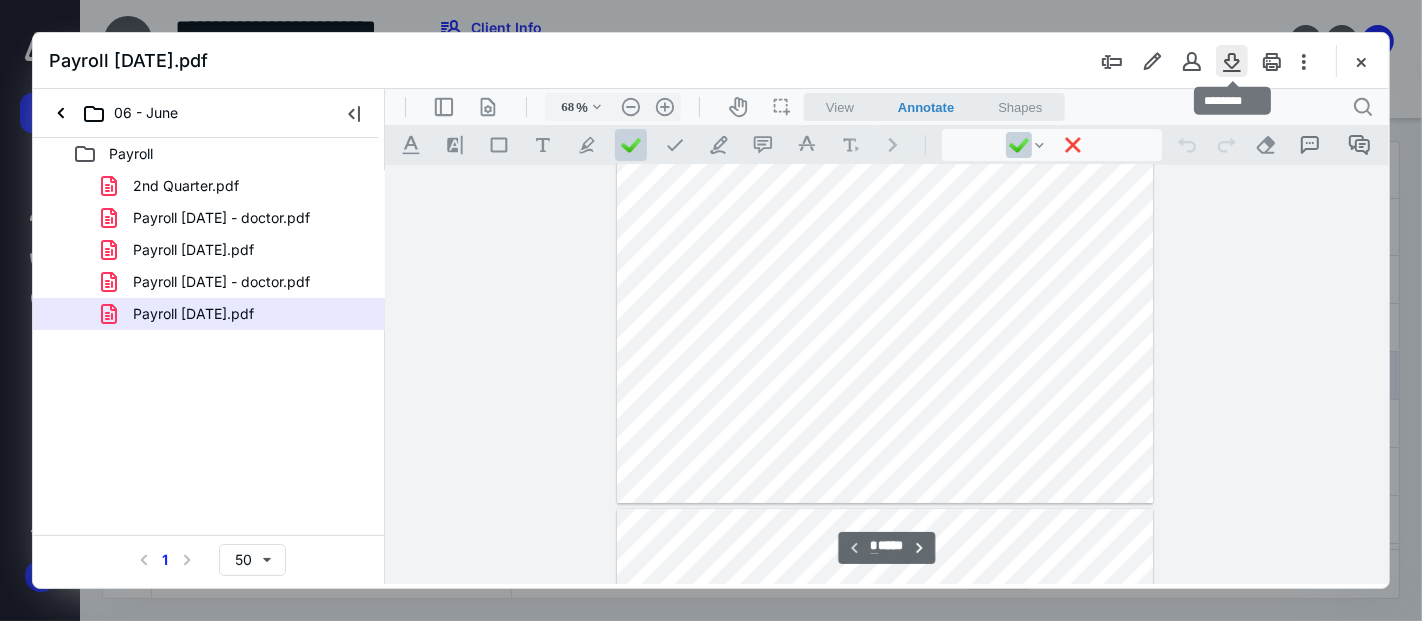 click at bounding box center [1232, 61] 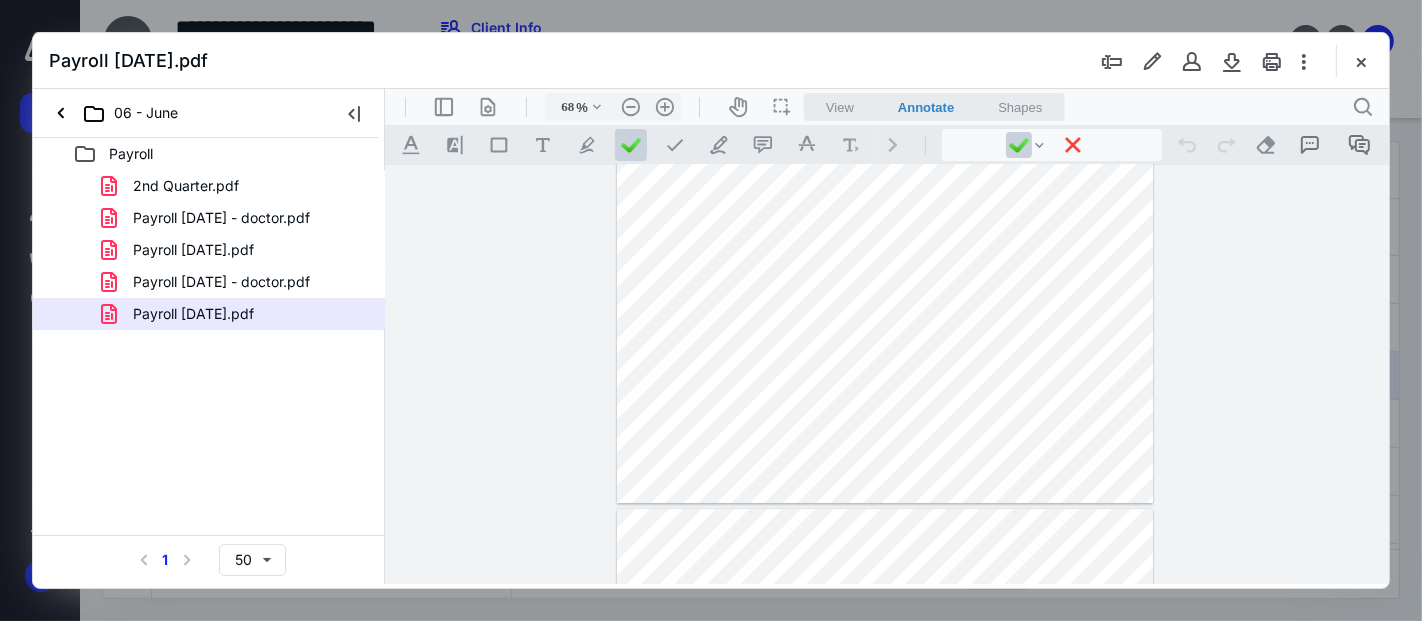 drag, startPoint x: 1352, startPoint y: 61, endPoint x: 1258, endPoint y: 41, distance: 96.10411 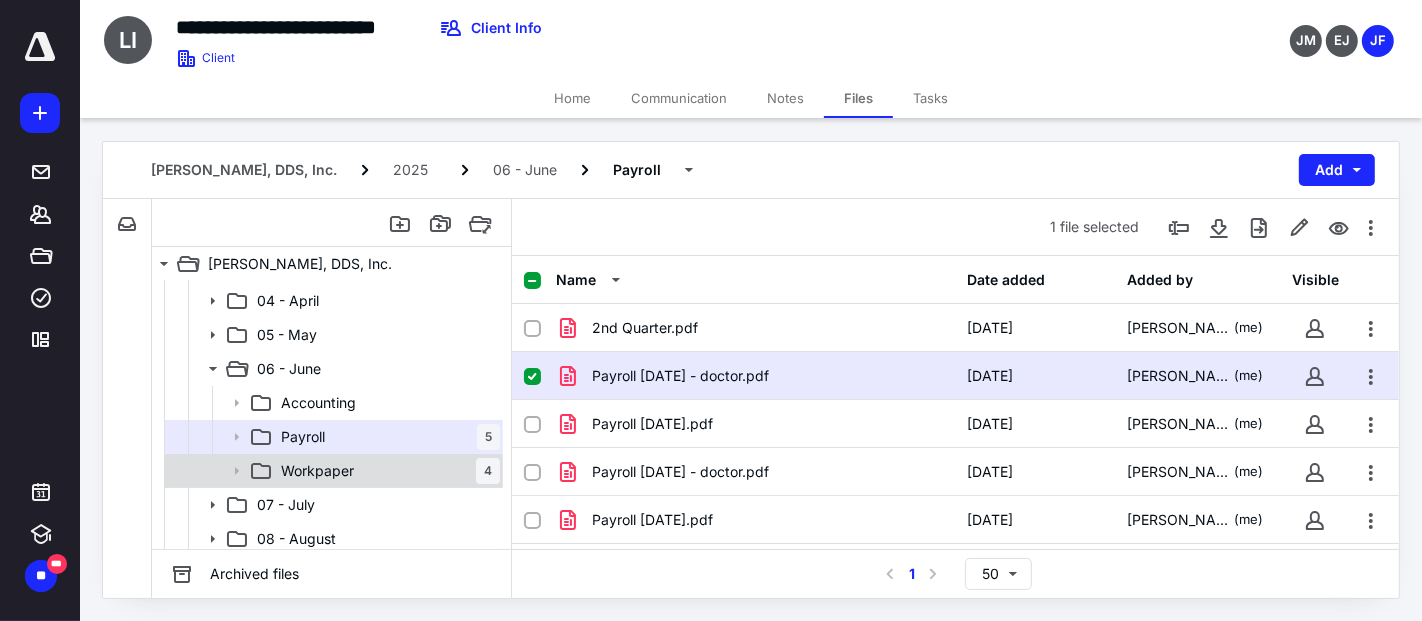 click on "Workpaper 4" at bounding box center [386, 471] 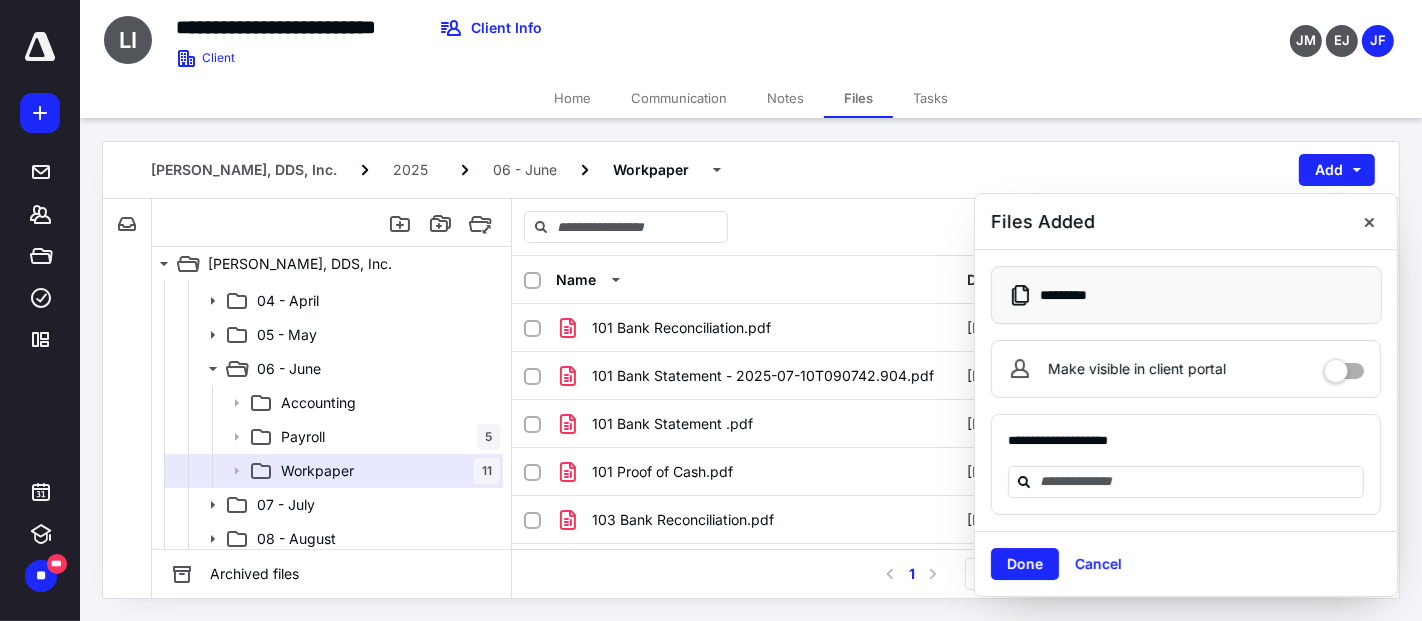 click on "Home" at bounding box center [572, 98] 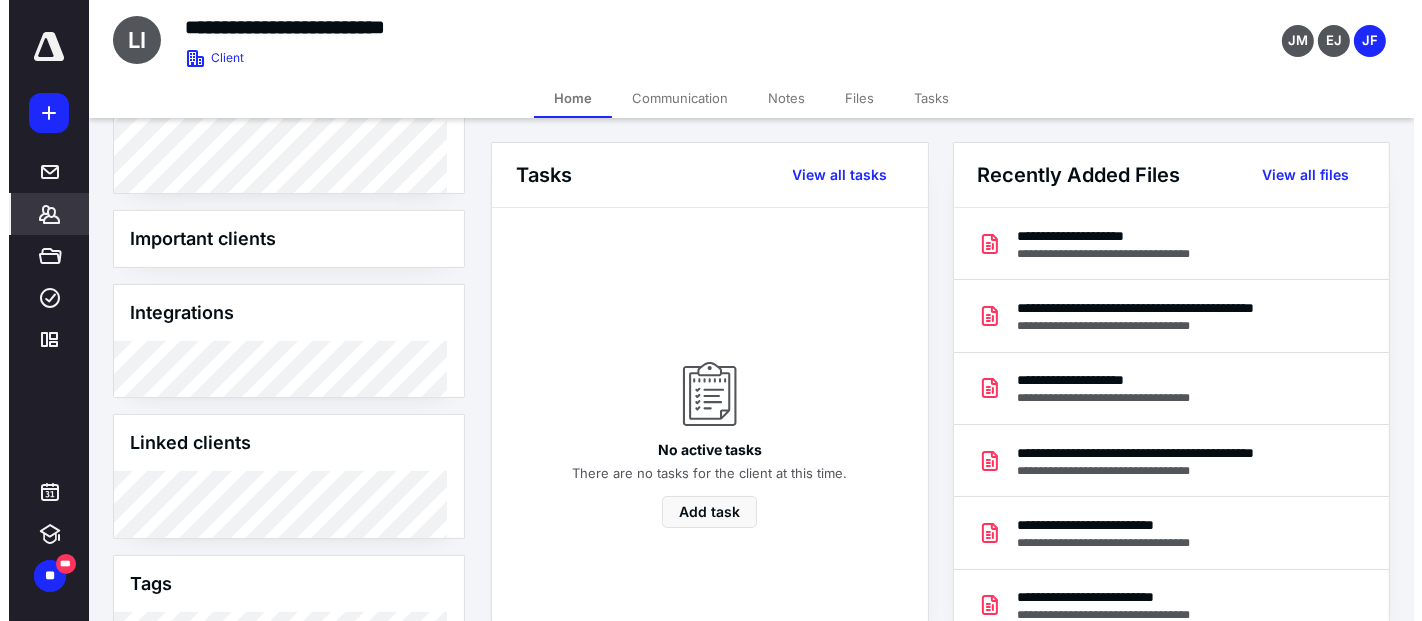 scroll, scrollTop: 777, scrollLeft: 0, axis: vertical 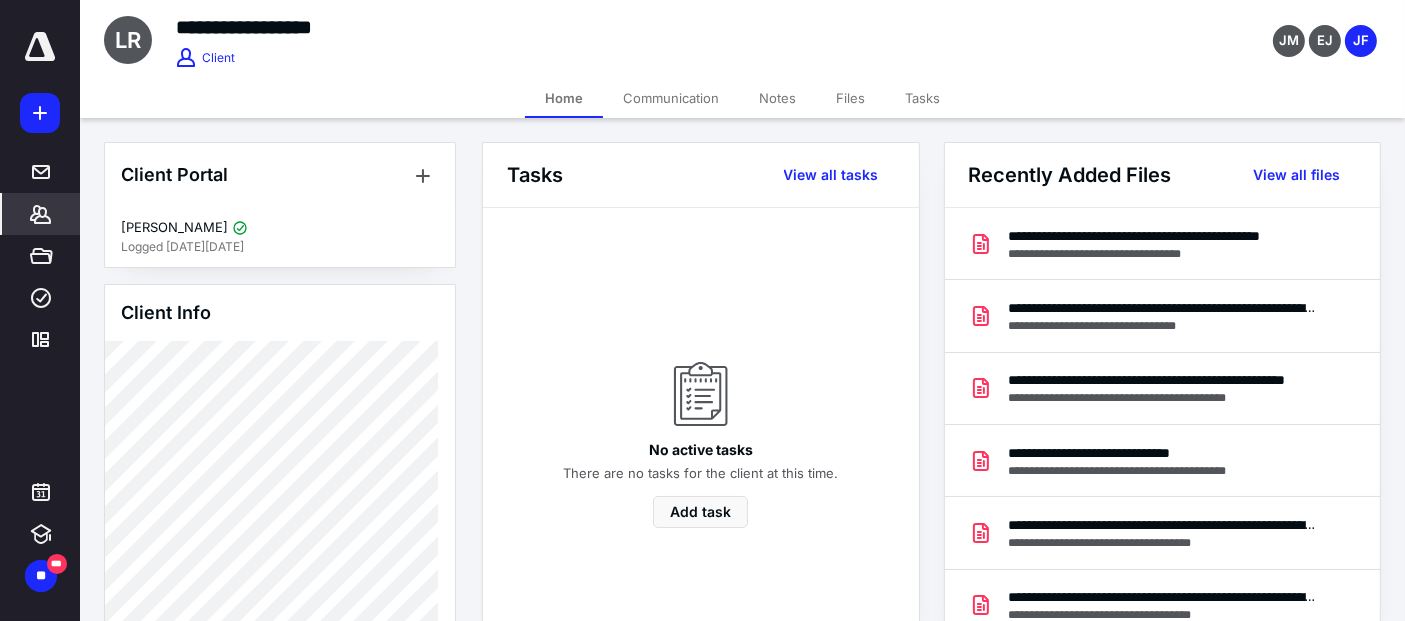 click on "Files" at bounding box center (850, 98) 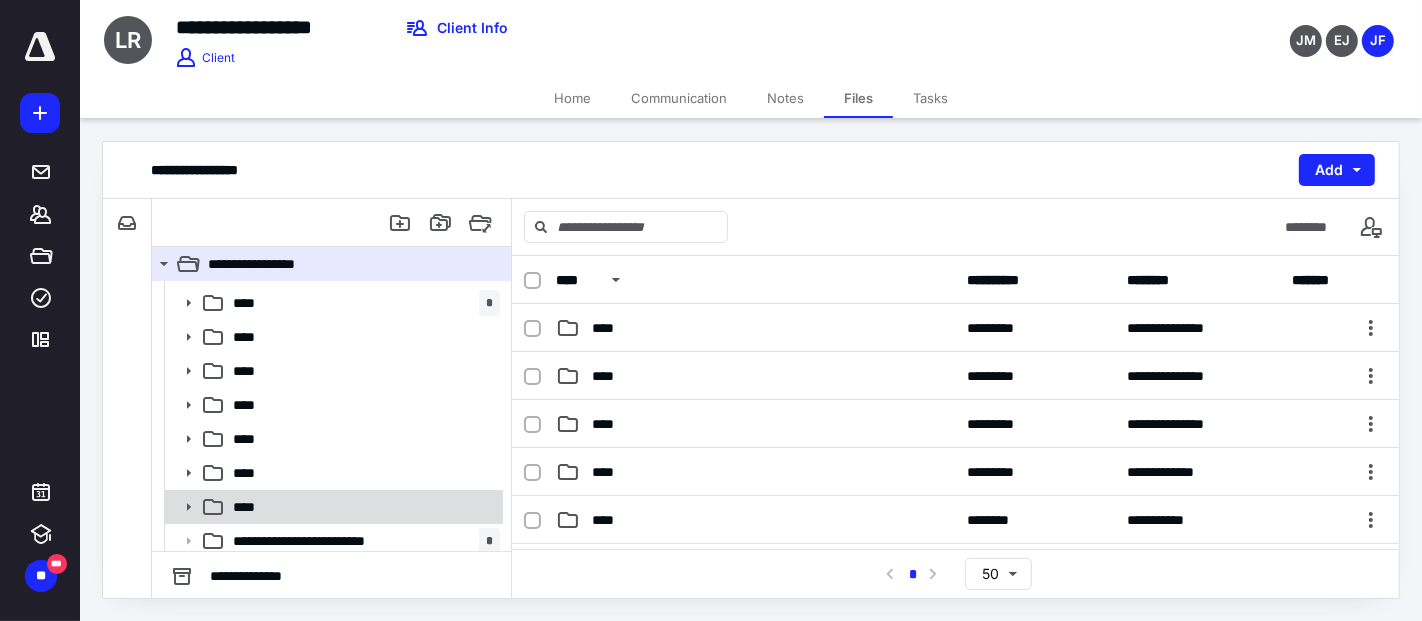 scroll, scrollTop: 111, scrollLeft: 0, axis: vertical 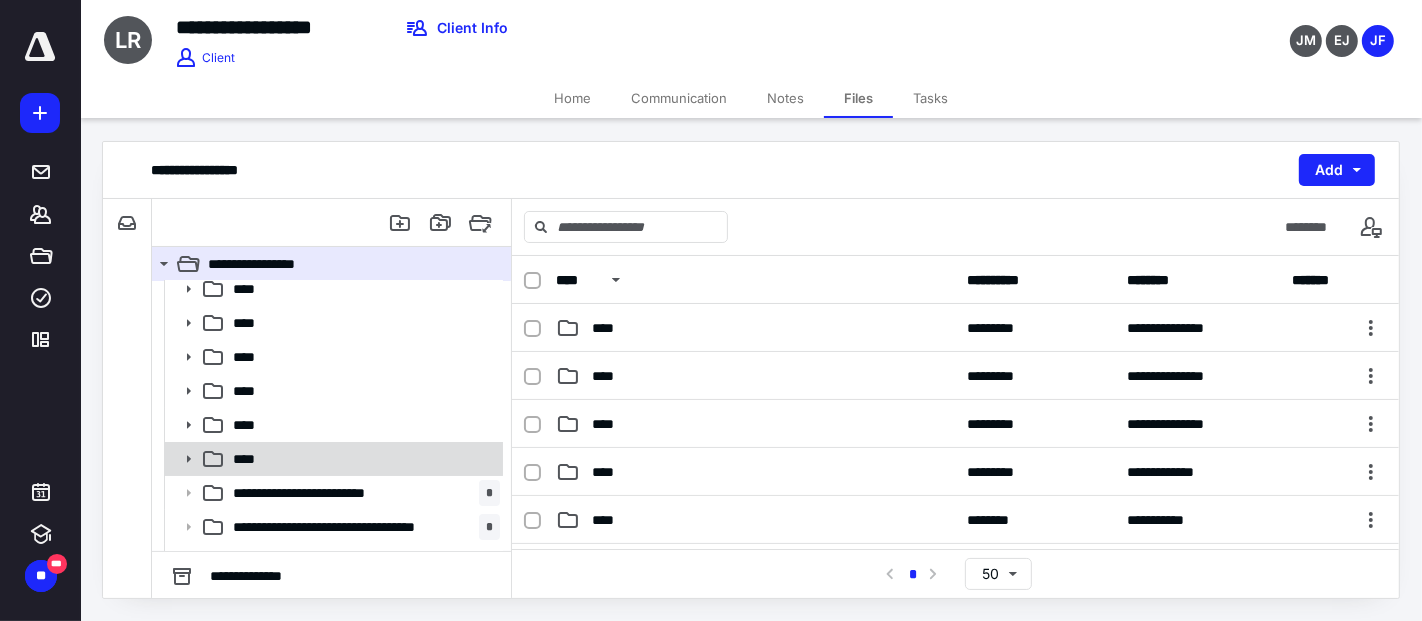 click 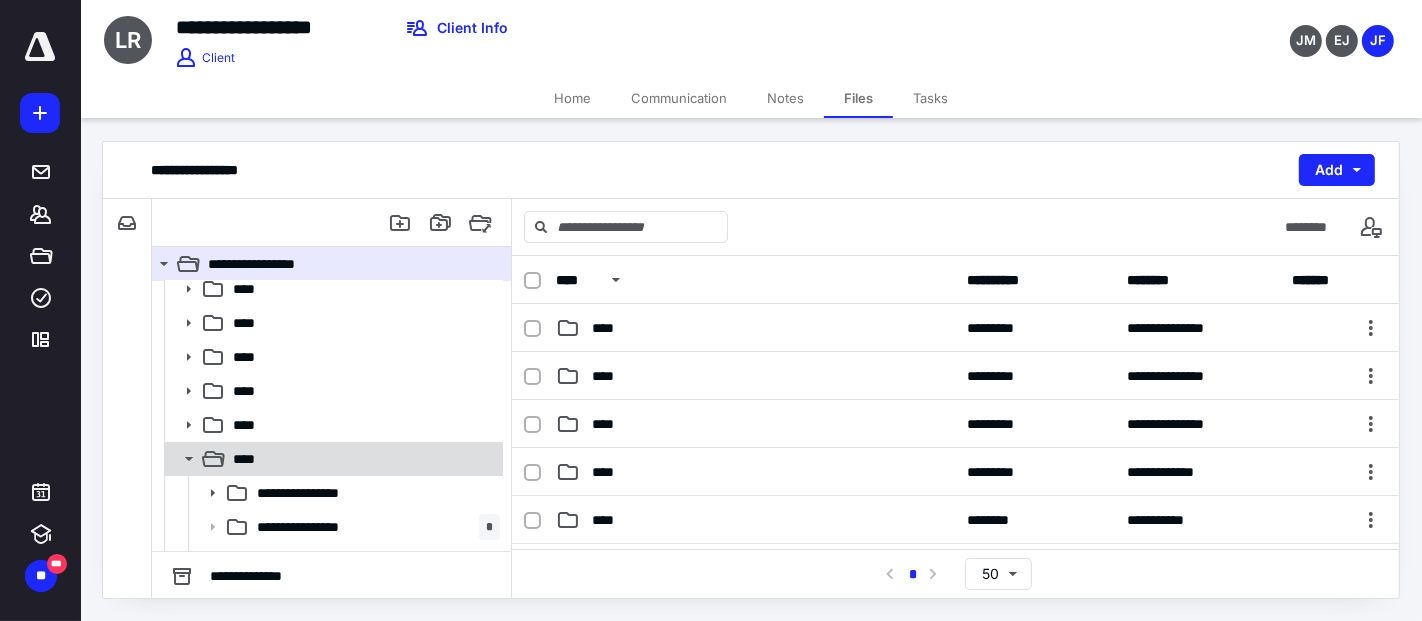 scroll, scrollTop: 222, scrollLeft: 0, axis: vertical 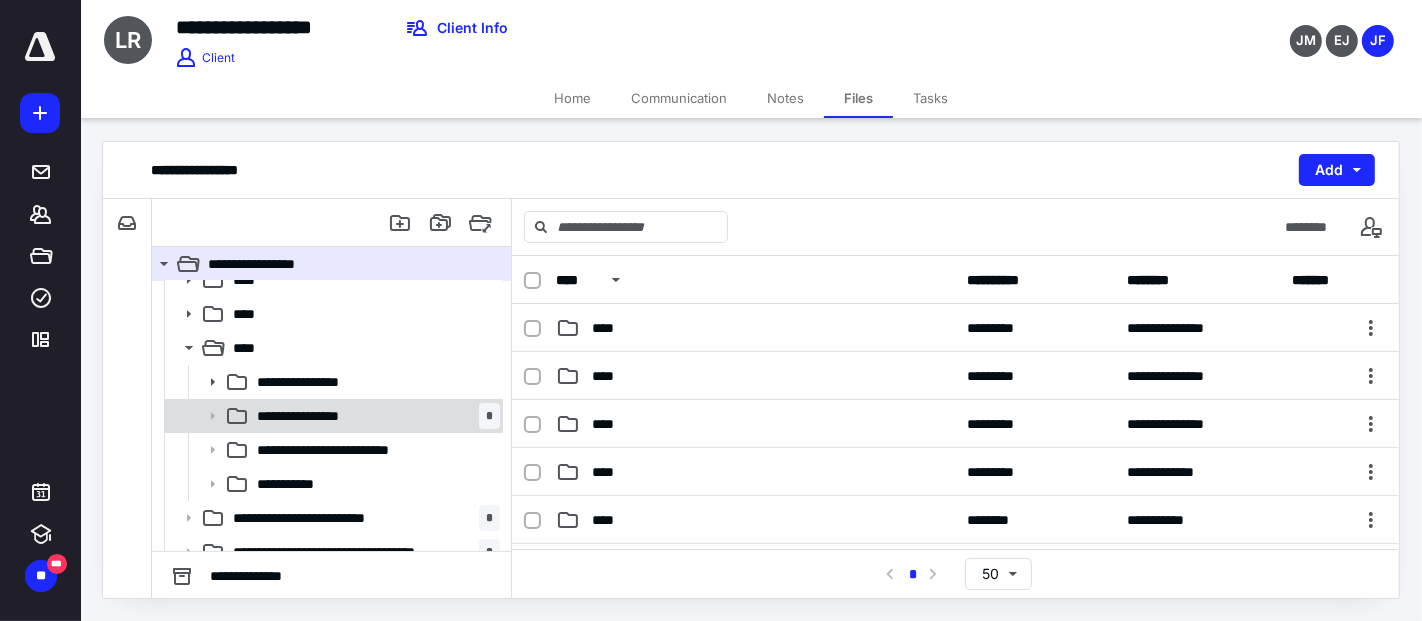click on "**********" at bounding box center (312, 416) 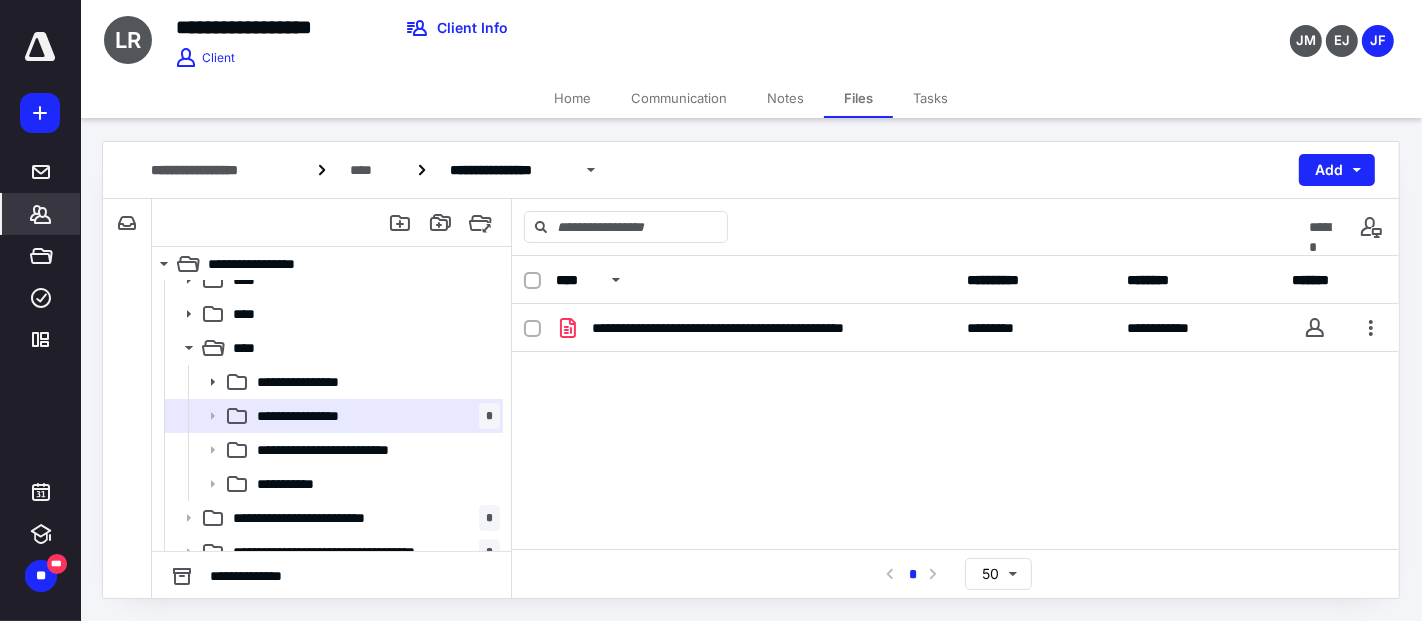 click 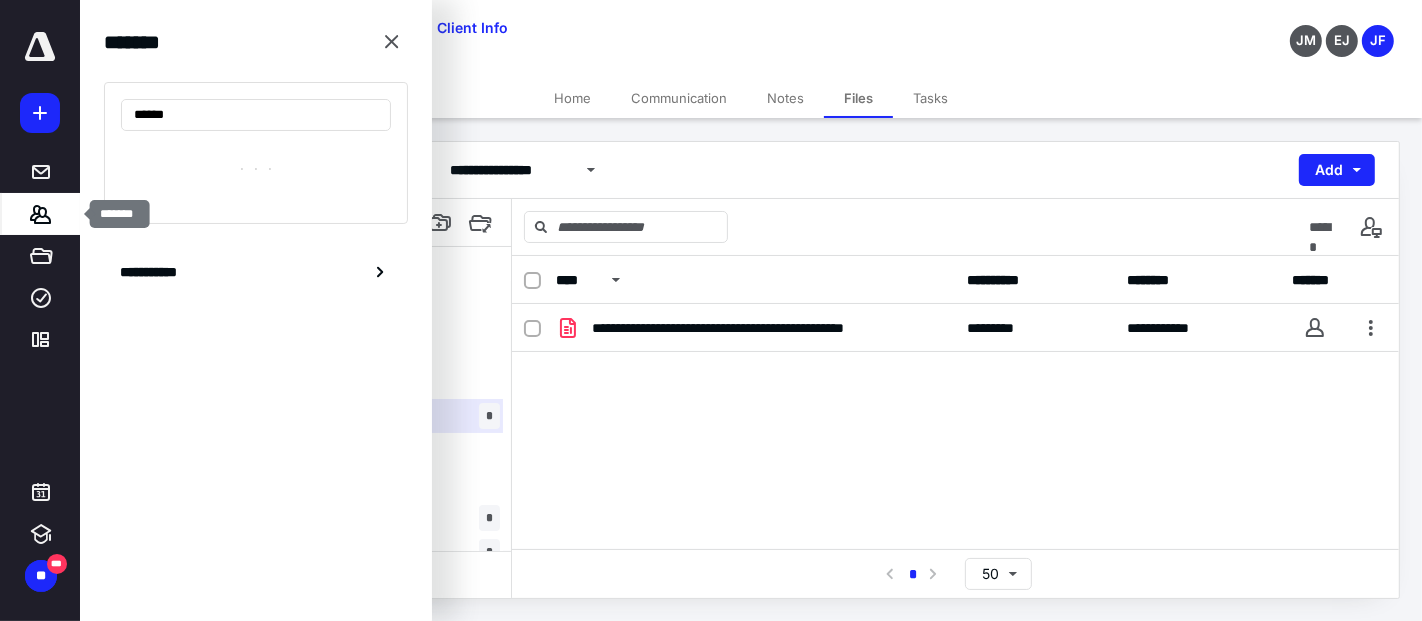 type on "******" 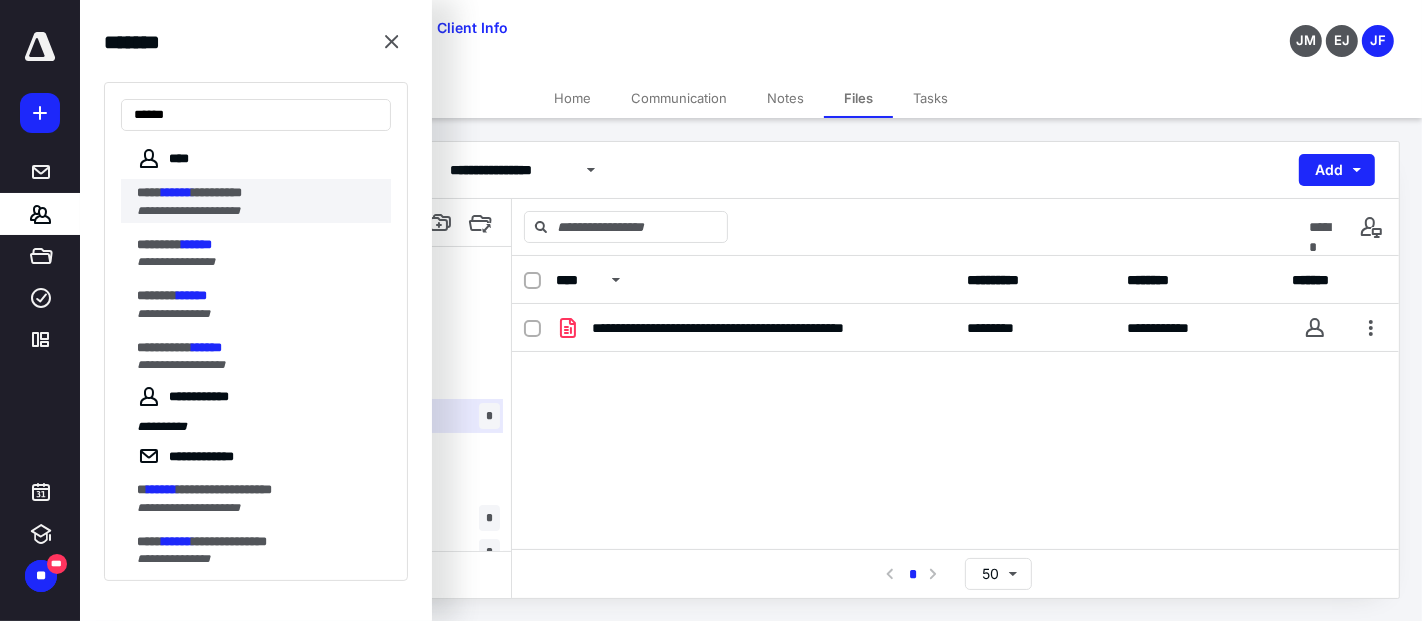 click on "**********" at bounding box center [188, 211] 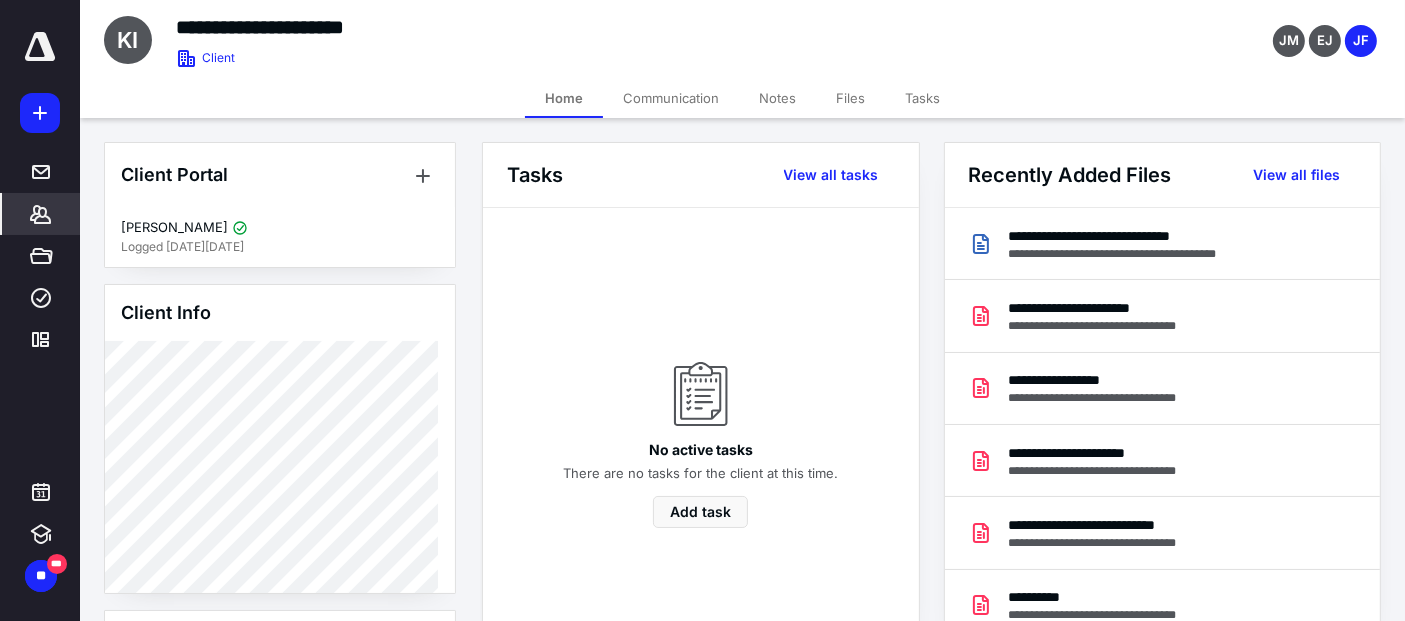 click 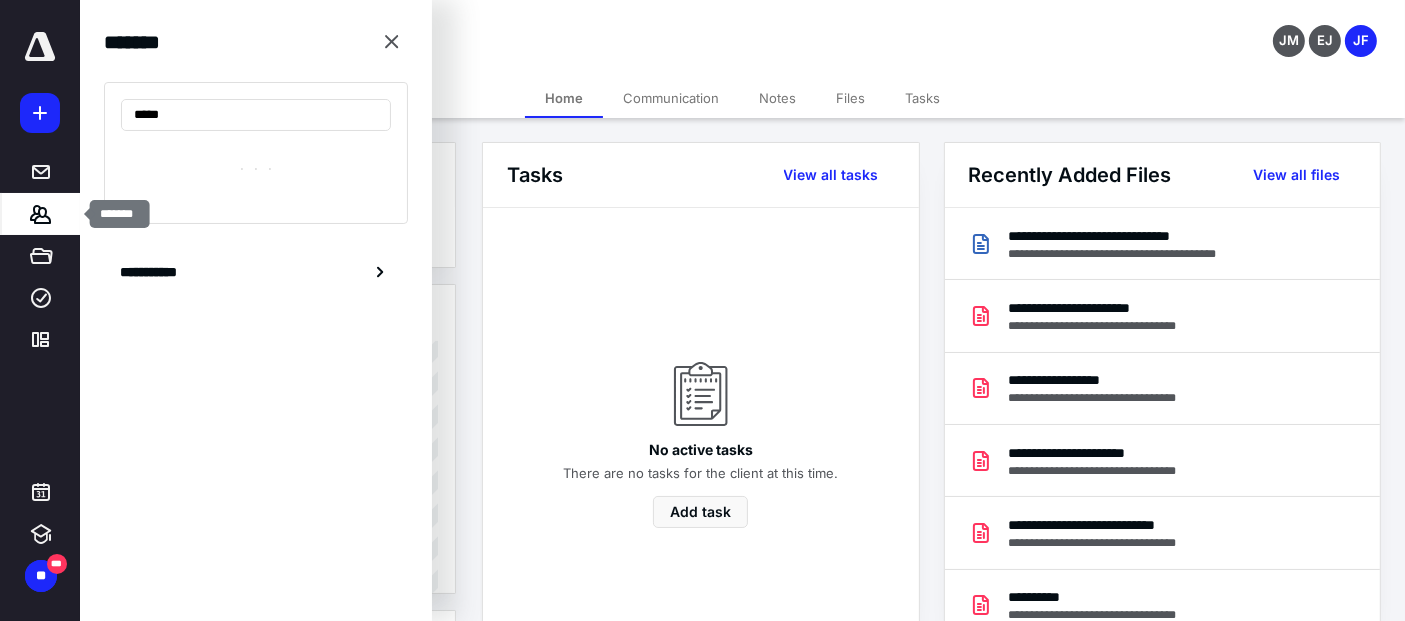 type on "*****" 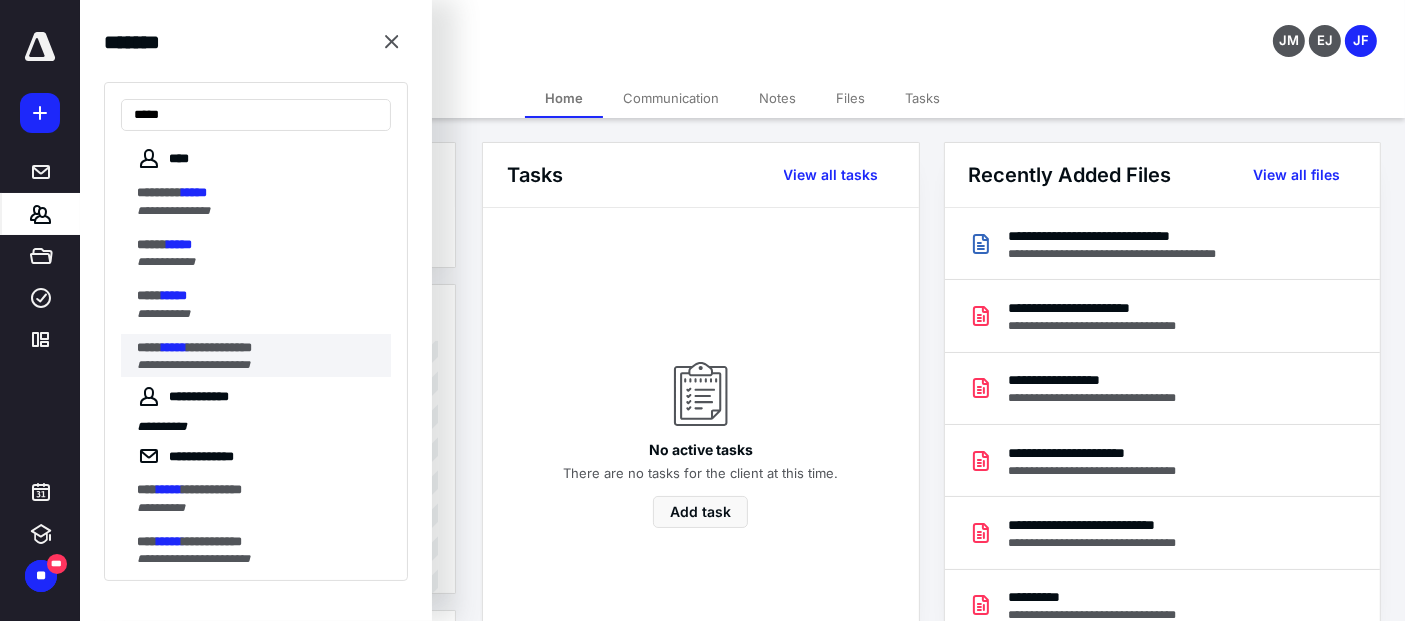 click on "**********" at bounding box center [193, 365] 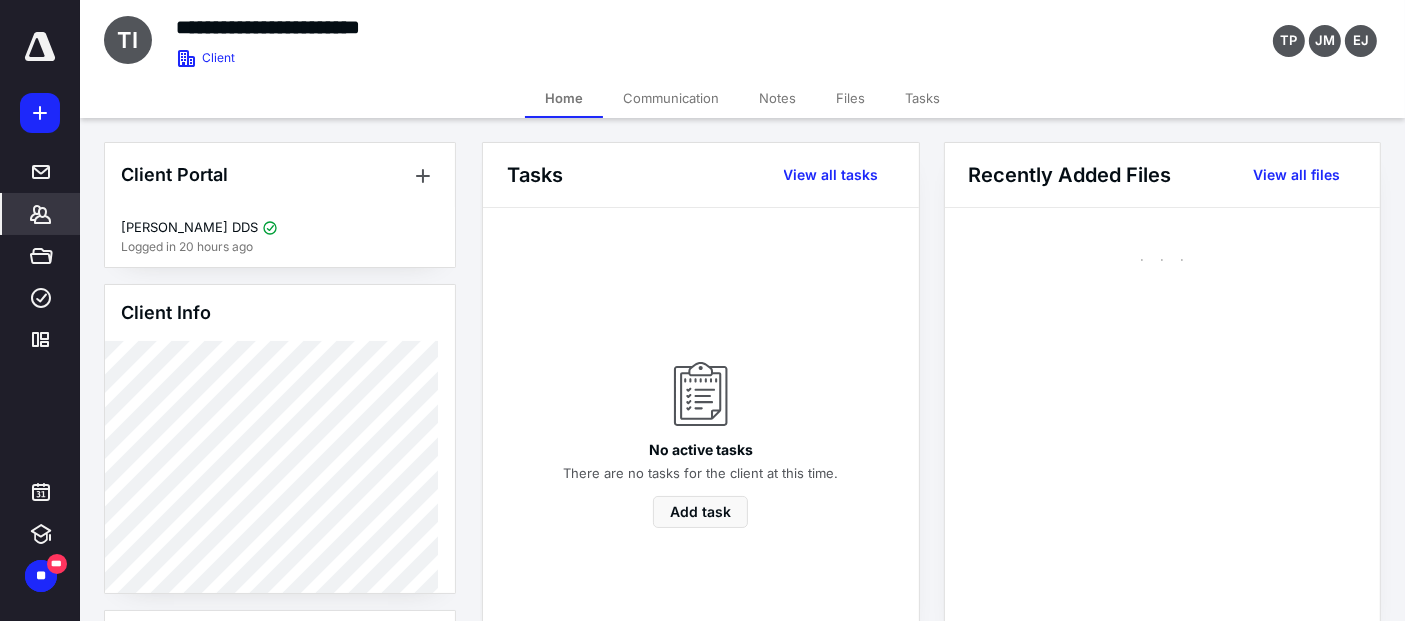 click on "Files" at bounding box center (850, 98) 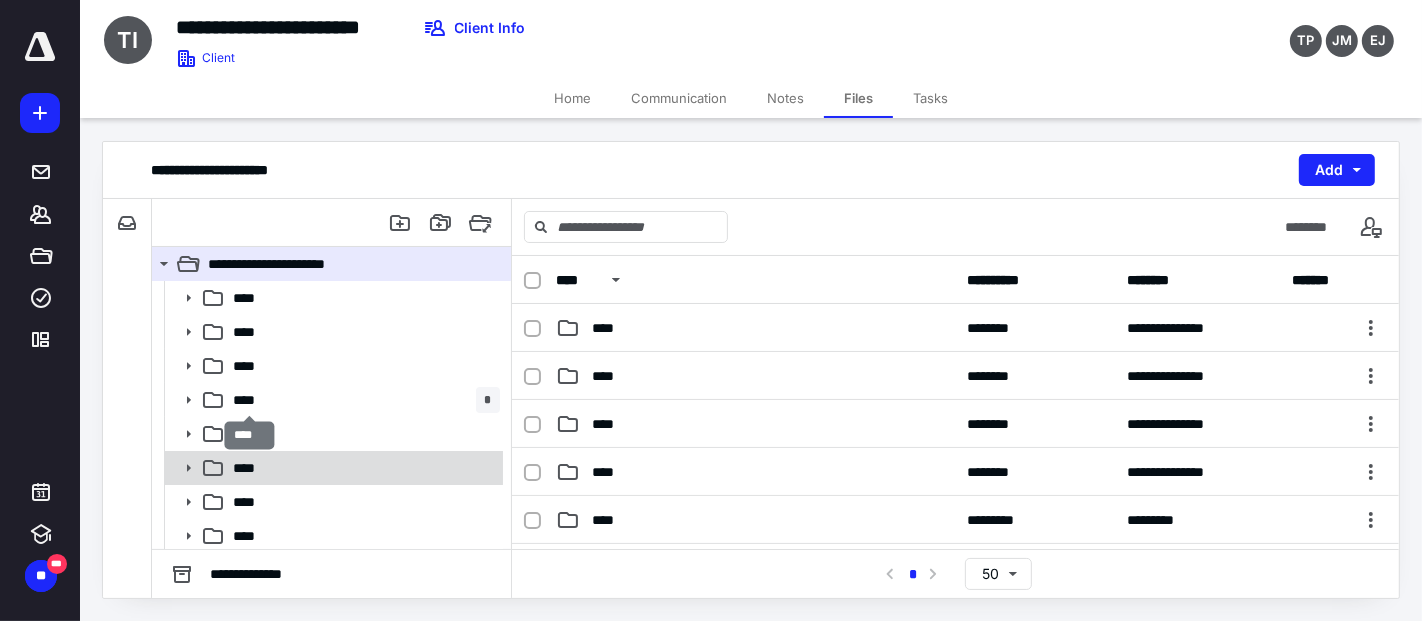 scroll, scrollTop: 111, scrollLeft: 0, axis: vertical 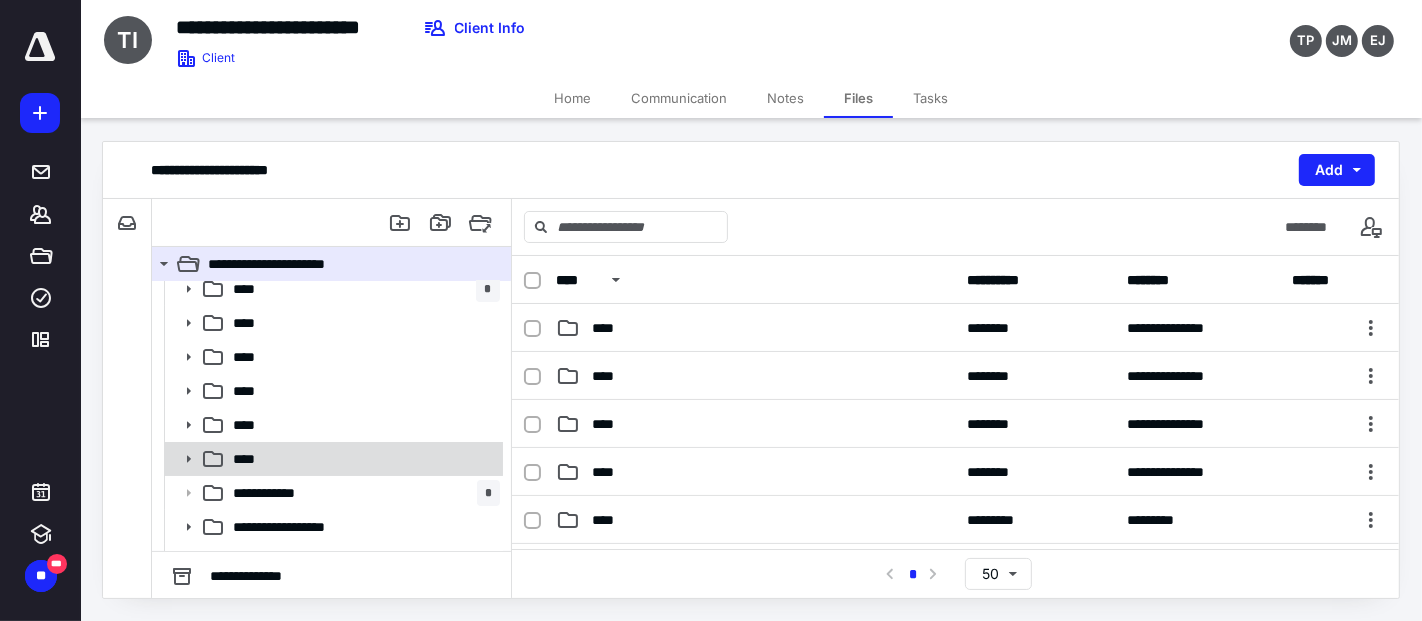 click 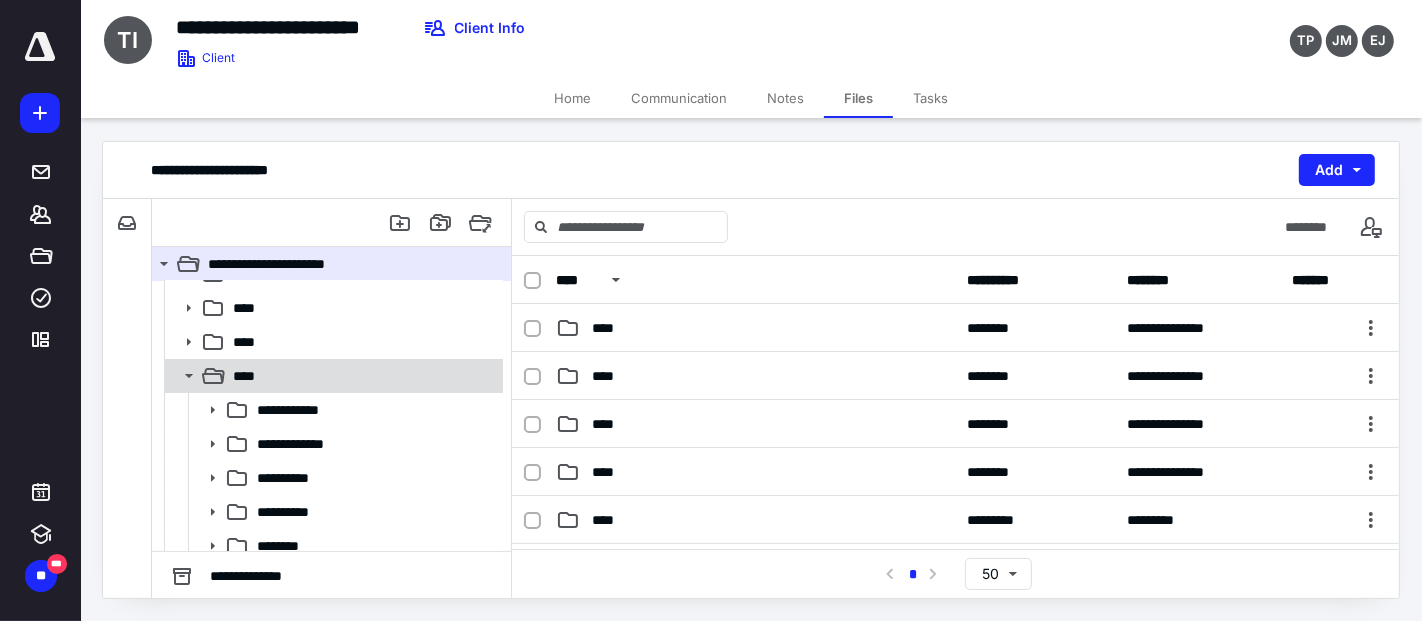 scroll, scrollTop: 222, scrollLeft: 0, axis: vertical 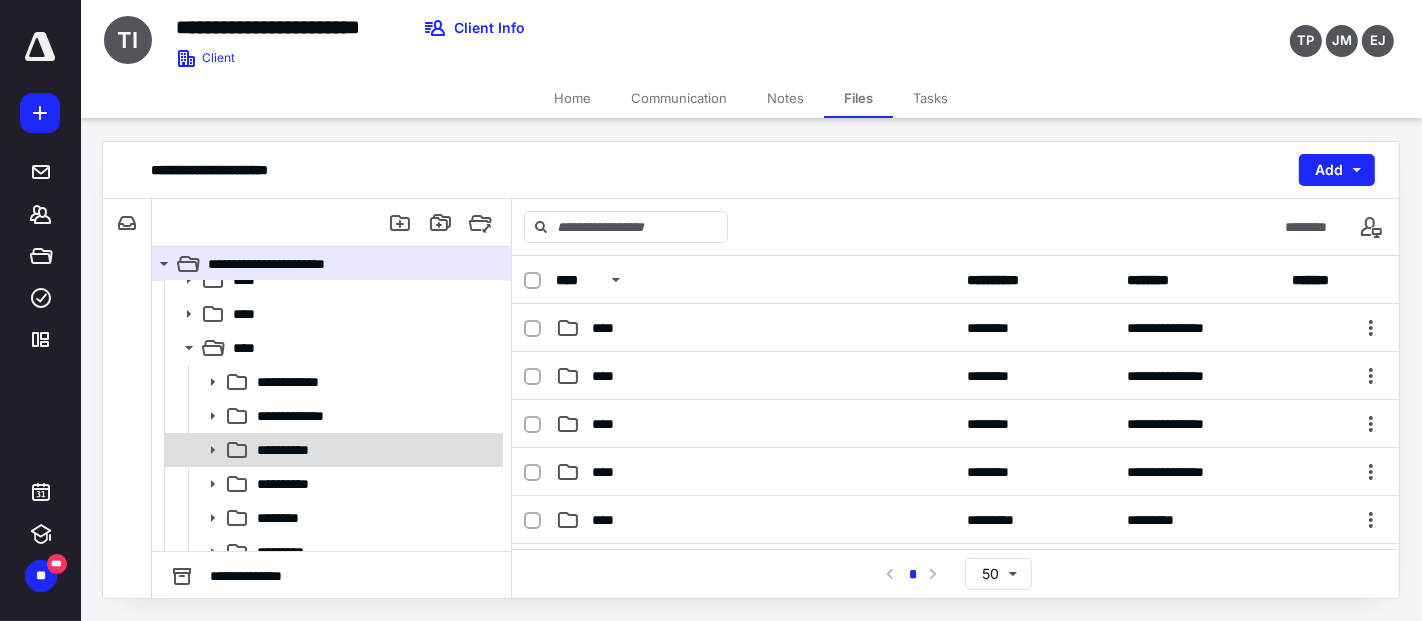 click 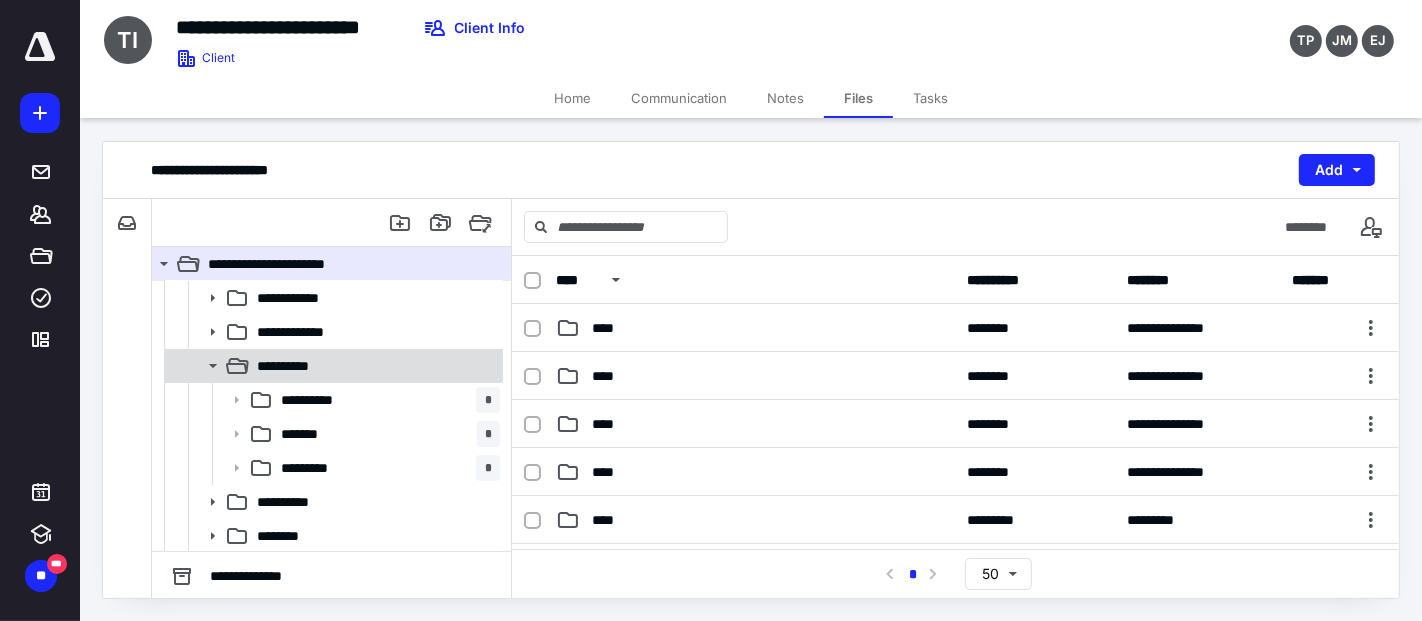 scroll, scrollTop: 444, scrollLeft: 0, axis: vertical 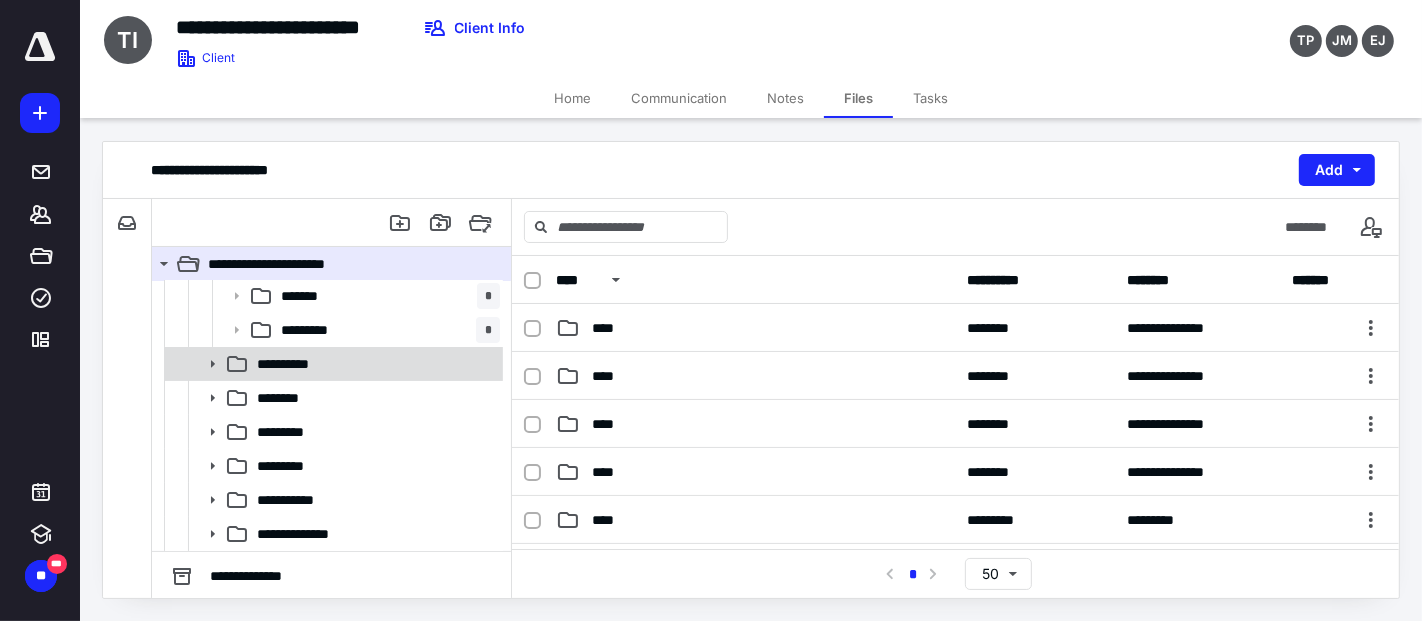 click 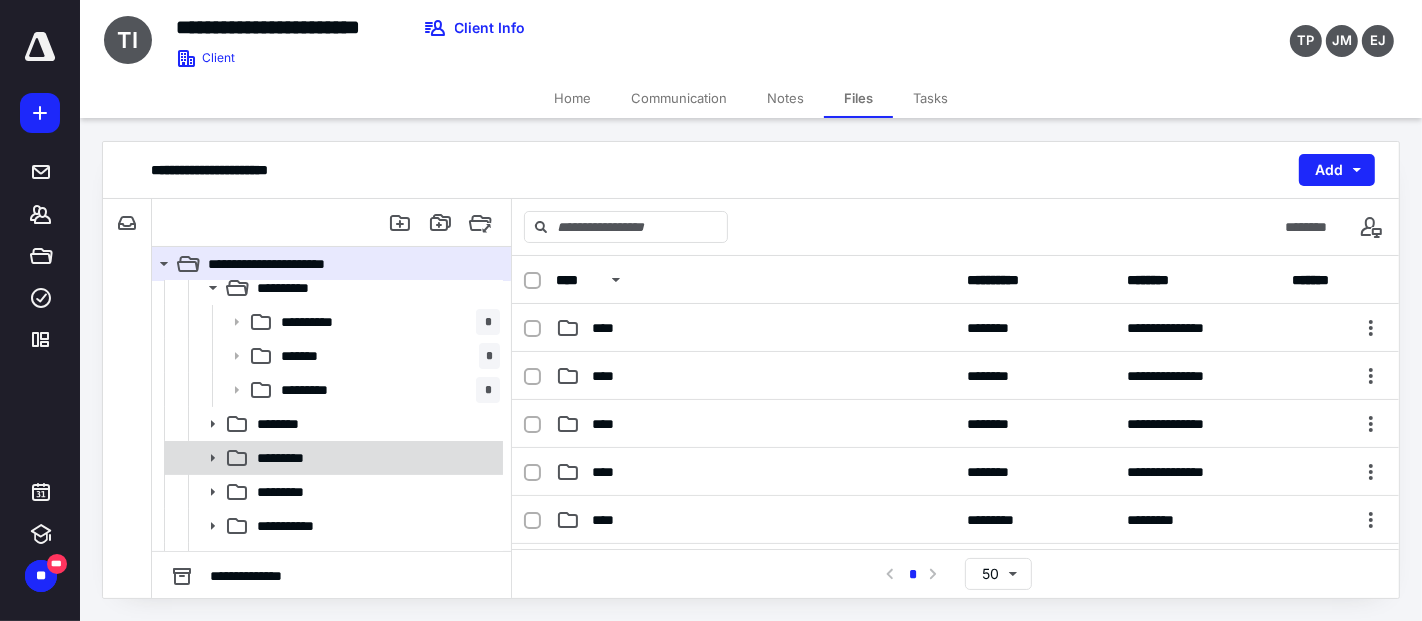 scroll, scrollTop: 555, scrollLeft: 0, axis: vertical 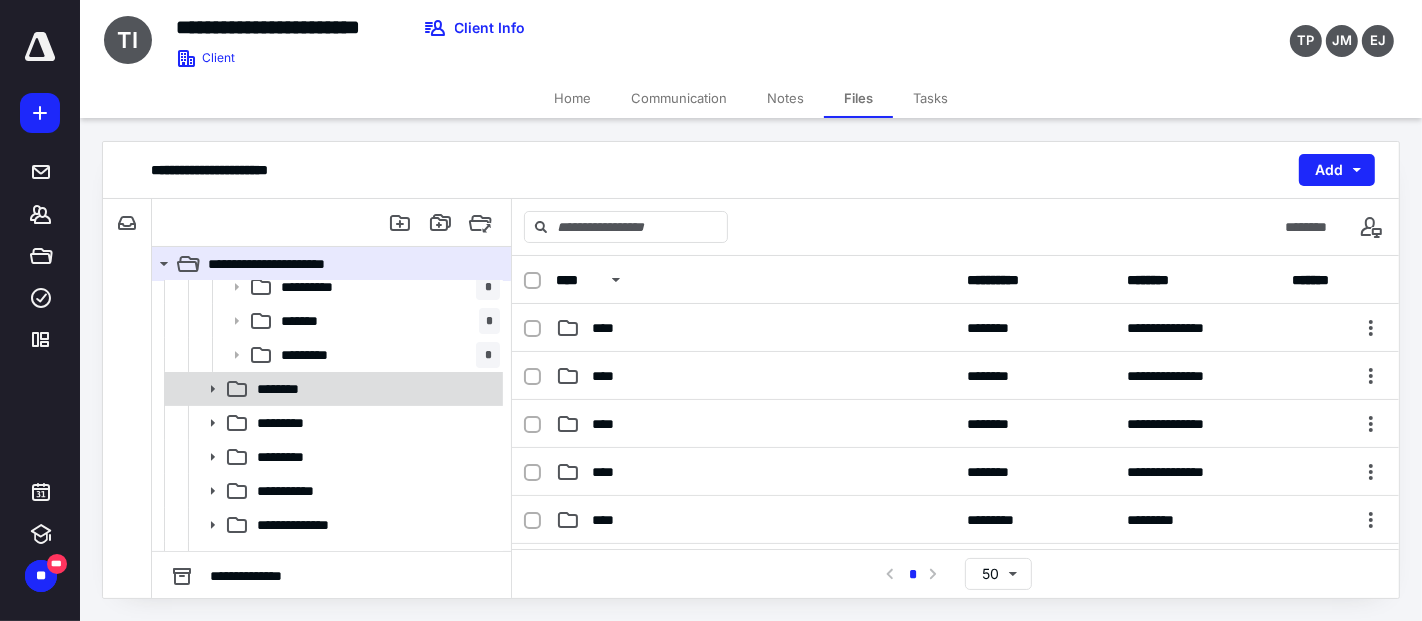 click 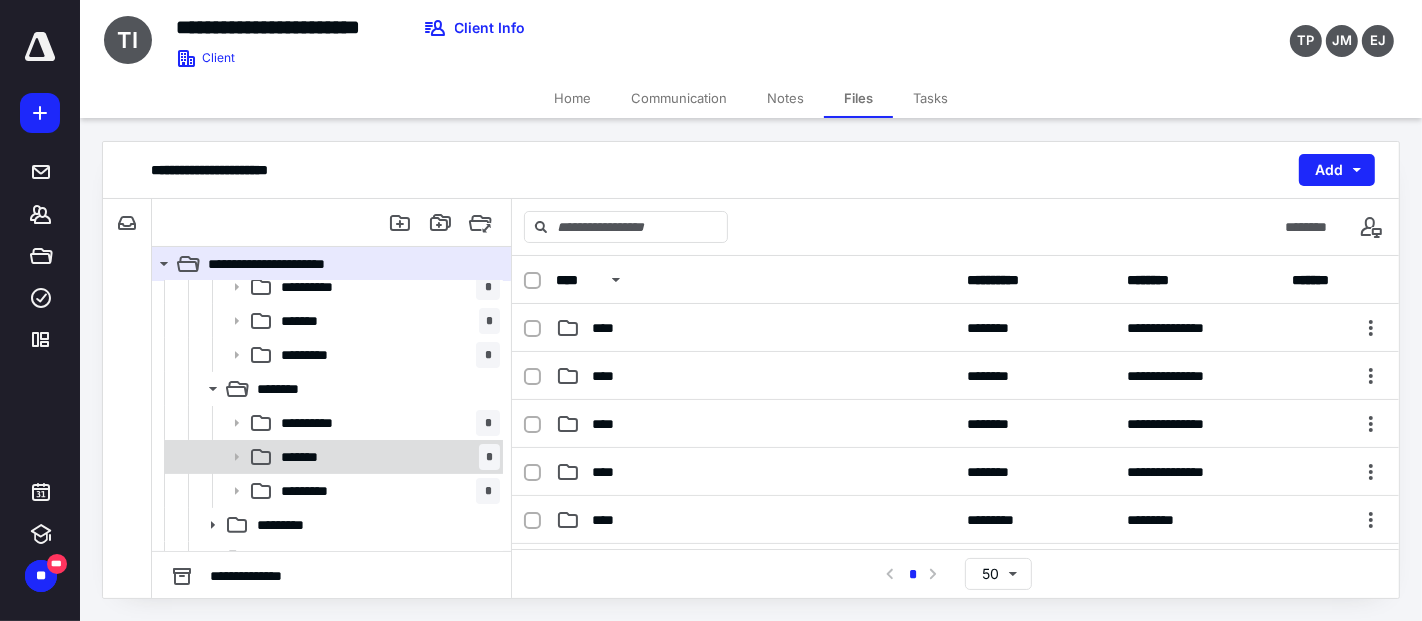 scroll, scrollTop: 666, scrollLeft: 0, axis: vertical 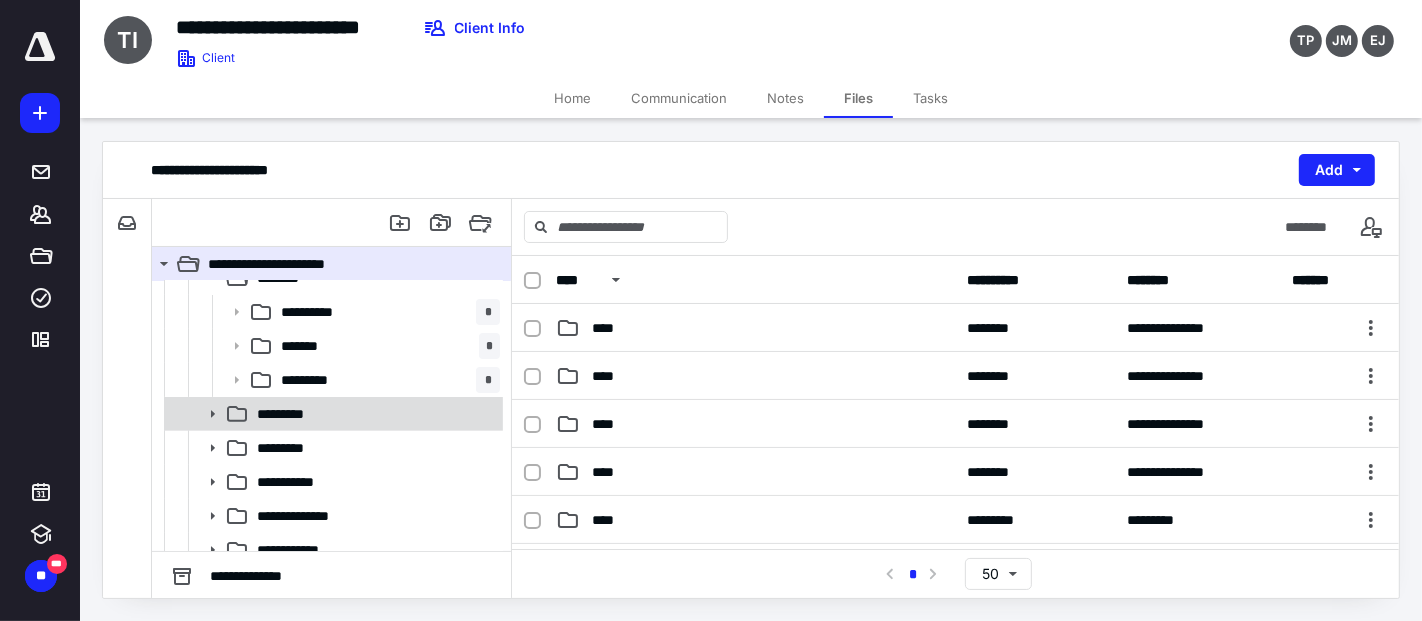 click 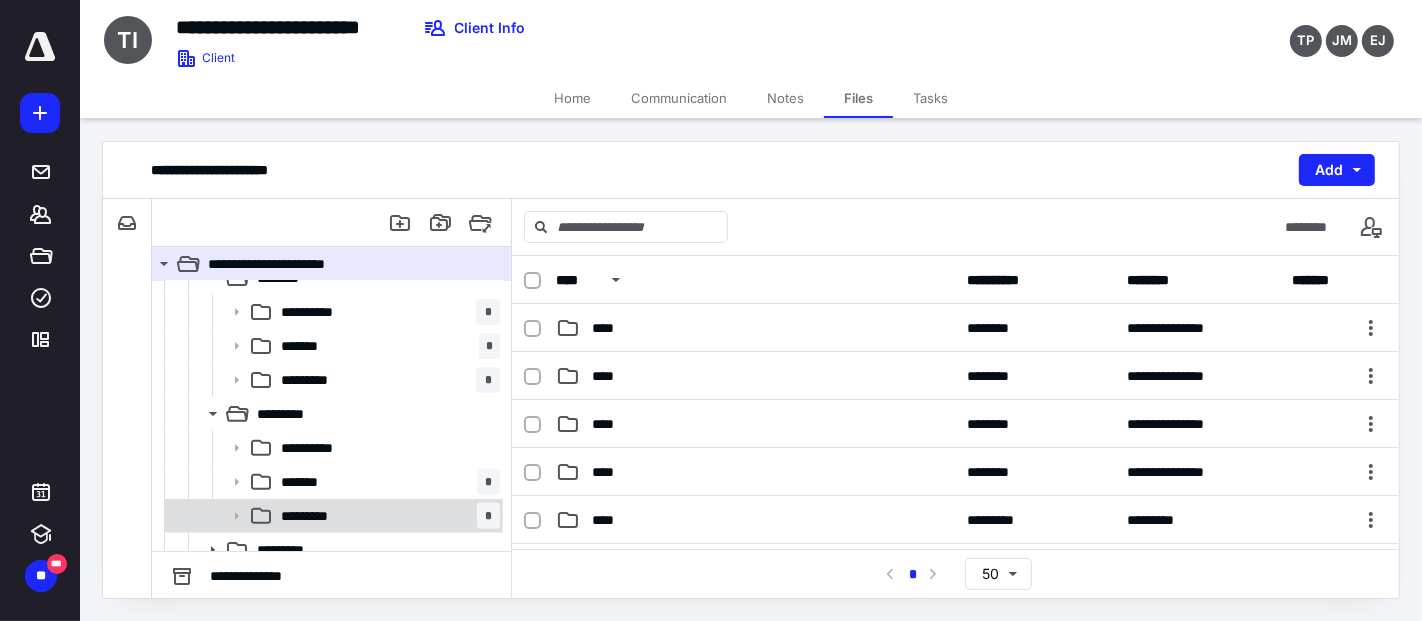 click on "********* *" at bounding box center (386, 516) 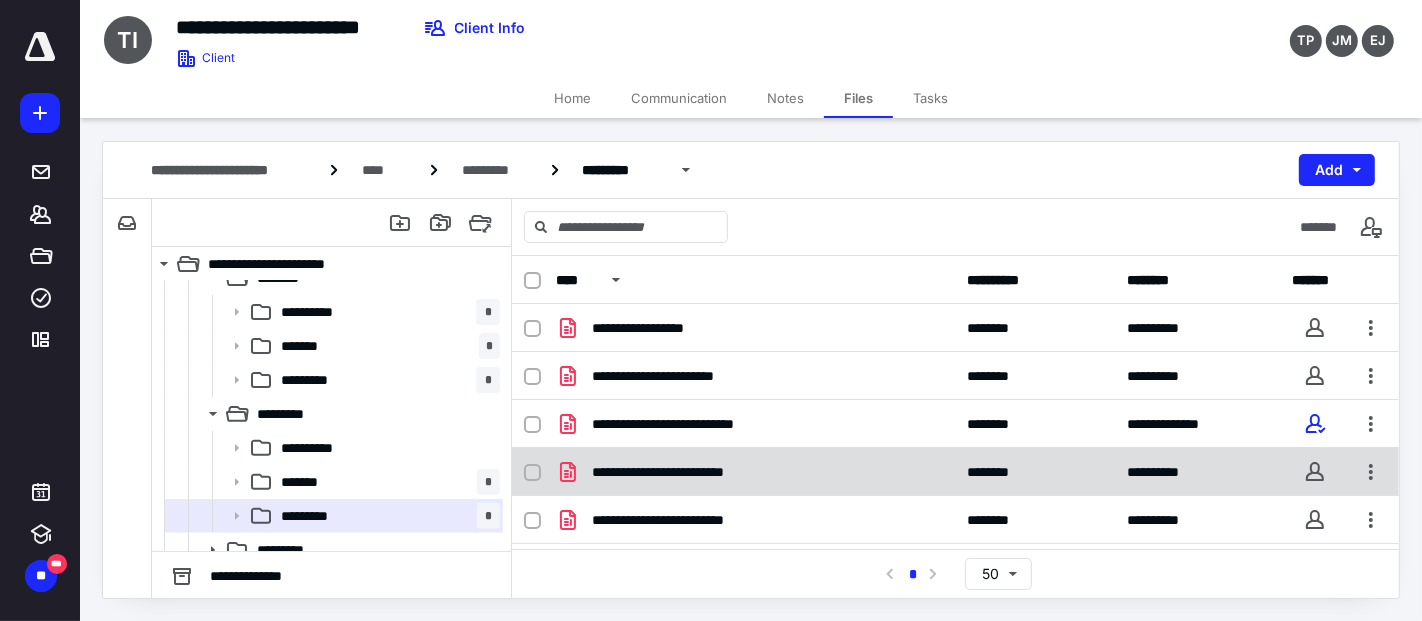 scroll, scrollTop: 87, scrollLeft: 0, axis: vertical 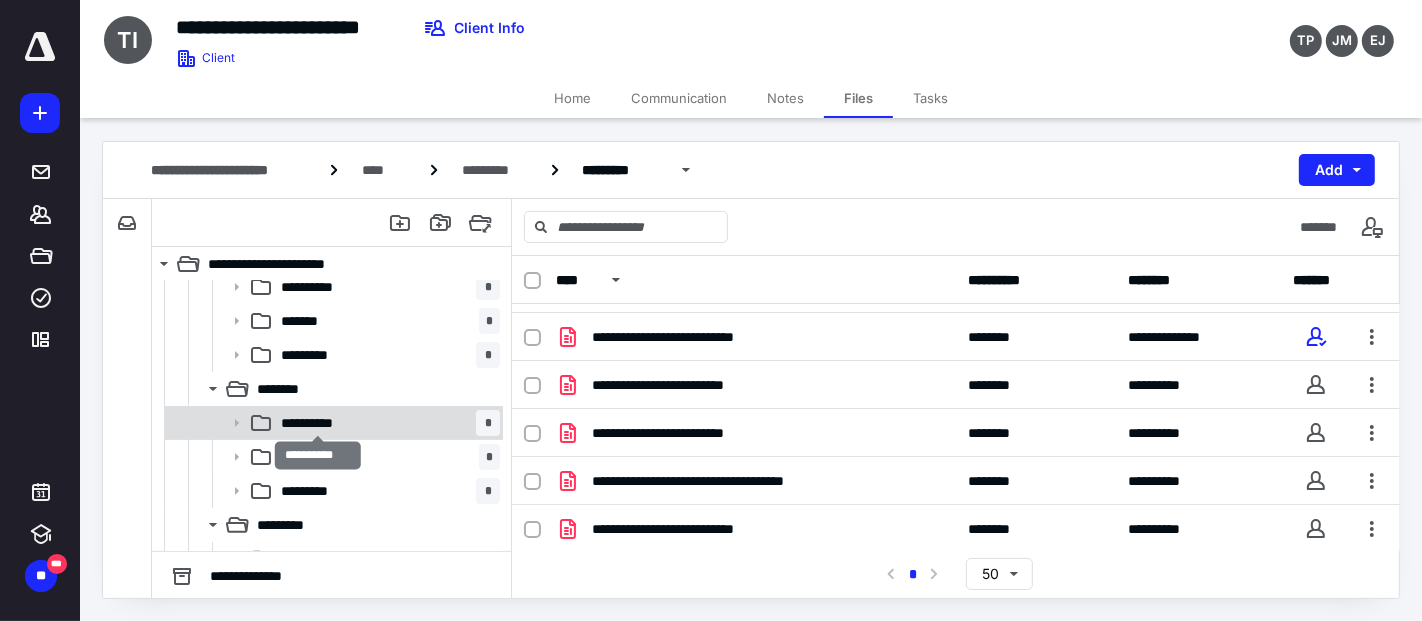 click on "**********" at bounding box center [318, 423] 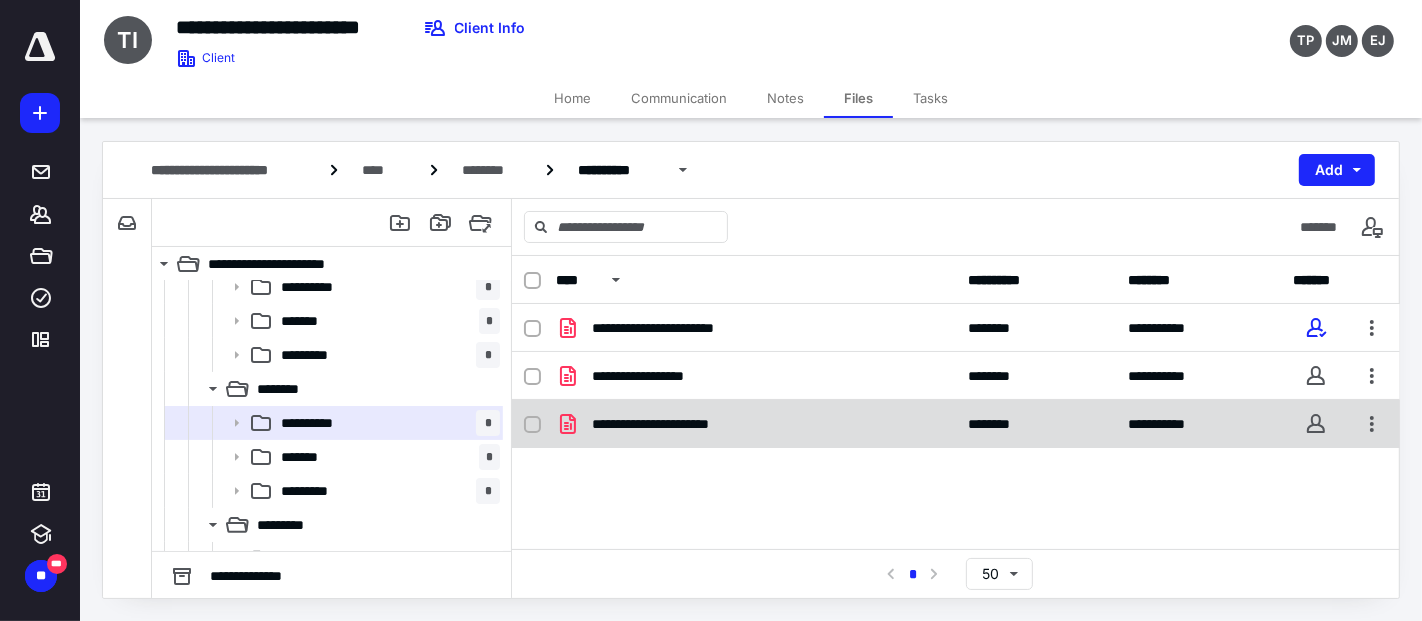 click on "**********" at bounding box center (667, 424) 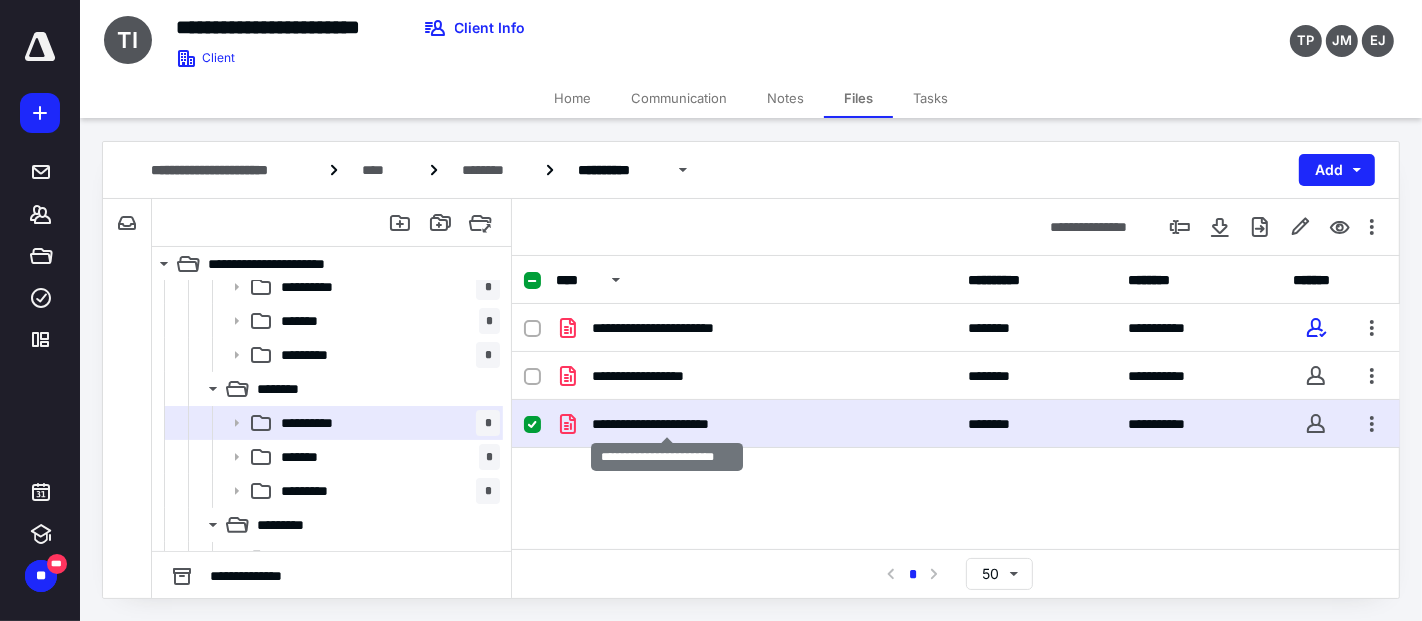 click on "**********" at bounding box center (667, 424) 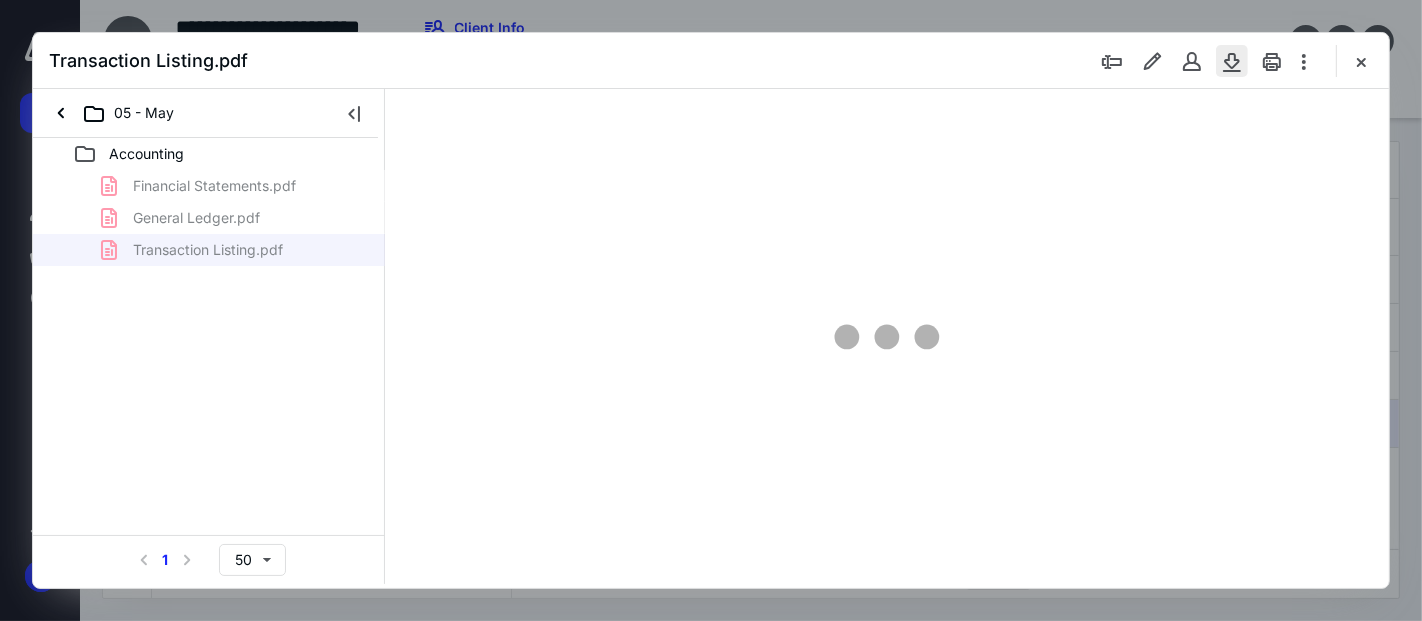 scroll, scrollTop: 555, scrollLeft: 0, axis: vertical 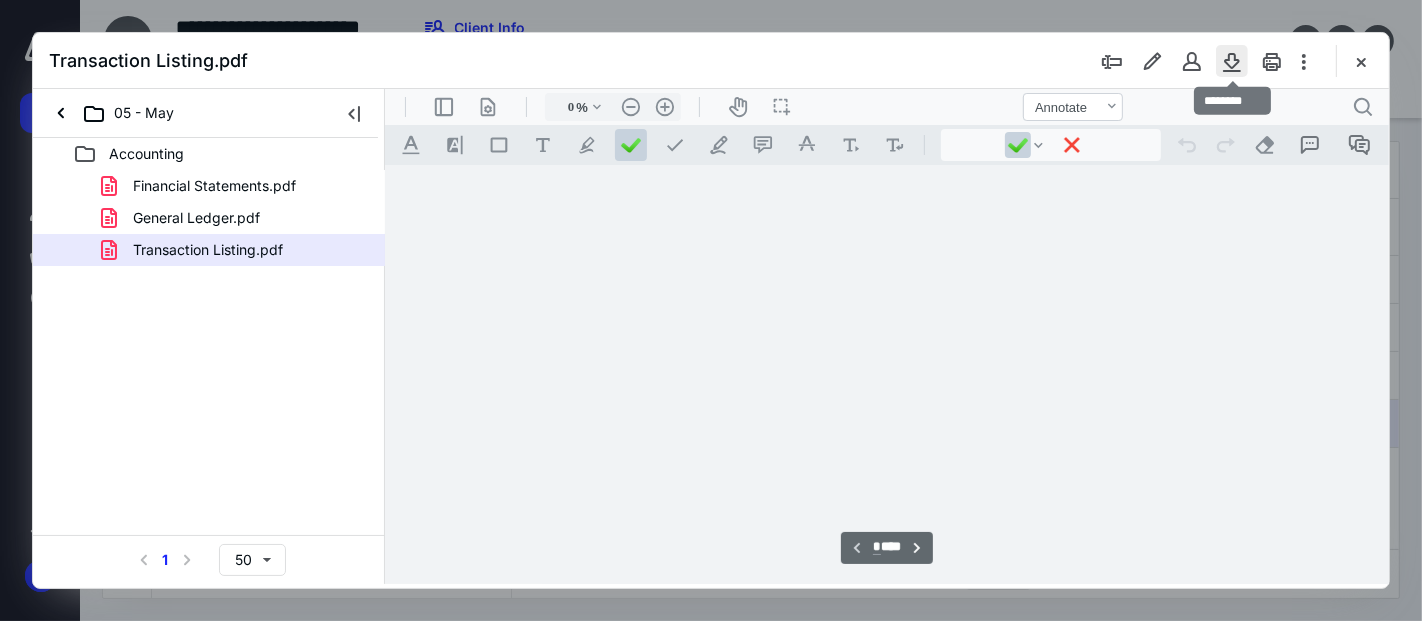 type on "53" 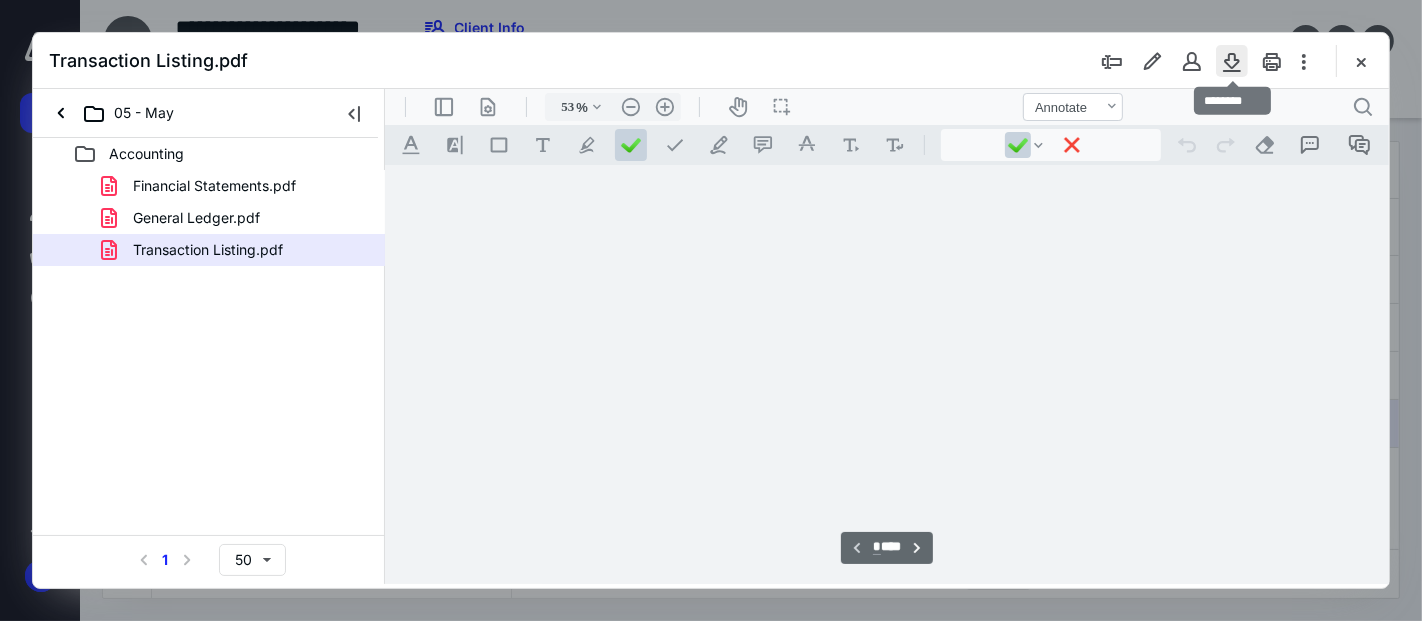 scroll, scrollTop: 77, scrollLeft: 0, axis: vertical 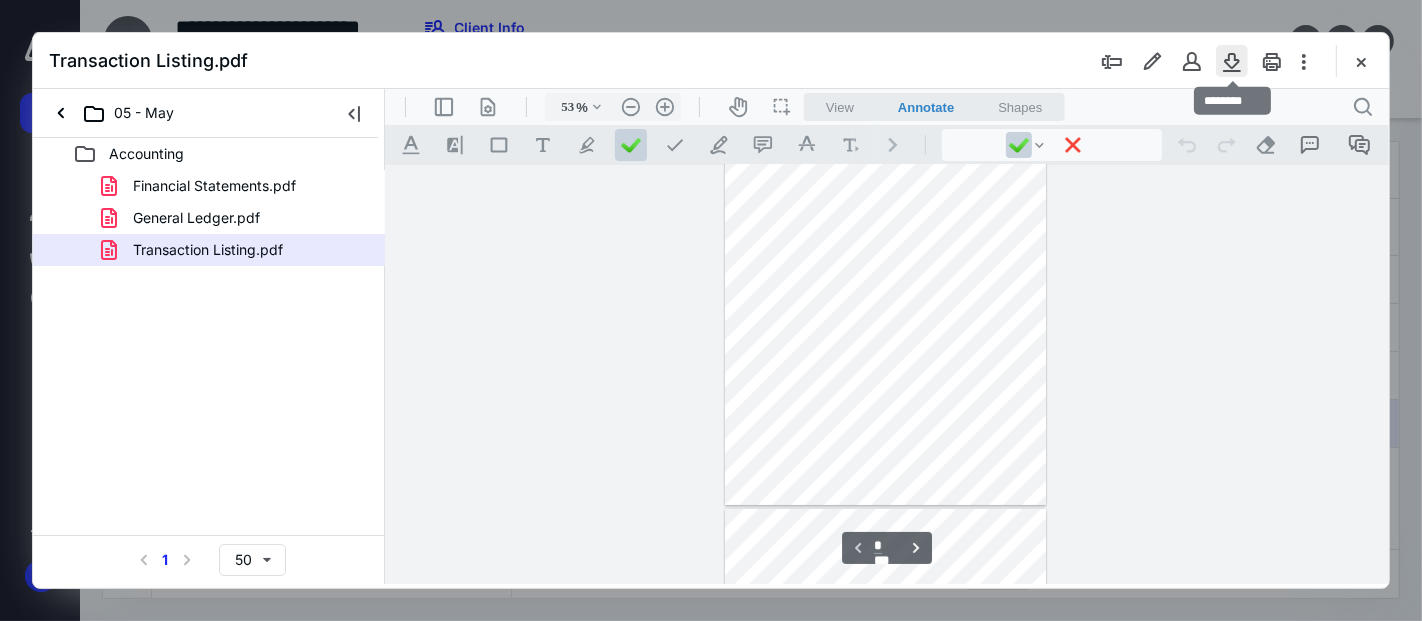 click at bounding box center (1232, 61) 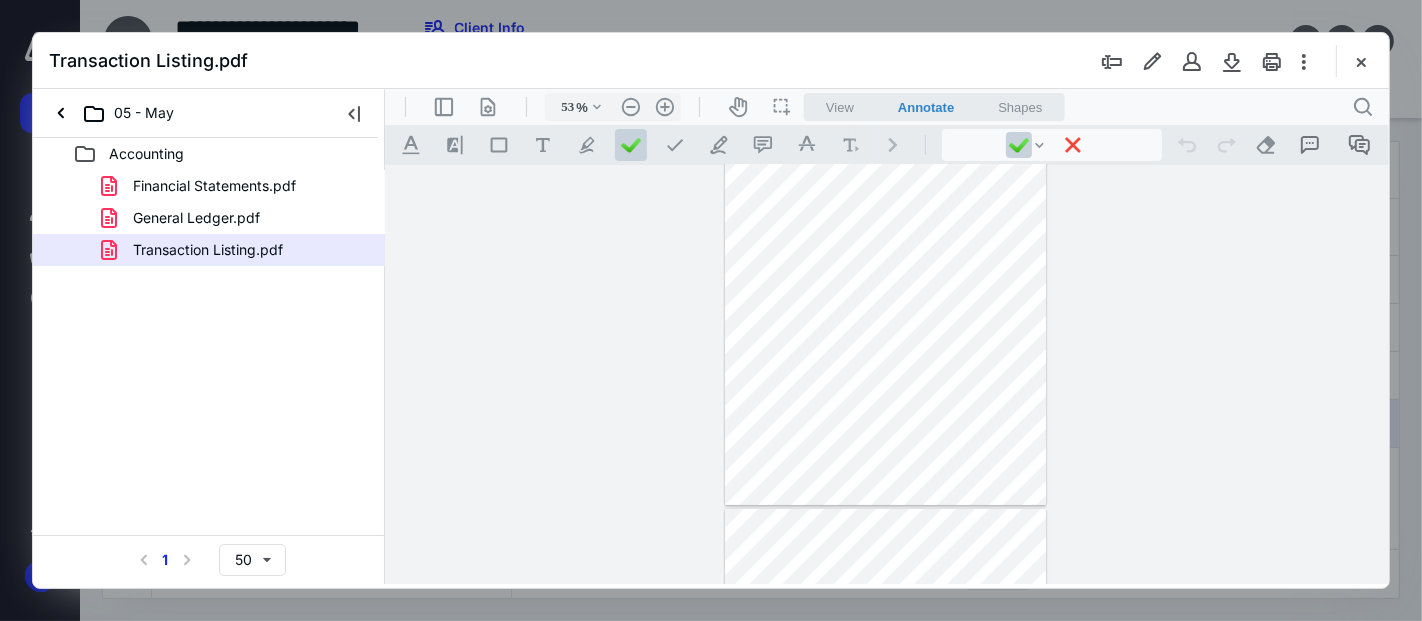 drag, startPoint x: 1362, startPoint y: 59, endPoint x: 83, endPoint y: 263, distance: 1295.1667 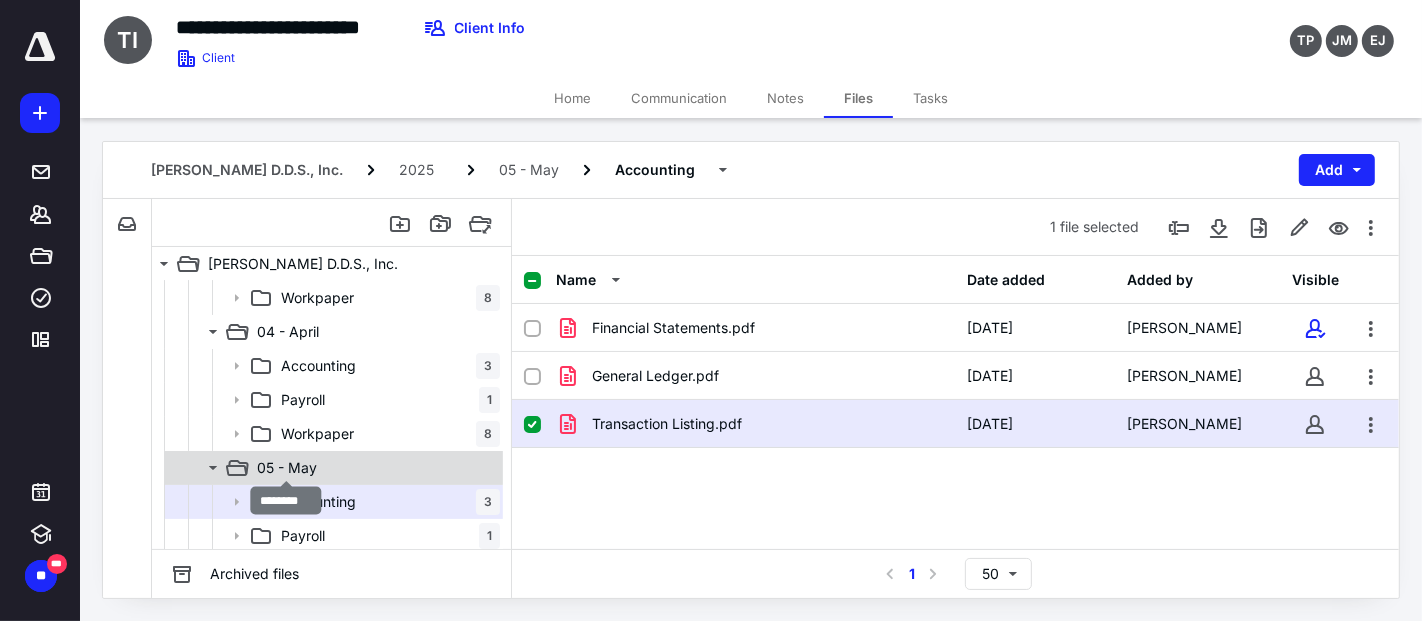 scroll, scrollTop: 444, scrollLeft: 0, axis: vertical 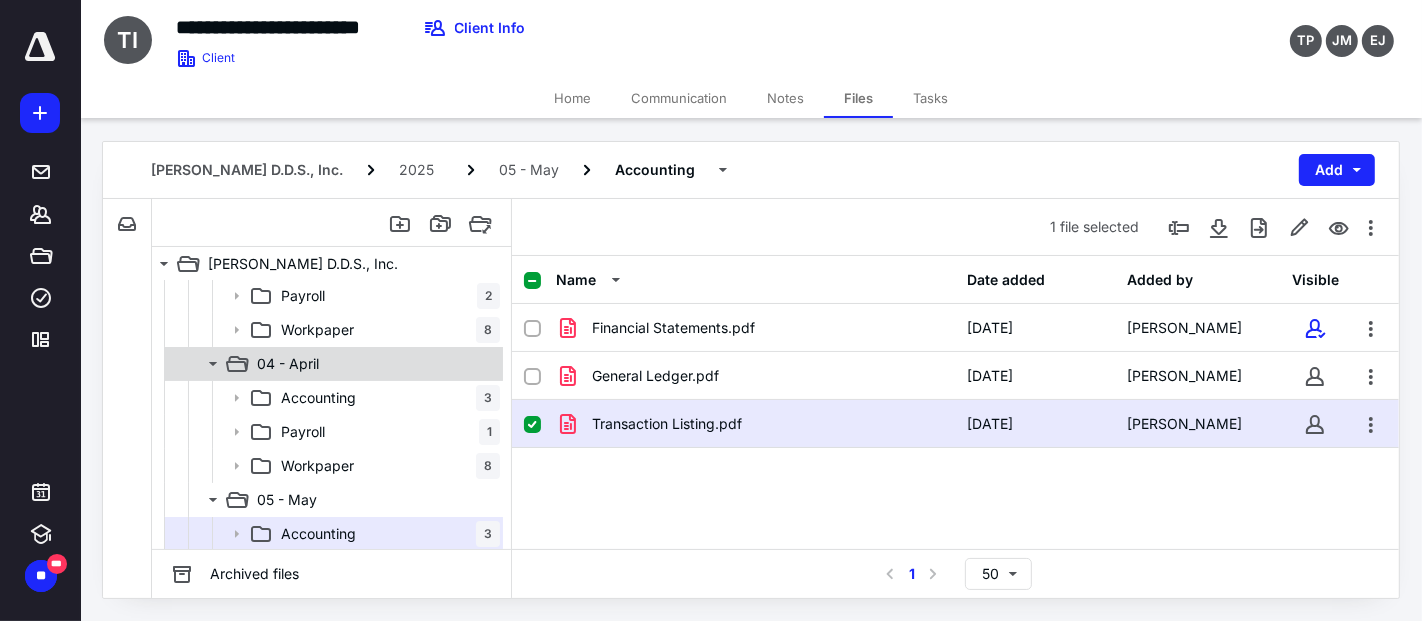 click 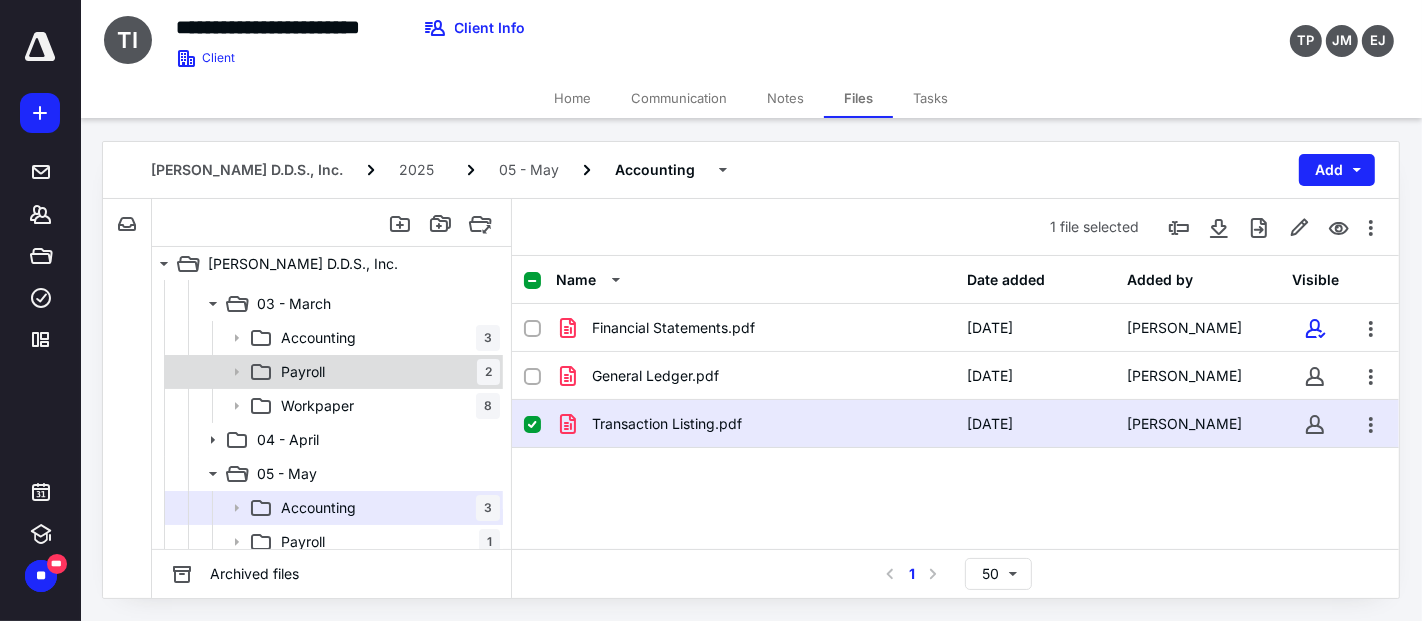 scroll, scrollTop: 333, scrollLeft: 0, axis: vertical 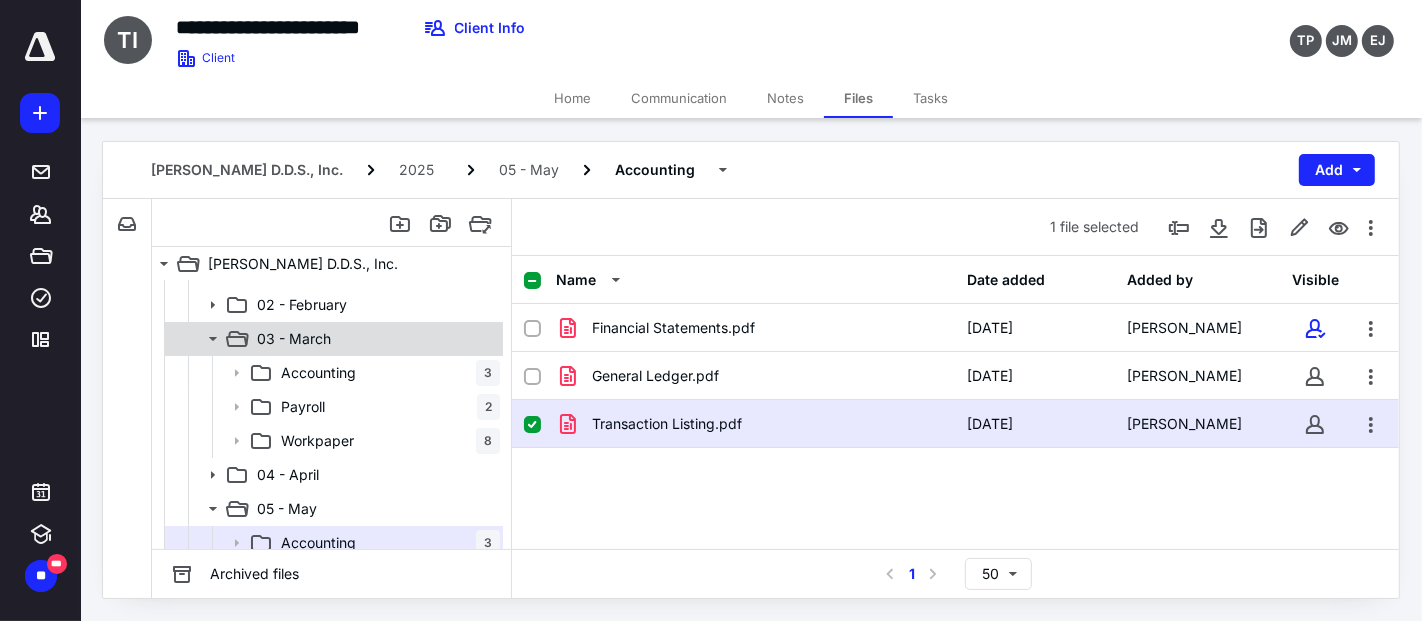click 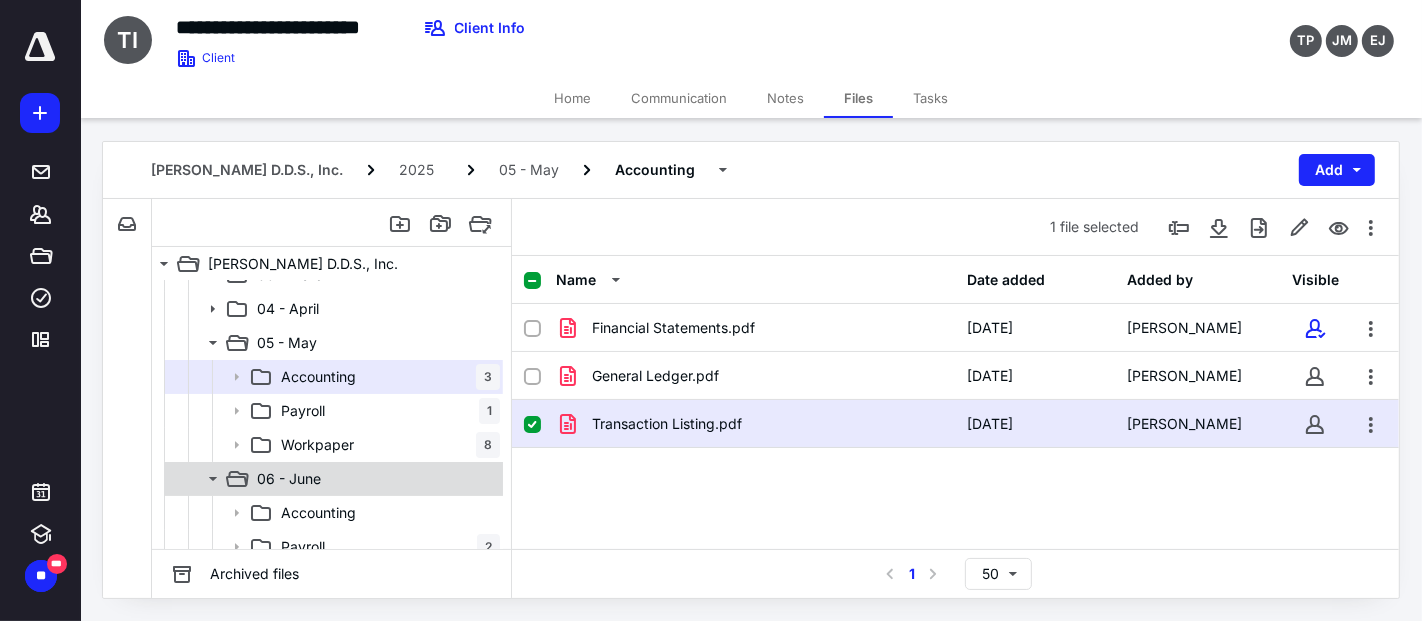 scroll, scrollTop: 444, scrollLeft: 0, axis: vertical 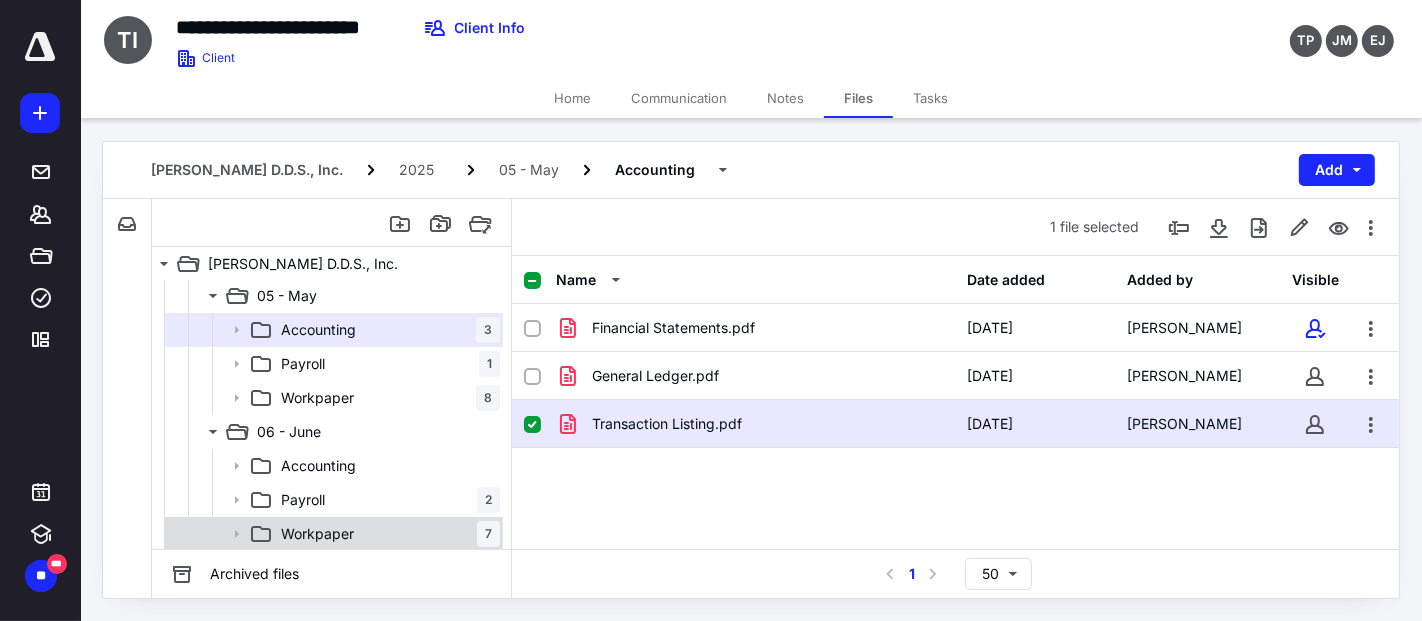 click on "Workpaper" at bounding box center (317, 534) 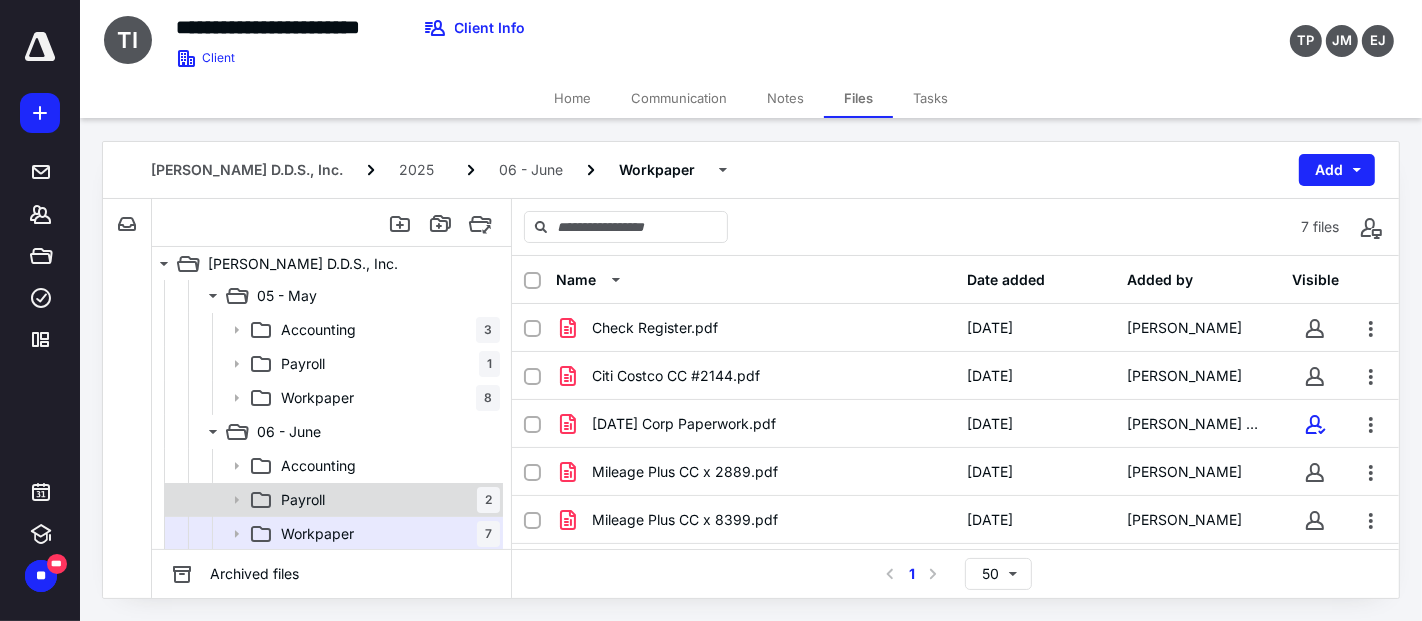 click on "Payroll 2" at bounding box center (386, 500) 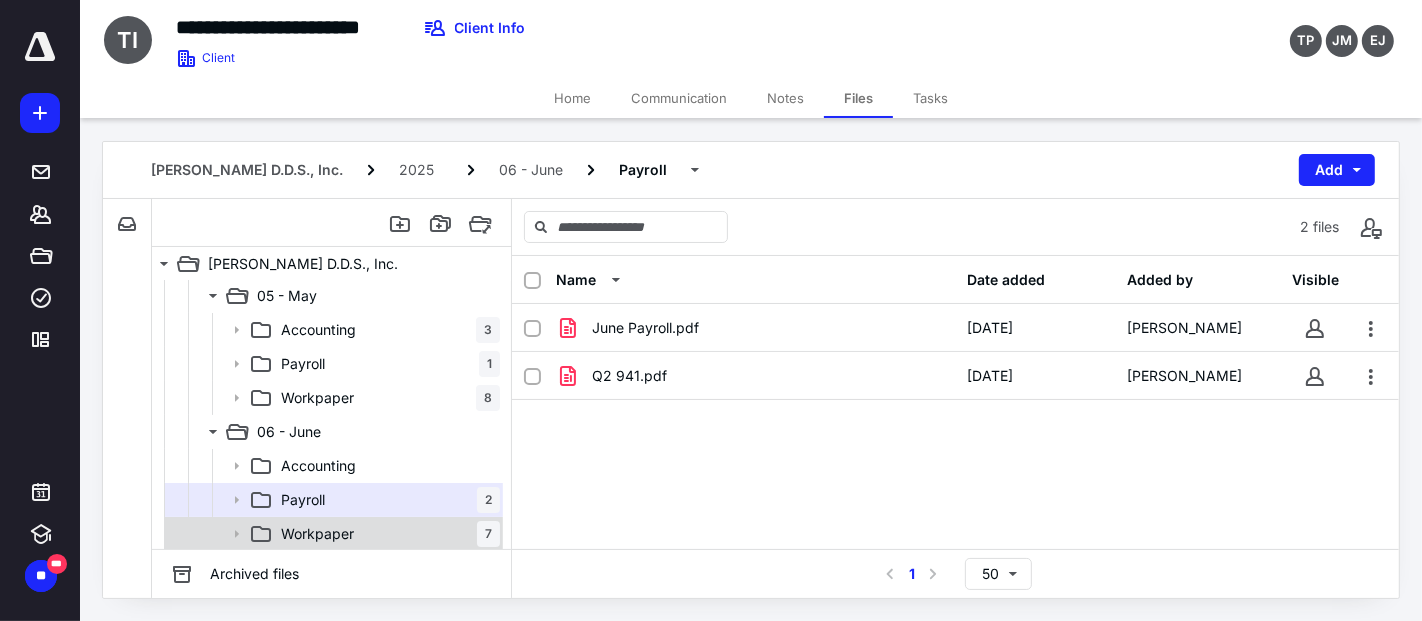 click on "Workpaper 7" at bounding box center [386, 534] 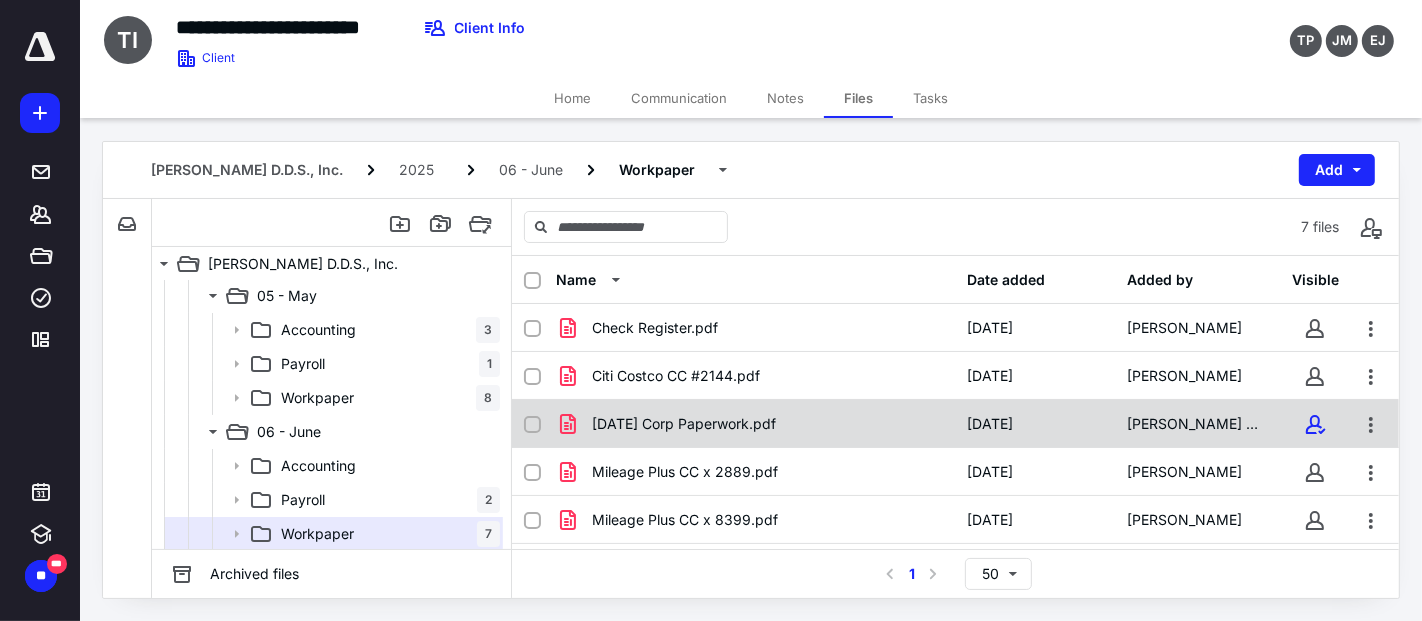 scroll, scrollTop: 87, scrollLeft: 0, axis: vertical 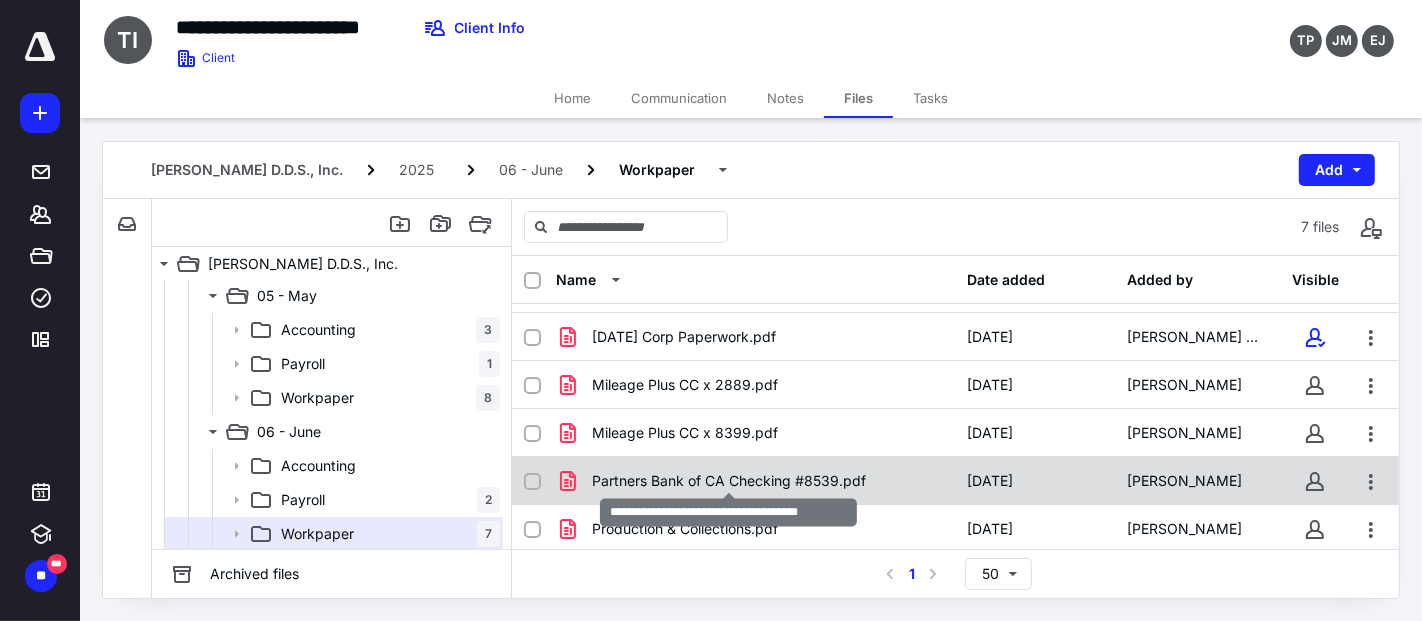click on "Partners Bank of CA Checking #8539.pdf" at bounding box center (729, 481) 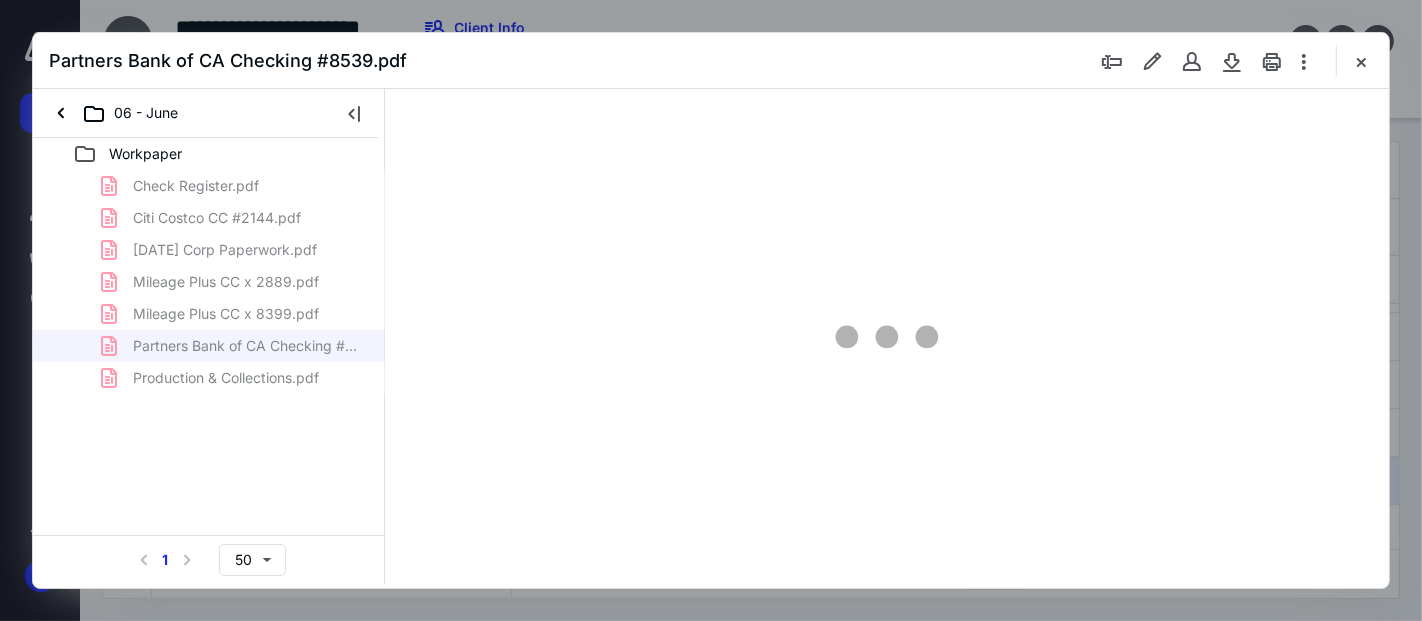 scroll, scrollTop: 0, scrollLeft: 0, axis: both 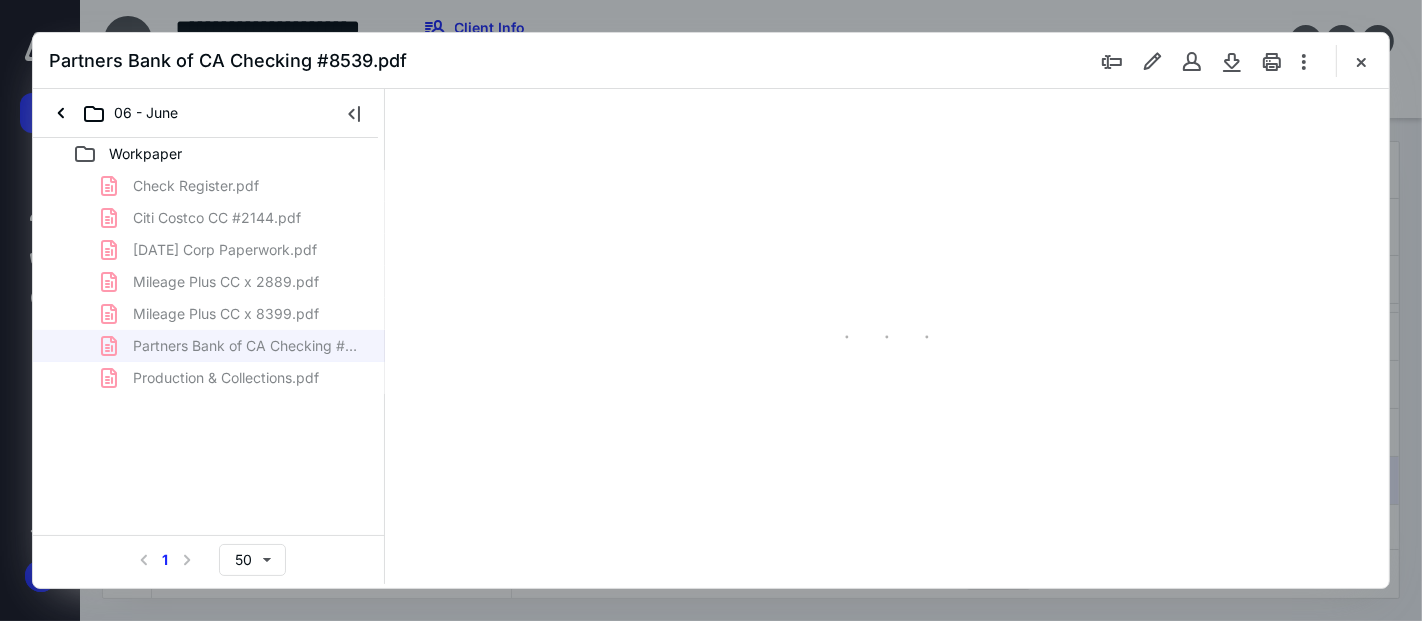 type on "53" 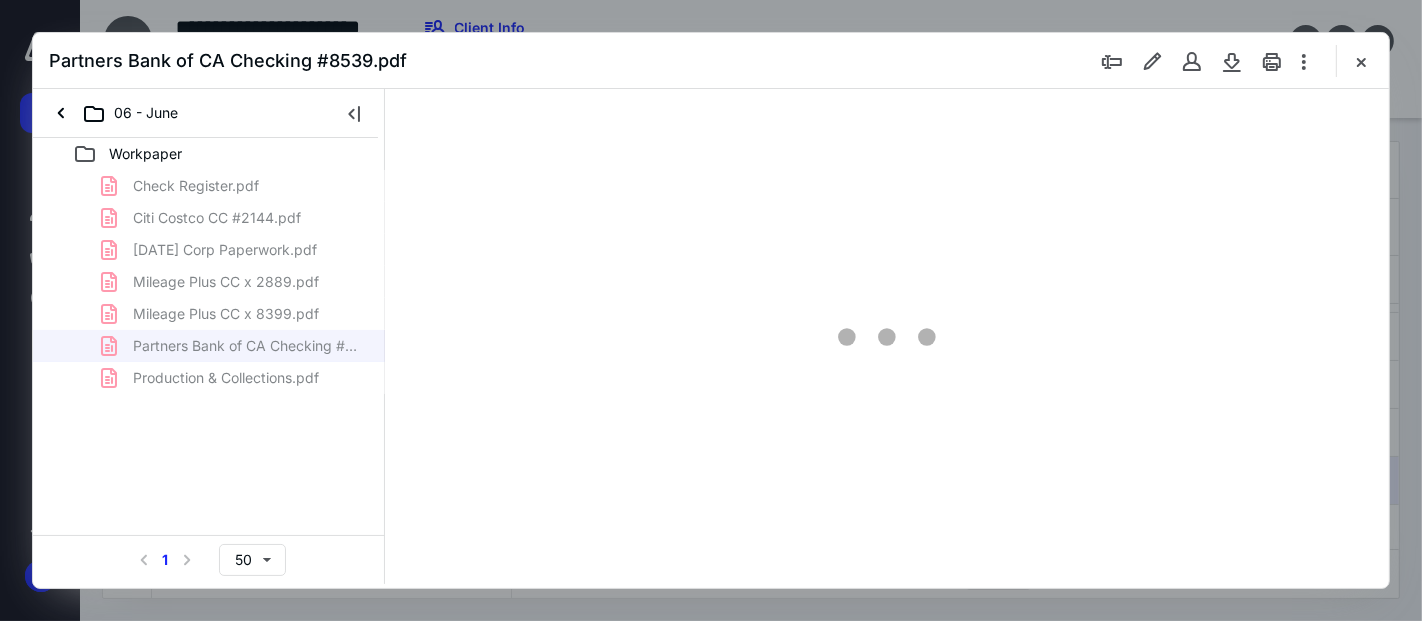 scroll, scrollTop: 77, scrollLeft: 0, axis: vertical 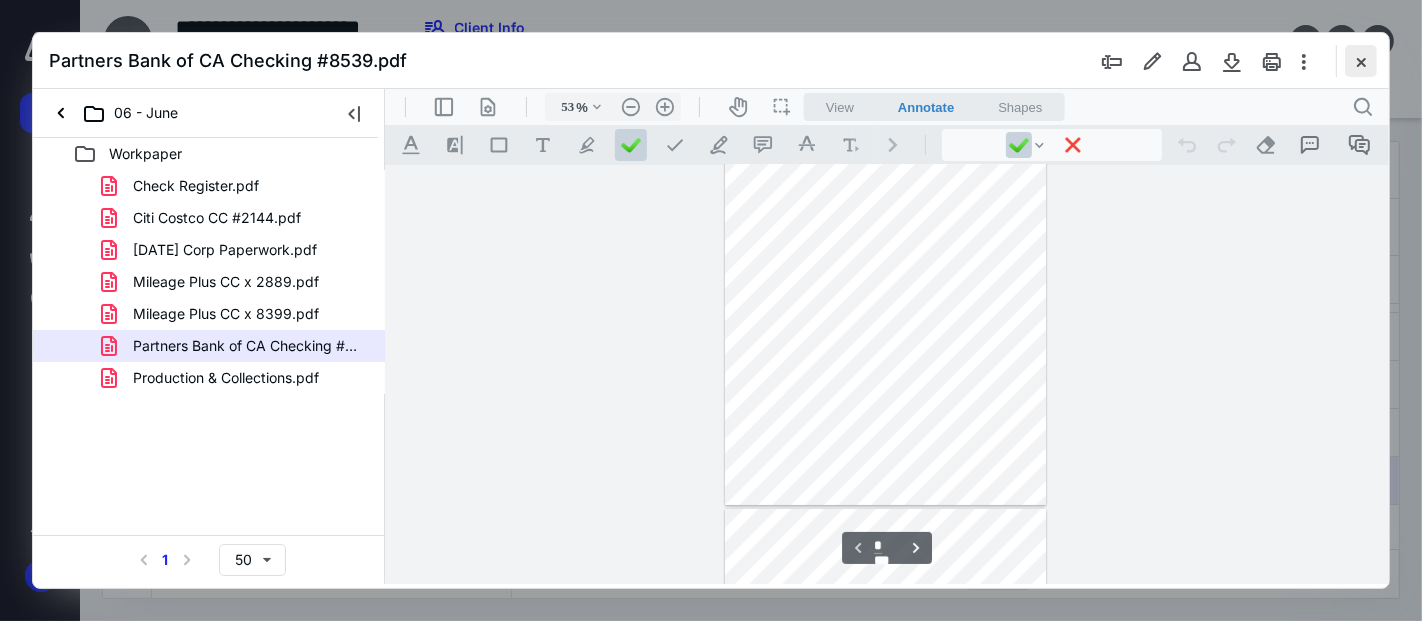 click at bounding box center (1361, 61) 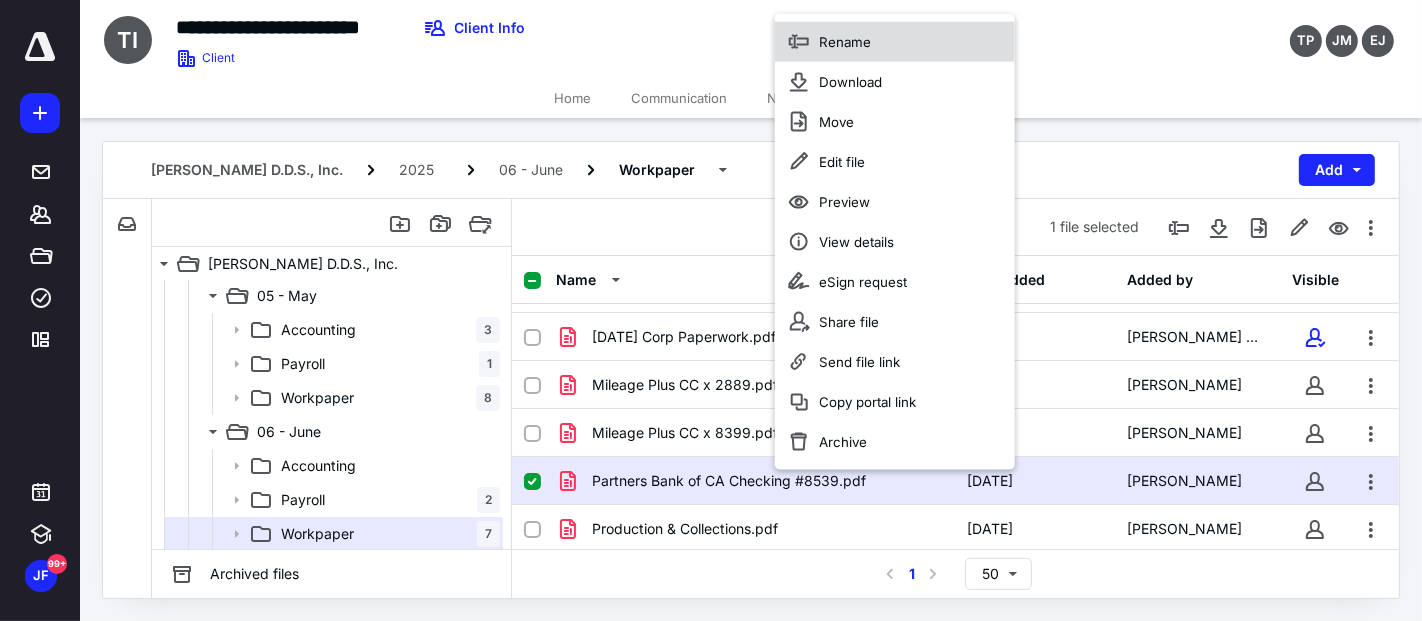 click on "Rename" at bounding box center [895, 42] 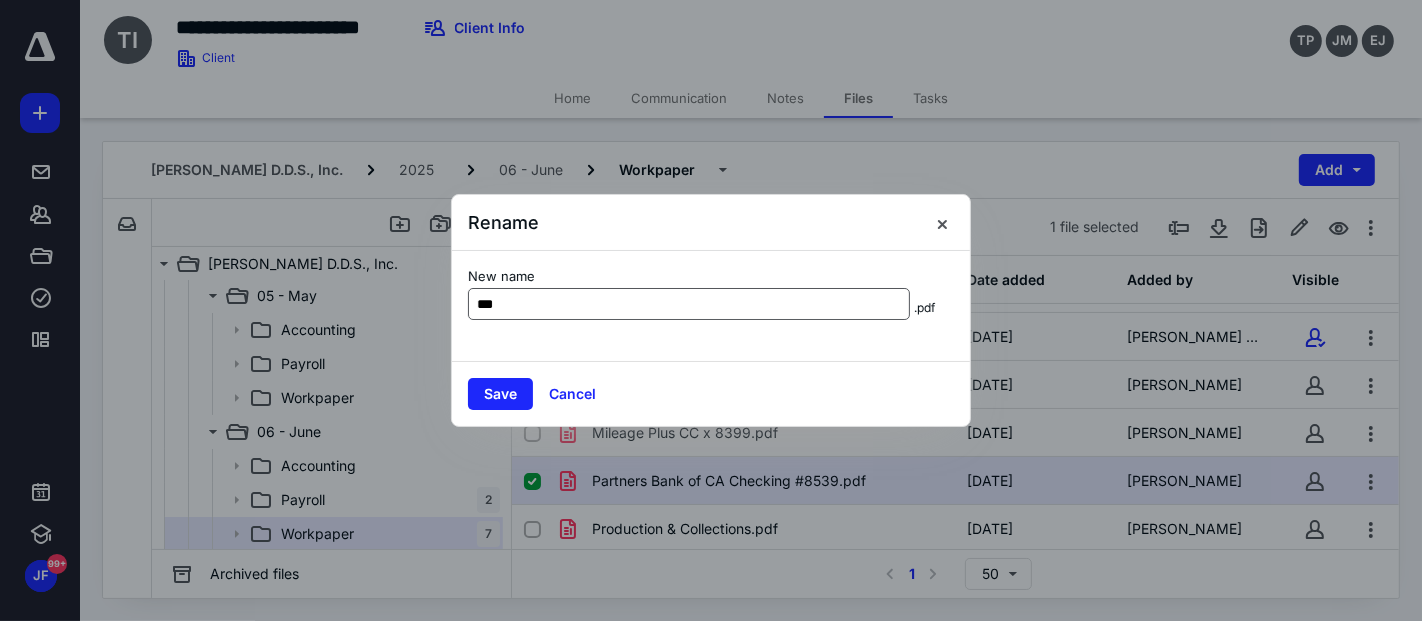 type on "**********" 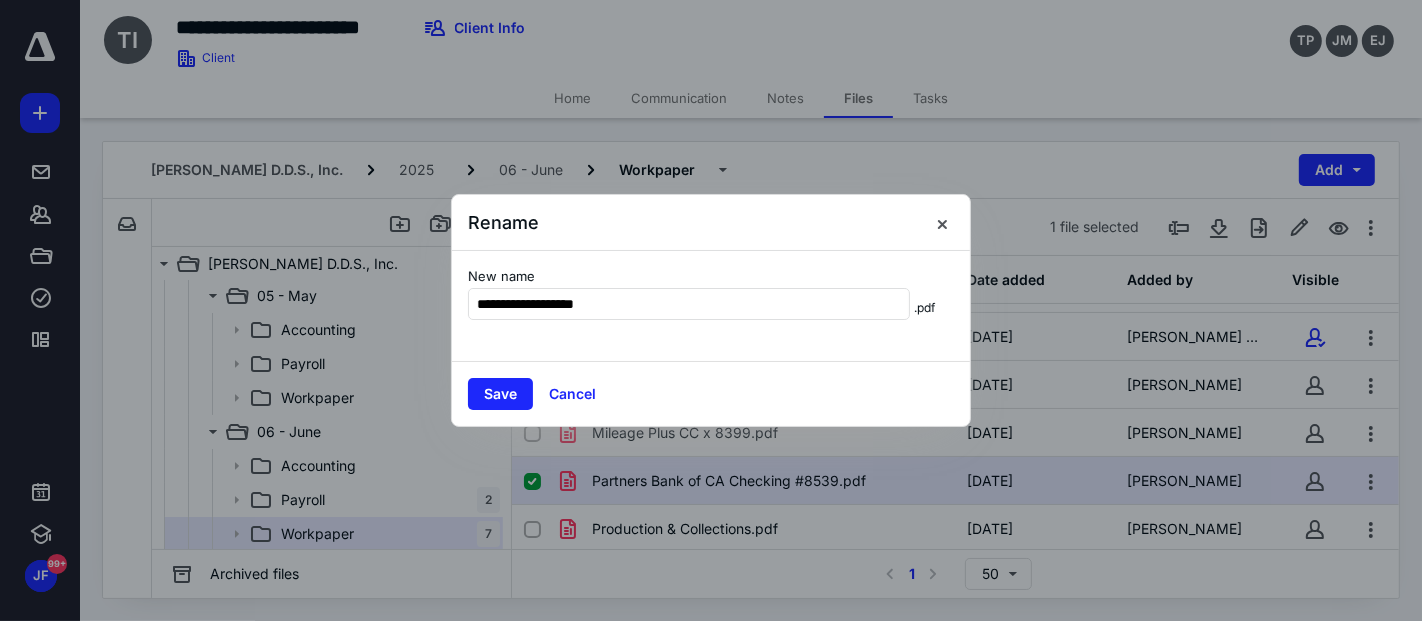 click on "Save Cancel" at bounding box center [711, 393] 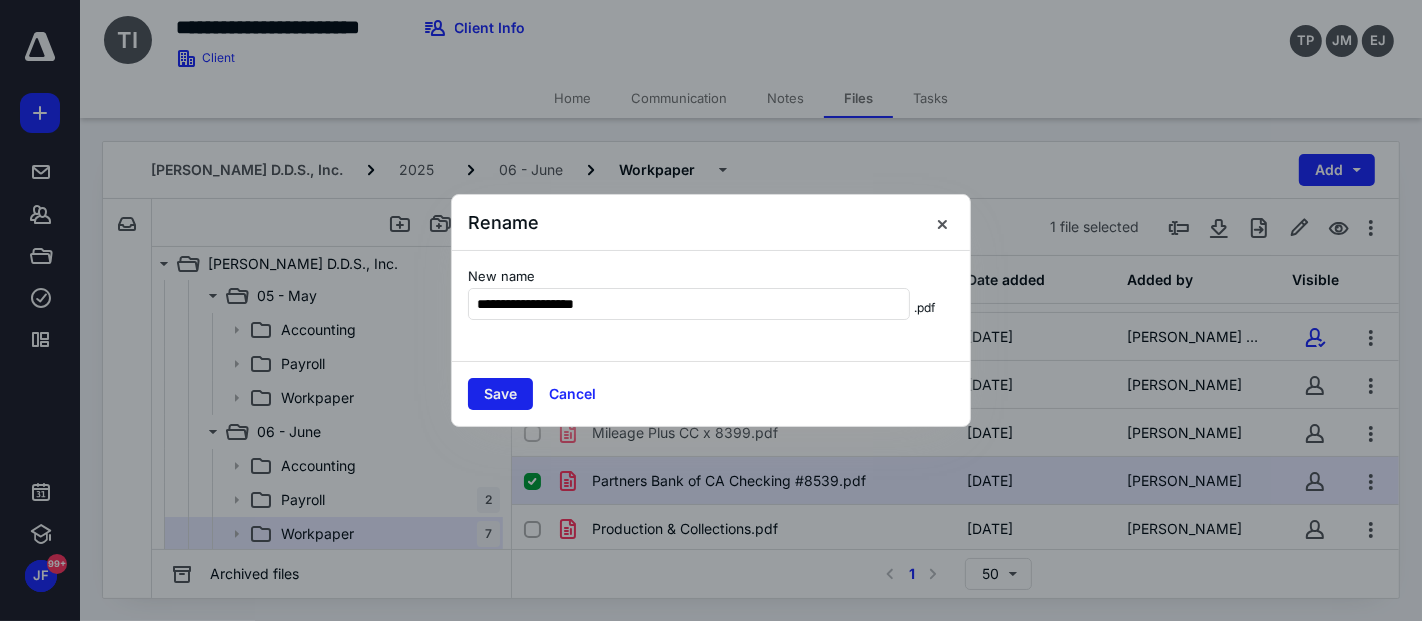 click on "Save" at bounding box center [500, 394] 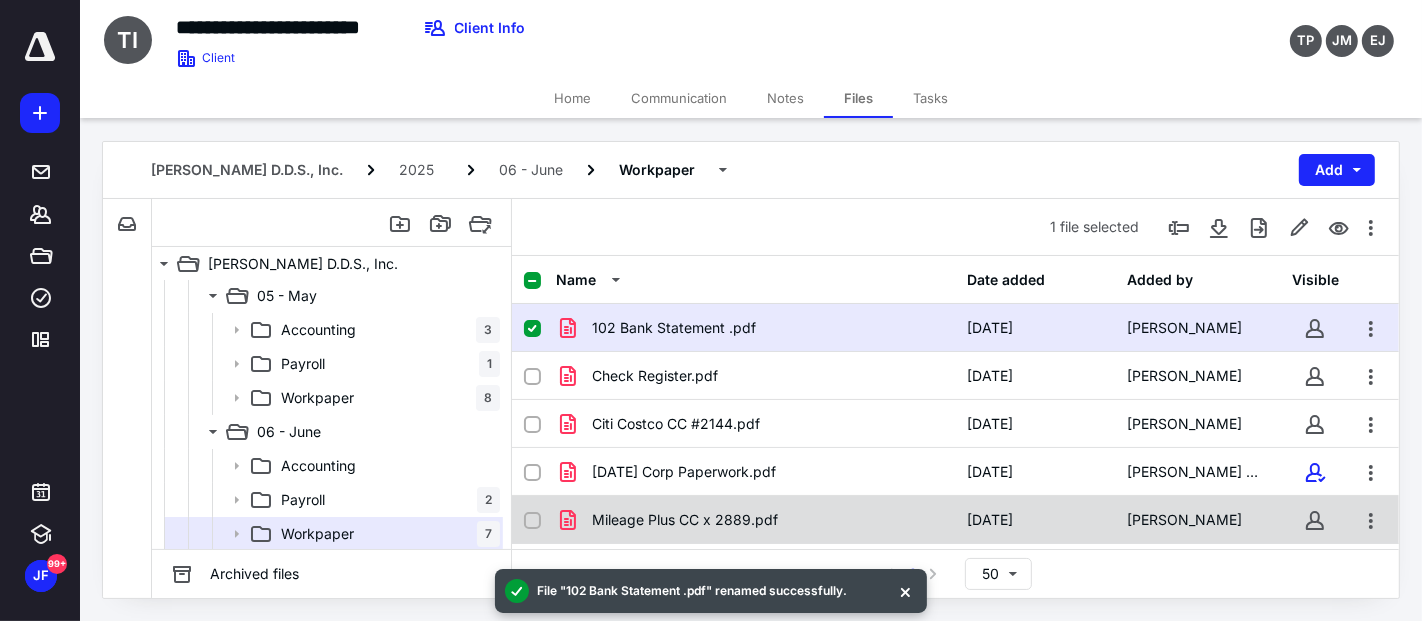 scroll, scrollTop: 87, scrollLeft: 0, axis: vertical 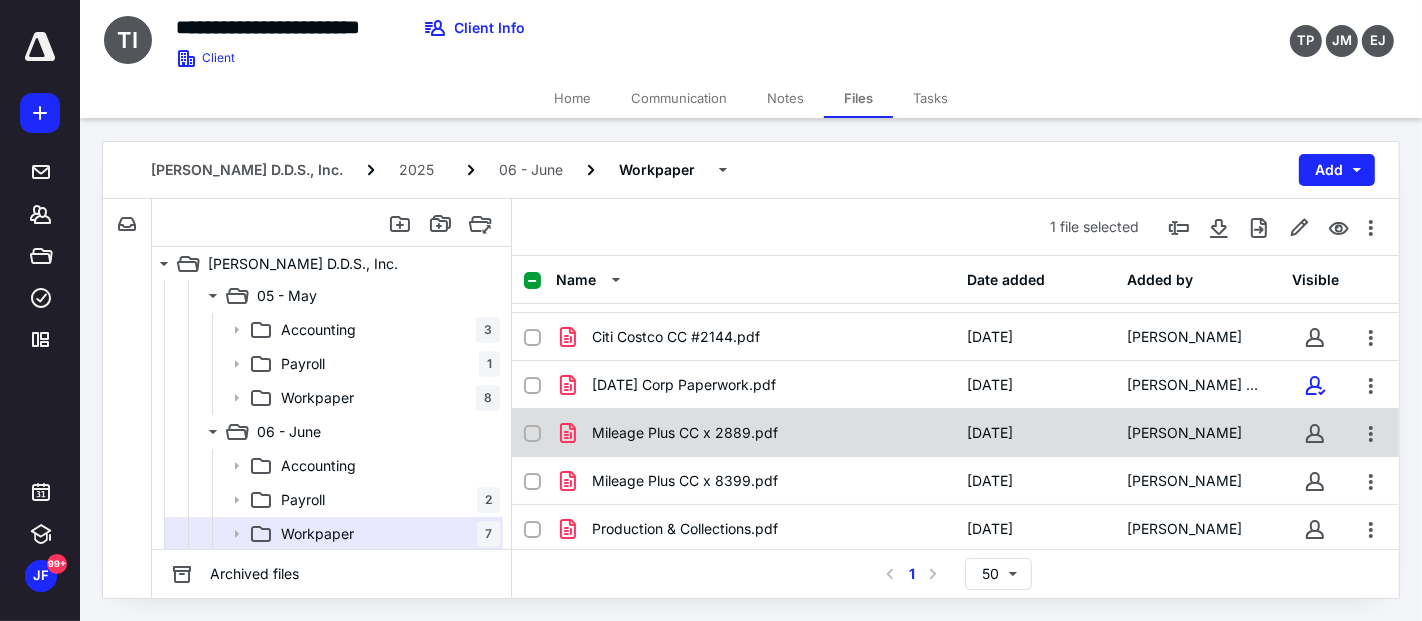 click on "Mileage Plus CC x 2889.pdf" at bounding box center (685, 433) 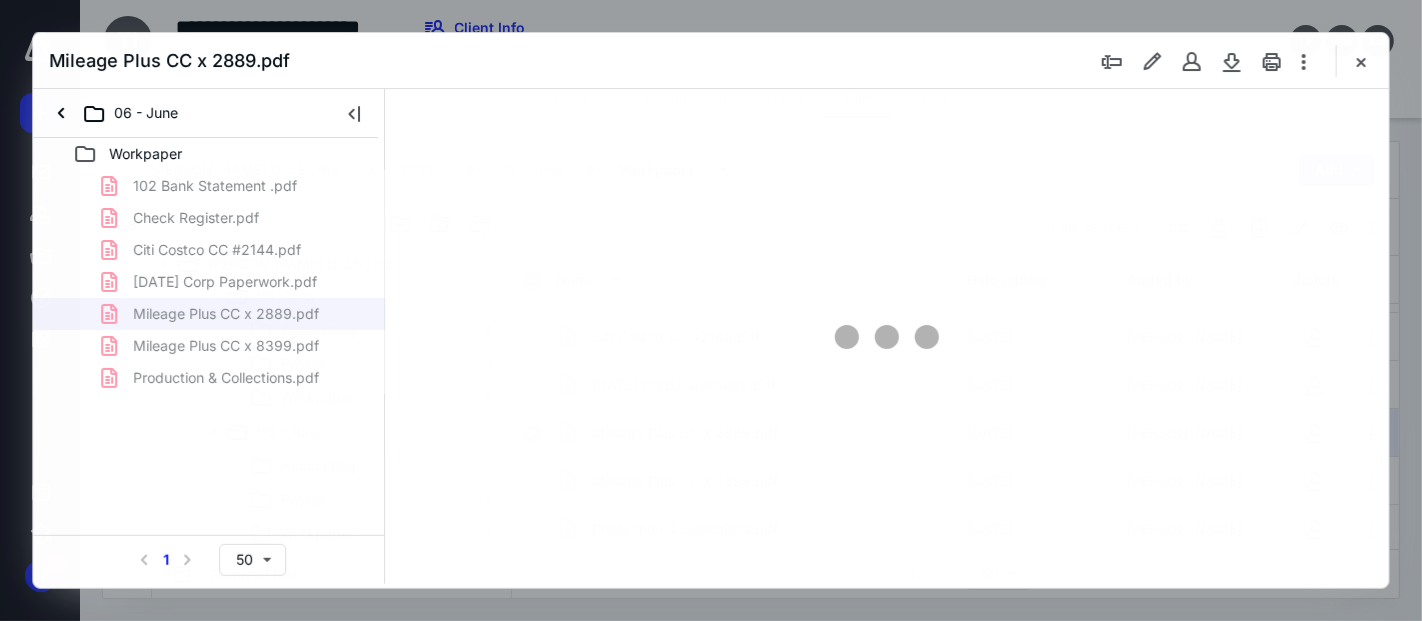 scroll, scrollTop: 0, scrollLeft: 0, axis: both 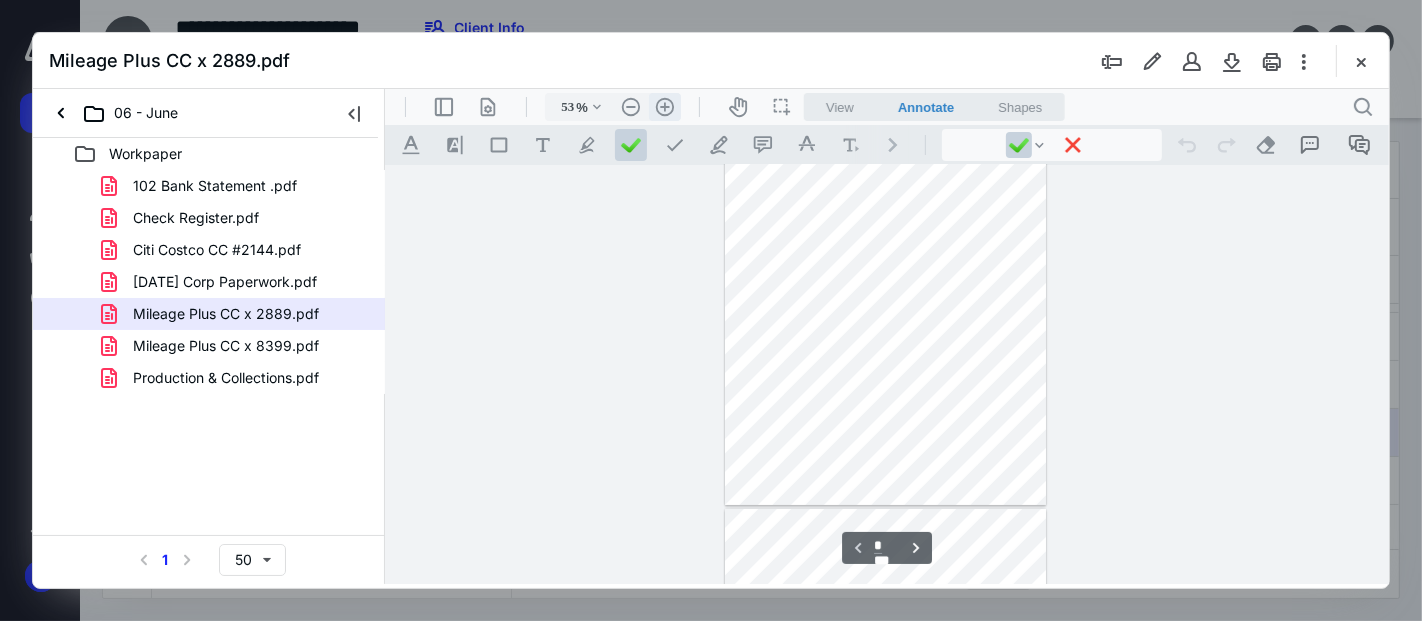 click on ".cls-1{fill:#abb0c4;} icon - header - zoom - in - line" at bounding box center [664, 106] 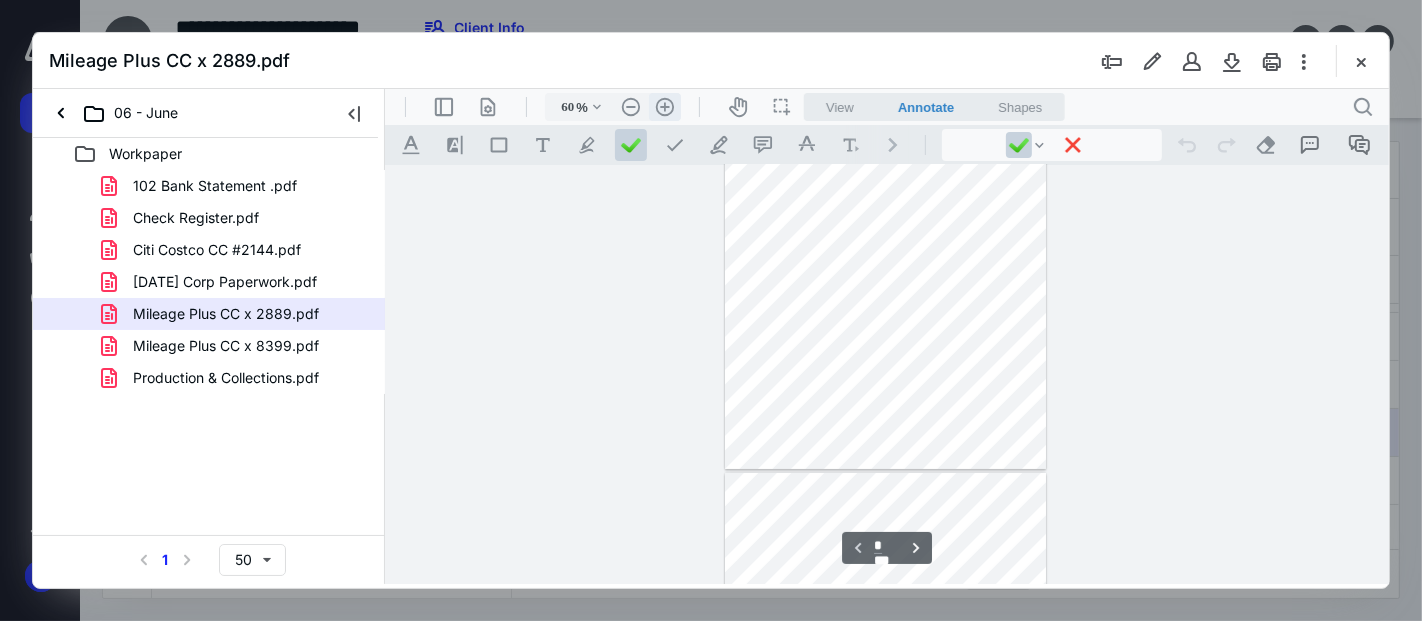 click on ".cls-1{fill:#abb0c4;} icon - header - zoom - in - line" at bounding box center [664, 106] 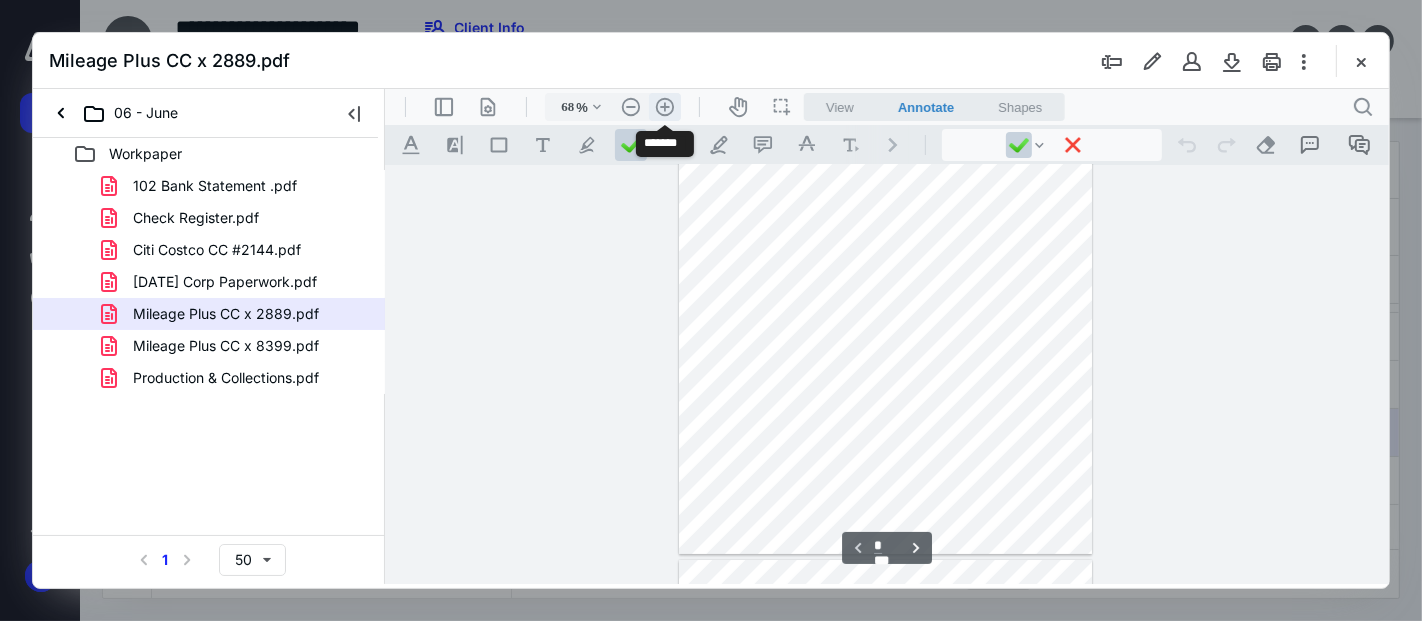 click on ".cls-1{fill:#abb0c4;} icon - header - zoom - in - line" at bounding box center (664, 106) 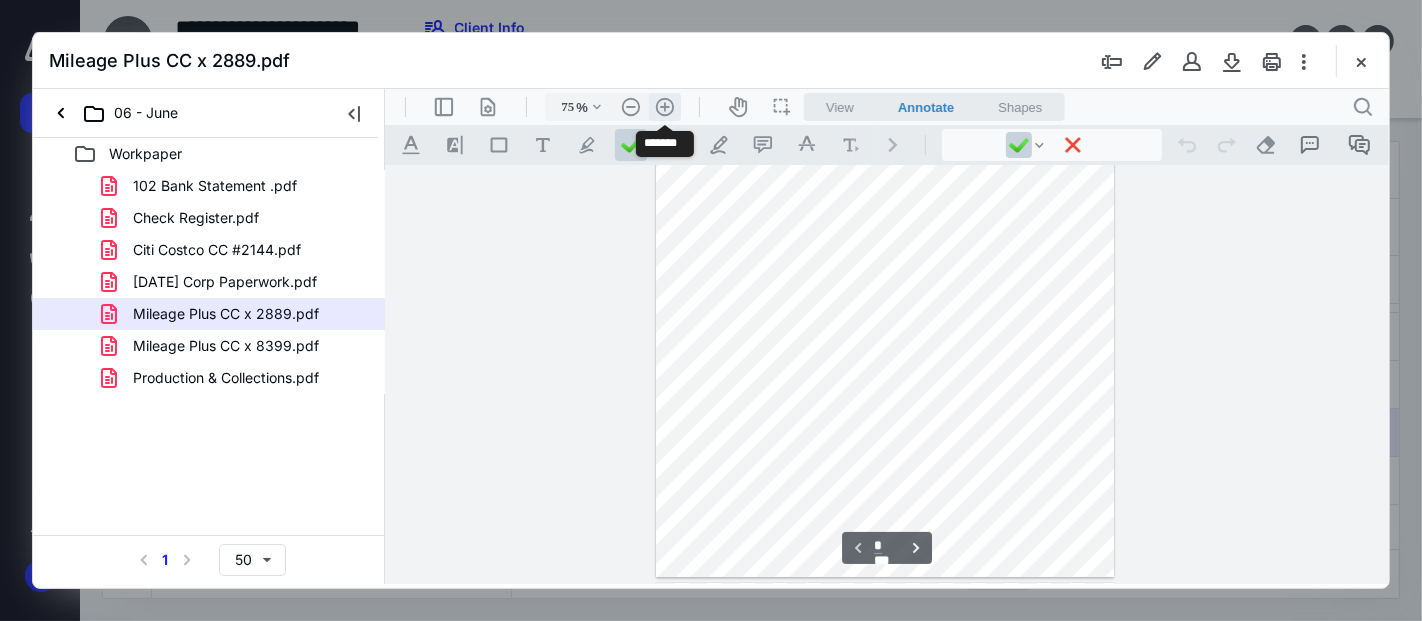 click on ".cls-1{fill:#abb0c4;} icon - header - zoom - in - line" at bounding box center (664, 106) 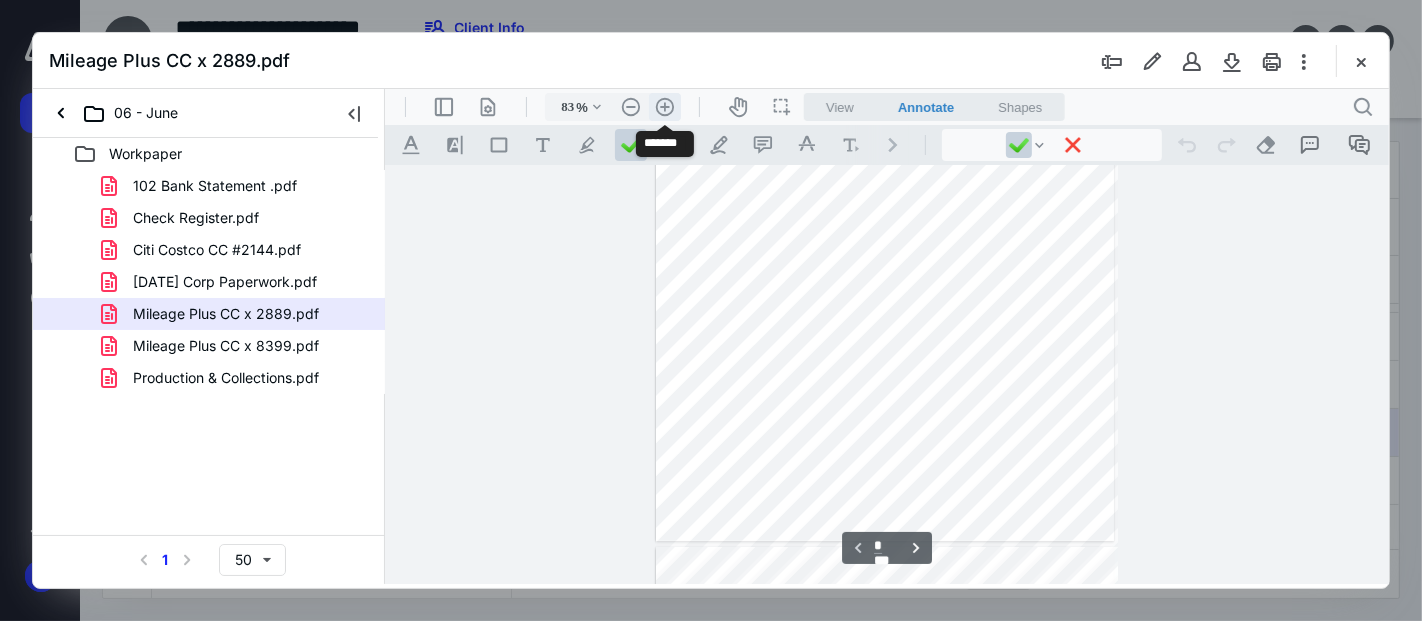 click on ".cls-1{fill:#abb0c4;} icon - header - zoom - in - line" at bounding box center (664, 106) 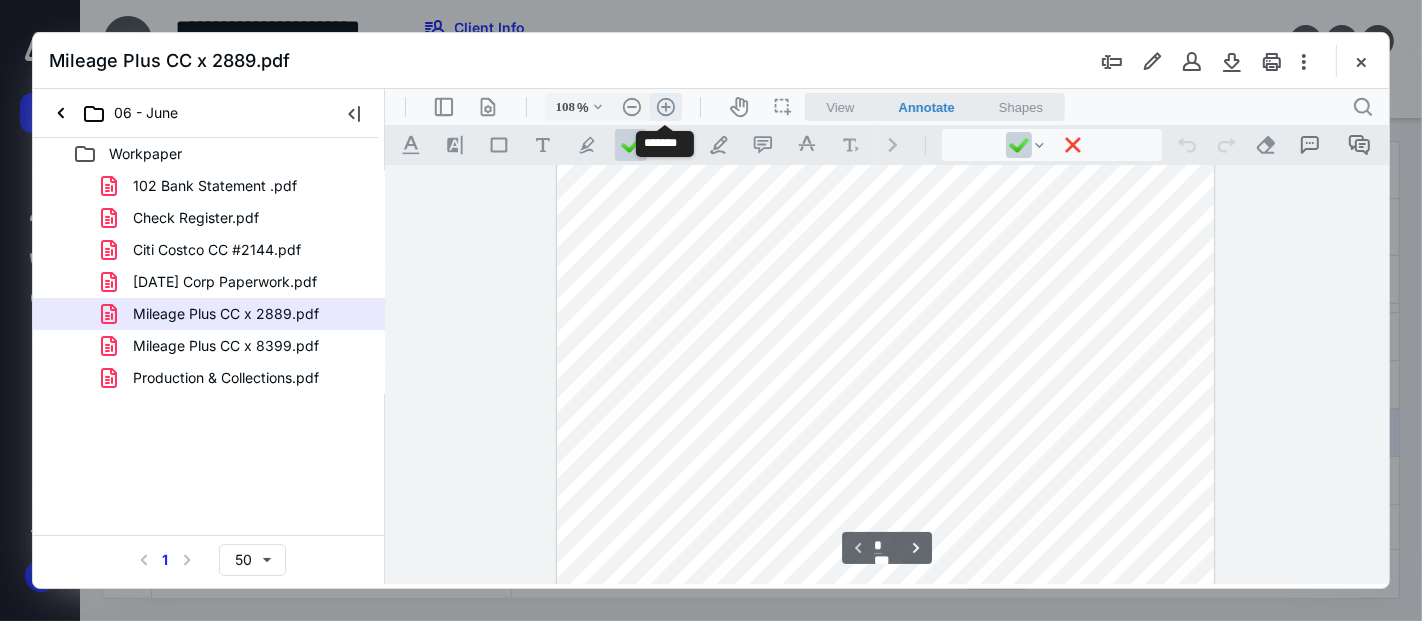 click on ".cls-1{fill:#abb0c4;} icon - header - zoom - in - line" at bounding box center (665, 106) 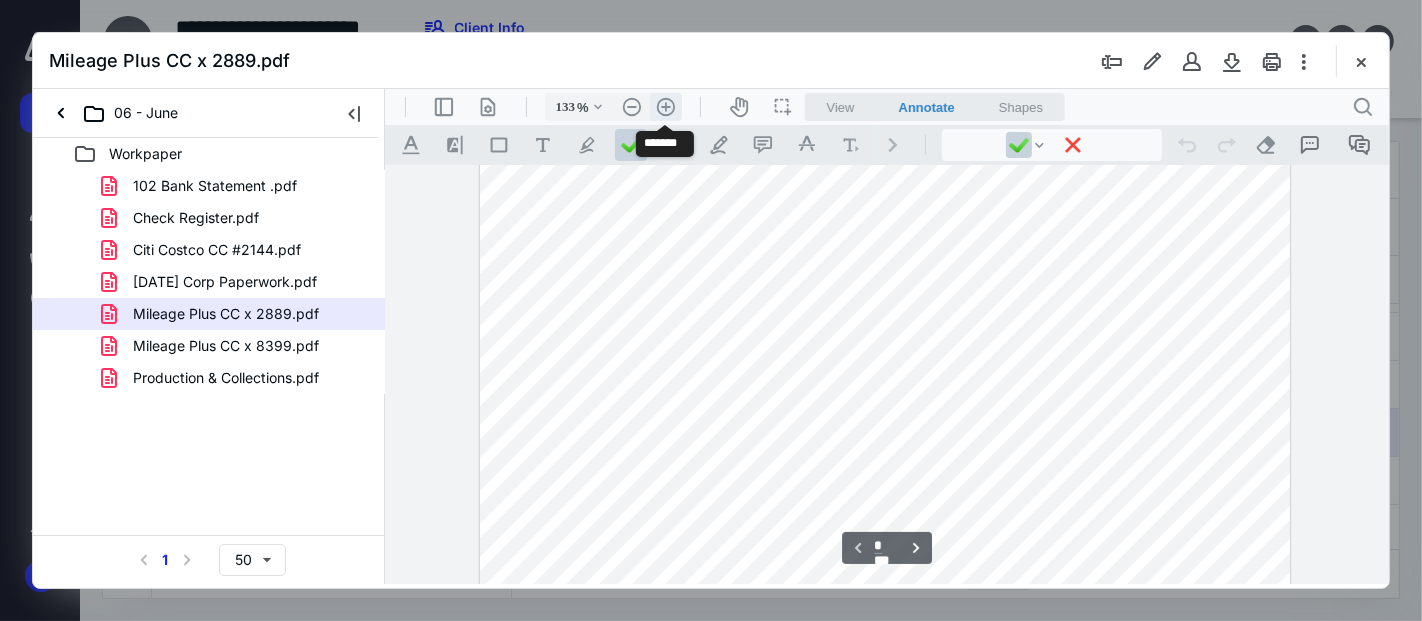 click on ".cls-1{fill:#abb0c4;} icon - header - zoom - in - line" at bounding box center (665, 106) 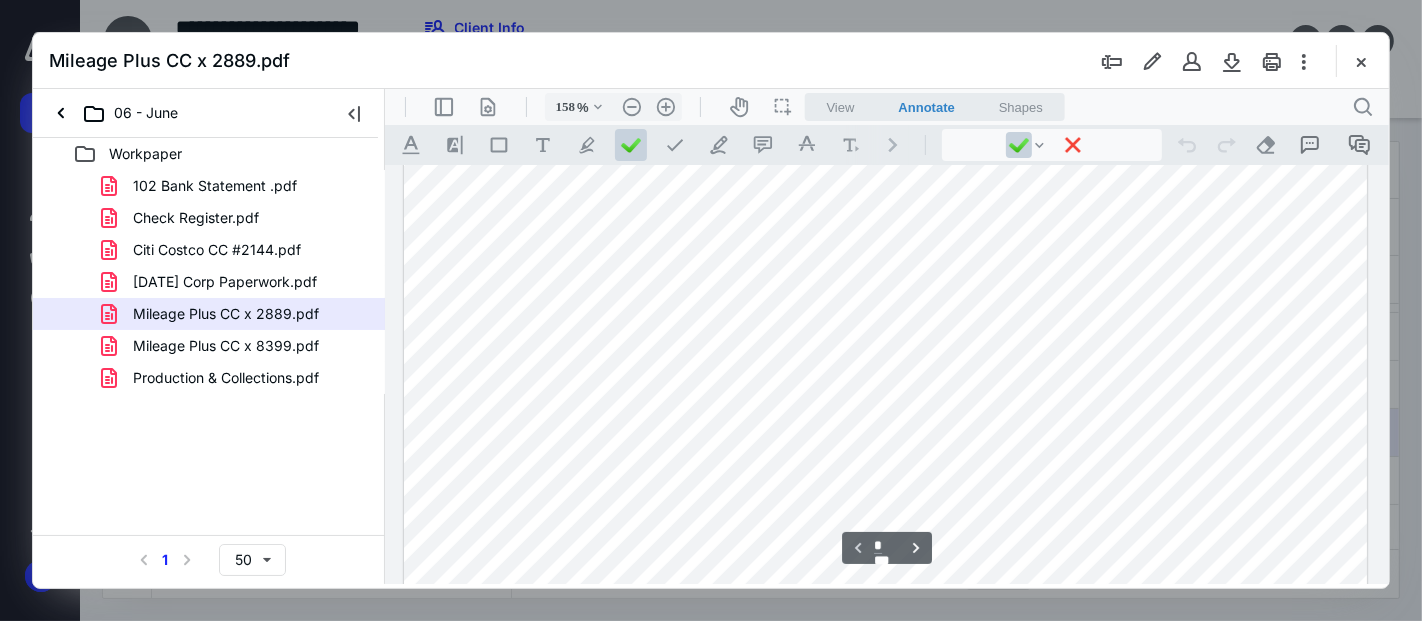 scroll, scrollTop: 353, scrollLeft: 0, axis: vertical 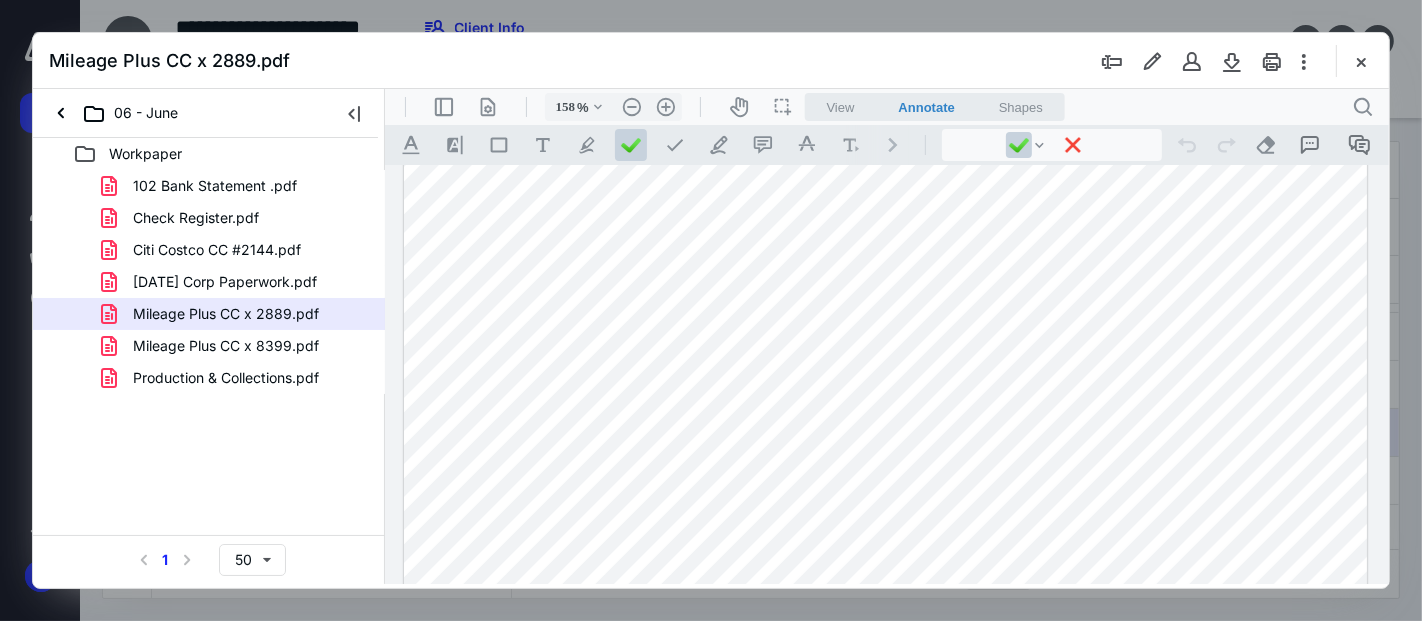 click at bounding box center [1361, 61] 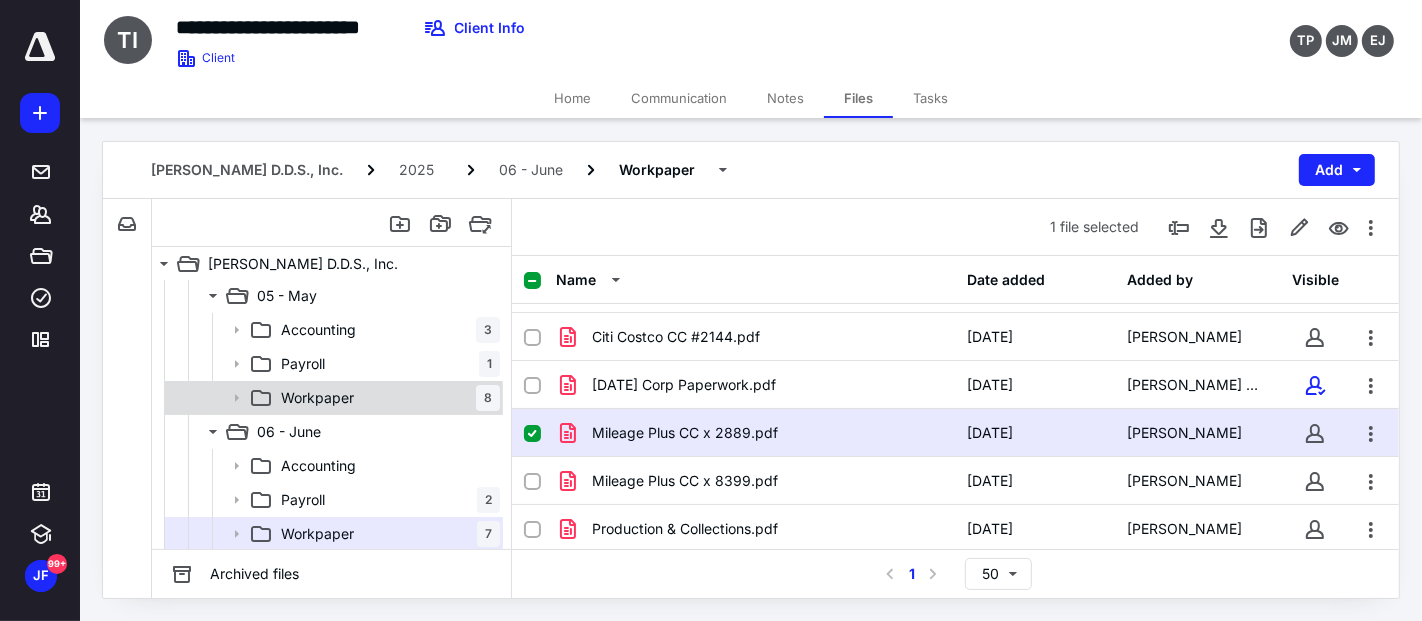 click on "Workpaper" at bounding box center (317, 398) 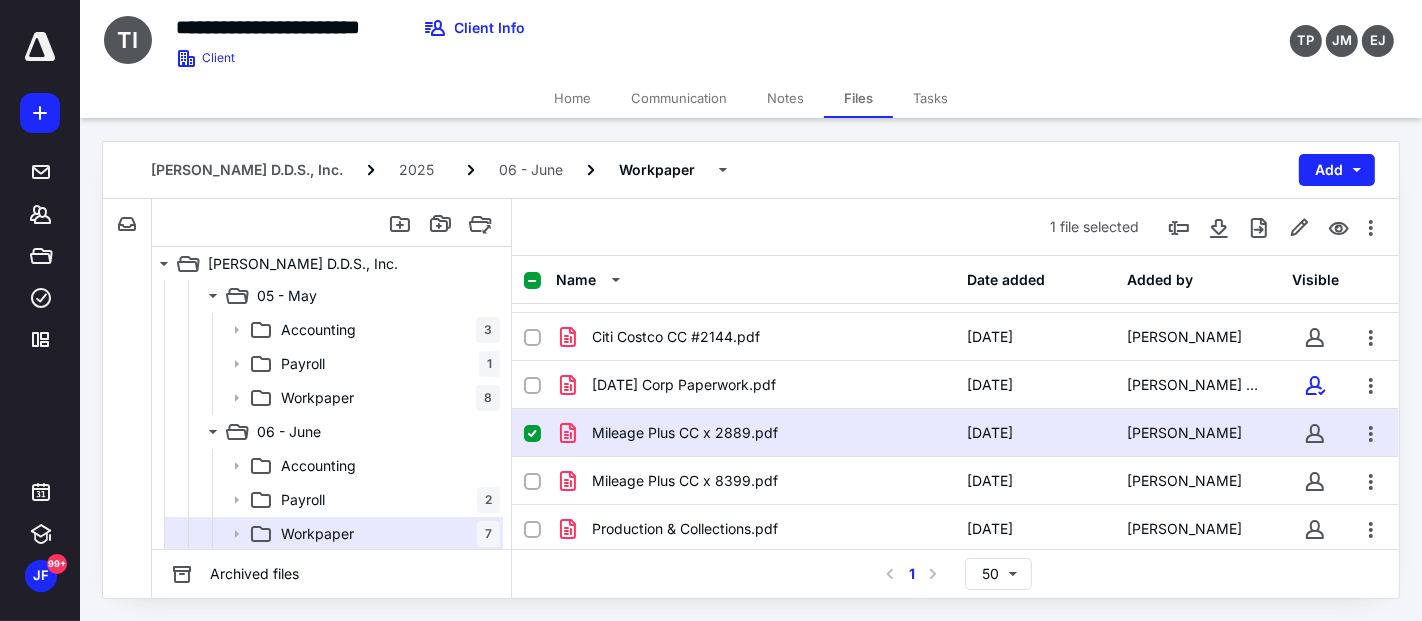 scroll, scrollTop: 0, scrollLeft: 0, axis: both 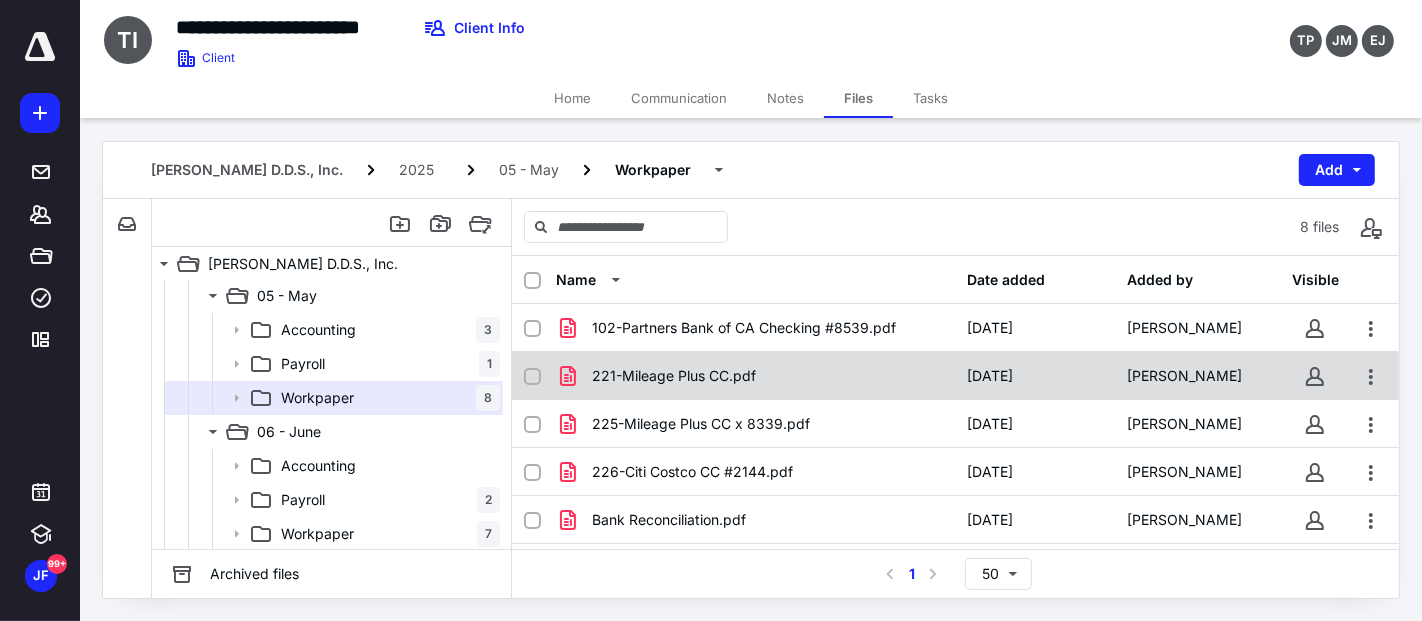 click on "221-Mileage Plus CC.pdf" at bounding box center (674, 376) 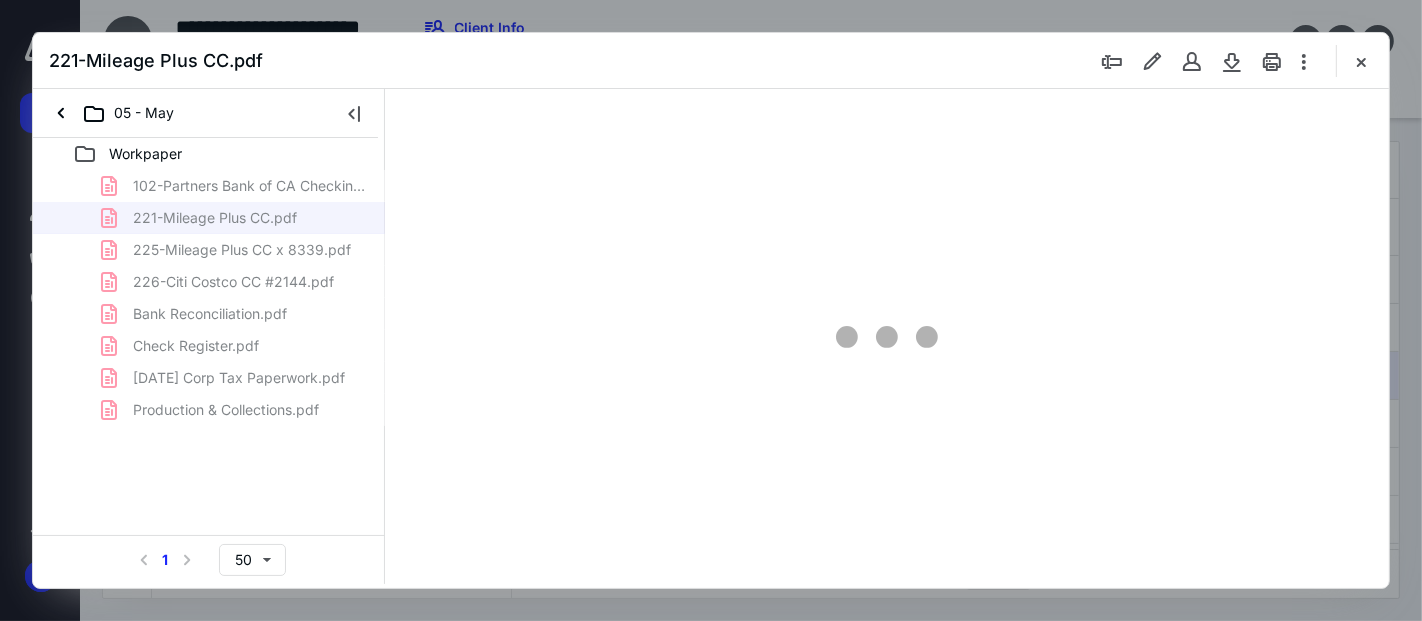 scroll, scrollTop: 0, scrollLeft: 0, axis: both 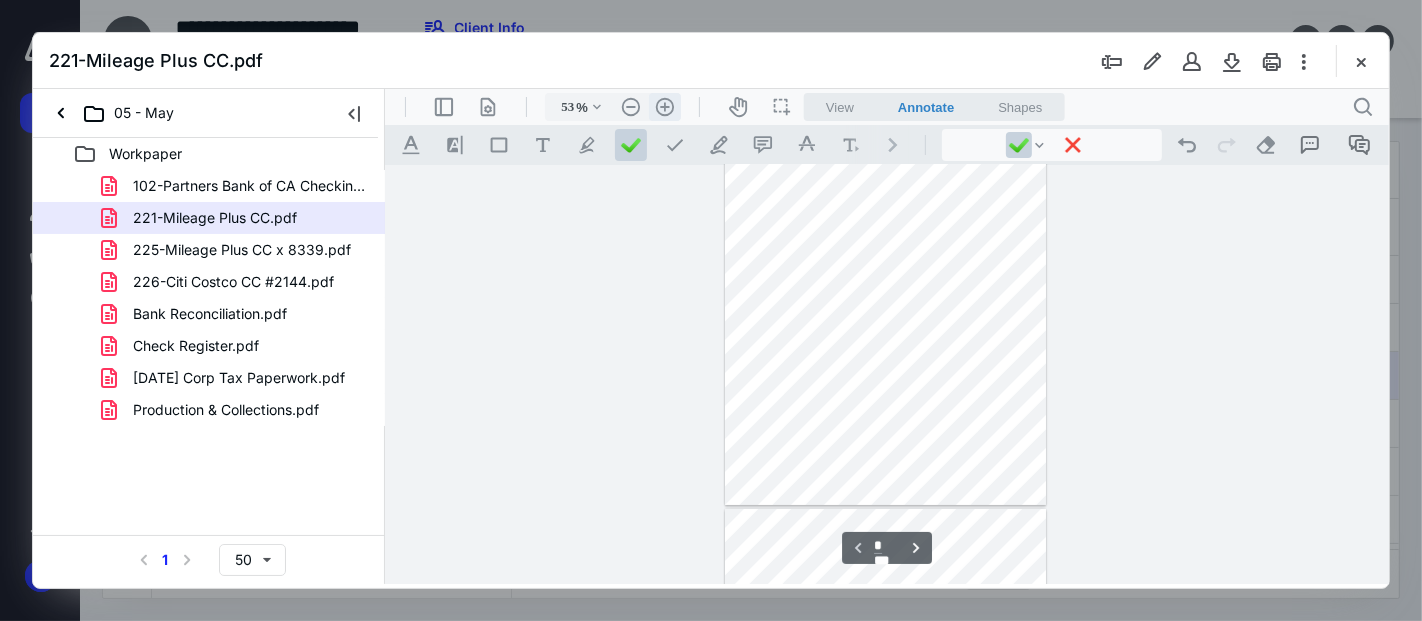 click on ".cls-1{fill:#abb0c4;} icon - header - zoom - in - line" at bounding box center (664, 106) 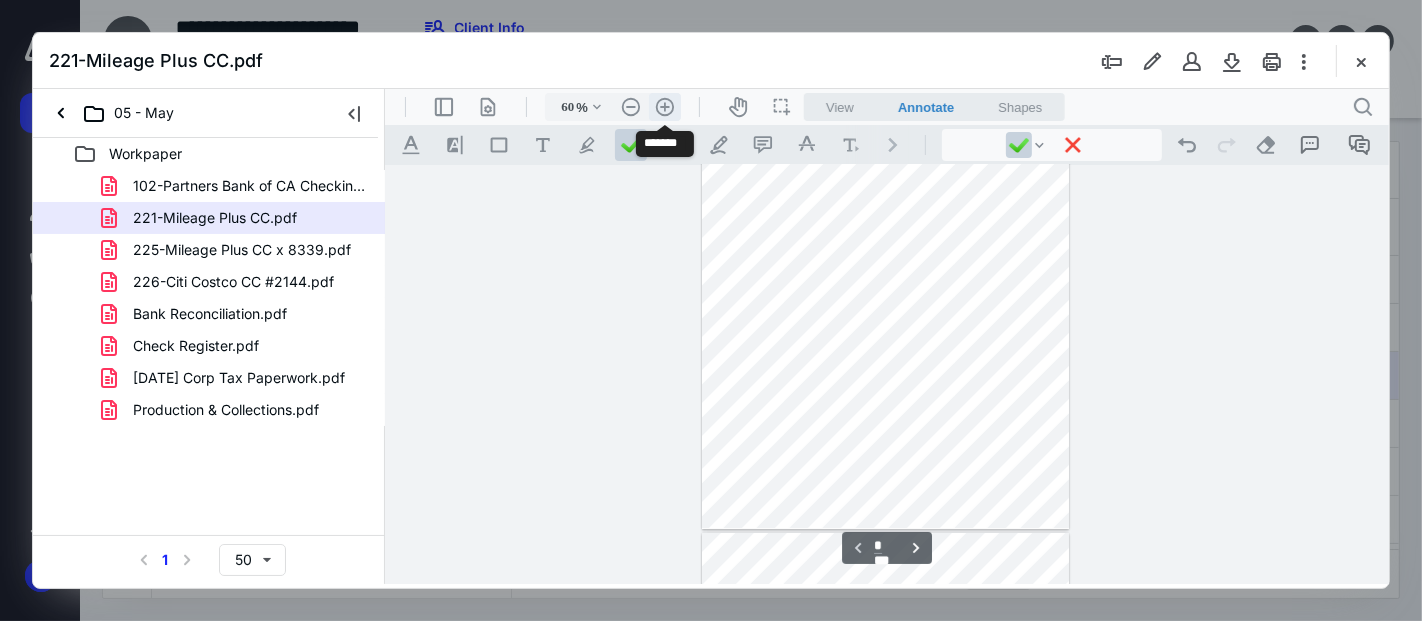 click on ".cls-1{fill:#abb0c4;} icon - header - zoom - in - line" at bounding box center [664, 106] 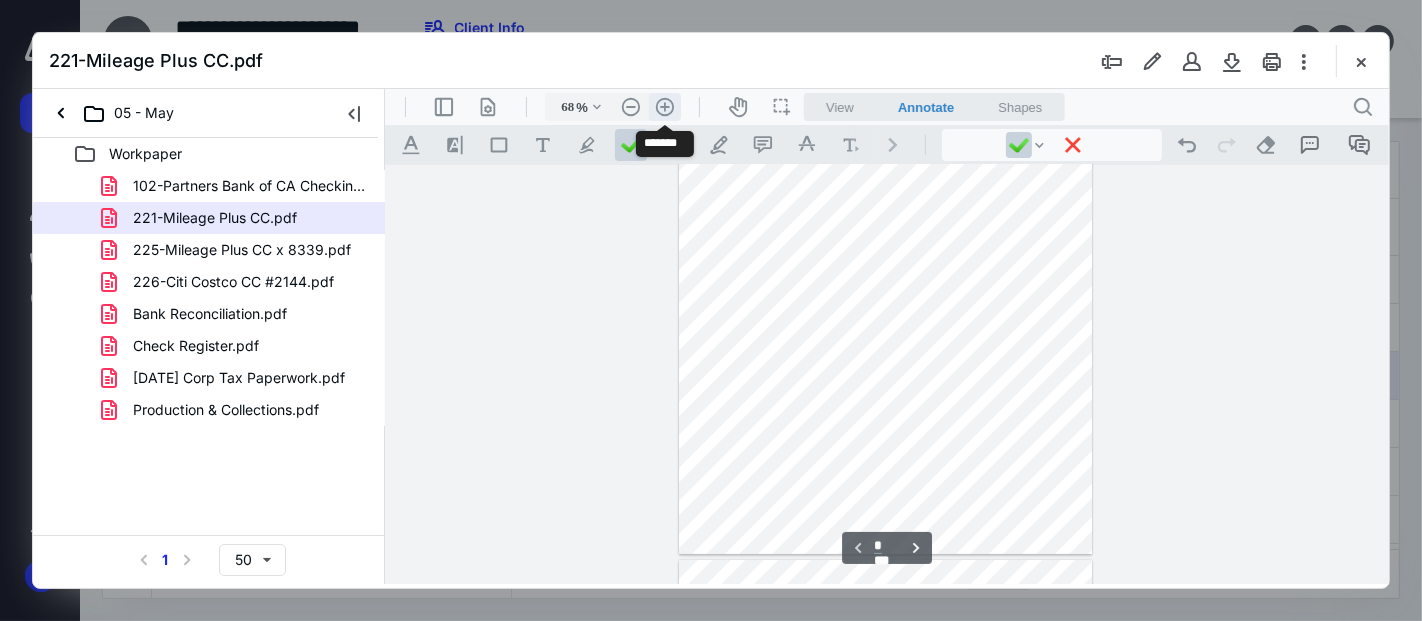 click on ".cls-1{fill:#abb0c4;} icon - header - zoom - in - line" at bounding box center [664, 106] 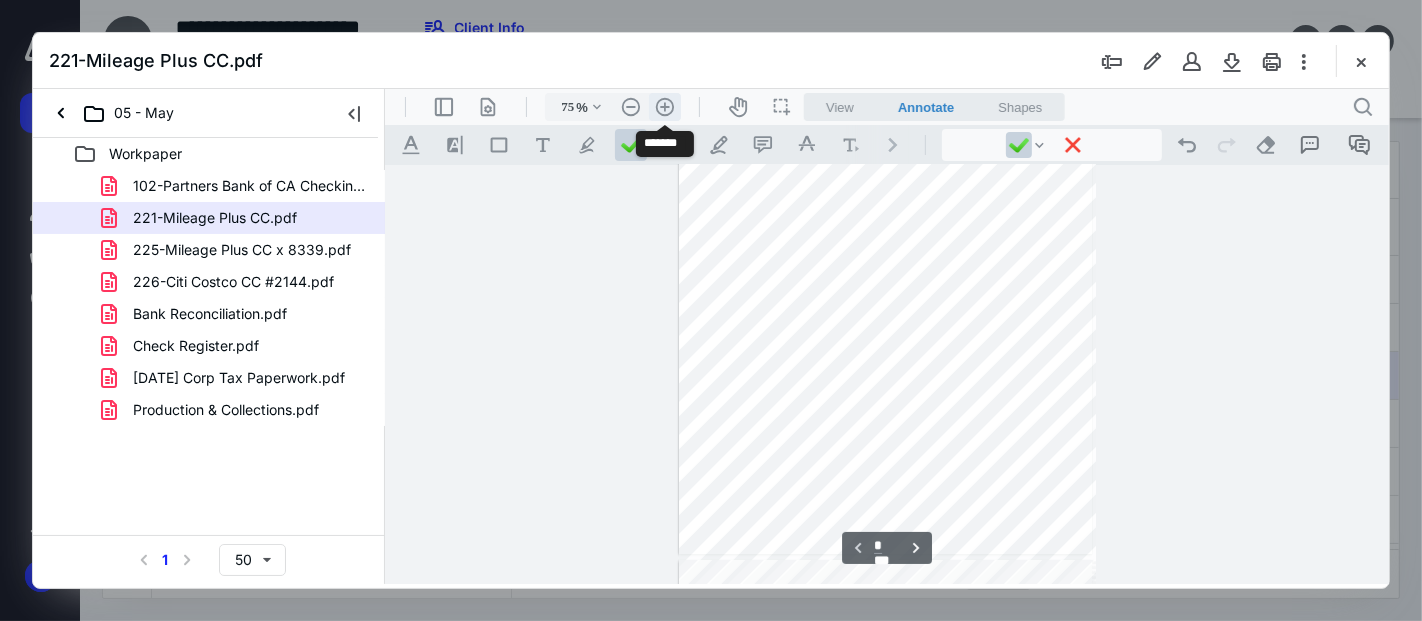 click on ".cls-1{fill:#abb0c4;} icon - header - zoom - in - line" at bounding box center (664, 106) 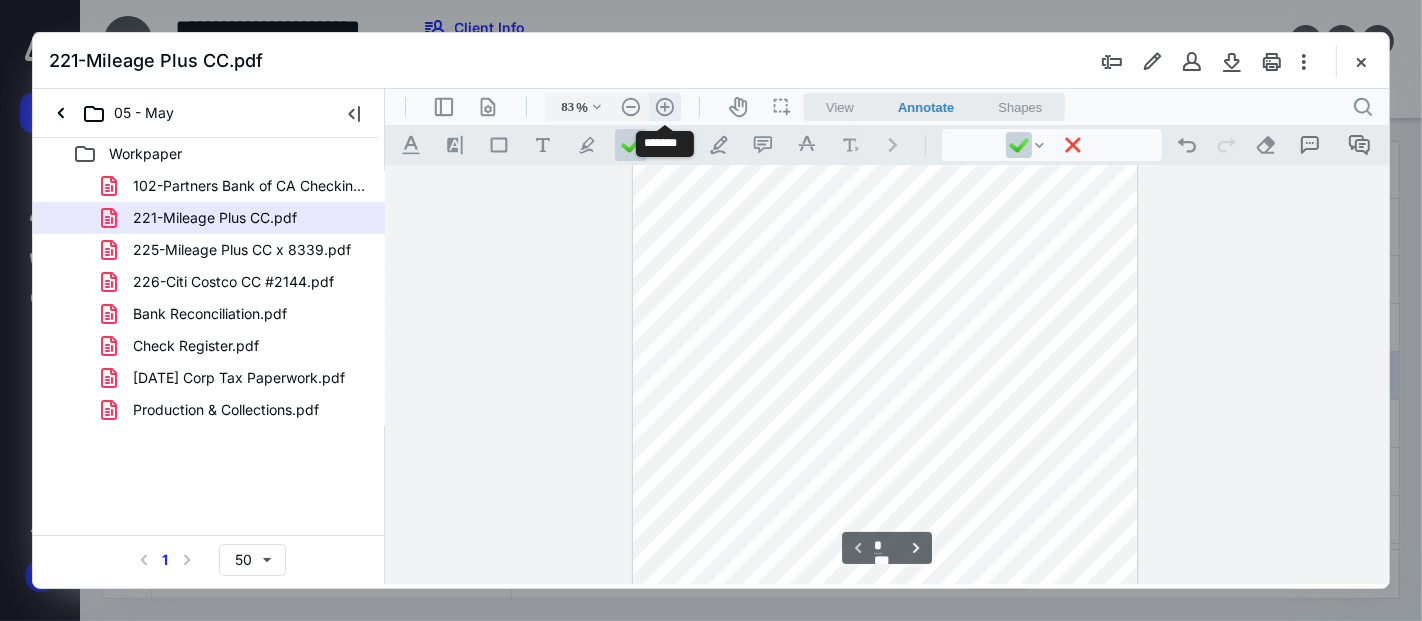 click on ".cls-1{fill:#abb0c4;} icon - header - zoom - in - line" at bounding box center [664, 106] 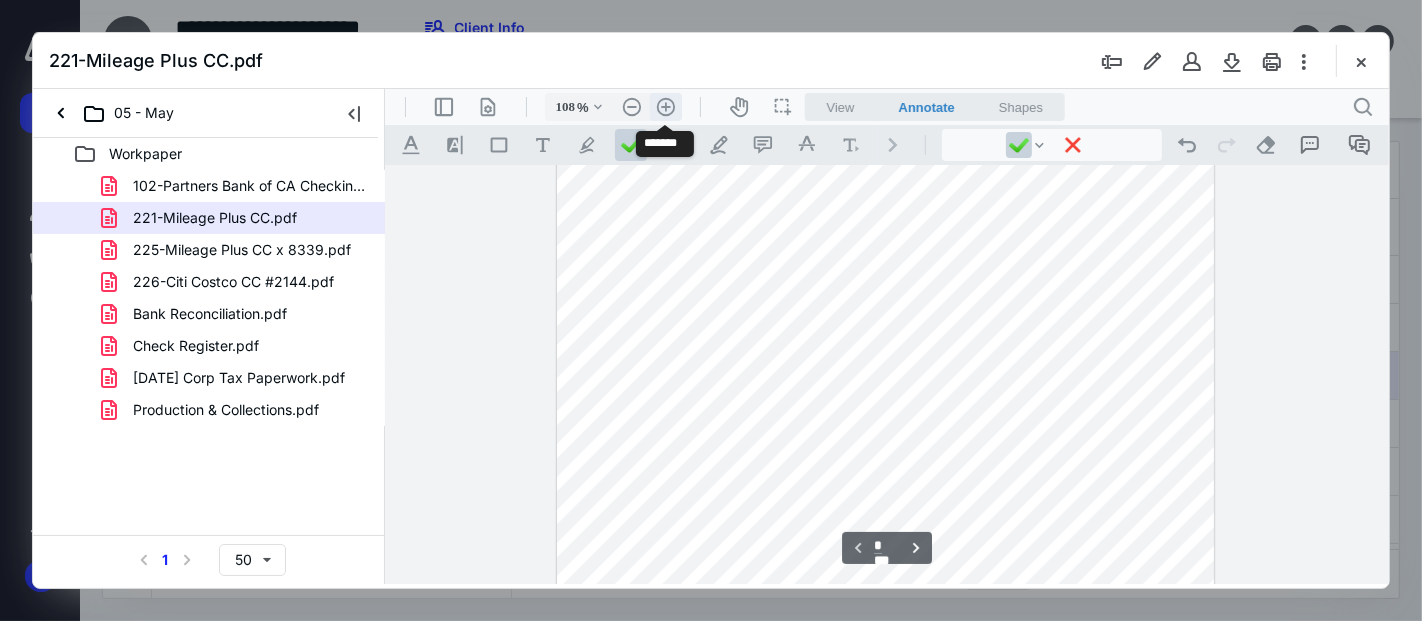 click on ".cls-1{fill:#abb0c4;} icon - header - zoom - in - line" at bounding box center (665, 106) 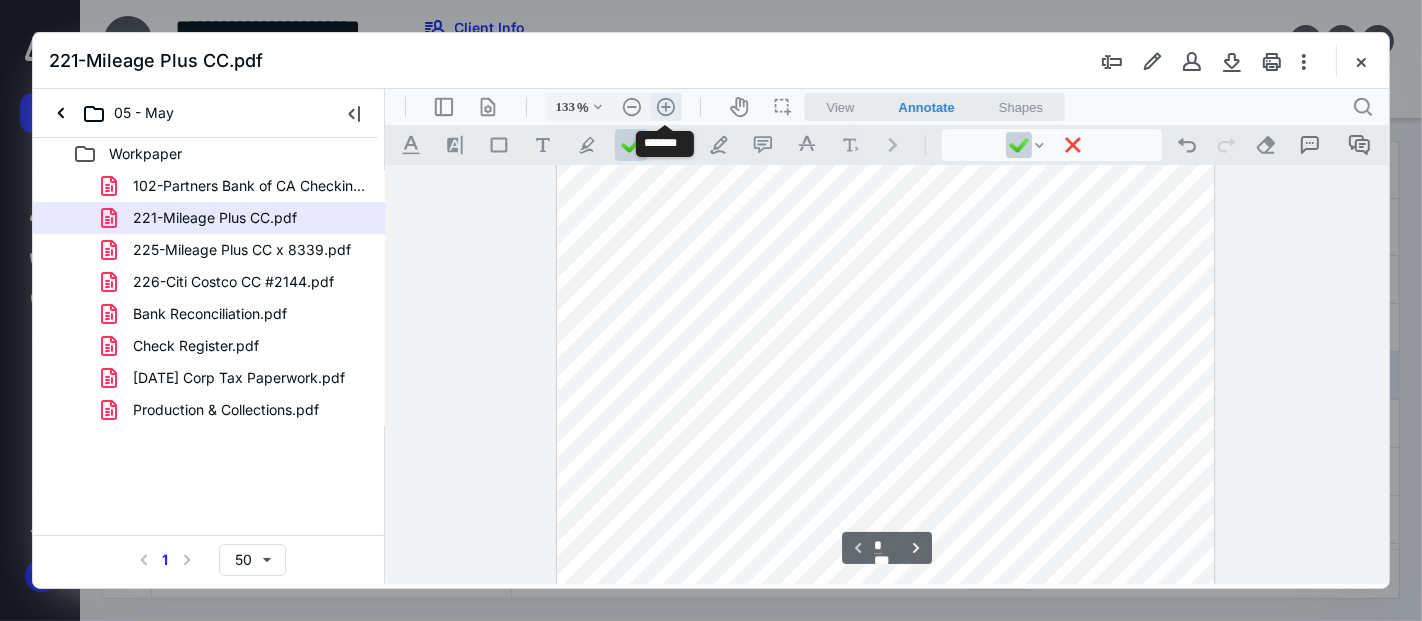click on ".cls-1{fill:#abb0c4;} icon - header - zoom - in - line" at bounding box center [665, 106] 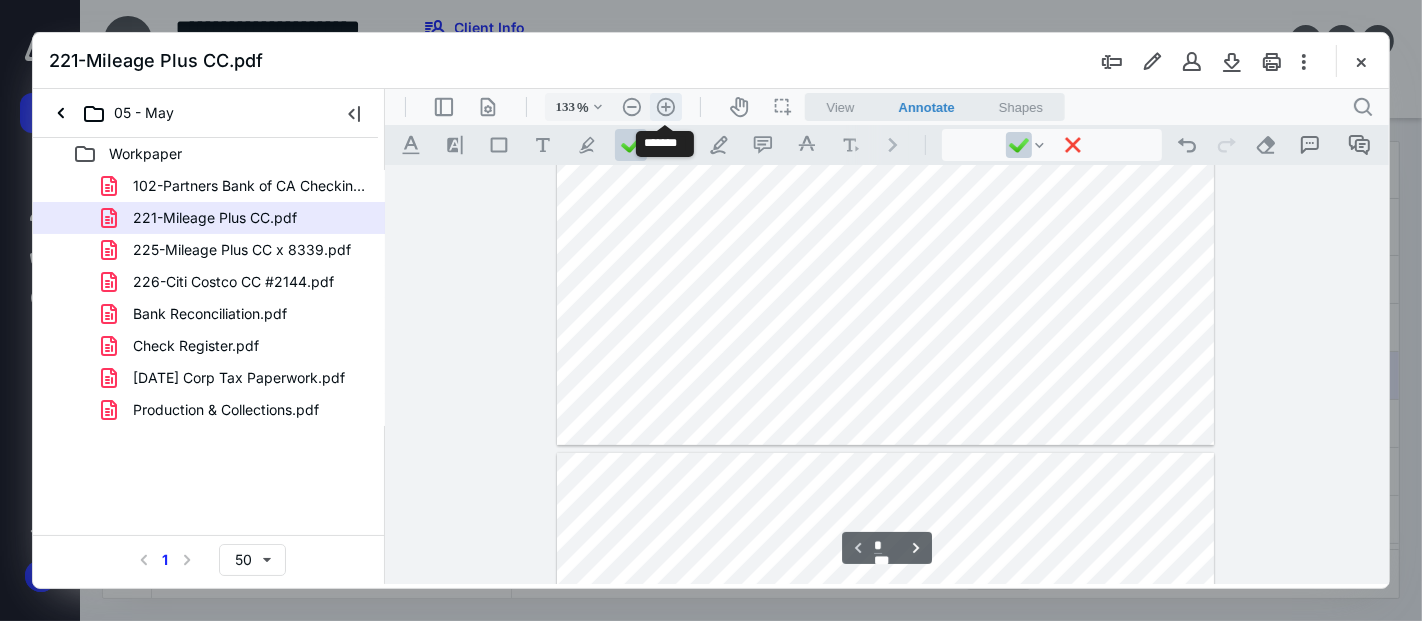 type on "158" 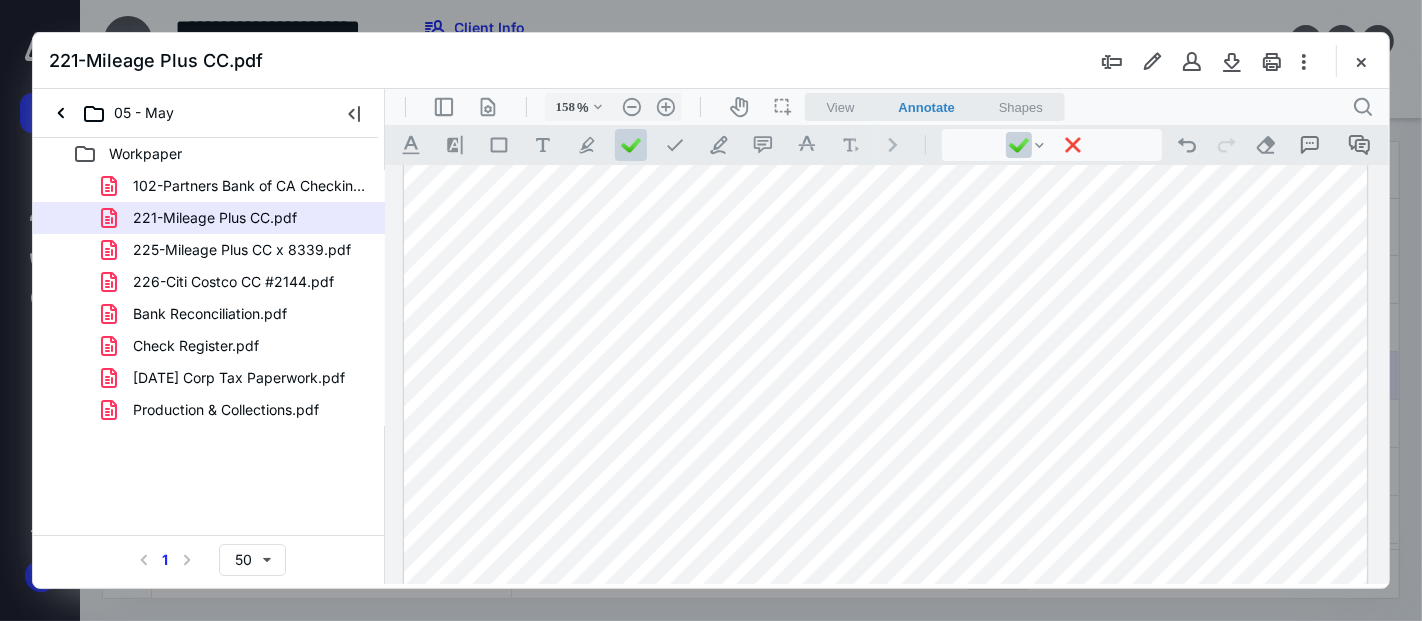 click at bounding box center [1361, 61] 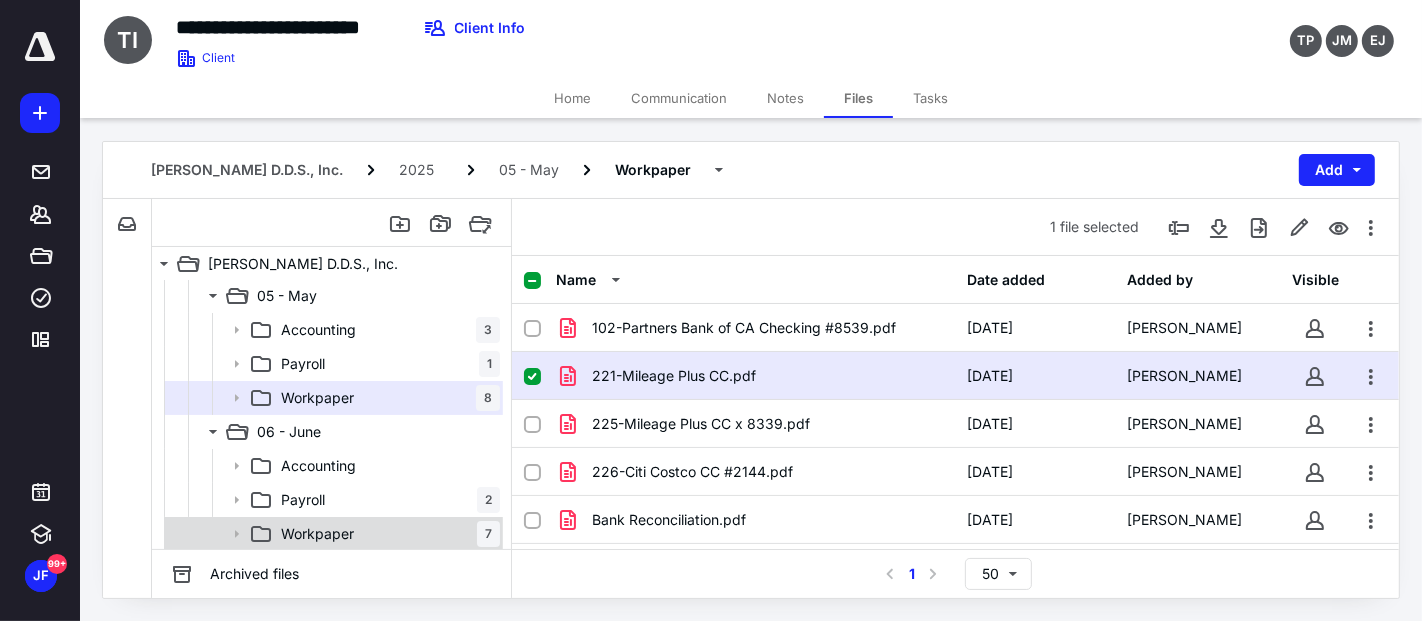 click on "Workpaper" at bounding box center [317, 534] 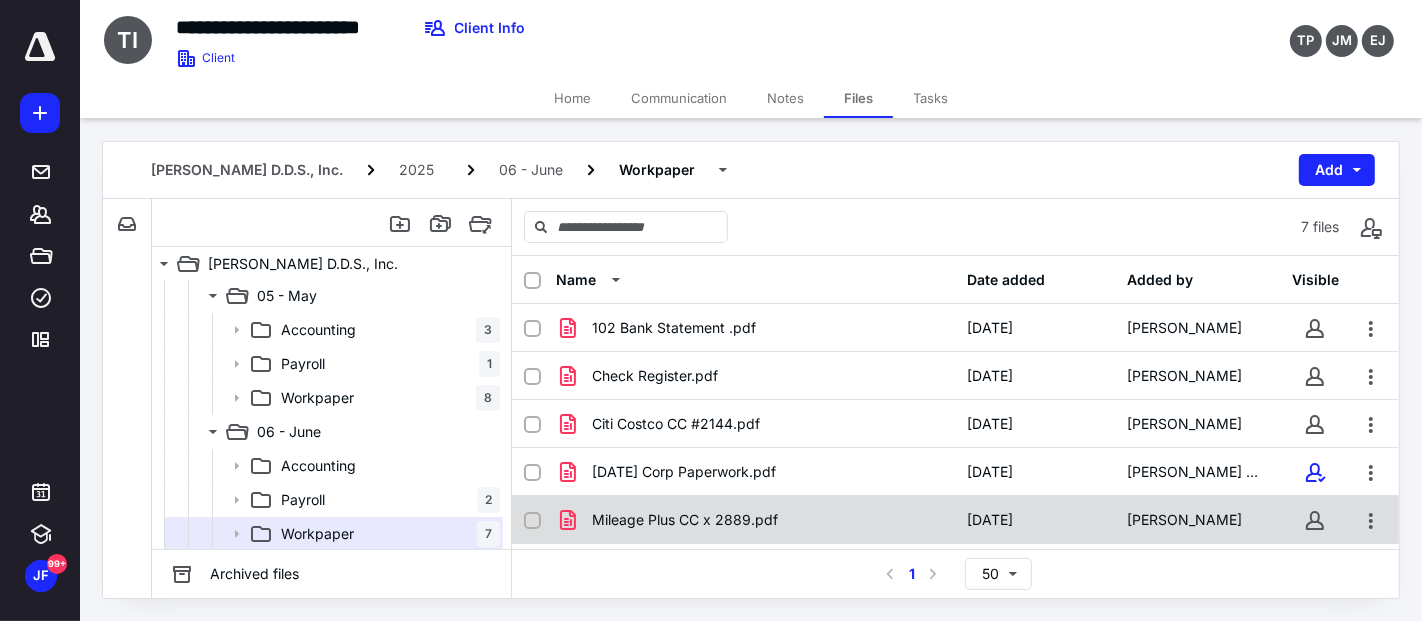 click on "Mileage Plus CC x 2889.pdf" at bounding box center [756, 520] 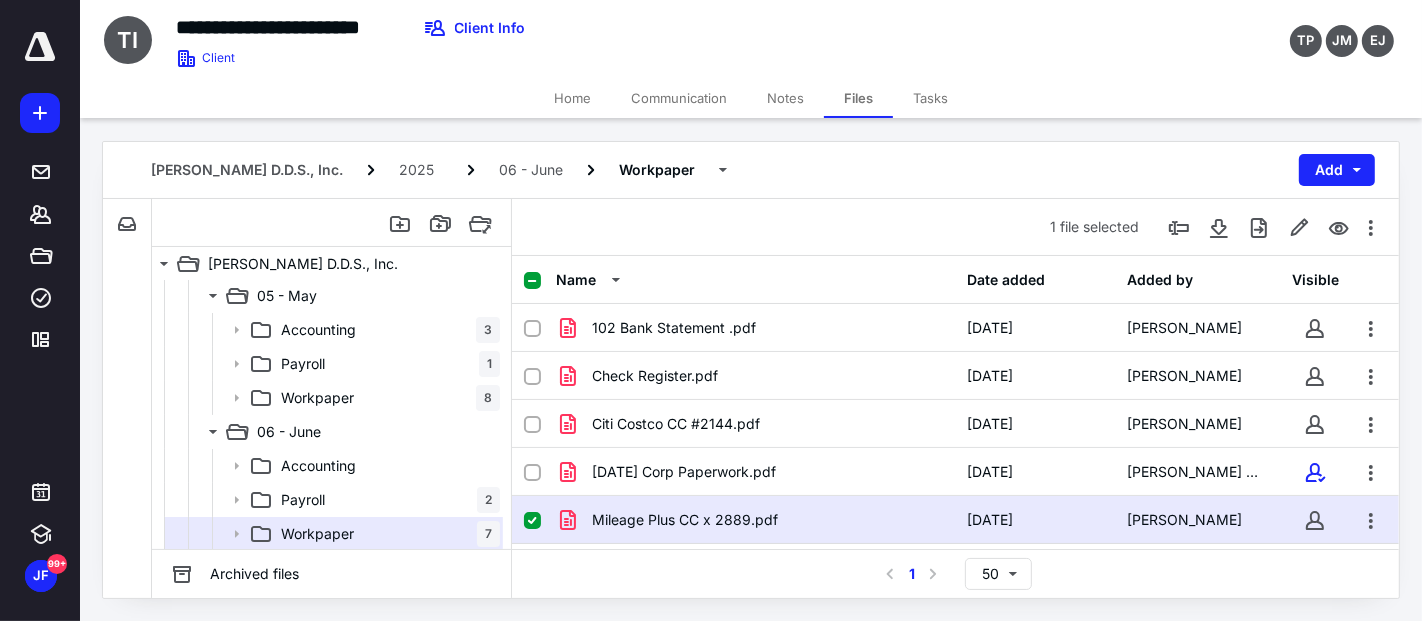 click on "Mileage Plus CC x 2889.pdf" at bounding box center [756, 520] 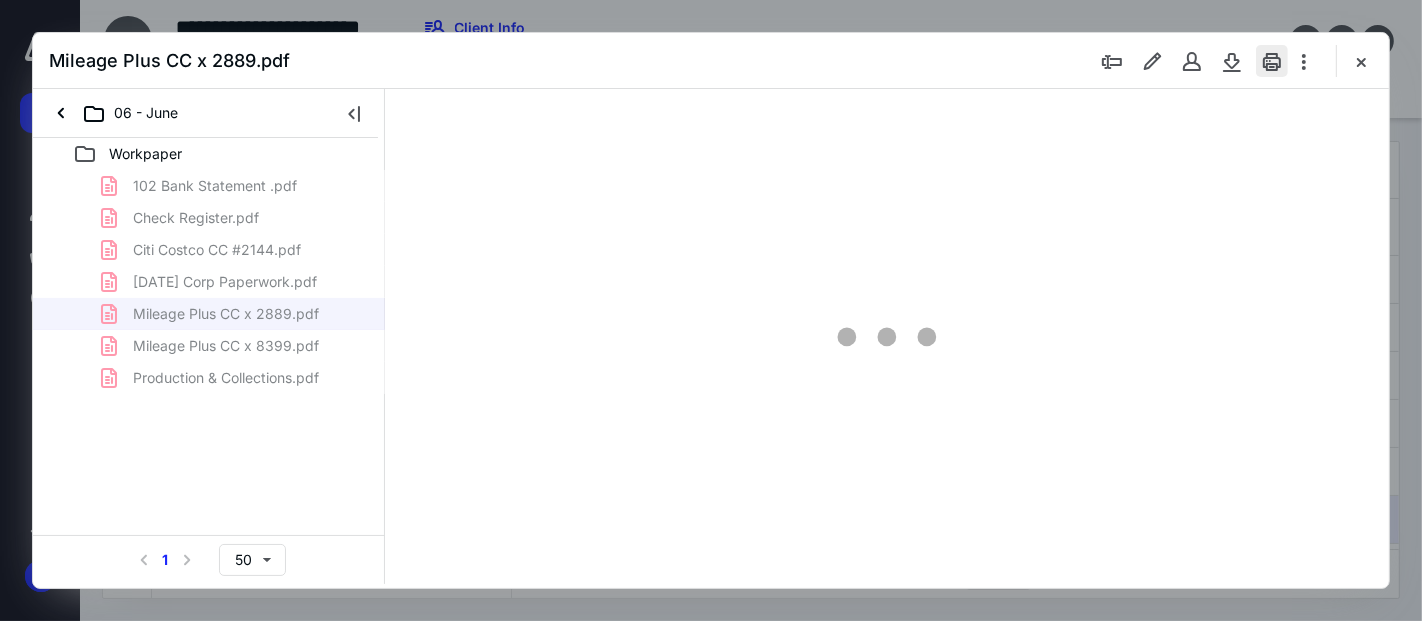 scroll, scrollTop: 0, scrollLeft: 0, axis: both 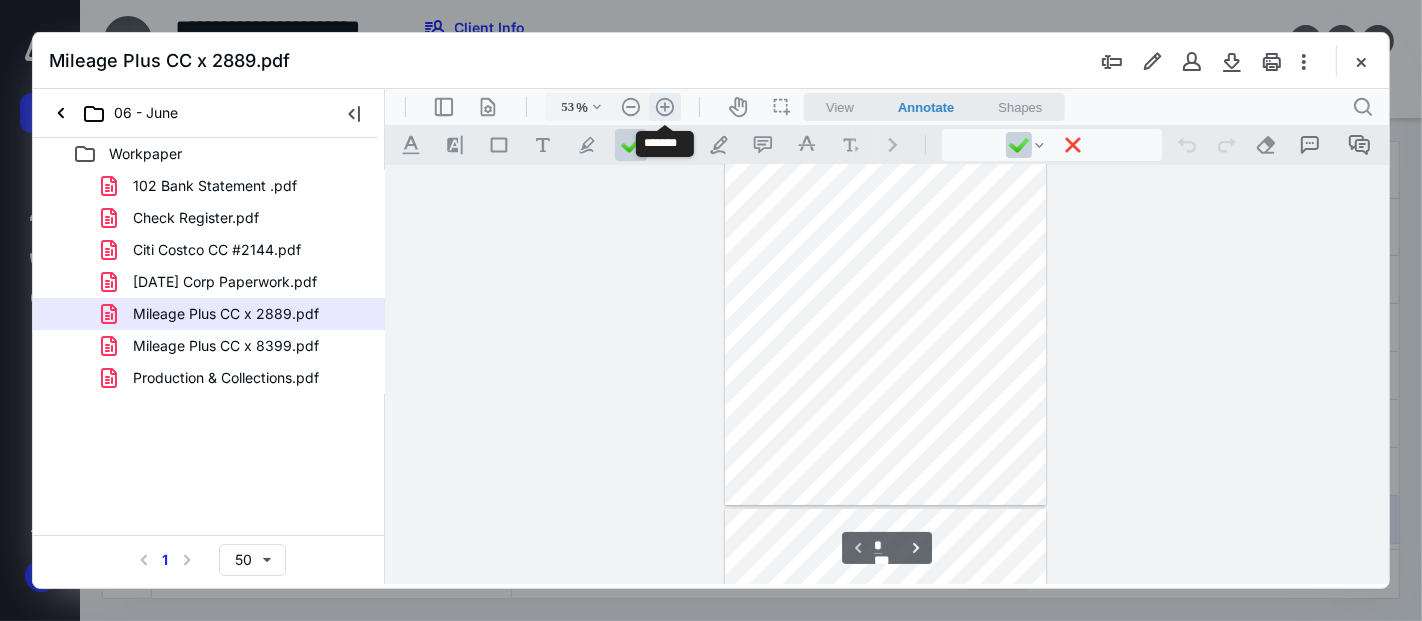 click on ".cls-1{fill:#abb0c4;} icon - header - zoom - in - line" at bounding box center [664, 106] 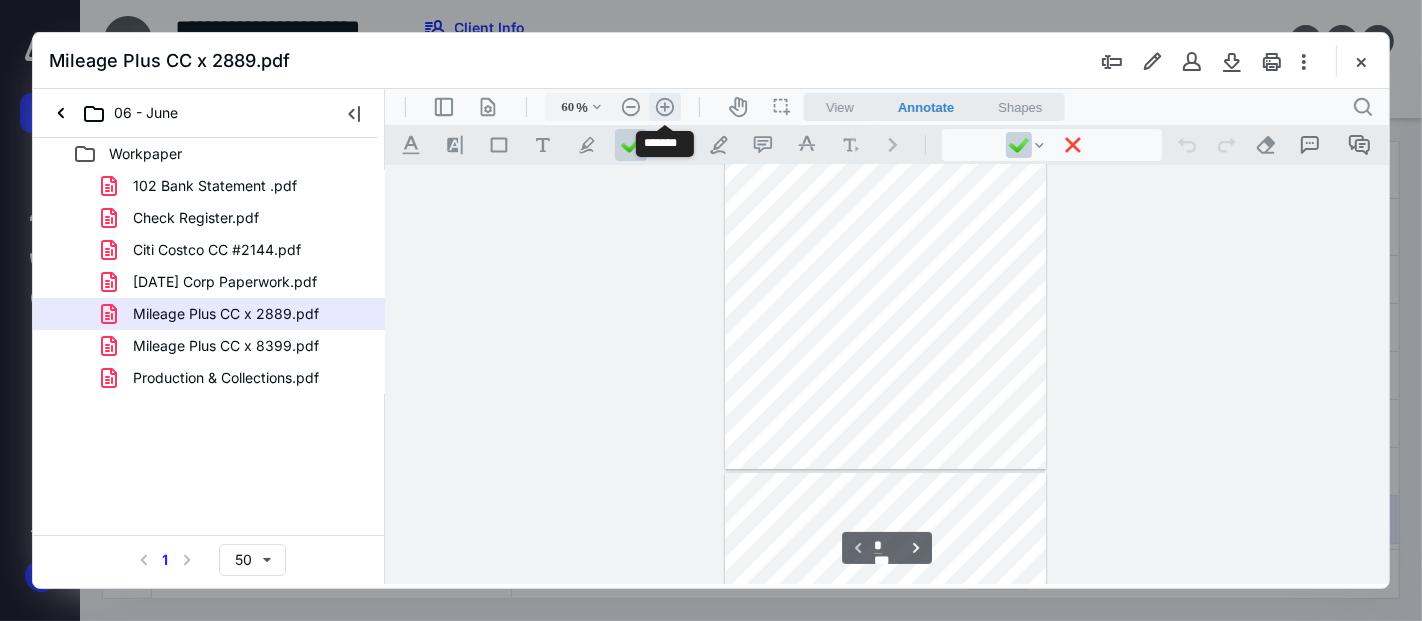 click on ".cls-1{fill:#abb0c4;} icon - header - zoom - in - line" at bounding box center (664, 106) 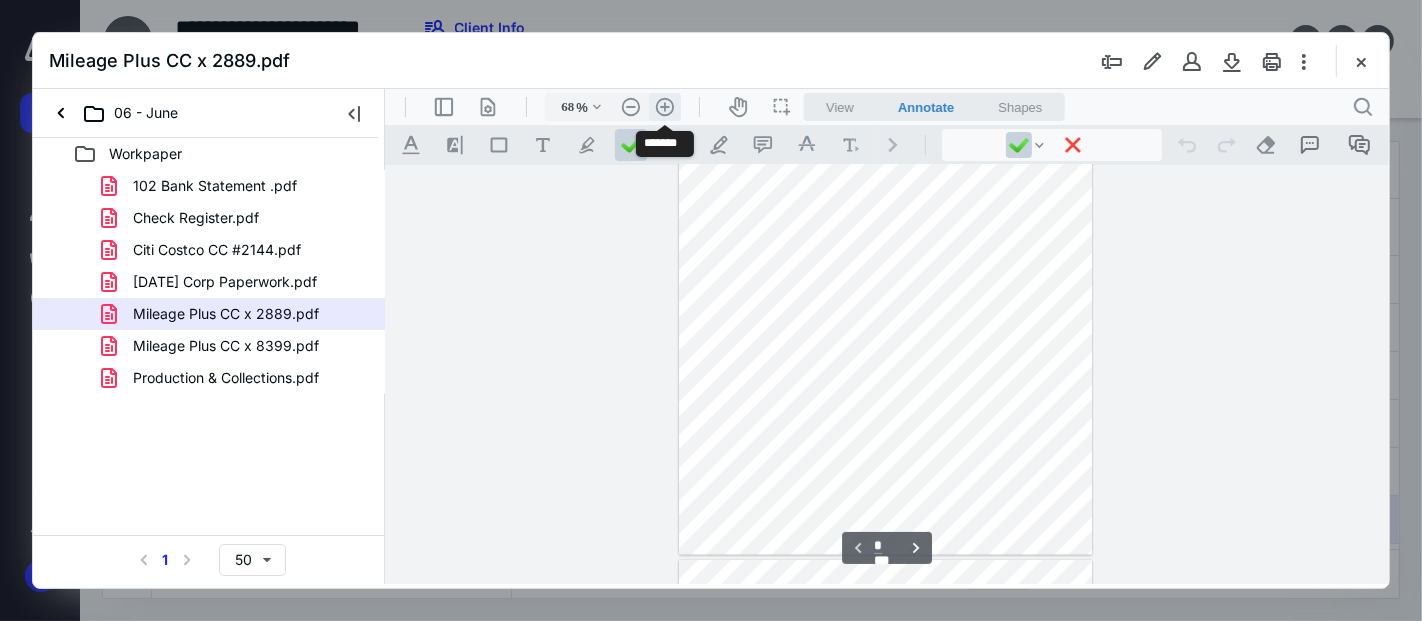 click on ".cls-1{fill:#abb0c4;} icon - header - zoom - in - line" at bounding box center (664, 106) 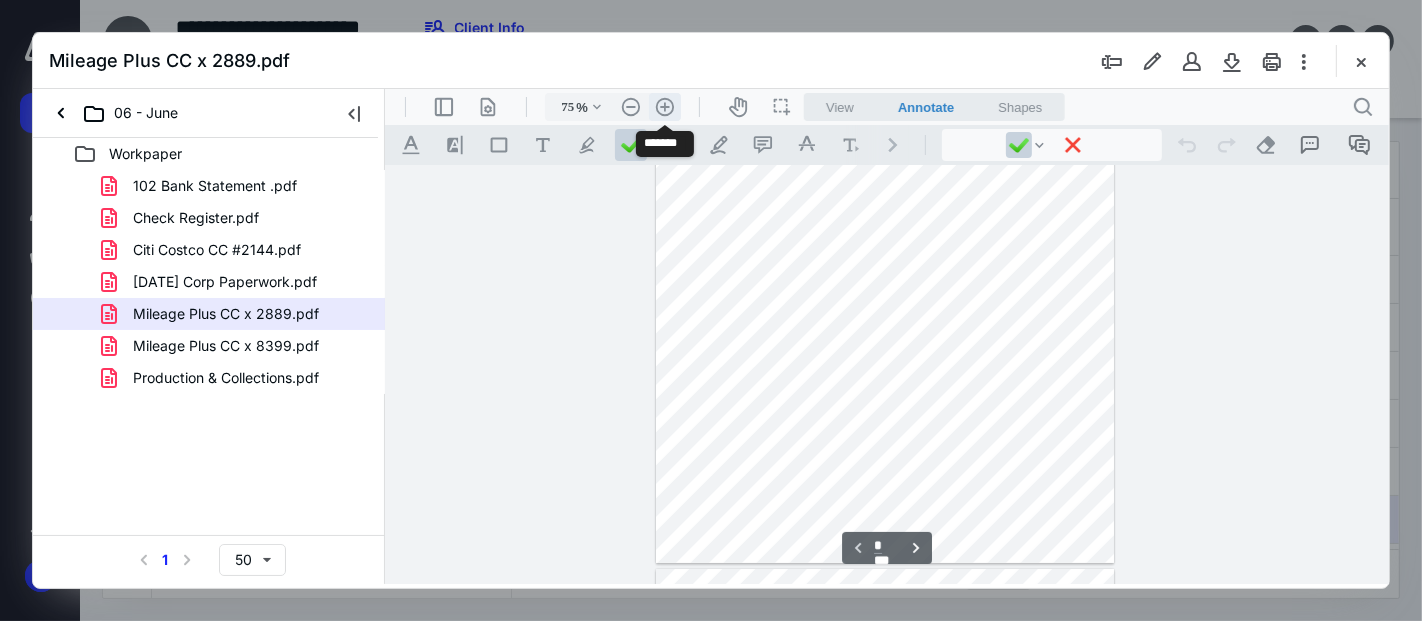 click on ".cls-1{fill:#abb0c4;} icon - header - zoom - in - line" at bounding box center [664, 106] 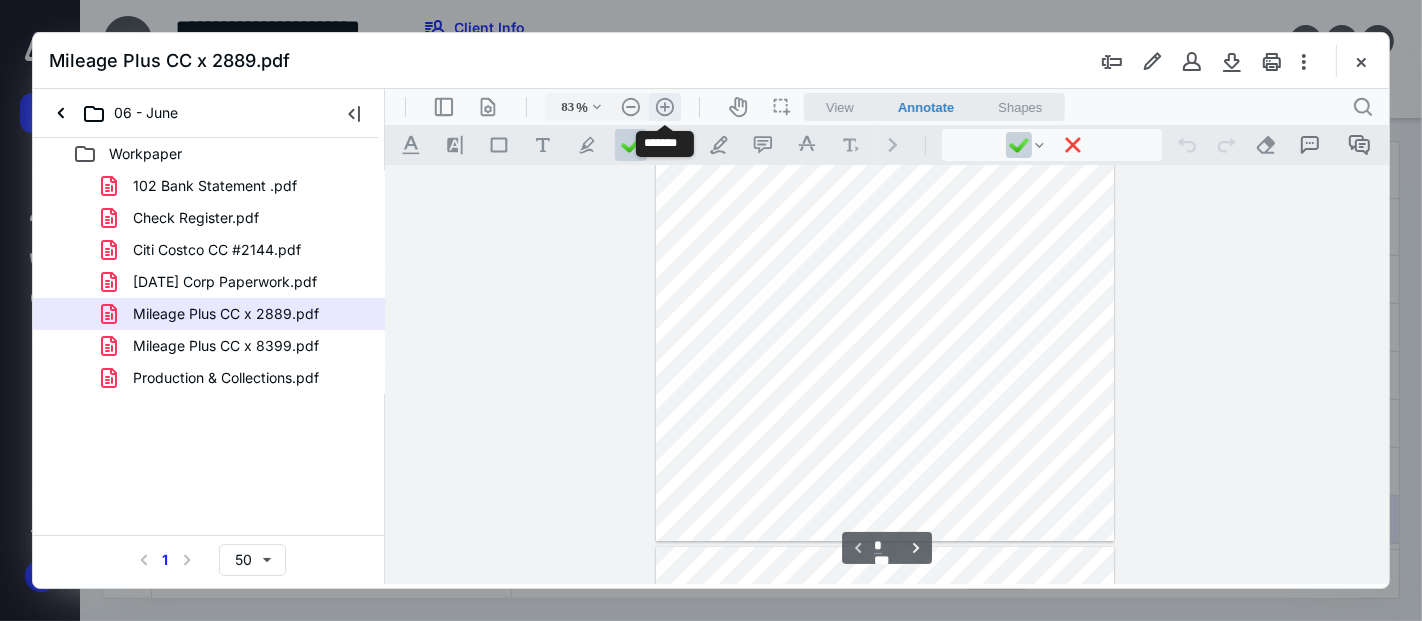 click on ".cls-1{fill:#abb0c4;} icon - header - zoom - in - line" at bounding box center [664, 106] 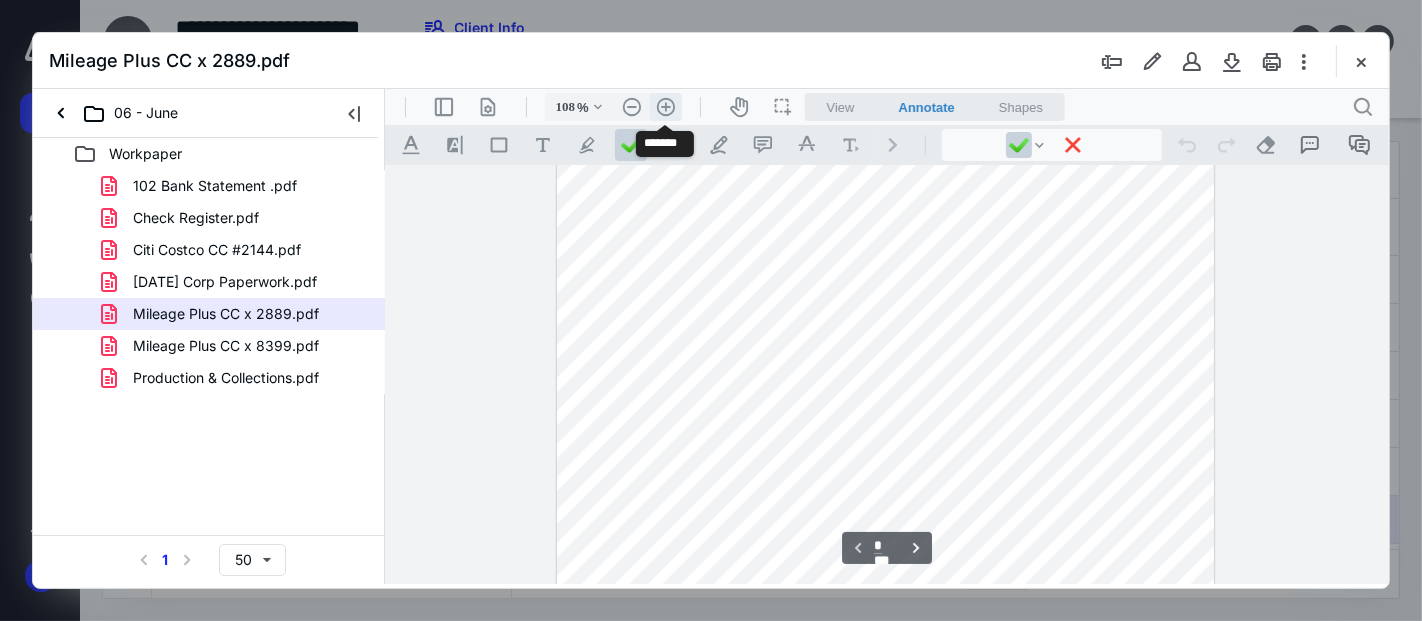 click on ".cls-1{fill:#abb0c4;} icon - header - zoom - in - line" at bounding box center [665, 106] 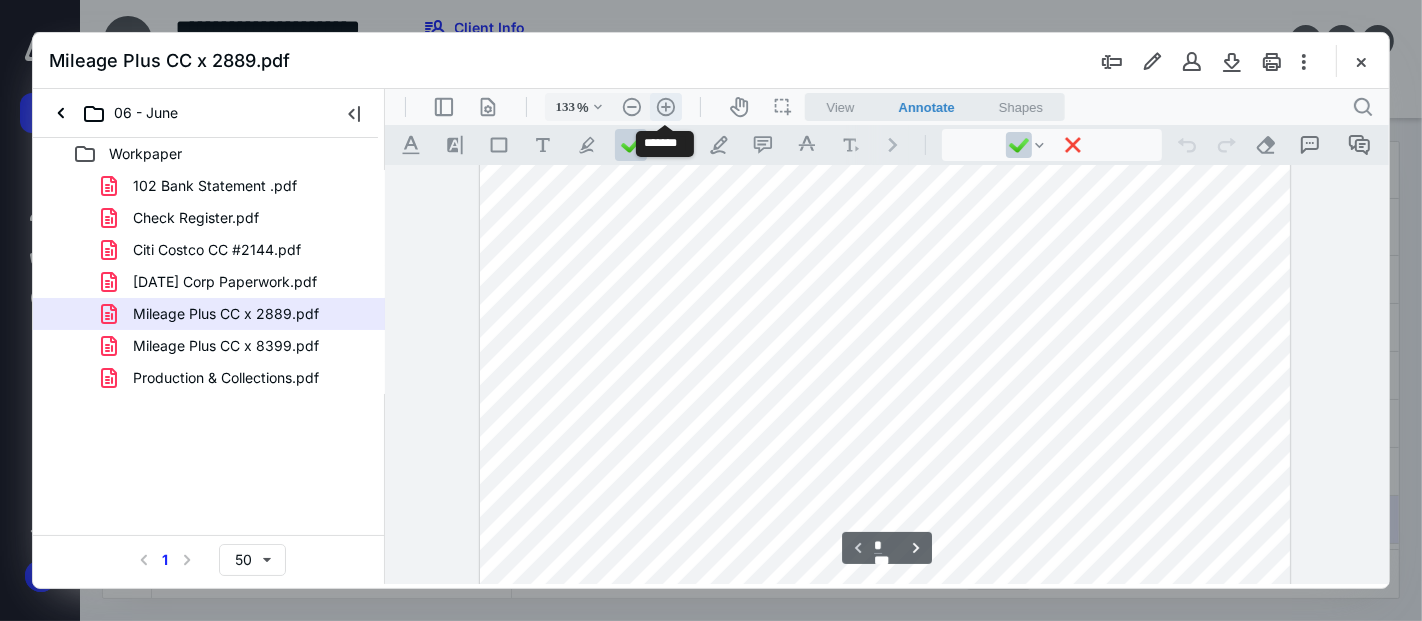 click on ".cls-1{fill:#abb0c4;} icon - header - zoom - in - line" at bounding box center (665, 106) 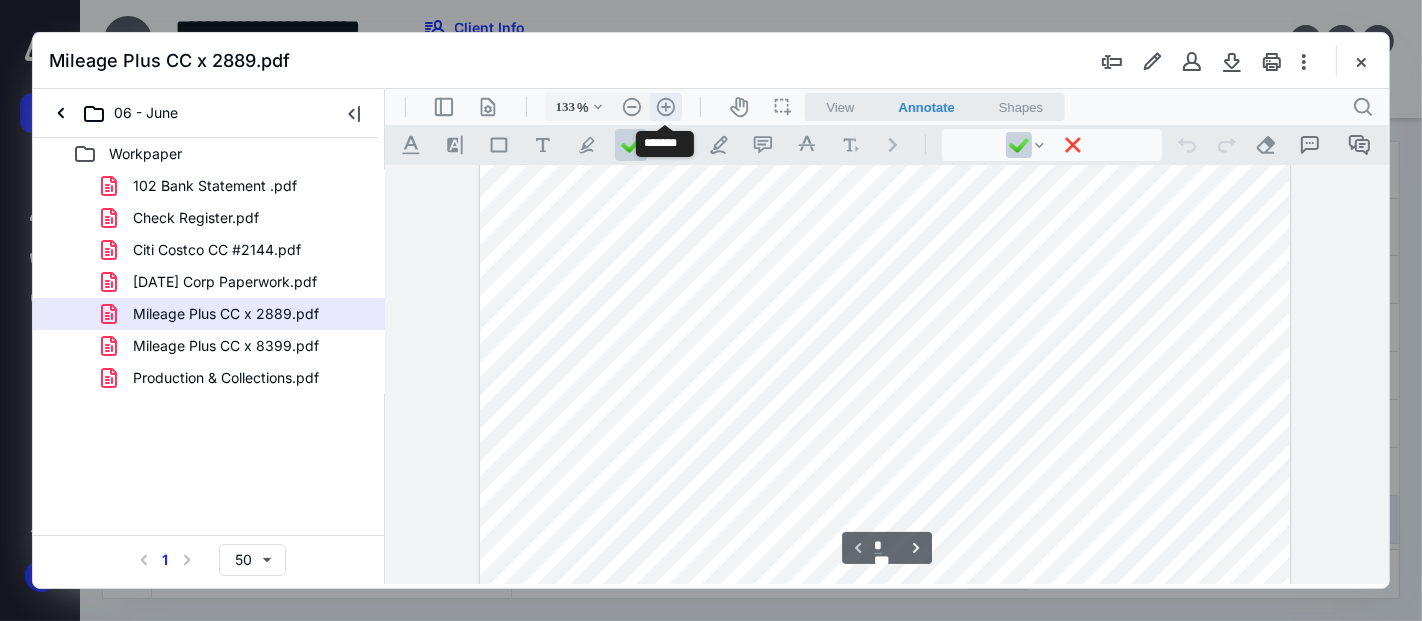 type on "158" 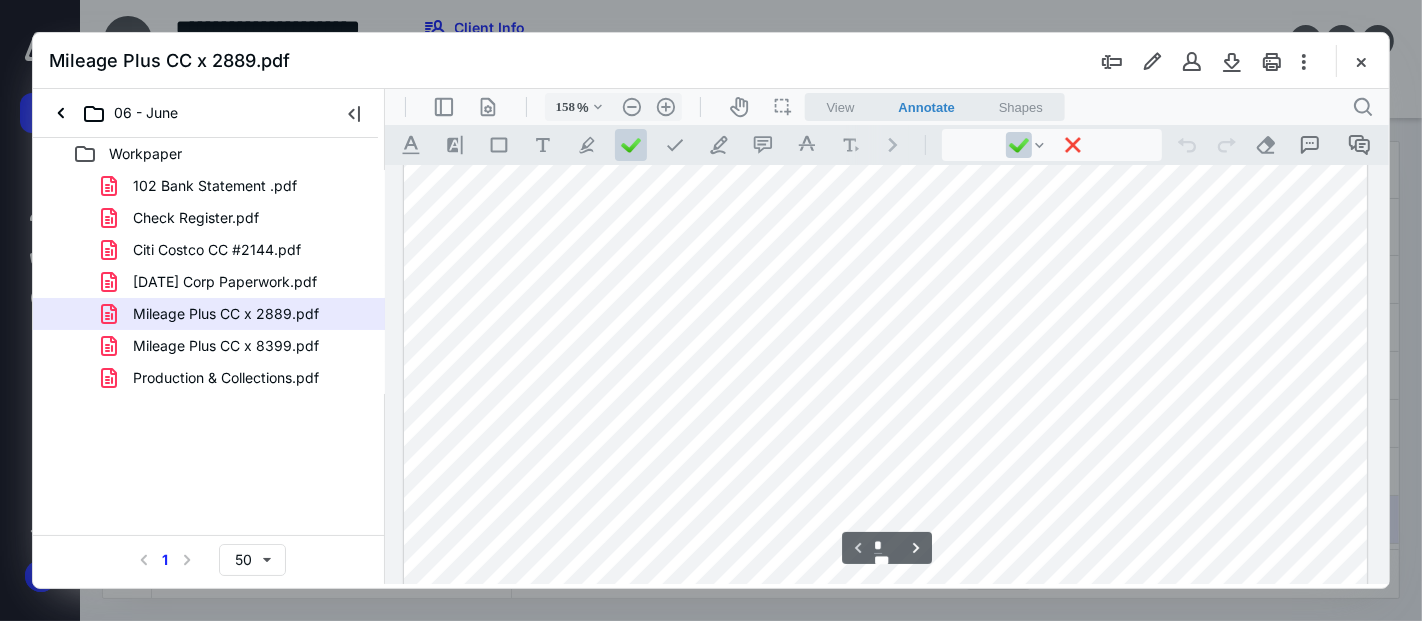 scroll, scrollTop: 353, scrollLeft: 0, axis: vertical 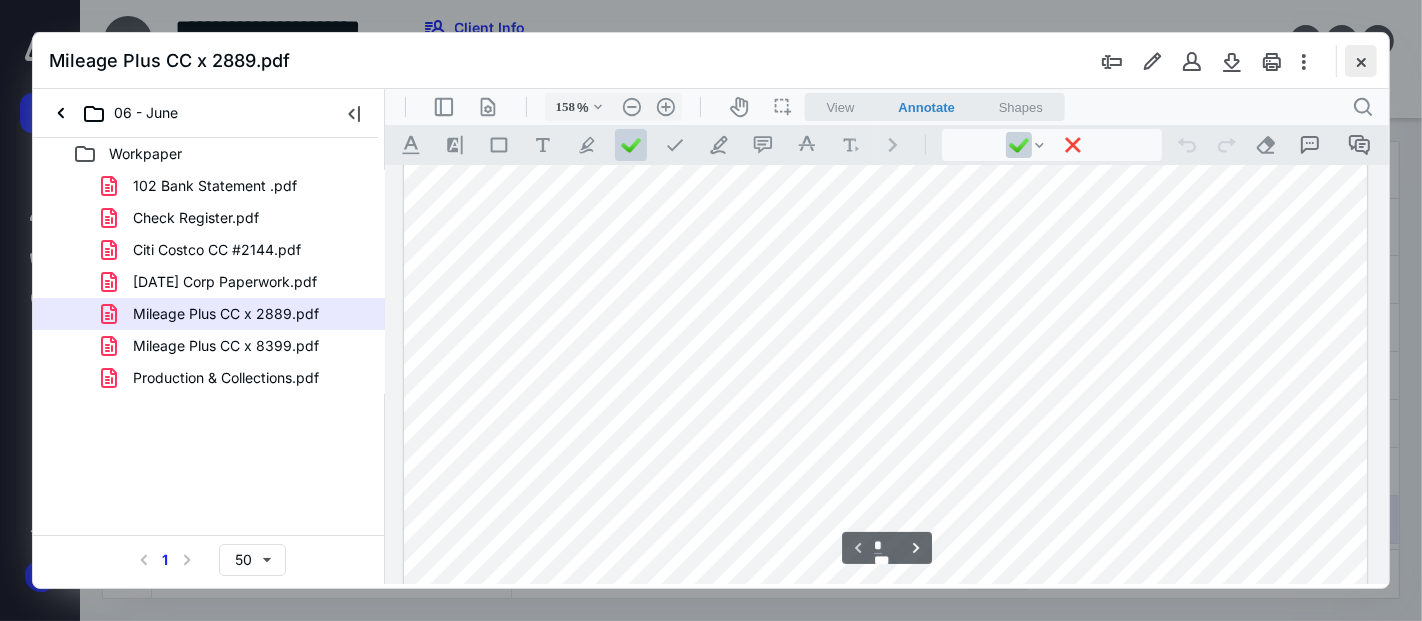 click at bounding box center (1361, 61) 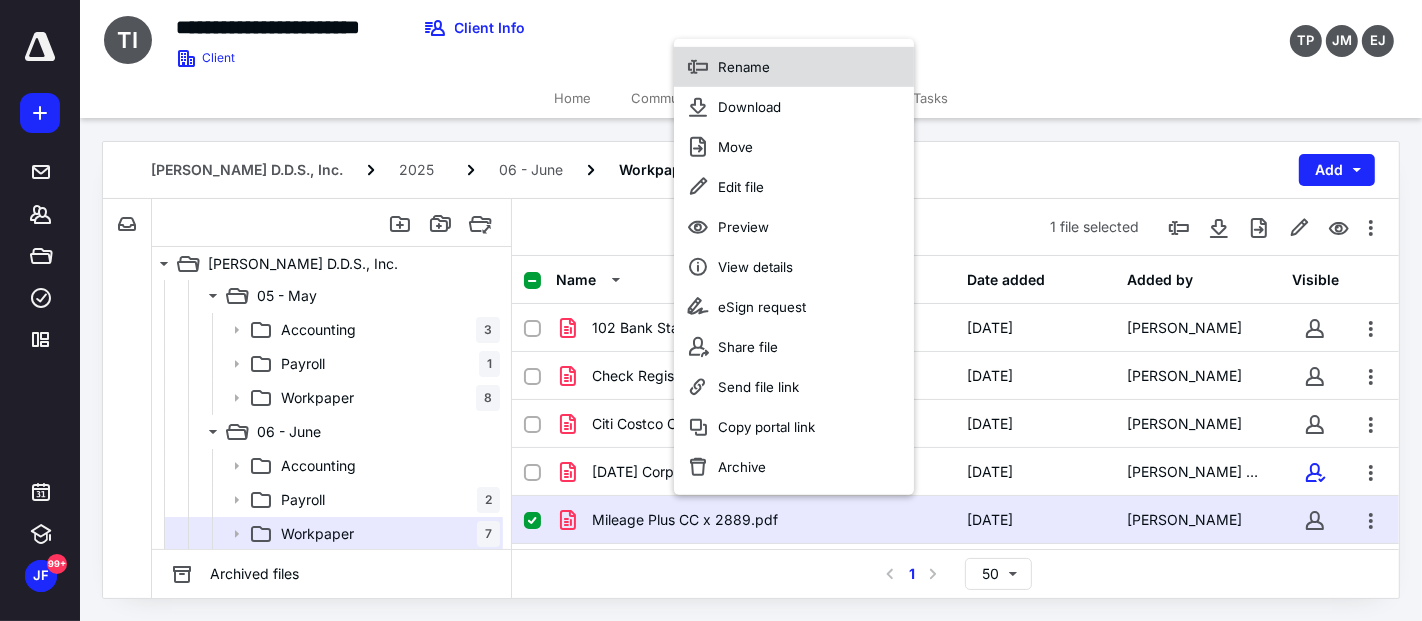 click on "Rename" at bounding box center (744, 67) 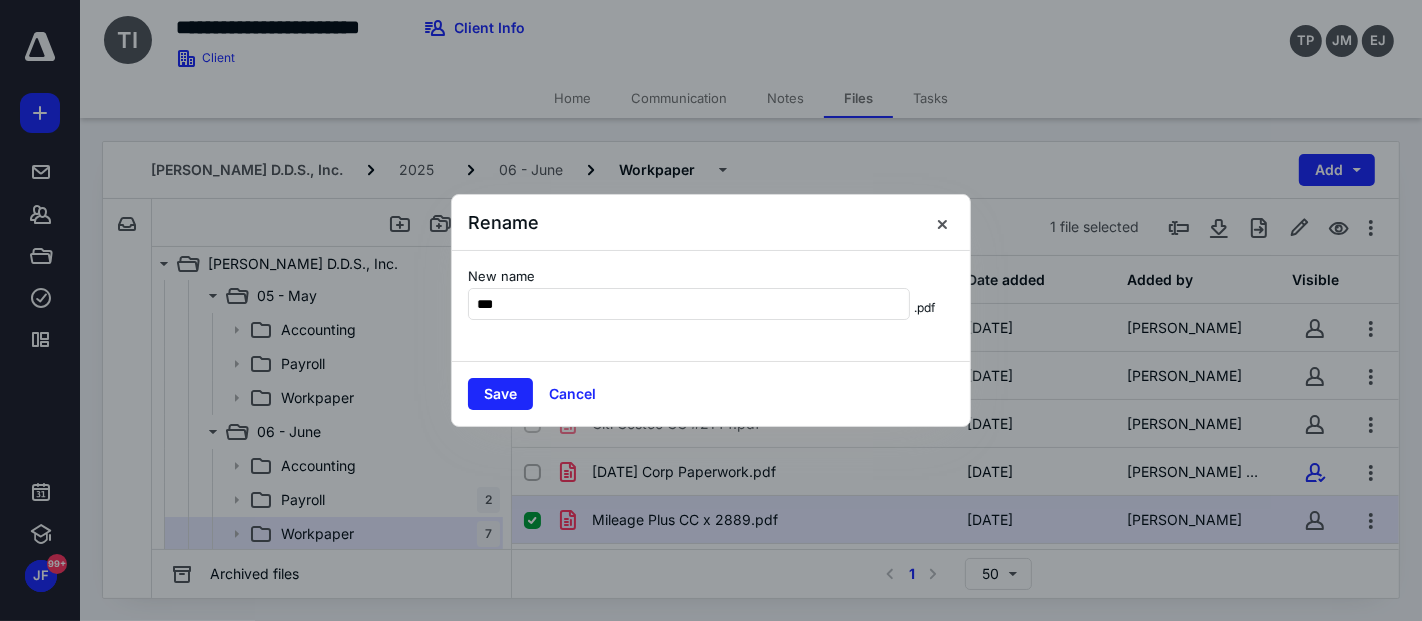 type on "***" 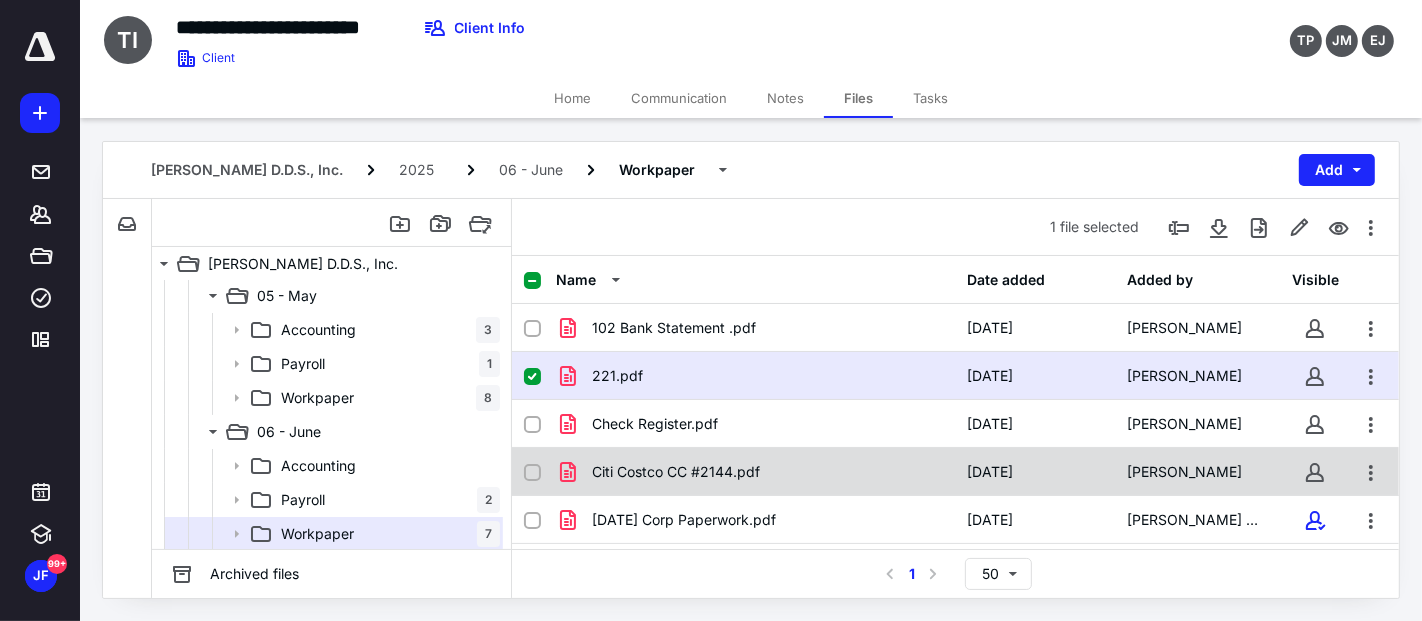 scroll, scrollTop: 87, scrollLeft: 0, axis: vertical 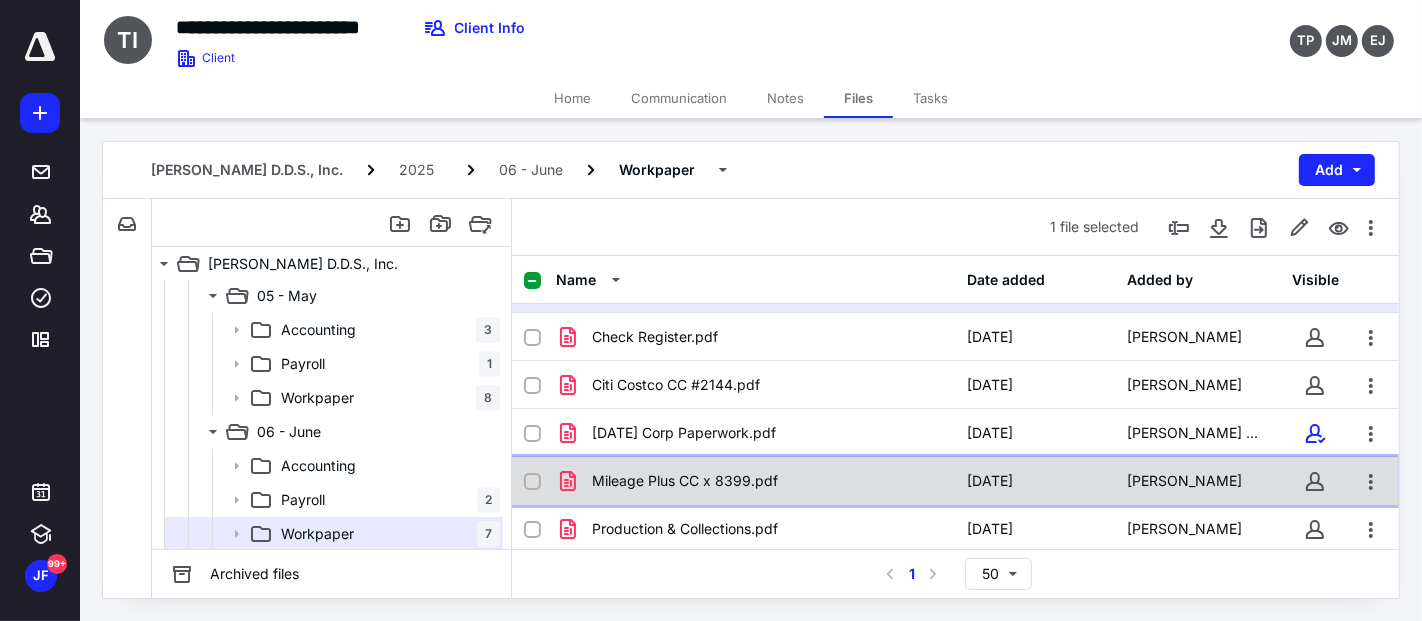 click on "Mileage Plus CC x 8399.pdf" at bounding box center (756, 481) 